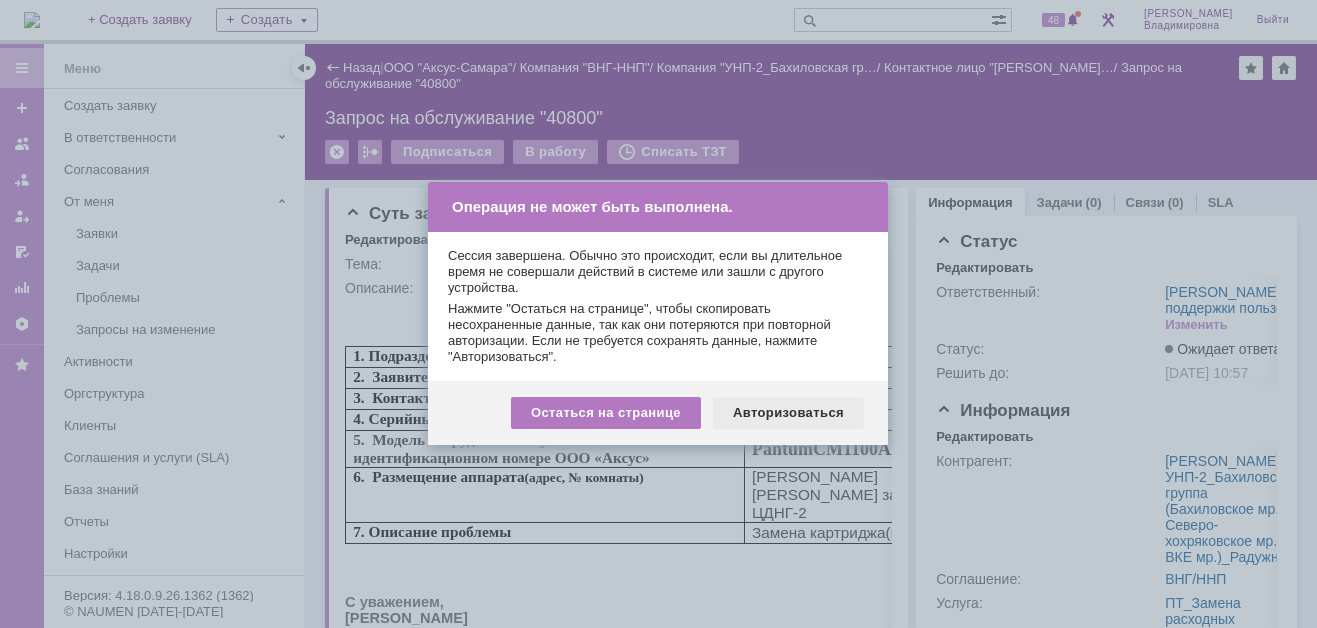scroll, scrollTop: 0, scrollLeft: 0, axis: both 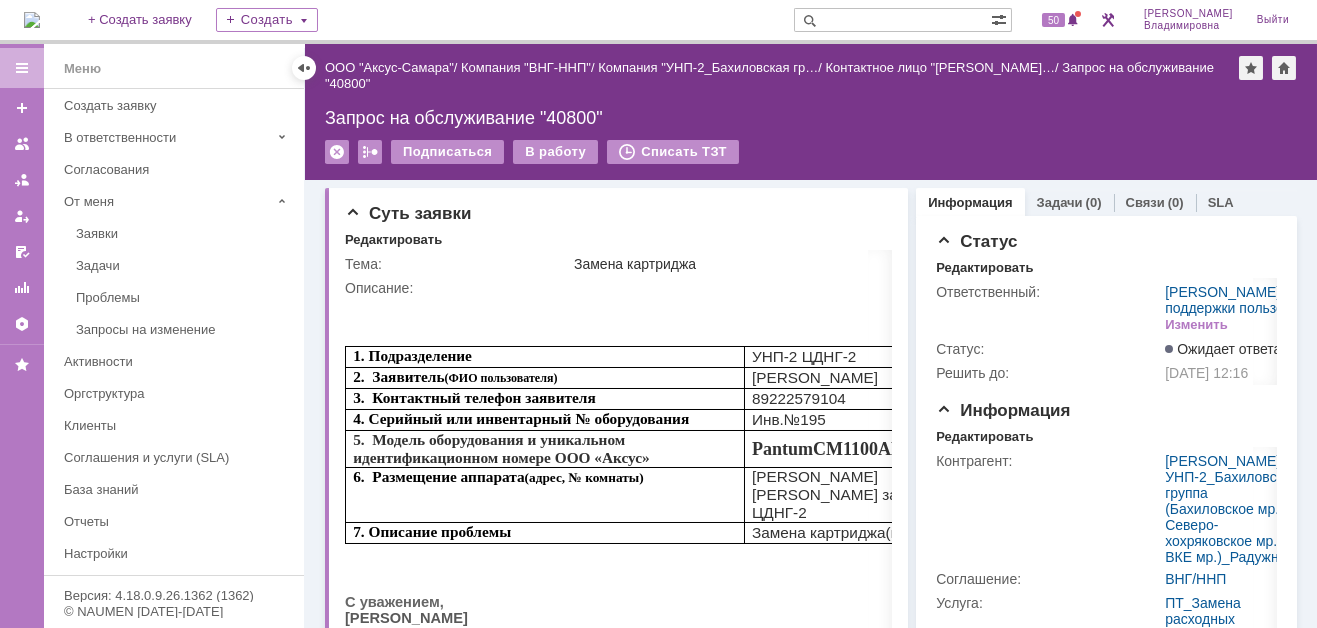 click at bounding box center (32, 20) 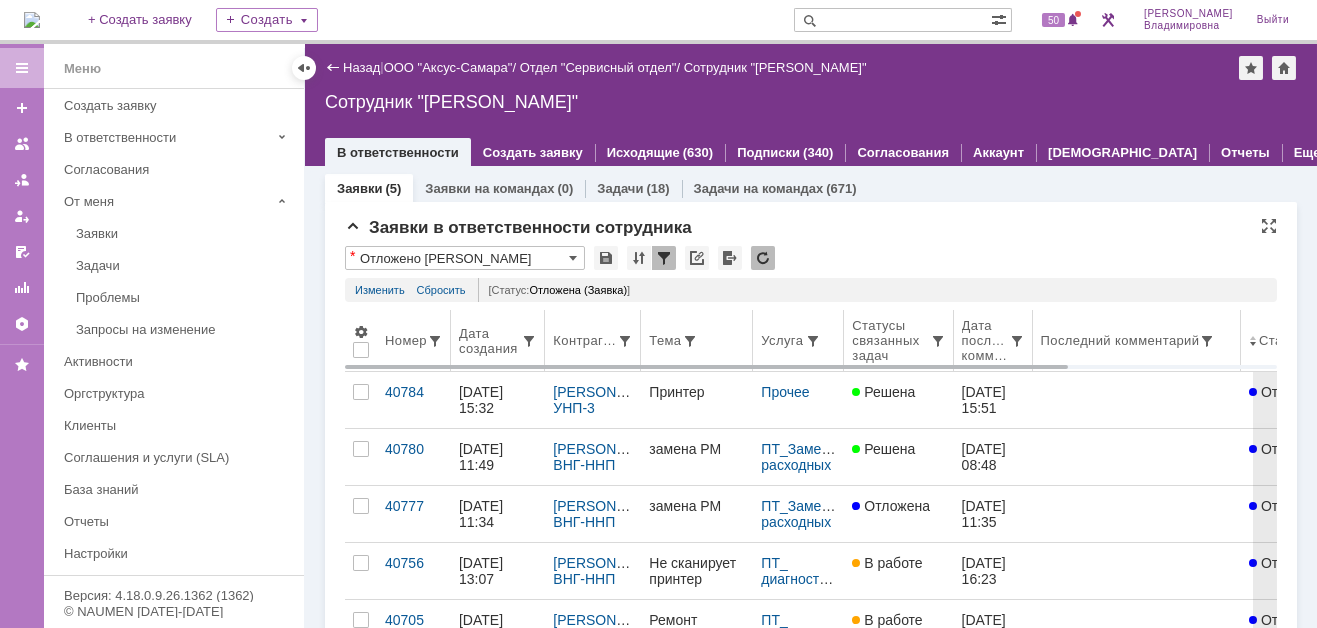 scroll, scrollTop: 0, scrollLeft: 0, axis: both 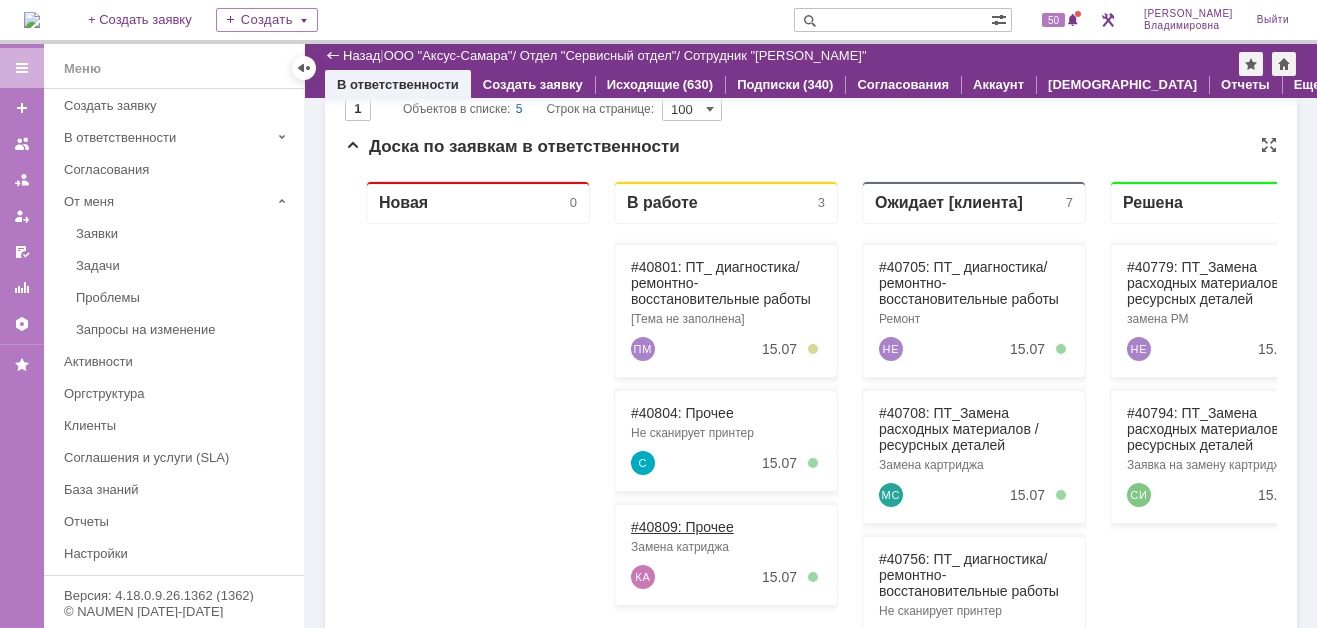 click on "#40809: Прочее" at bounding box center [682, 527] 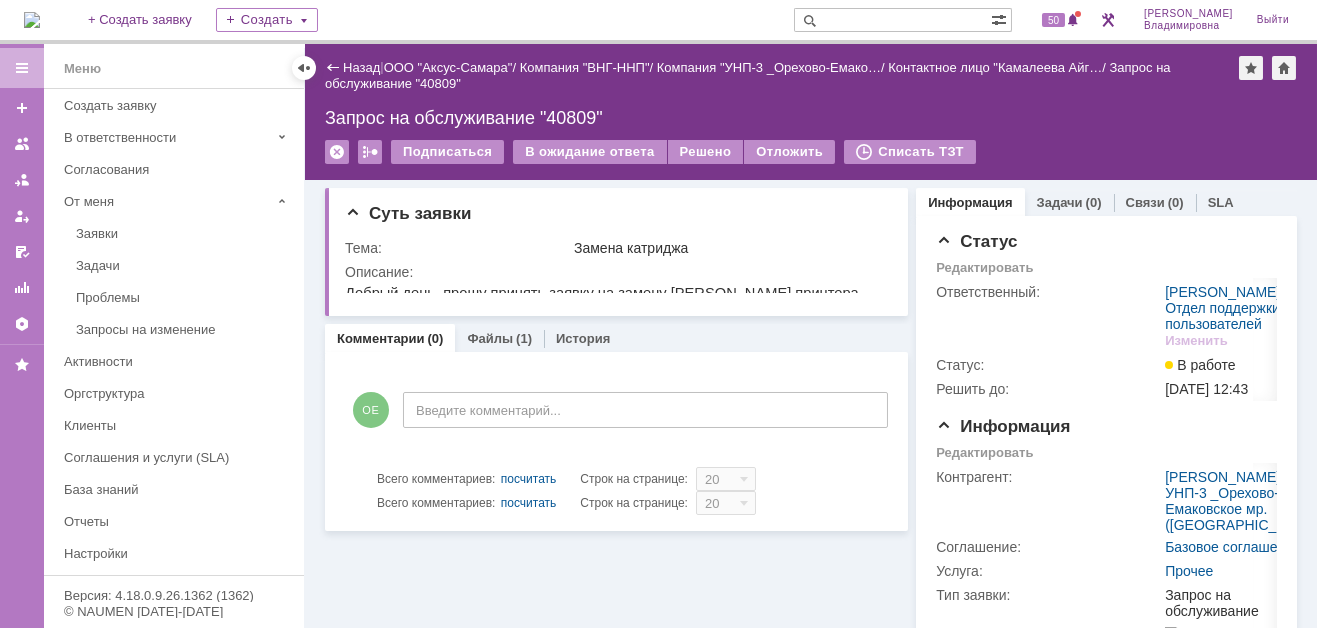 scroll, scrollTop: 0, scrollLeft: 0, axis: both 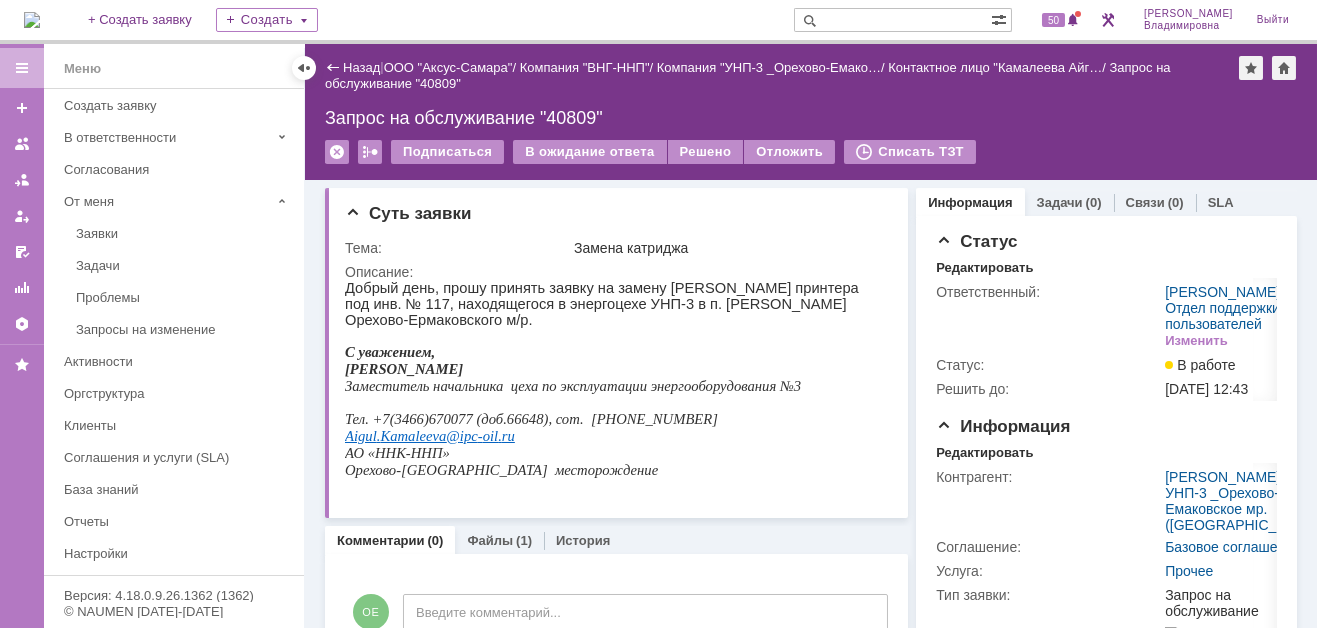 click at bounding box center [32, 20] 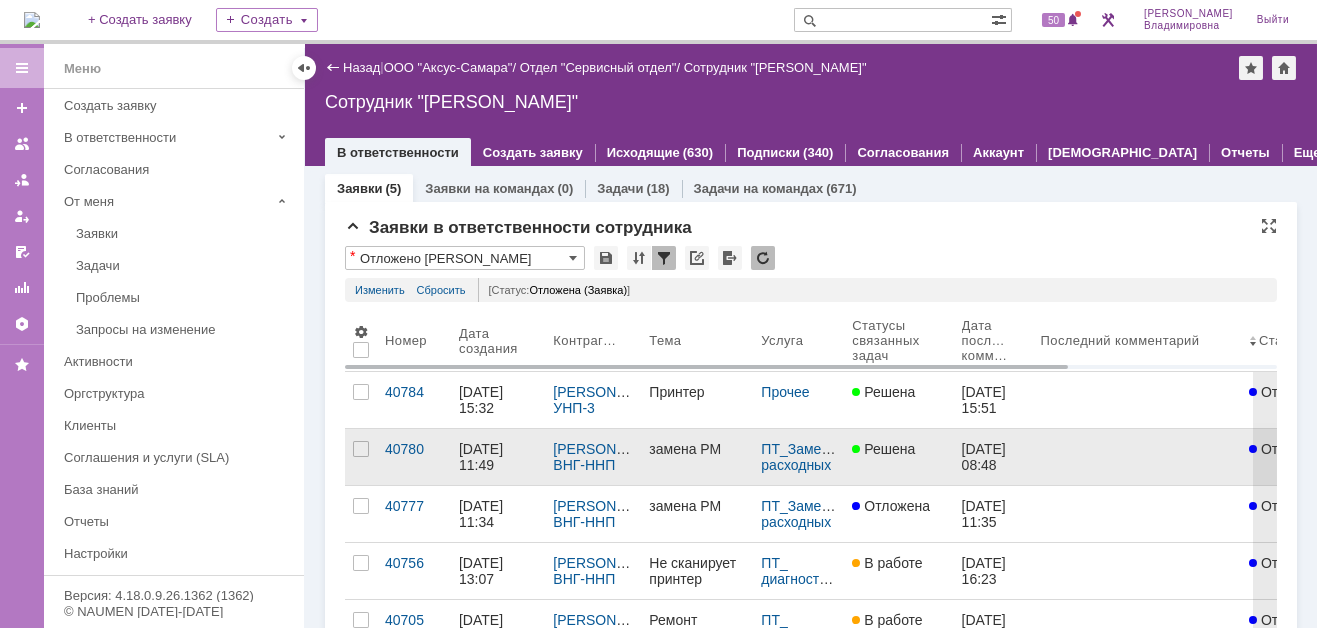 scroll, scrollTop: 0, scrollLeft: 0, axis: both 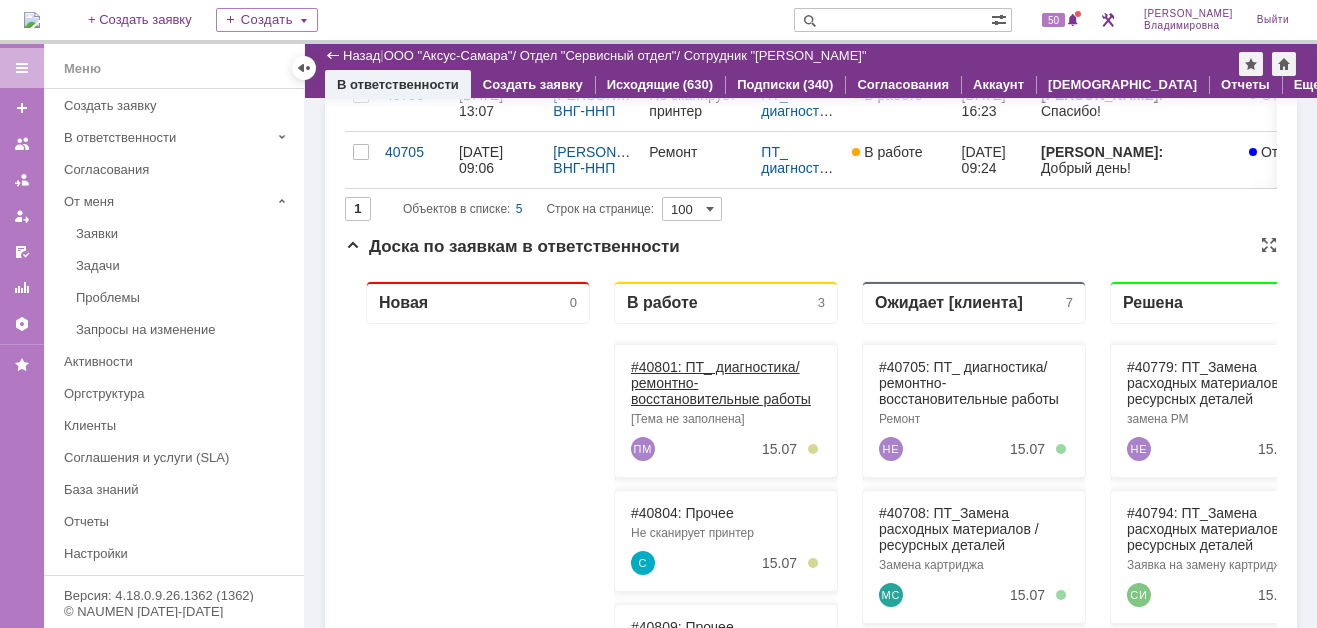 click on "#40801: ПТ_ диагностика/ ремонтно-восстановительные работы" at bounding box center (721, 383) 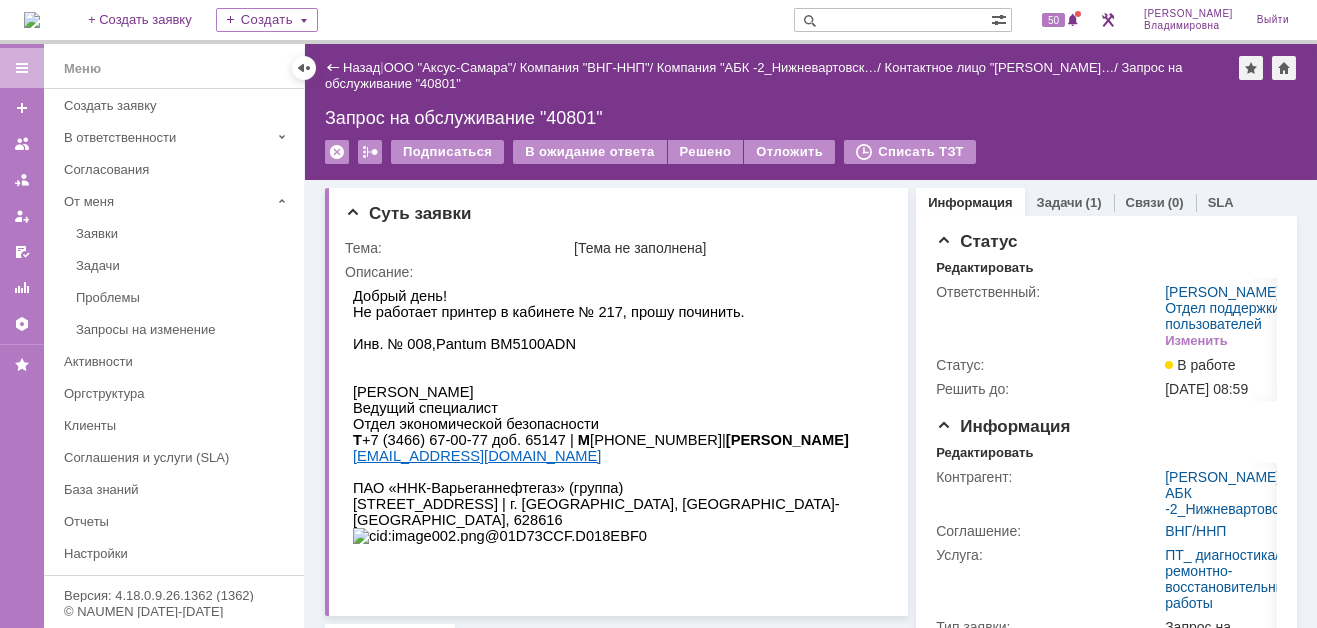 scroll, scrollTop: 0, scrollLeft: 0, axis: both 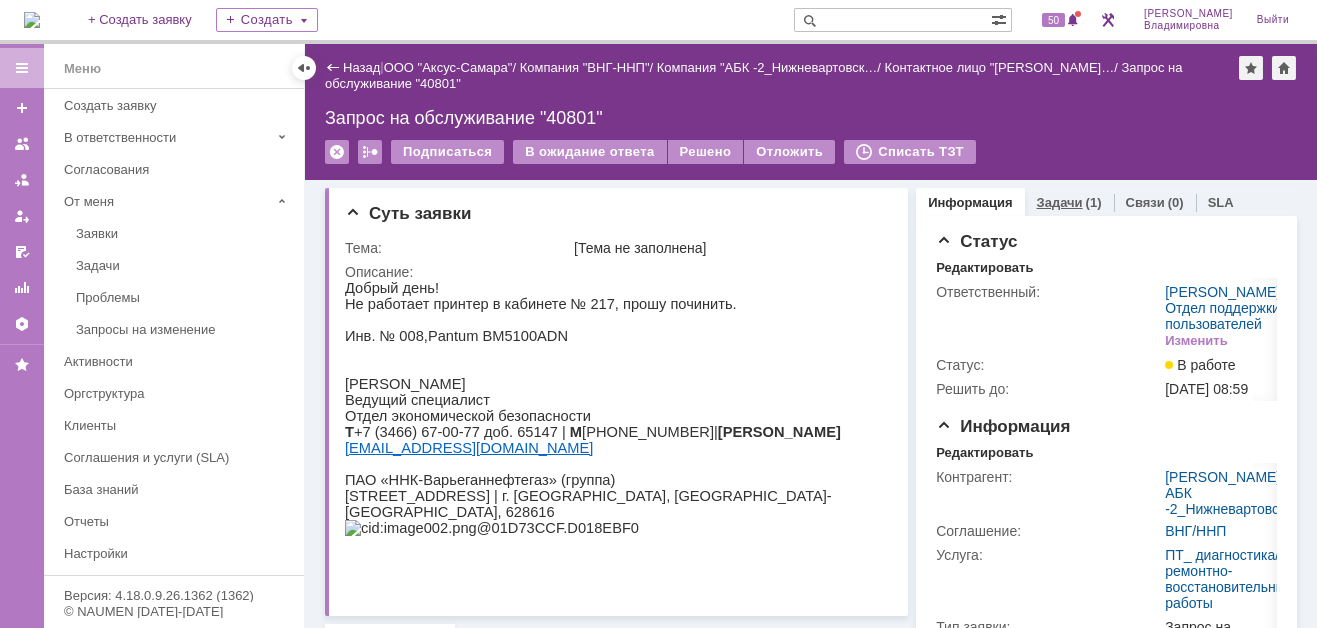 click on "Задачи" at bounding box center [1060, 202] 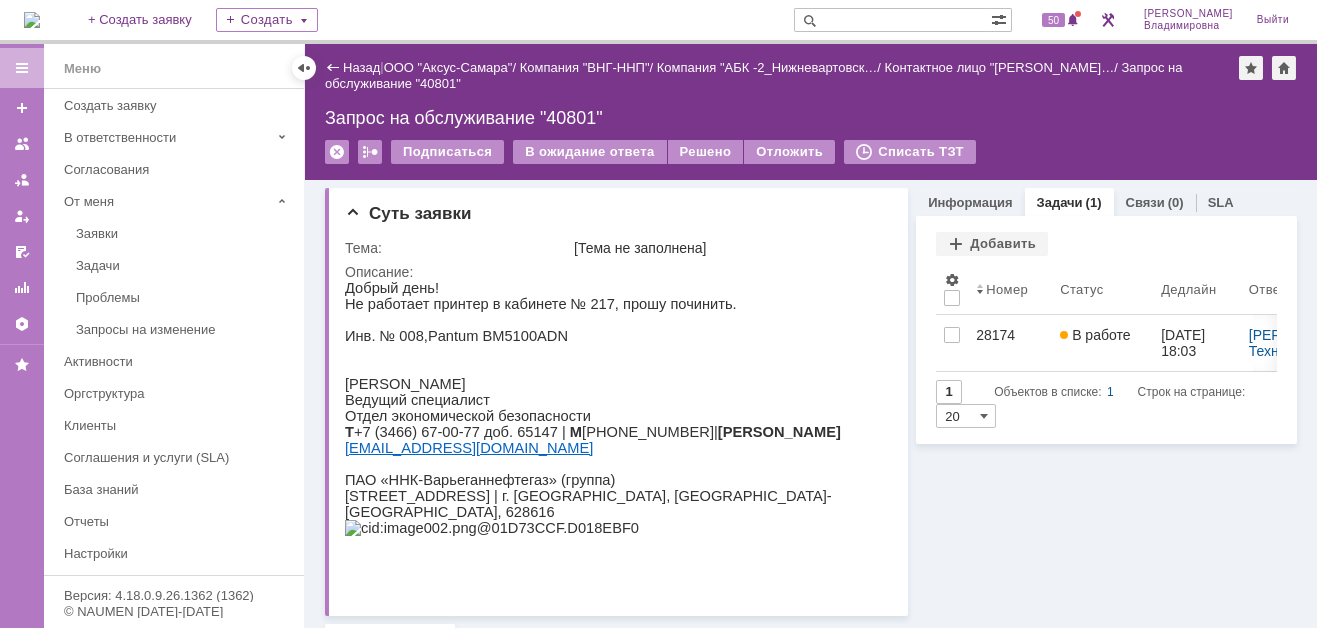 click at bounding box center (32, 20) 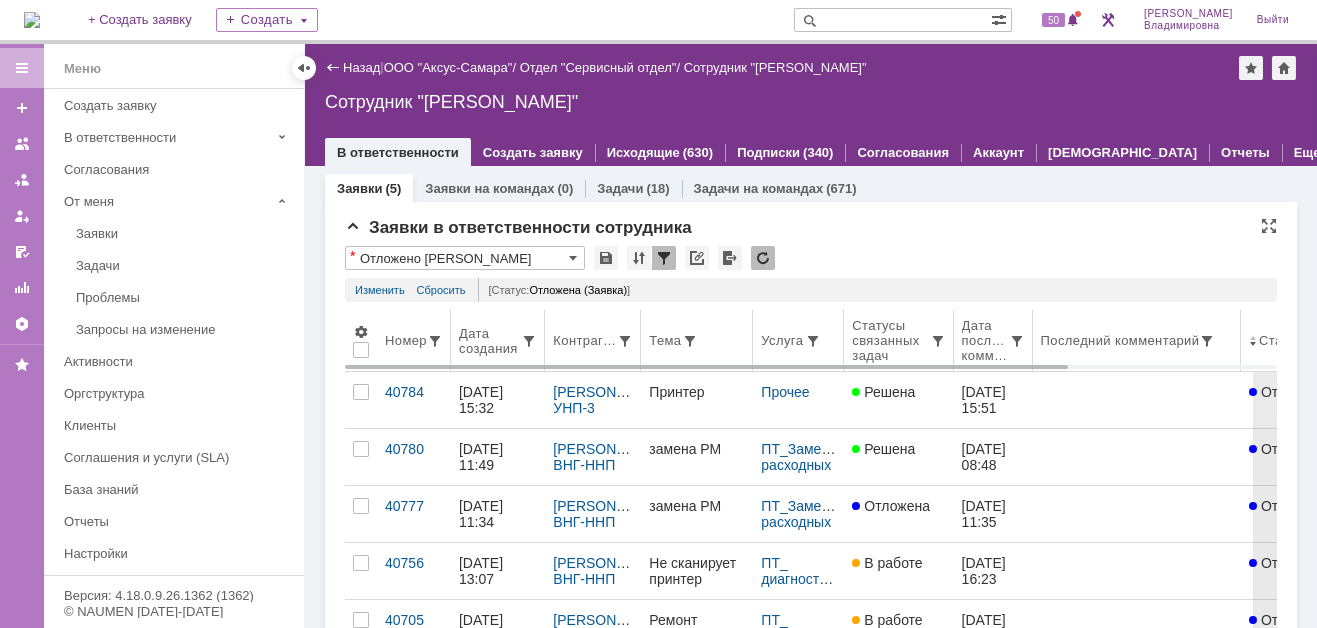 scroll, scrollTop: 0, scrollLeft: 0, axis: both 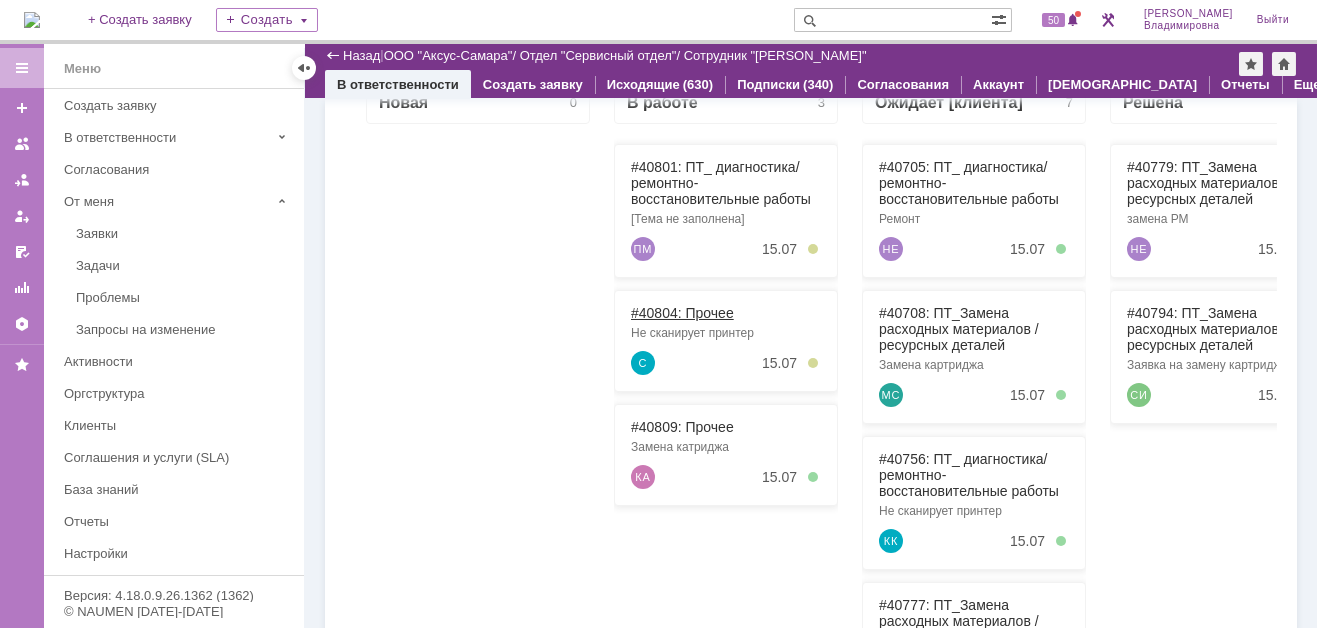 click on "#40804: Прочее" at bounding box center [682, 313] 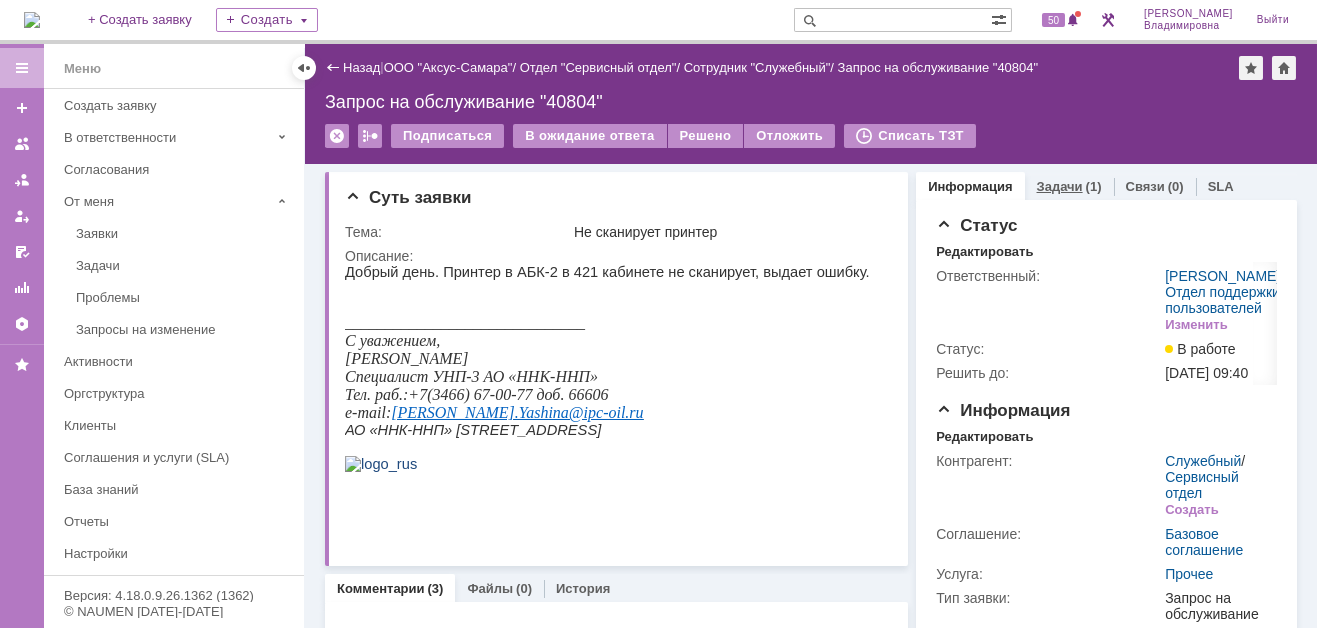 click on "Задачи" at bounding box center [1060, 186] 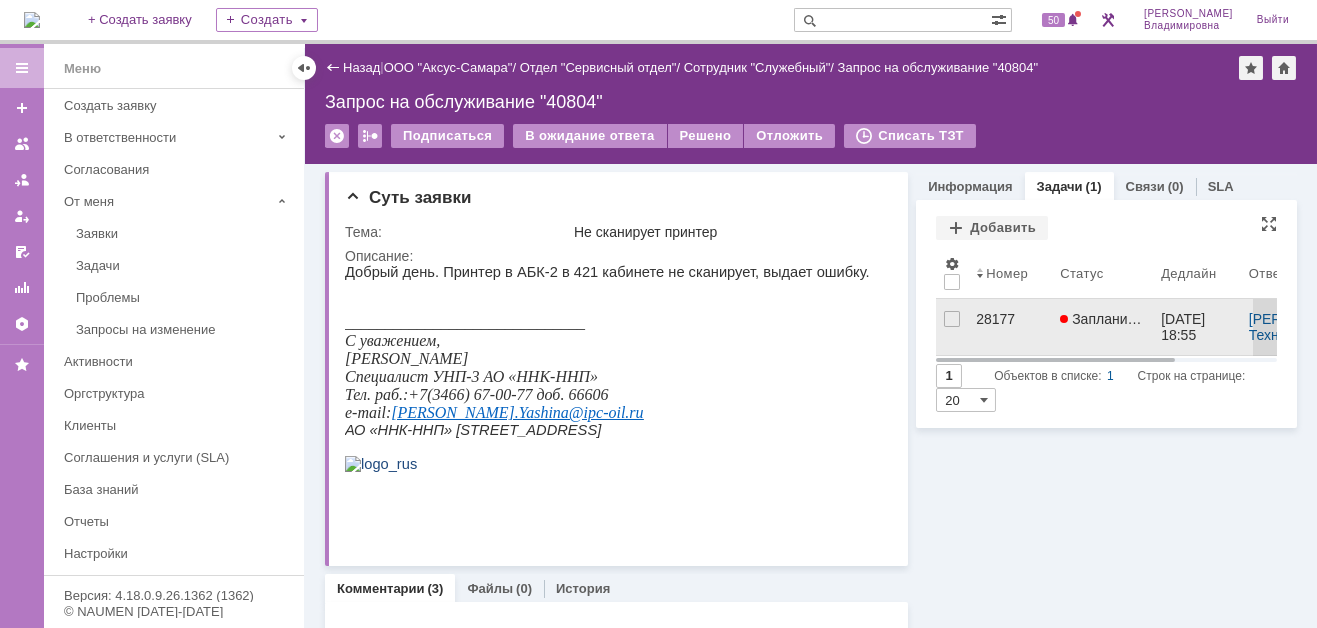 click on "28177" at bounding box center (1010, 319) 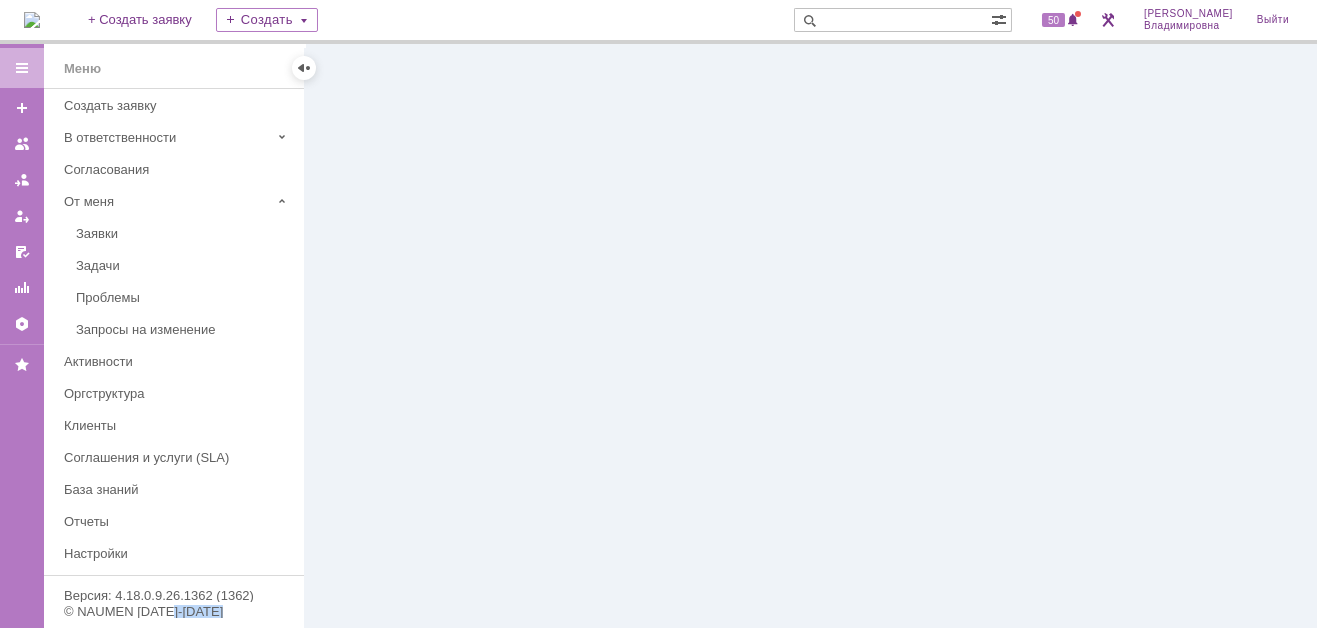 click at bounding box center (811, 336) 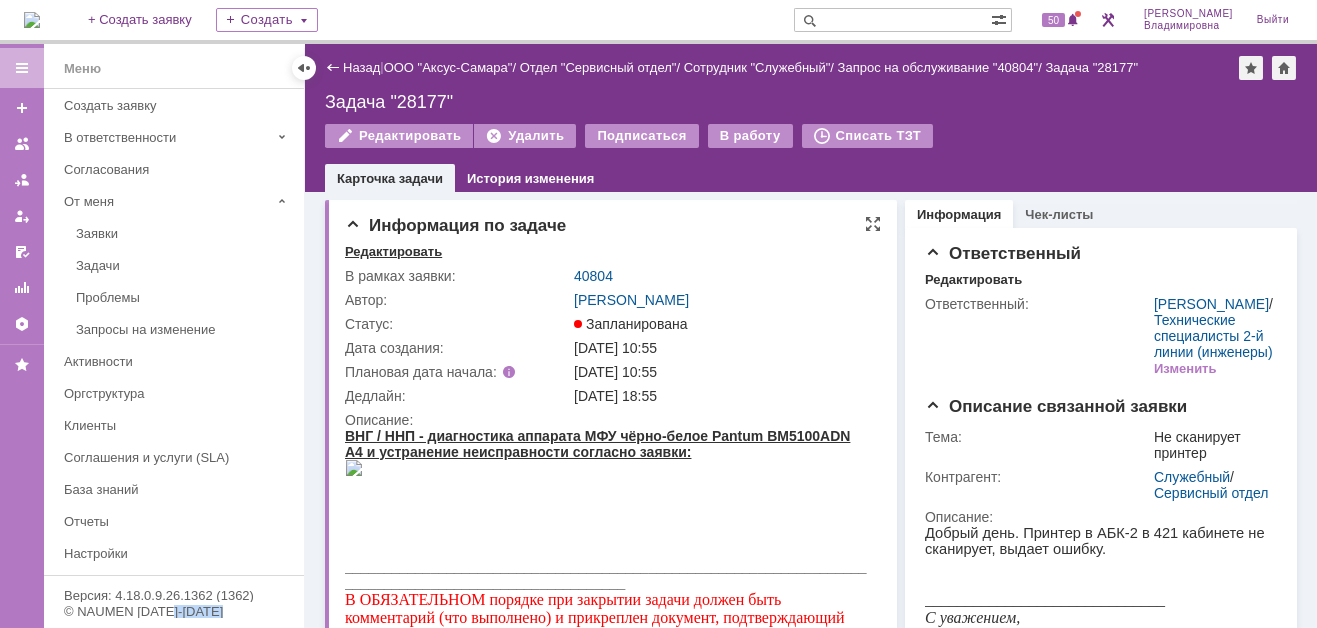 click on "Редактировать" at bounding box center [393, 252] 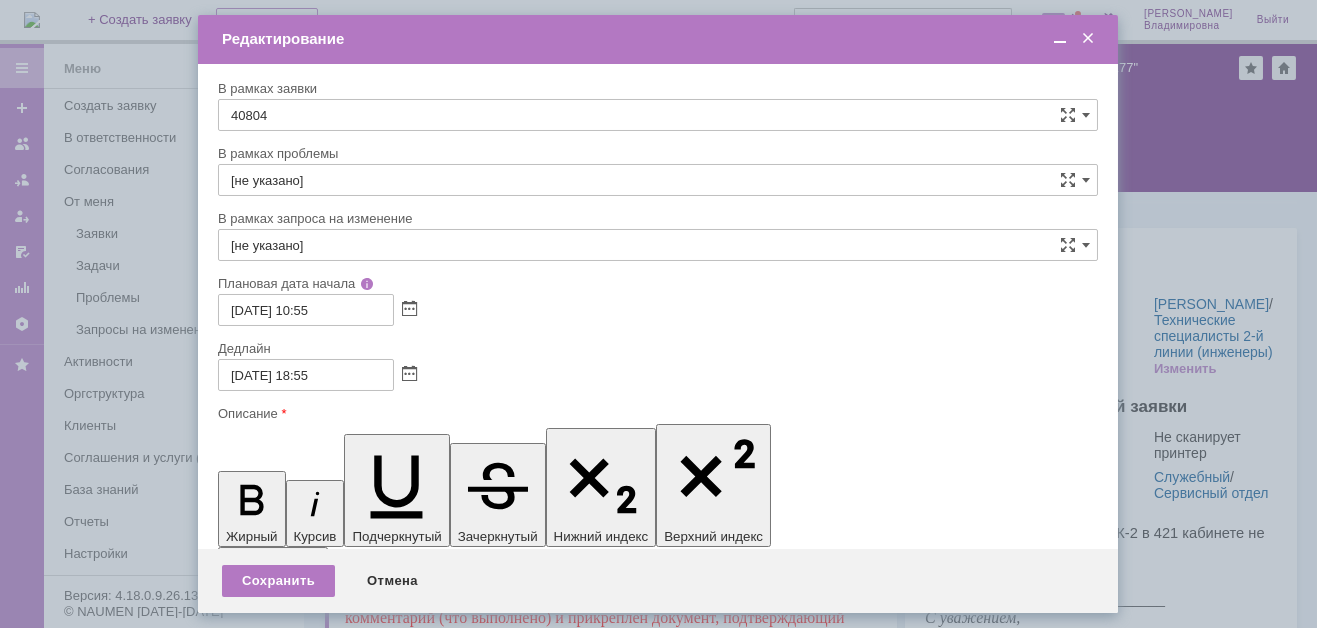 click on "ВНГ / ННП - диагностика аппарата МФУ чёрно-белое Pantum BM5100ADN A4 и устранение неисправности согласно заявки:" at bounding box center (375, 5805) 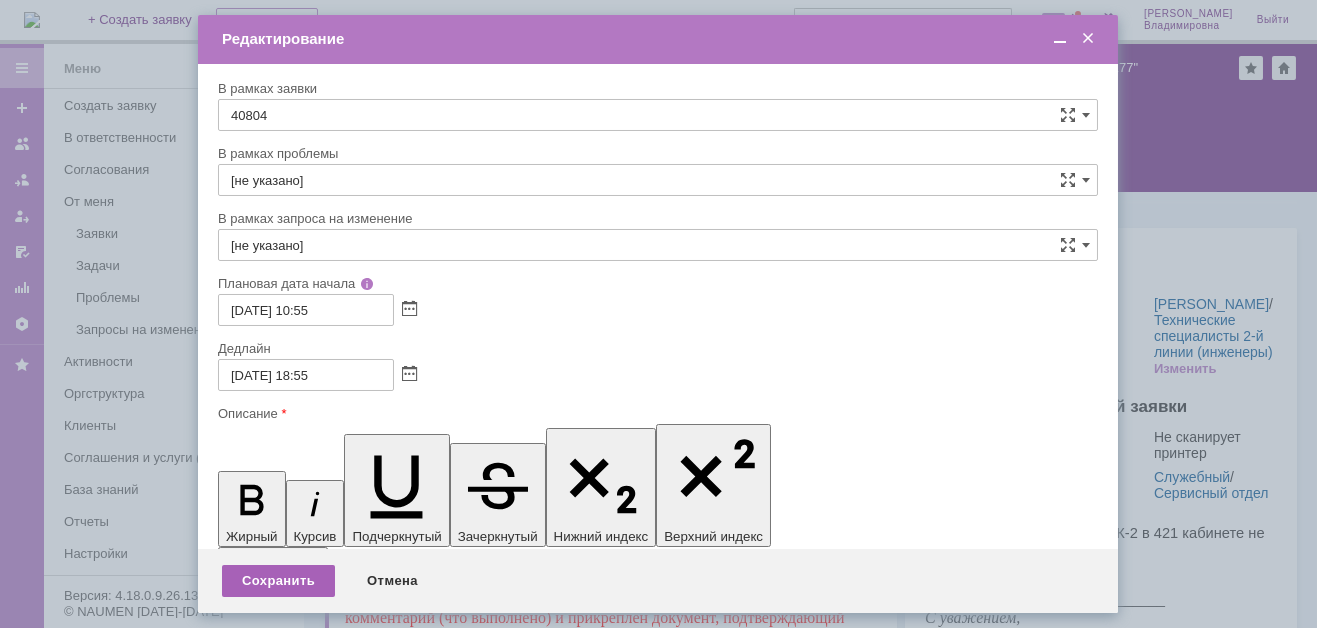 click on "Сохранить" at bounding box center (278, 581) 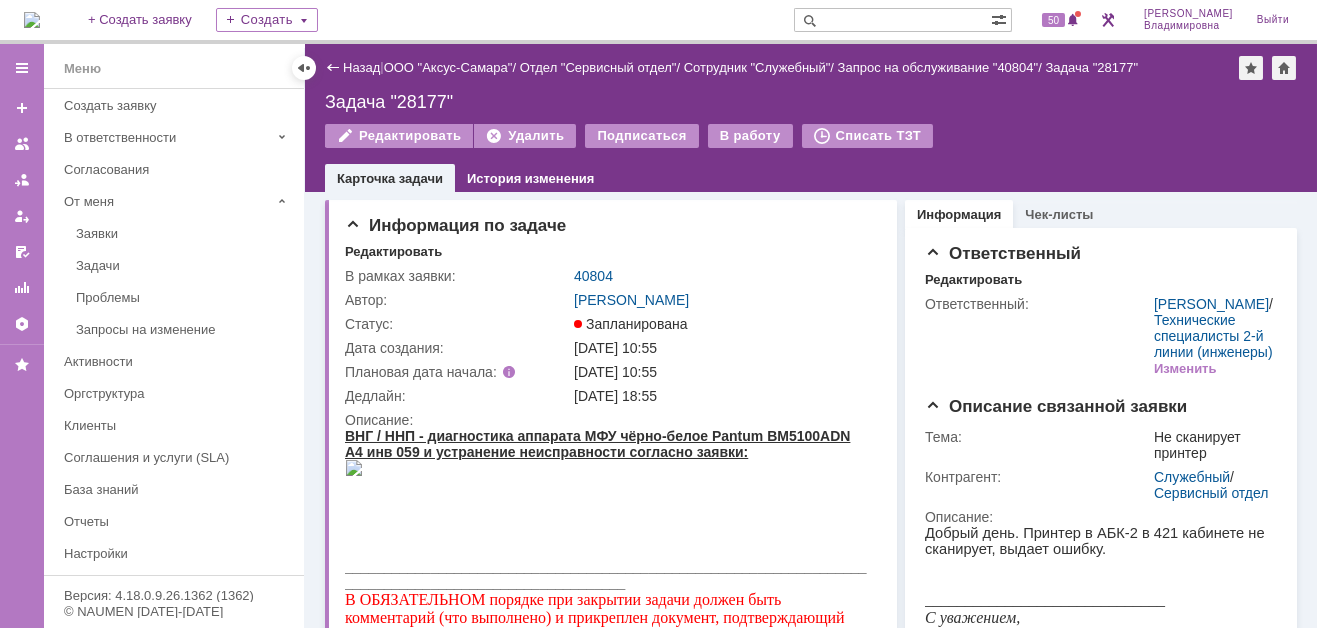 click at bounding box center (354, 467) 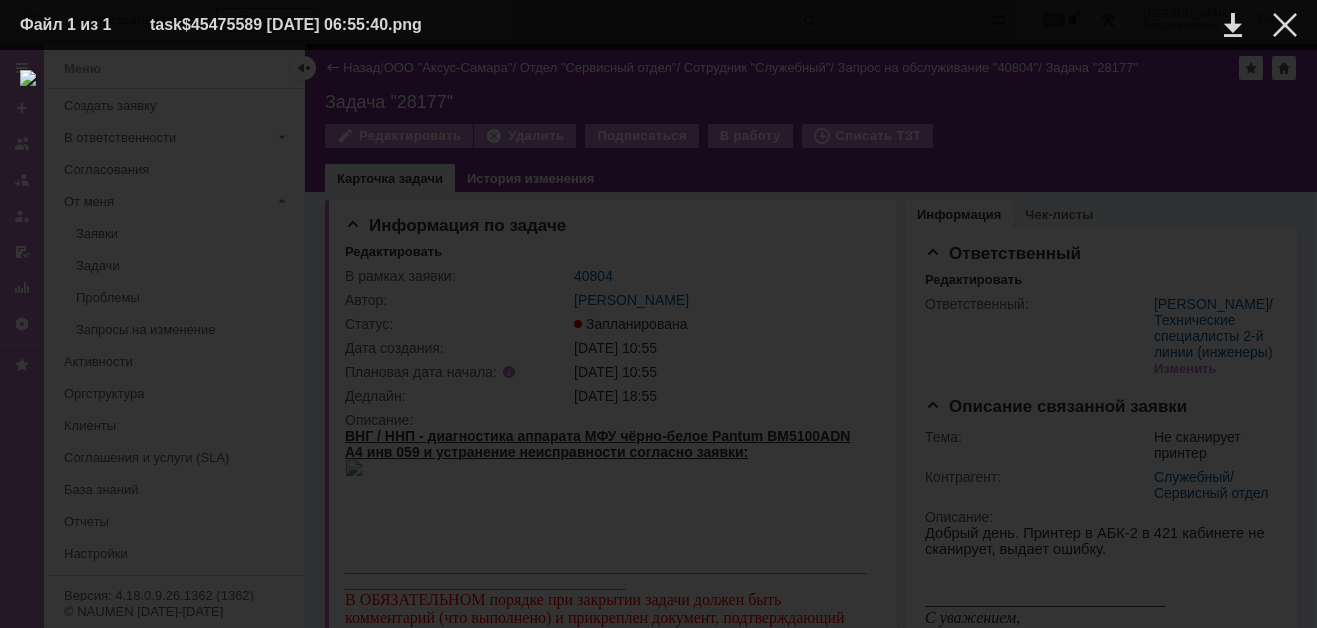 drag, startPoint x: 1136, startPoint y: 233, endPoint x: 1168, endPoint y: 166, distance: 74.24958 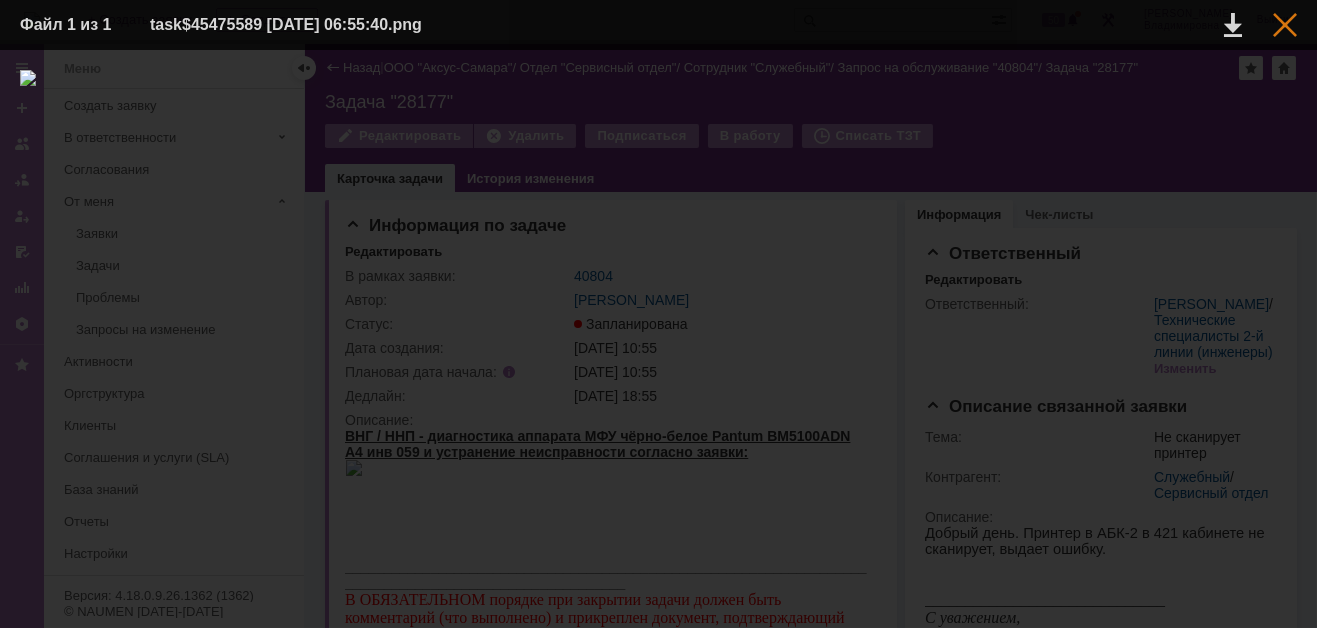 click at bounding box center (1285, 25) 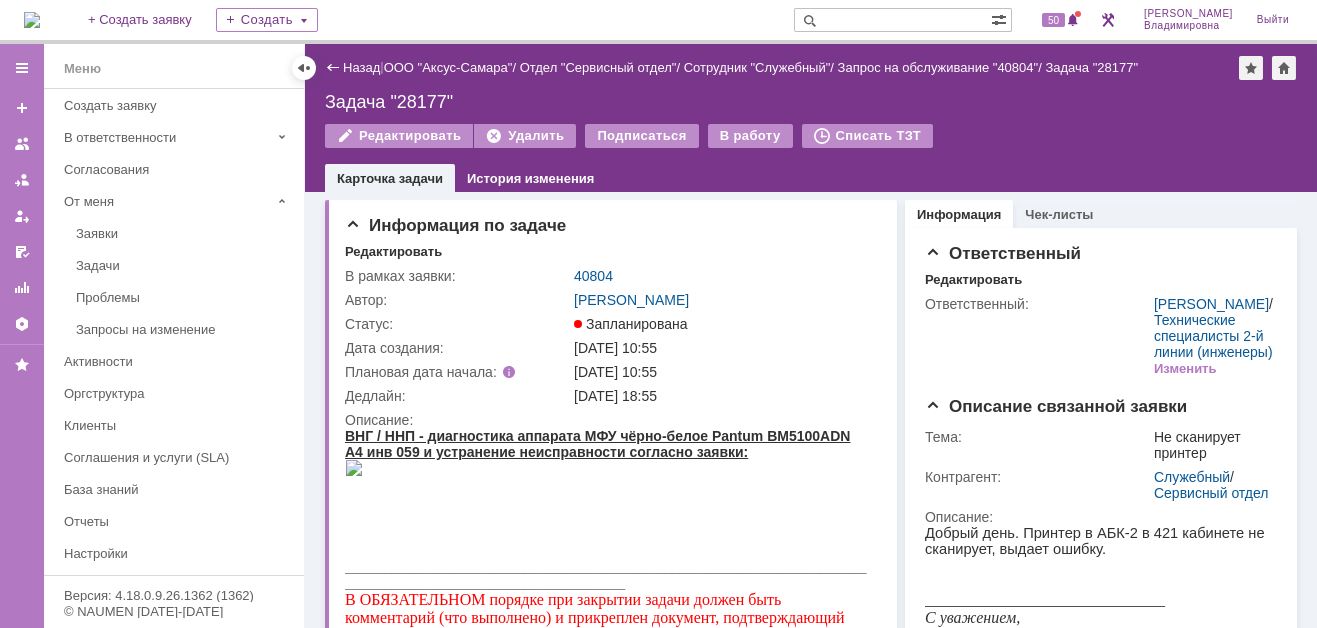 click on "40804" at bounding box center [593, 276] 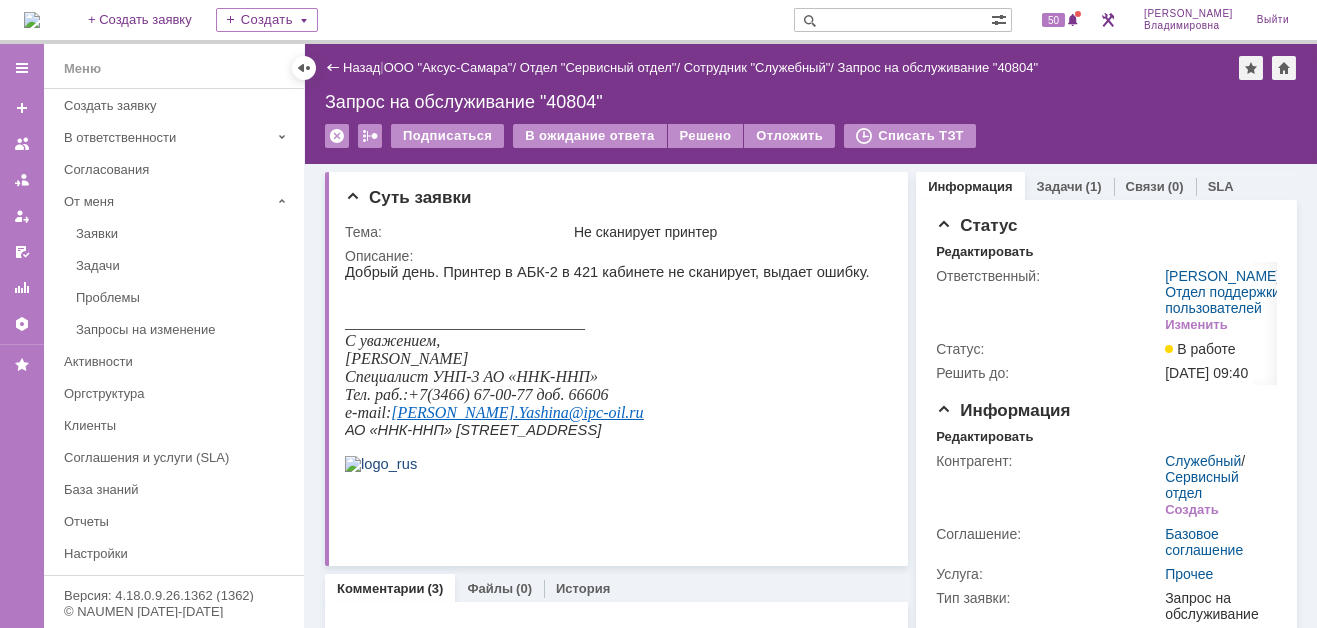 scroll, scrollTop: 0, scrollLeft: 0, axis: both 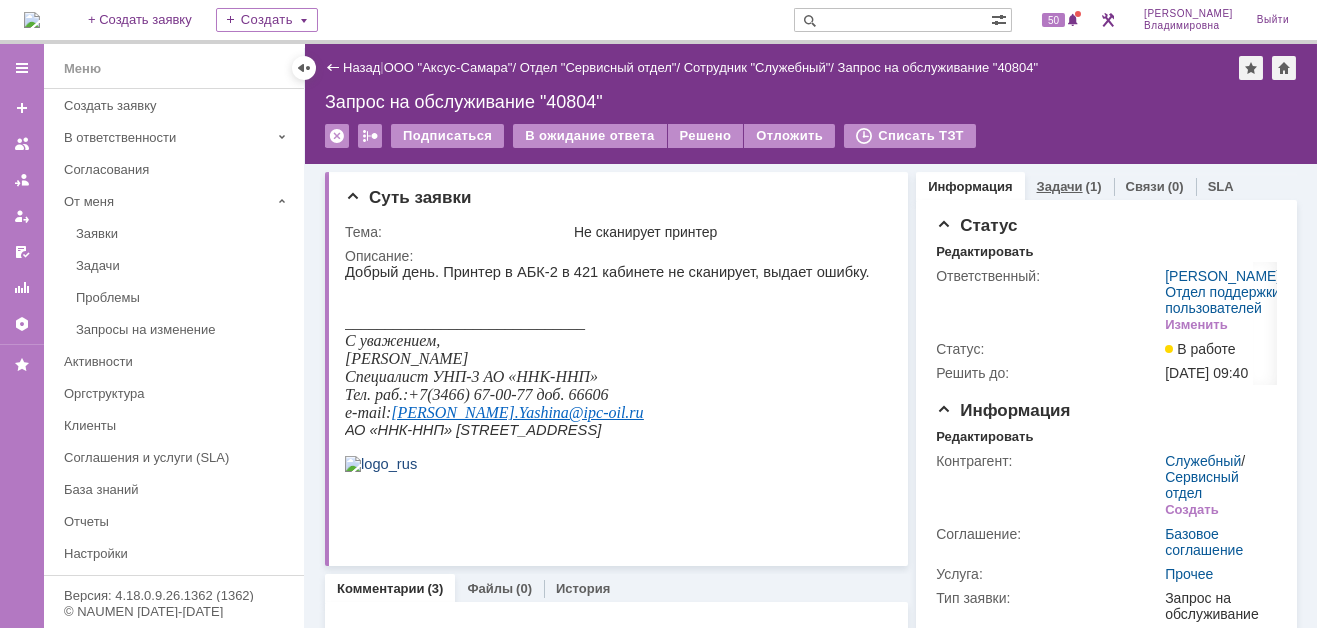 click on "Задачи" at bounding box center (1060, 186) 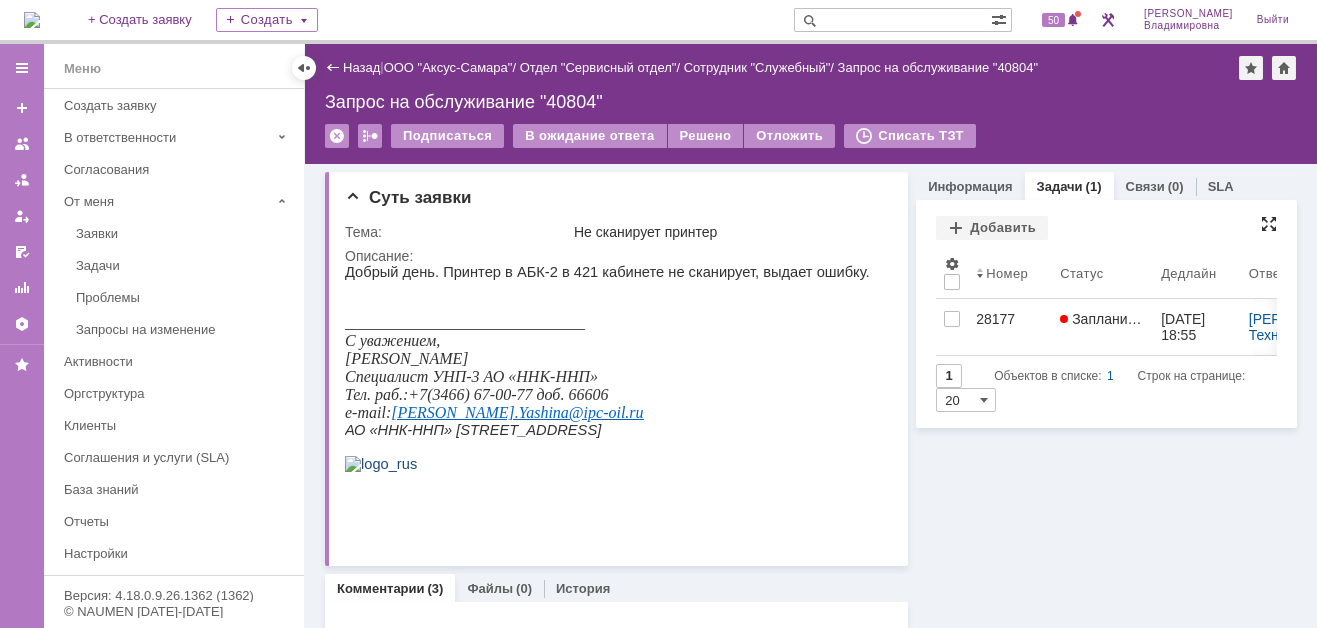 click at bounding box center [1269, 224] 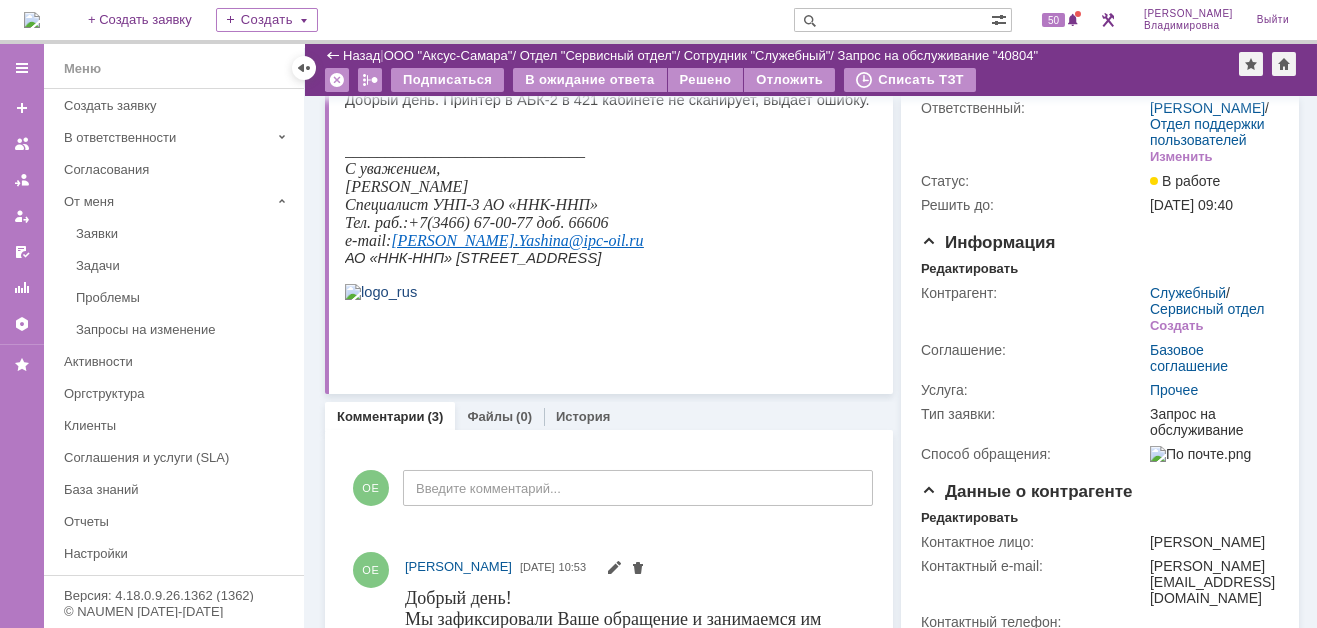 scroll, scrollTop: 0, scrollLeft: 0, axis: both 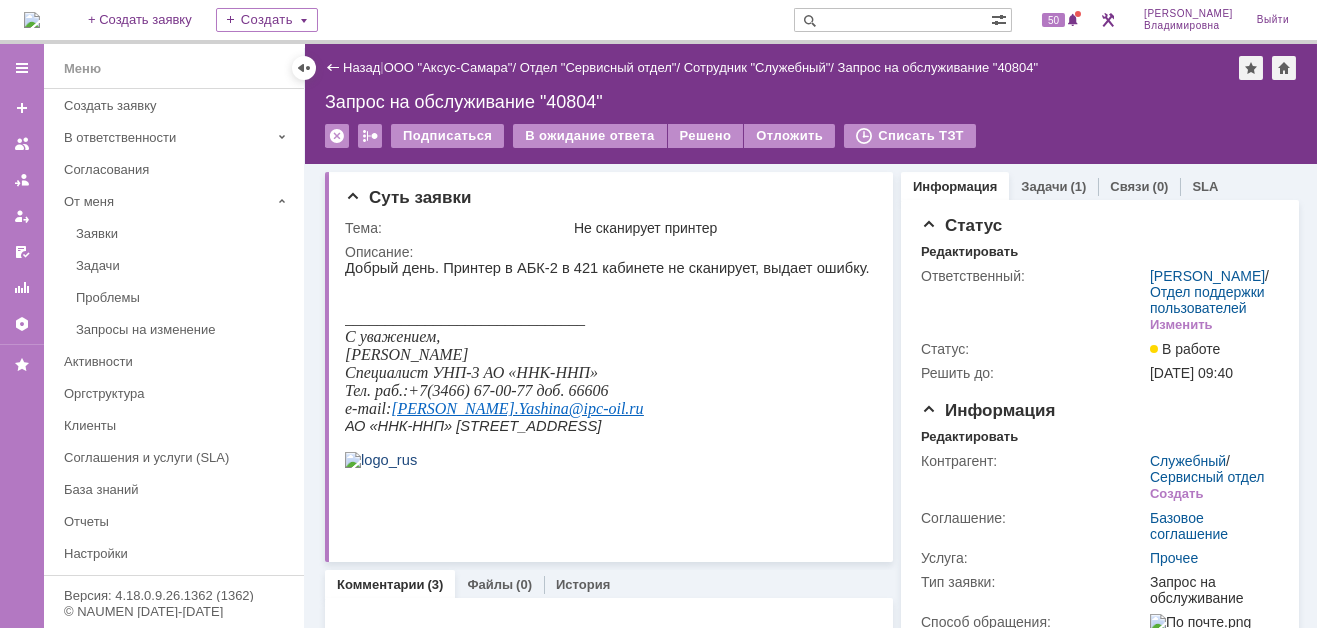 click at bounding box center [32, 20] 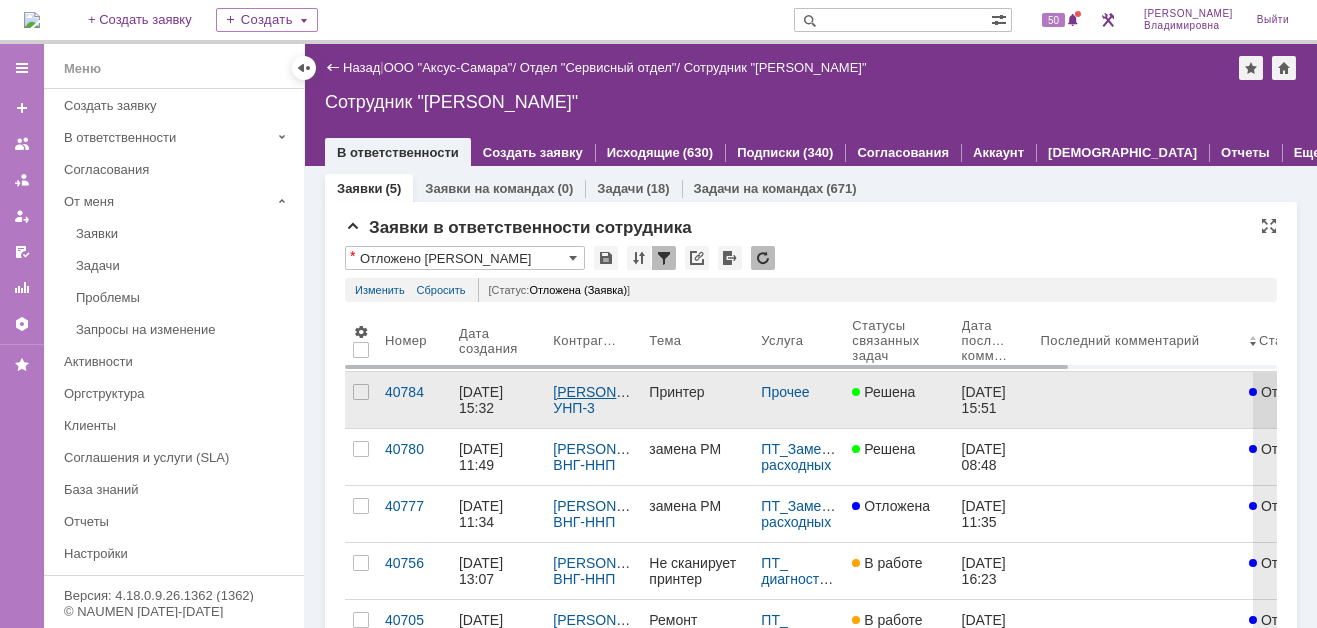 scroll, scrollTop: 0, scrollLeft: 0, axis: both 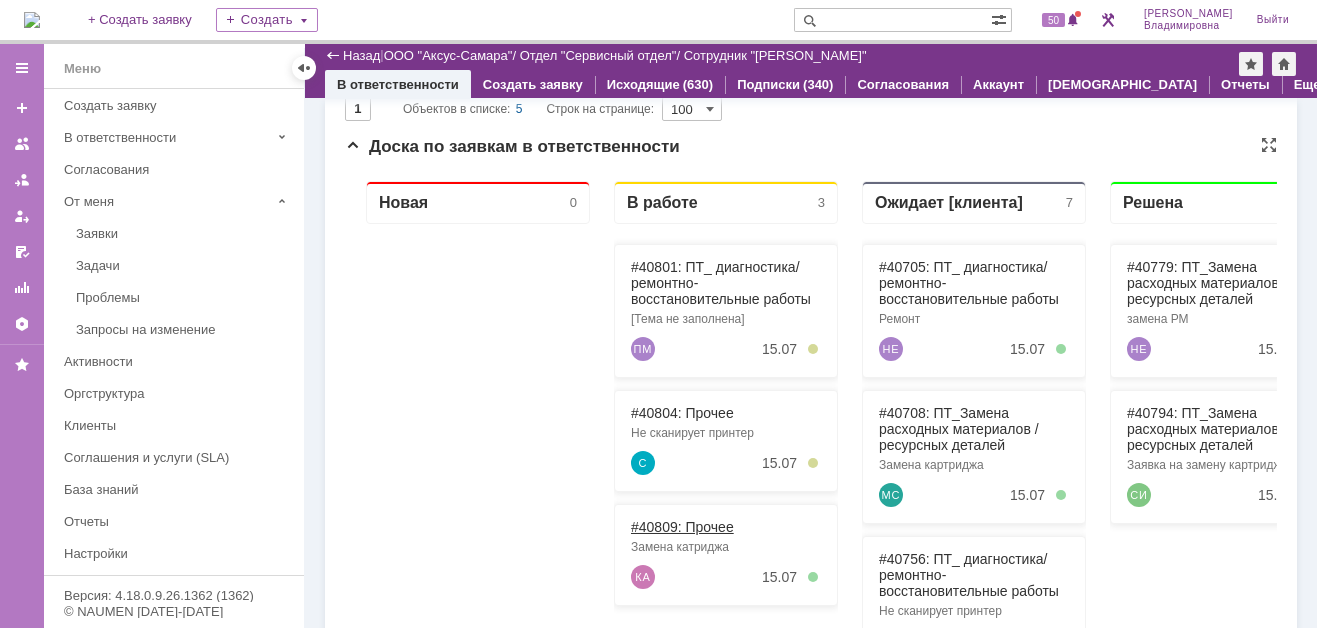 click on "#40809: Прочее" at bounding box center [682, 527] 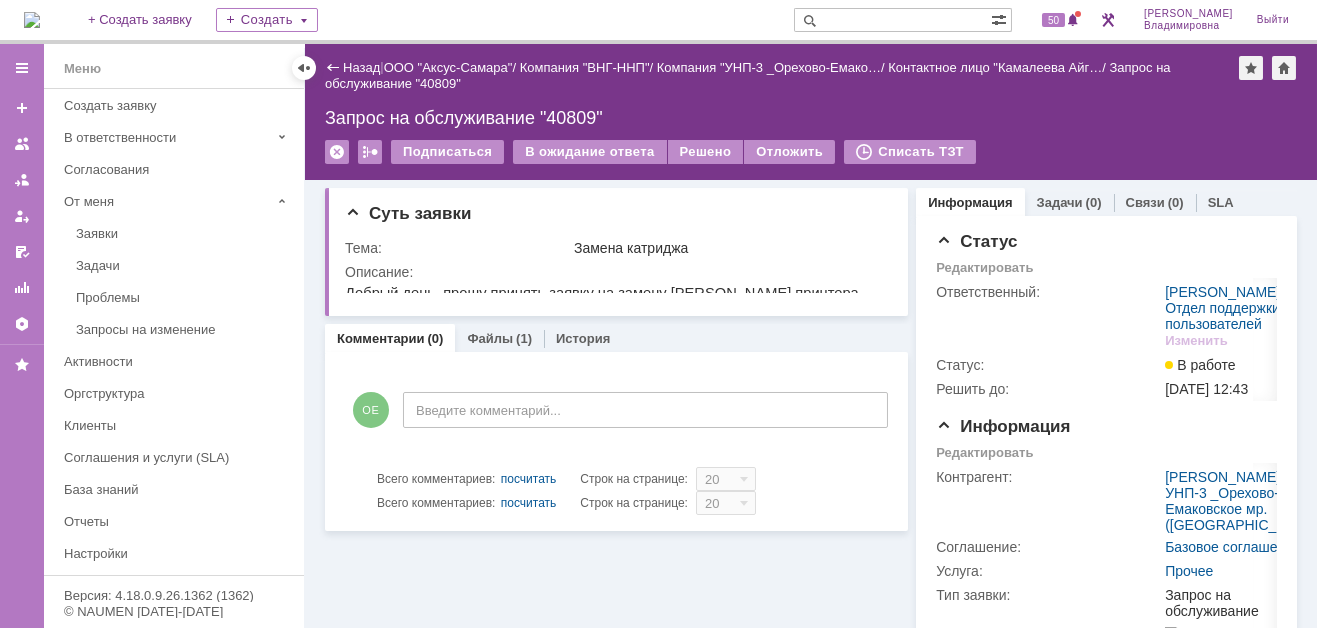 scroll, scrollTop: 0, scrollLeft: 0, axis: both 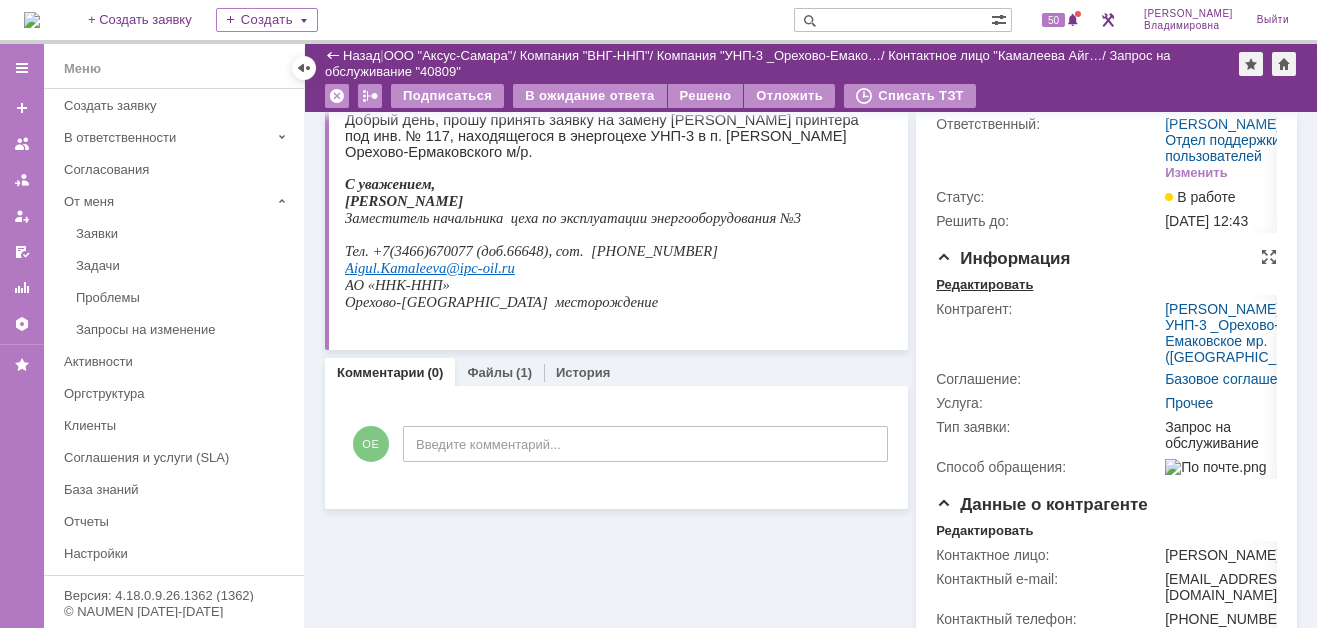 click on "Редактировать" at bounding box center (984, 285) 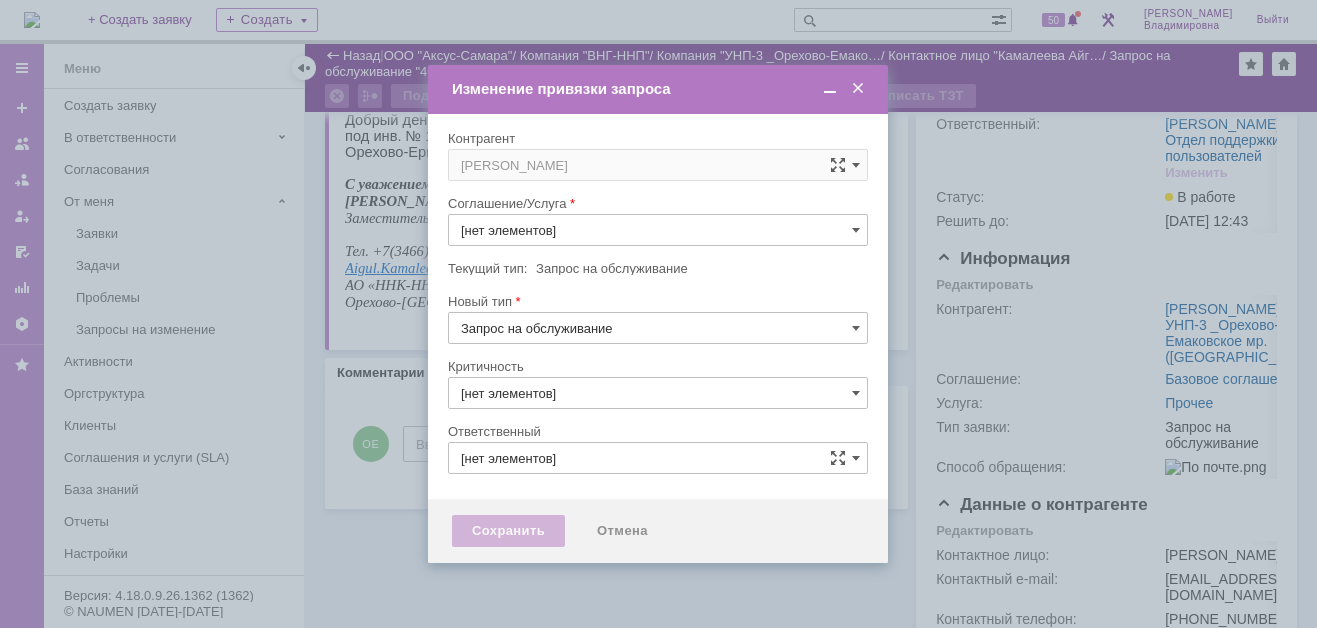 type on "Прочее" 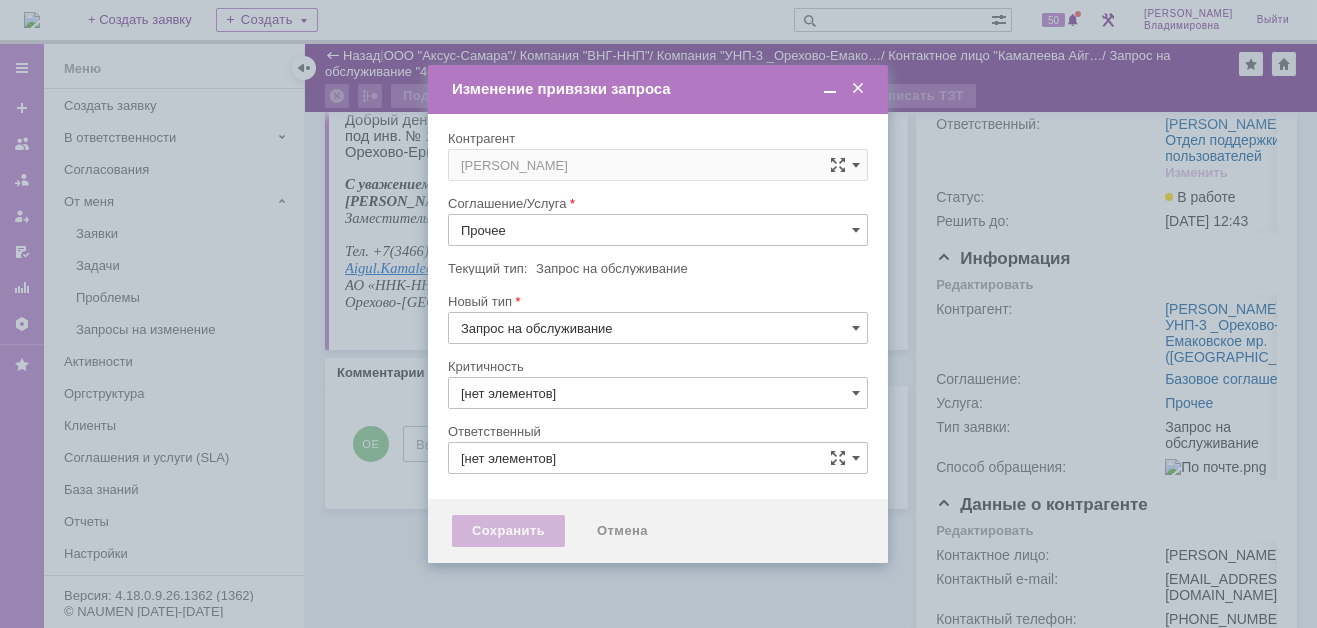 type on "[PERSON_NAME]" 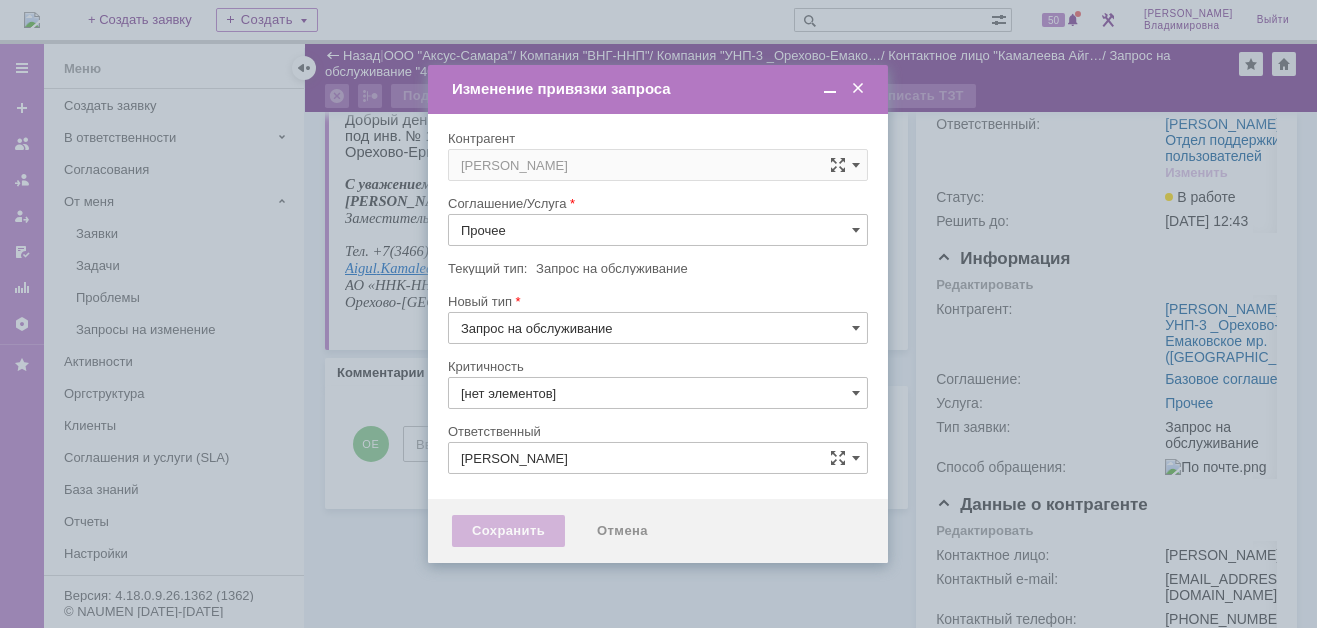type on "3. Низкая" 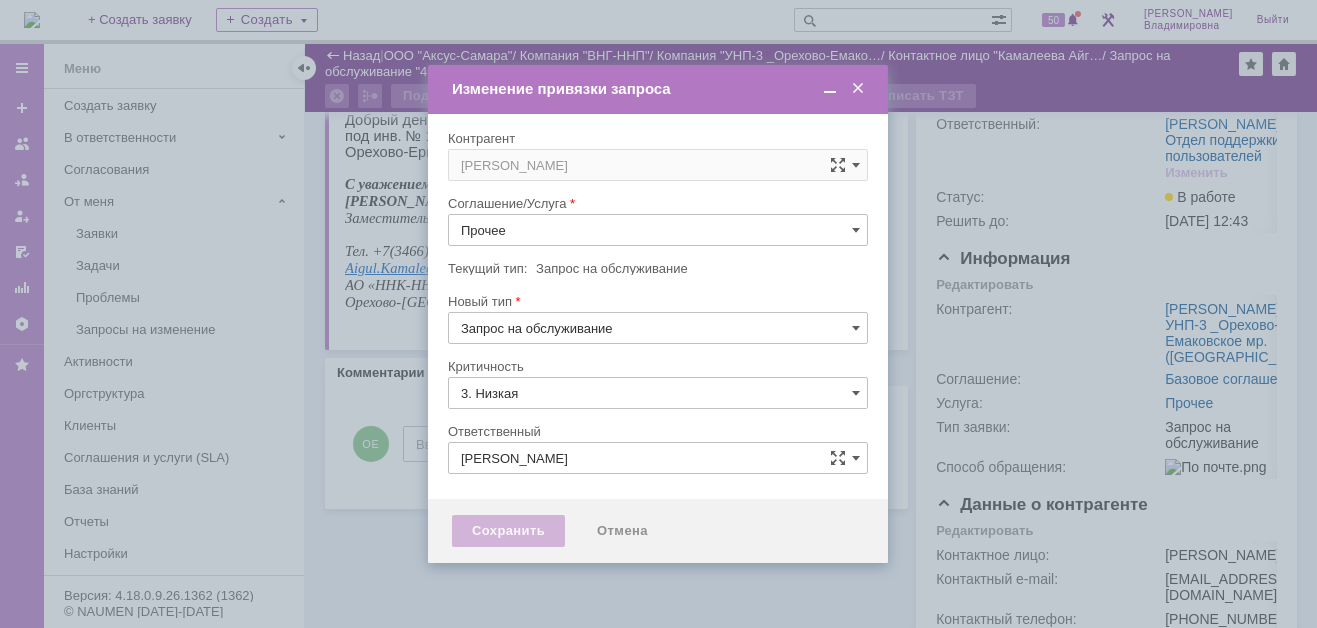 type on "[не указано]" 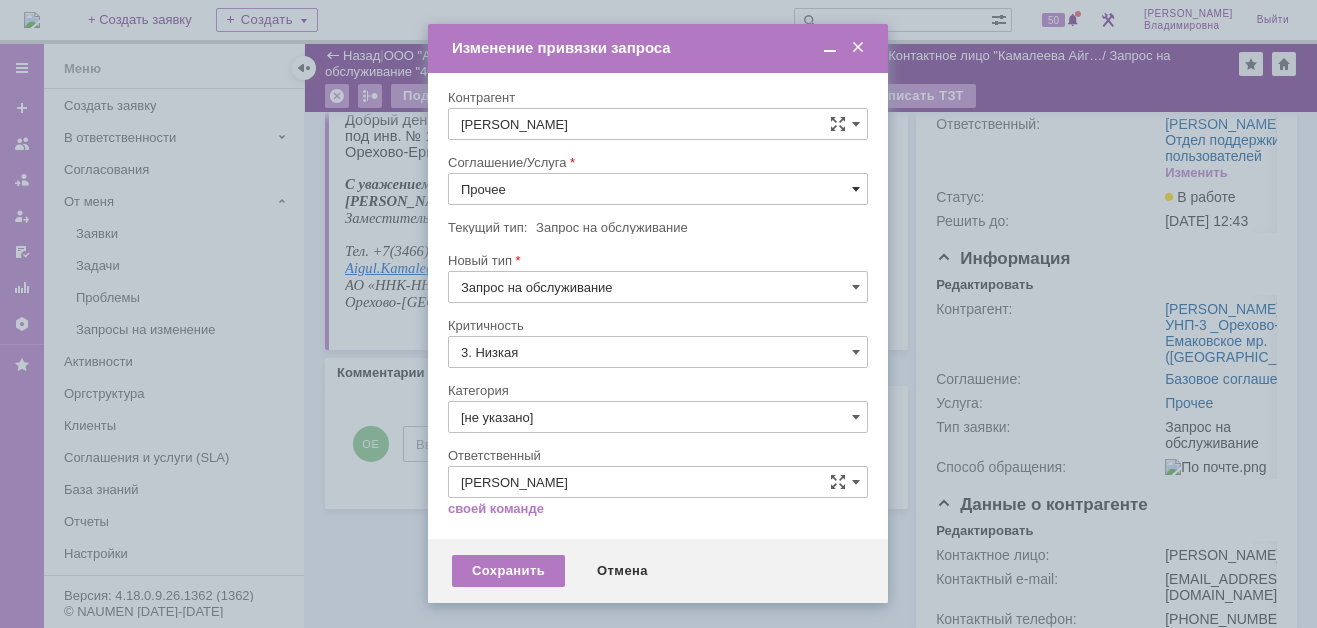 click at bounding box center (856, 189) 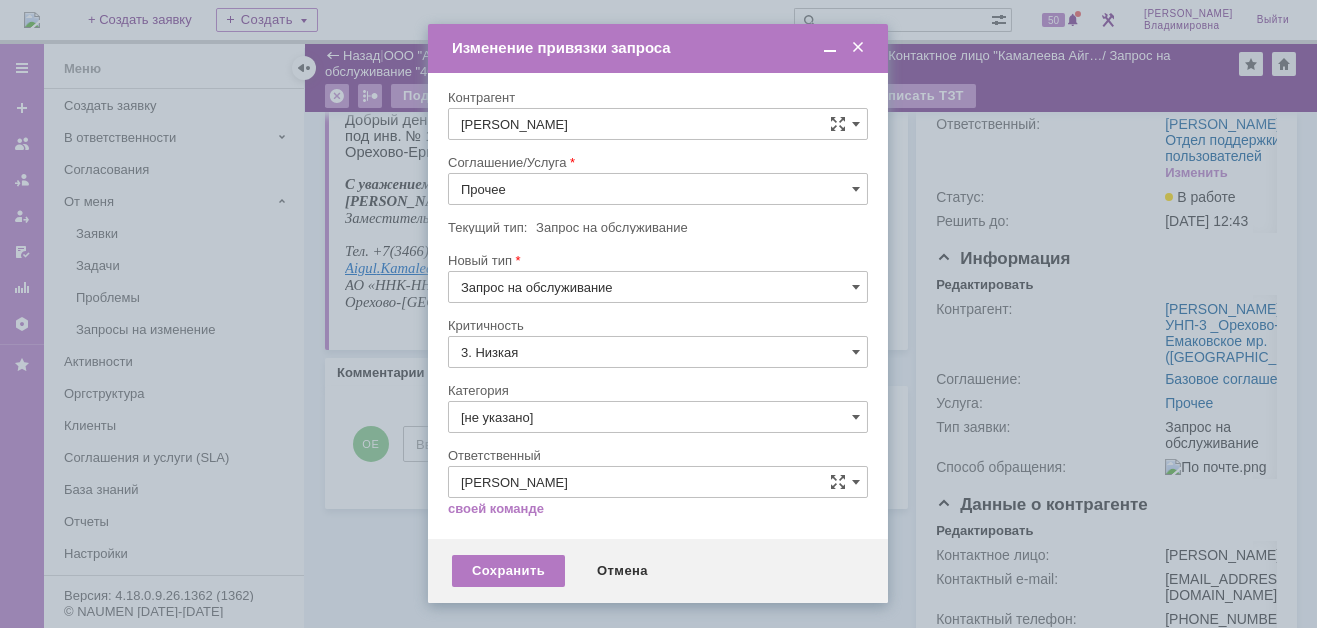 scroll, scrollTop: 121, scrollLeft: 0, axis: vertical 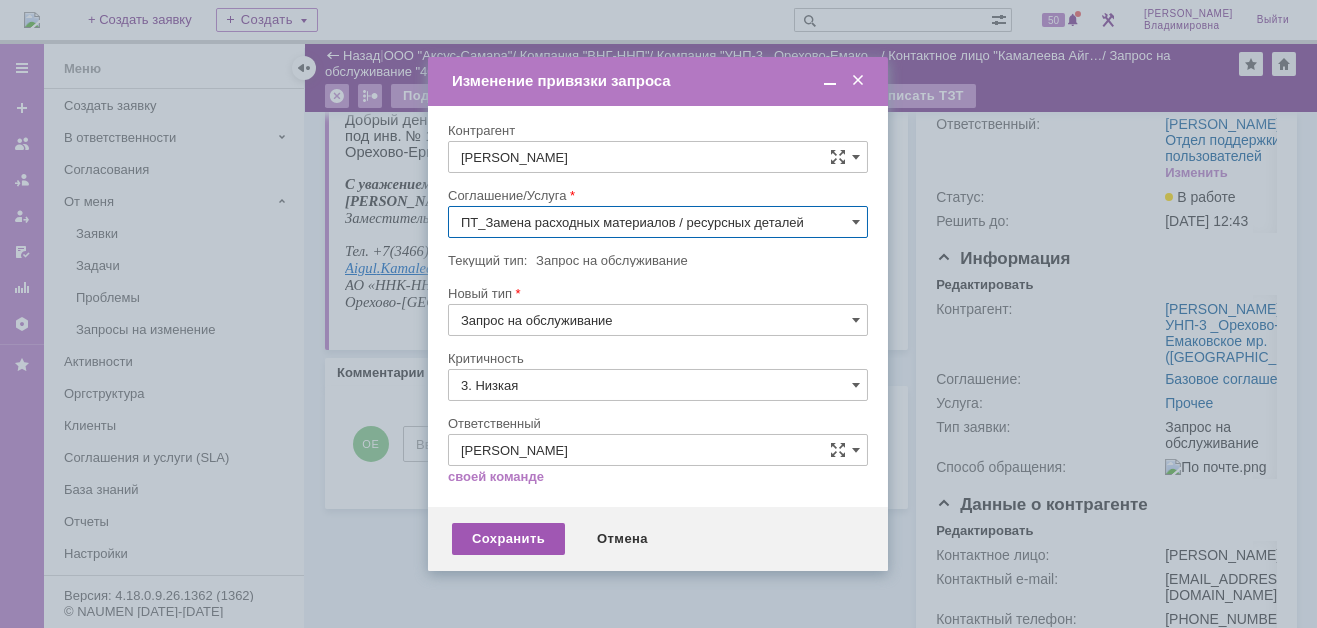 type on "ПТ_Замена расходных материалов / ресурсных деталей" 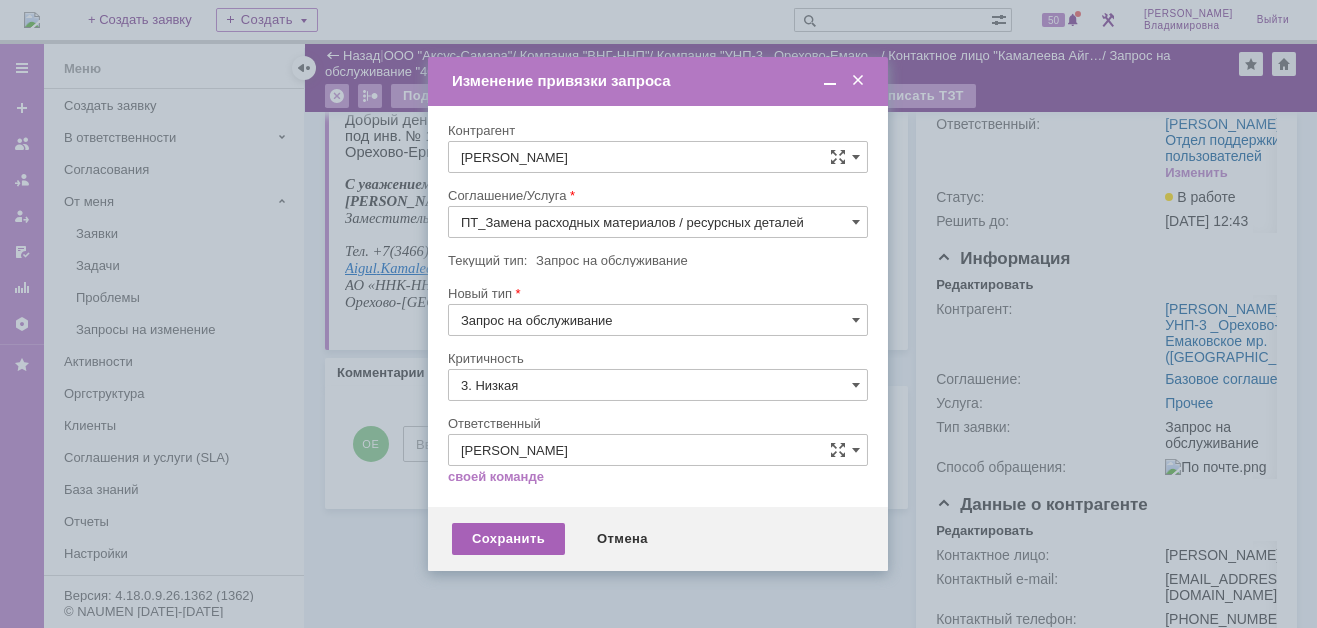 click on "Сохранить" at bounding box center (508, 539) 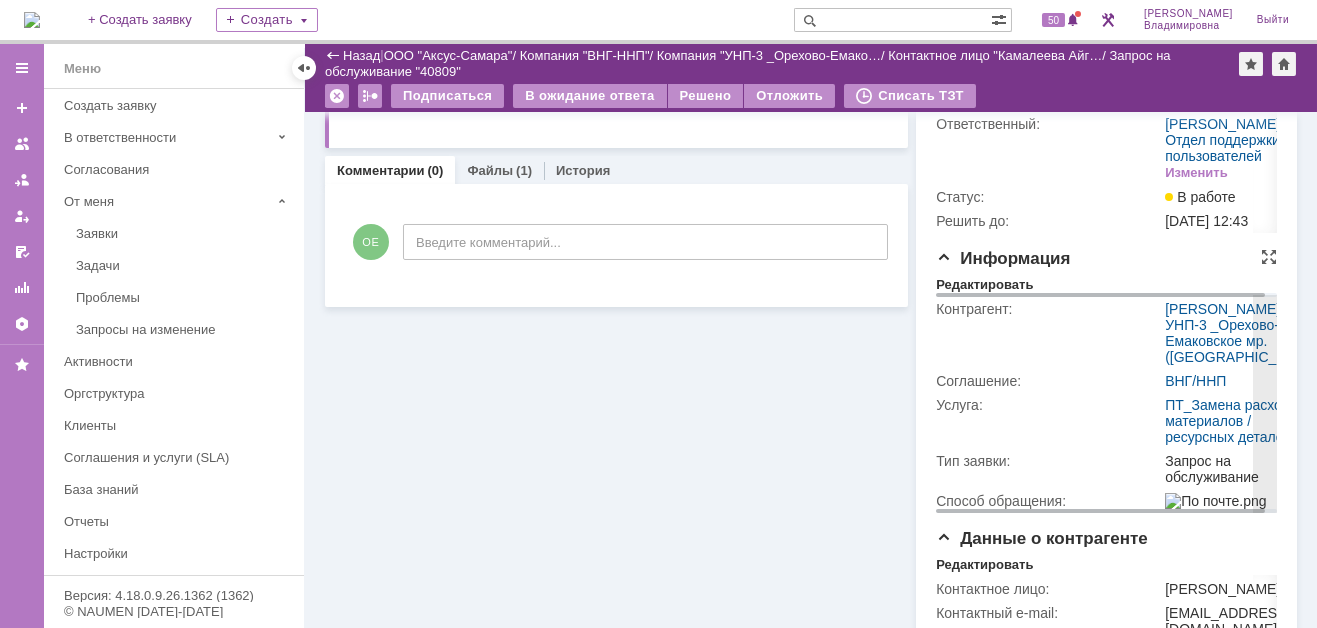 scroll, scrollTop: 0, scrollLeft: 0, axis: both 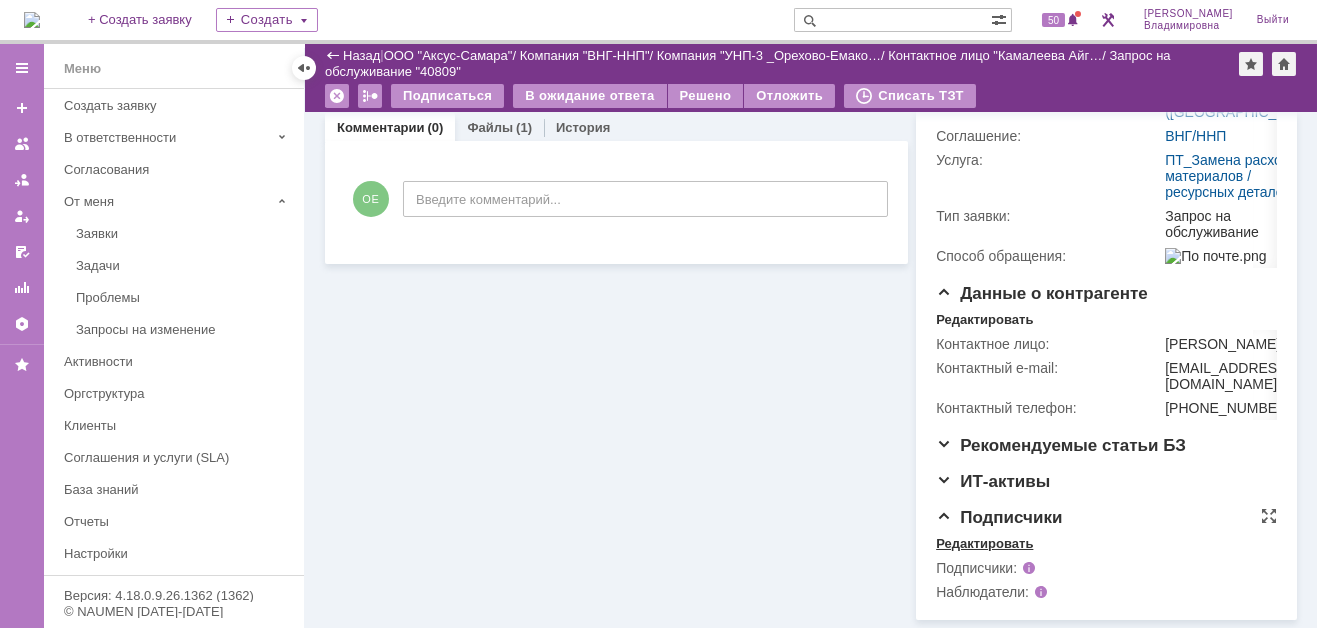 click on "Редактировать" at bounding box center [984, 544] 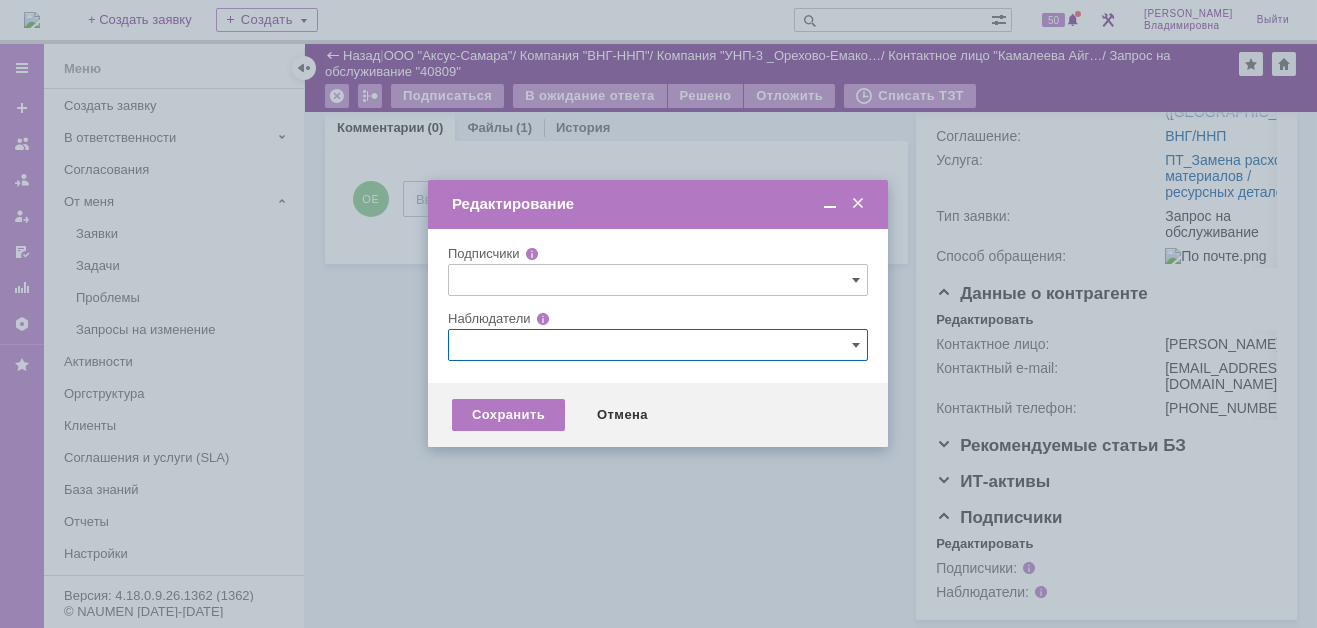 click at bounding box center [658, 345] 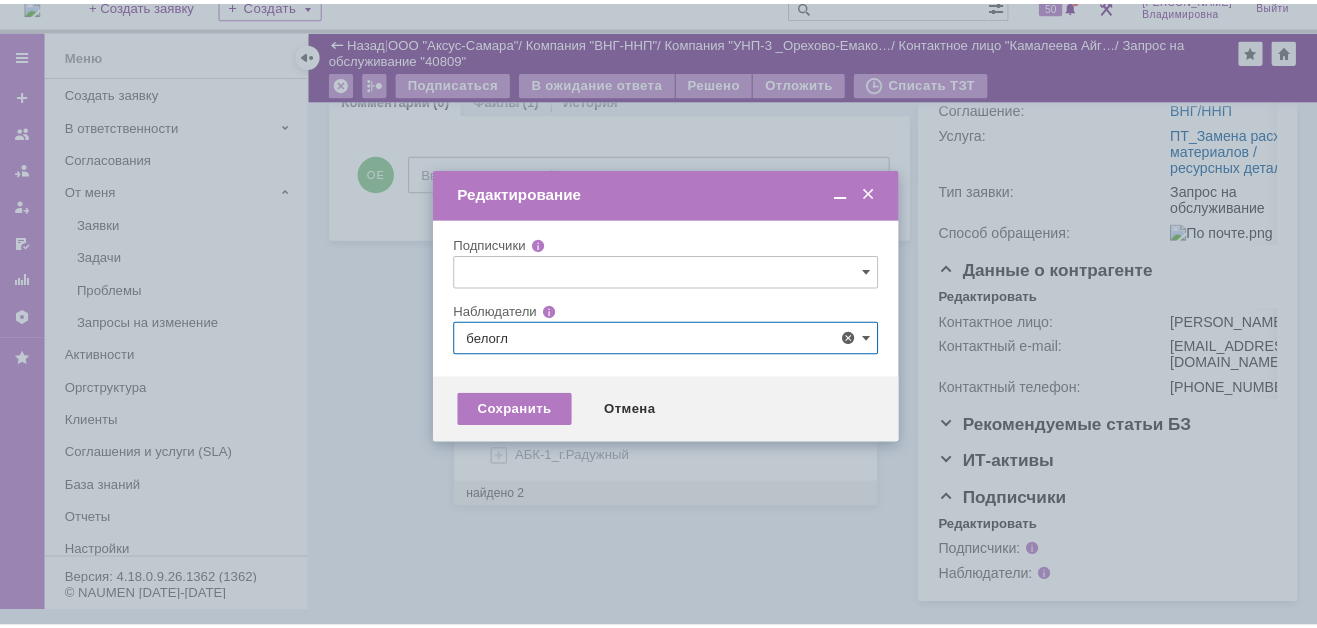 scroll, scrollTop: 0, scrollLeft: 0, axis: both 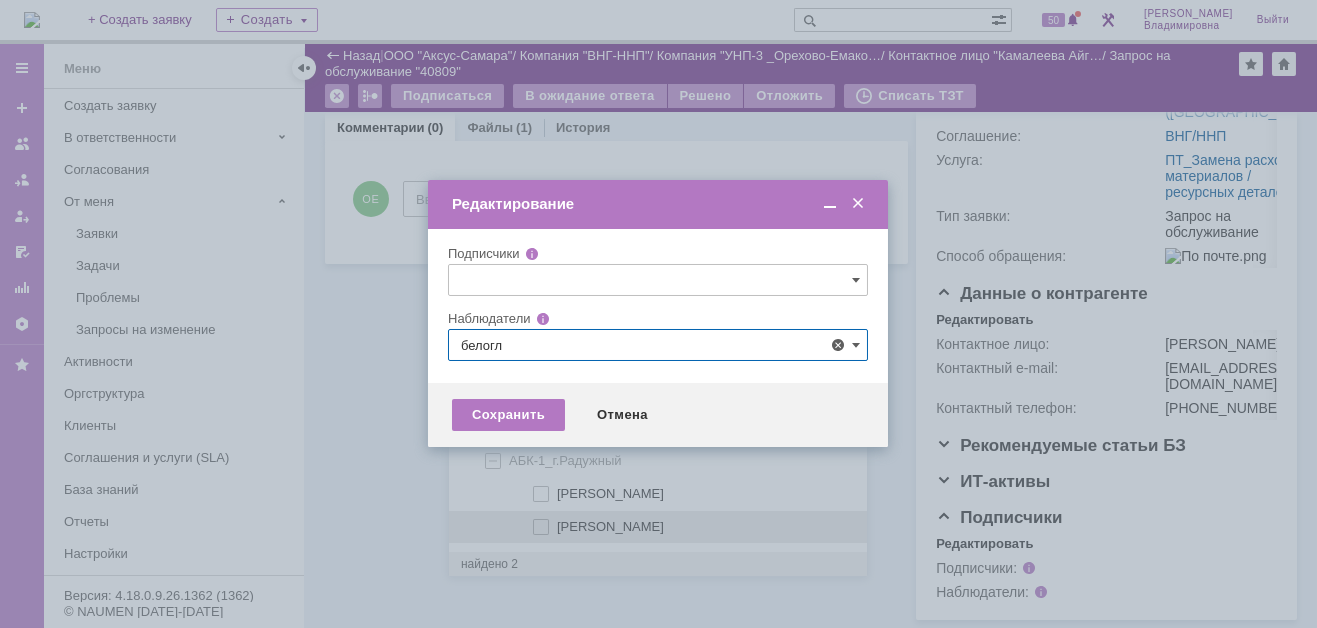 click at bounding box center [557, 491] 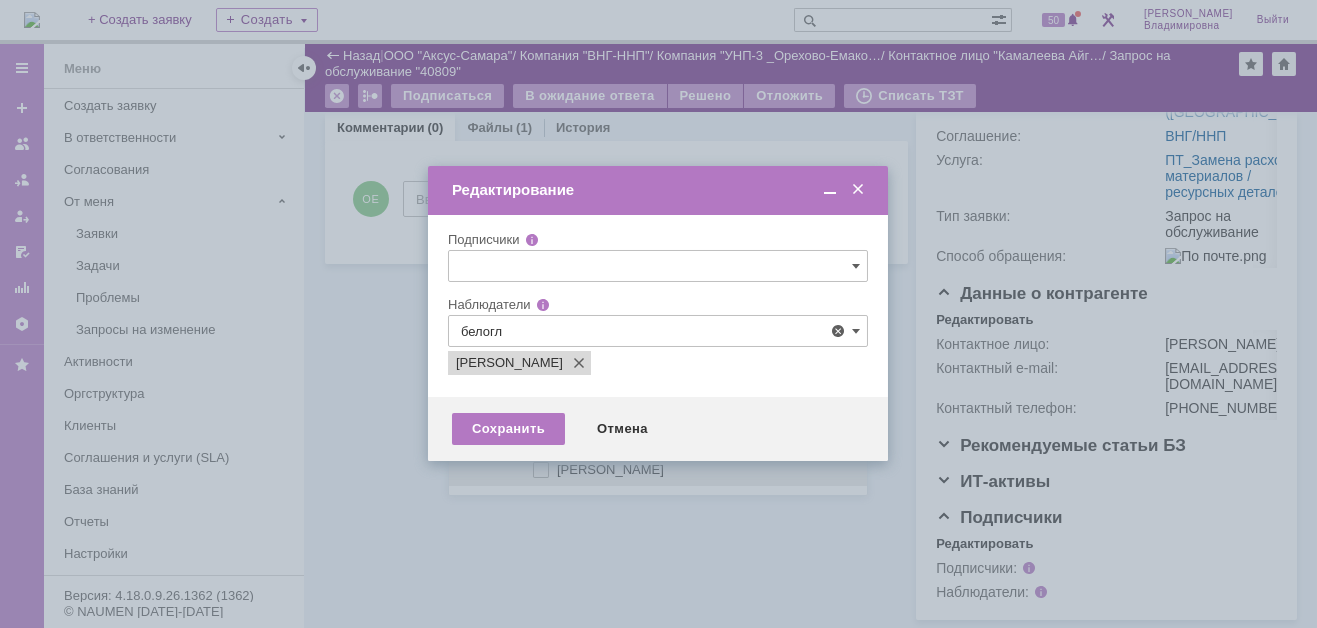 type on "Белоглазов Алексей Валерьевич" 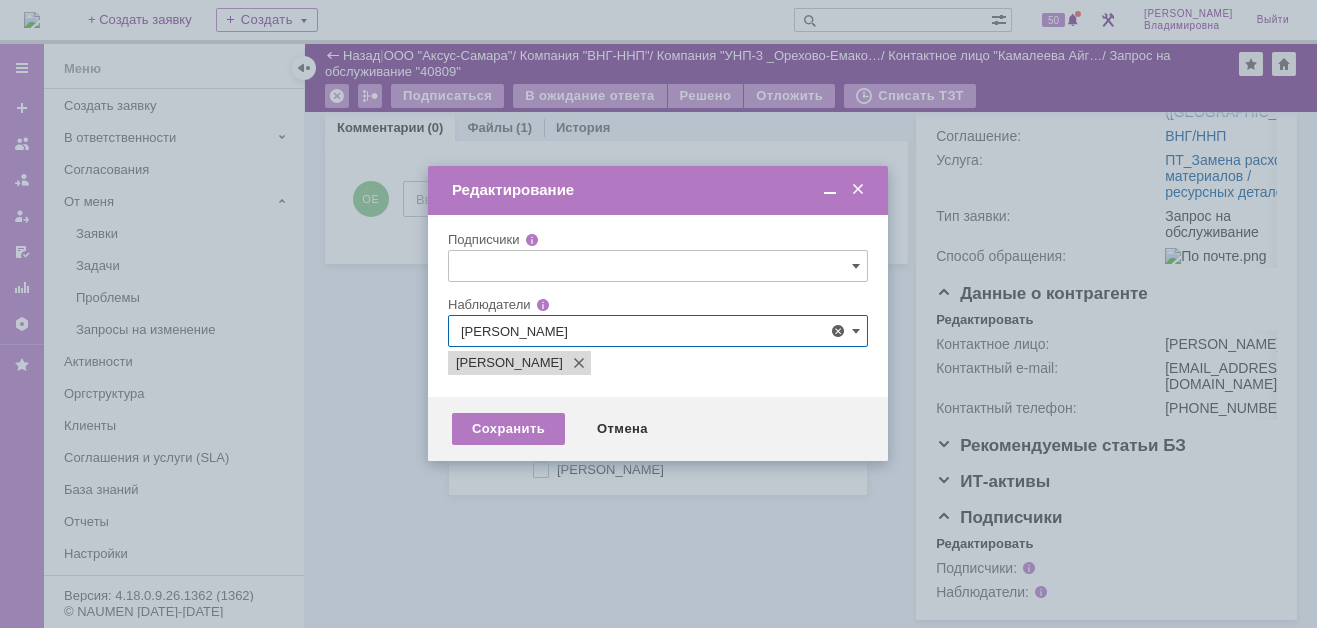 click at bounding box center [658, 314] 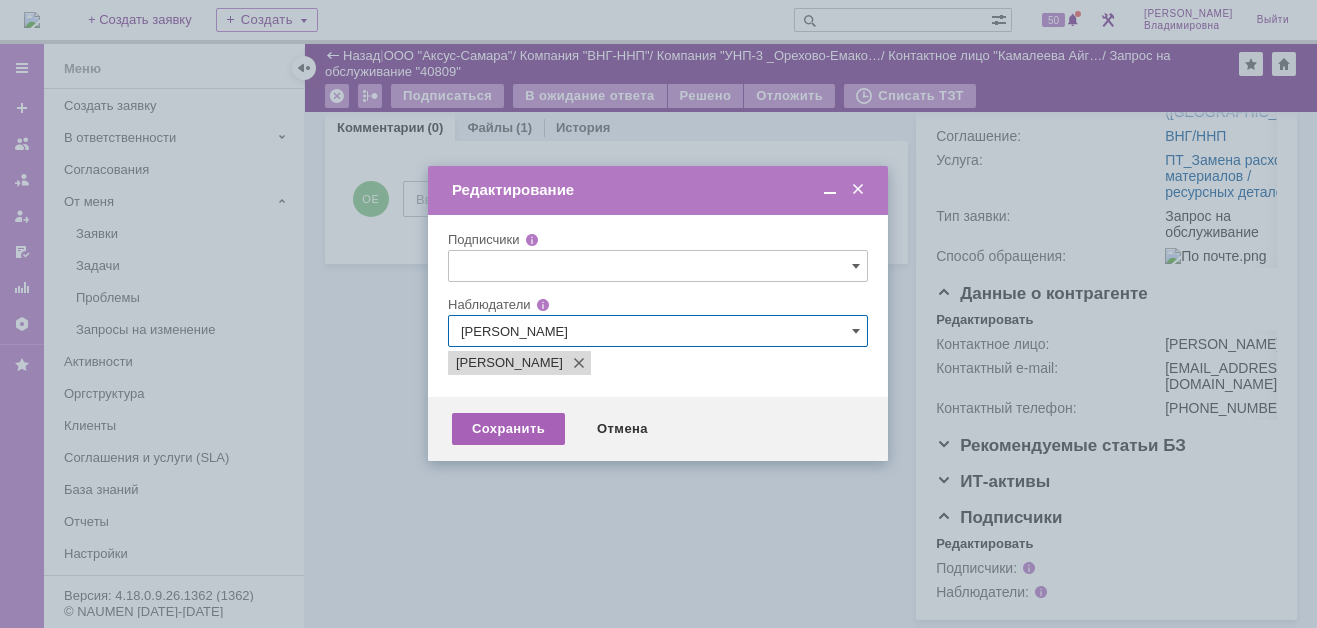 click on "Сохранить" at bounding box center (508, 429) 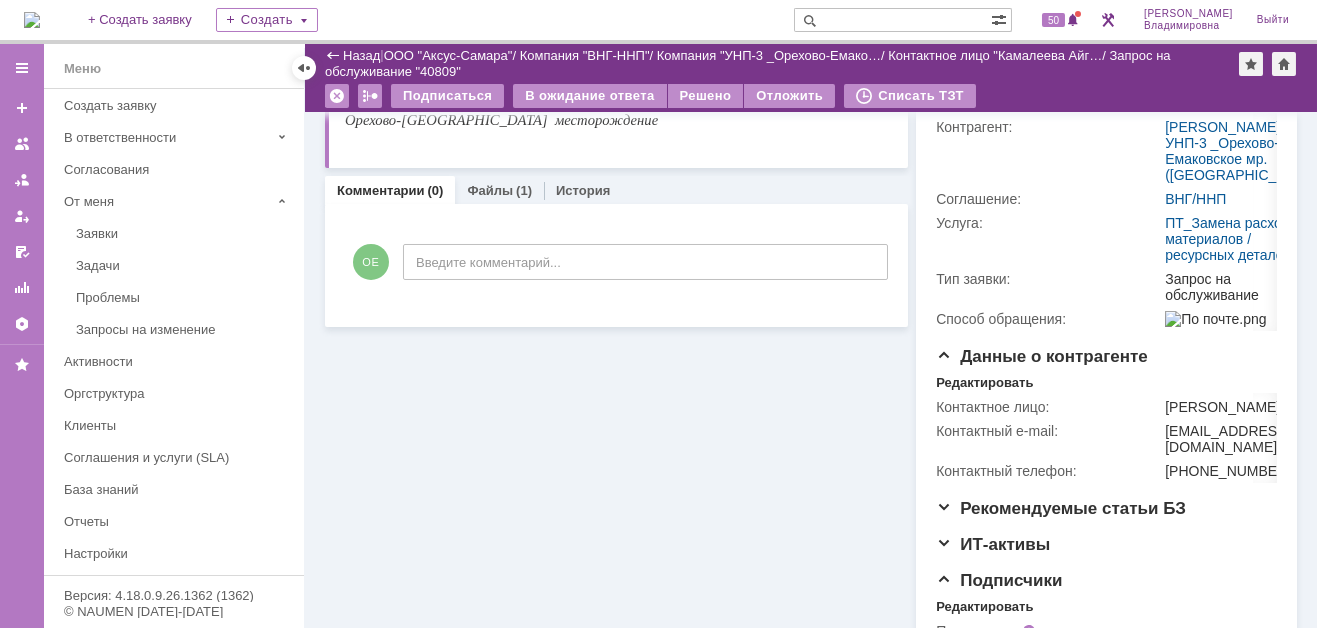 scroll, scrollTop: 0, scrollLeft: 0, axis: both 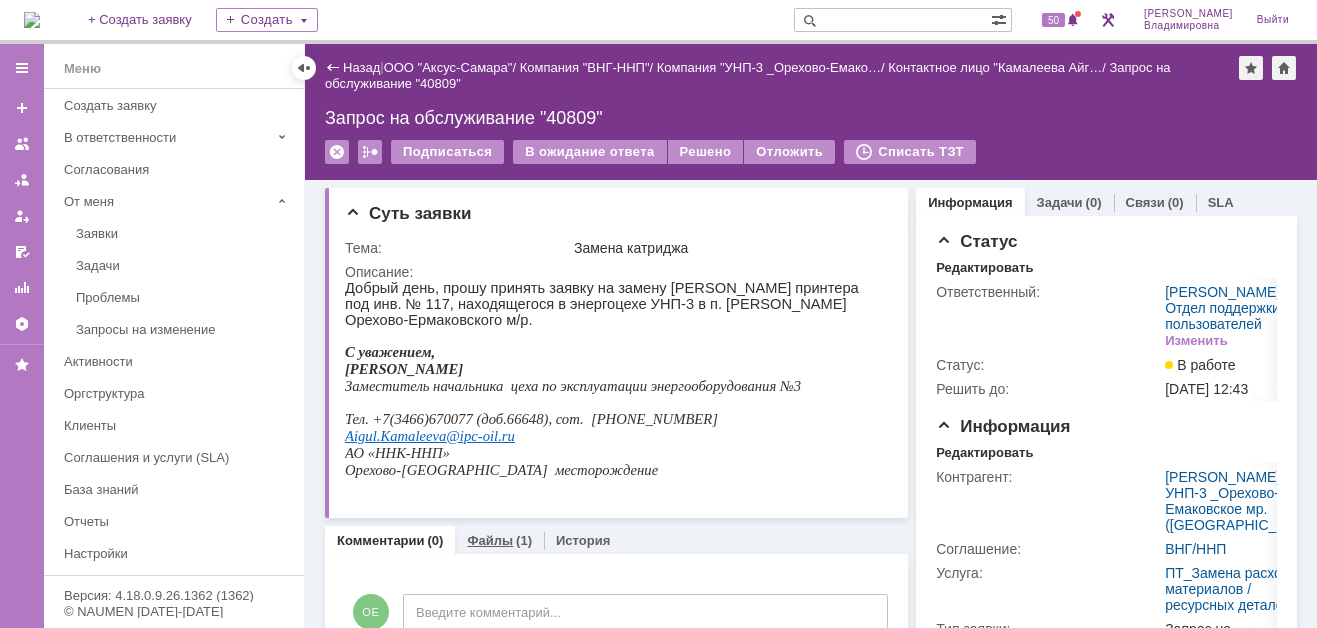 click on "Файлы" at bounding box center [490, 540] 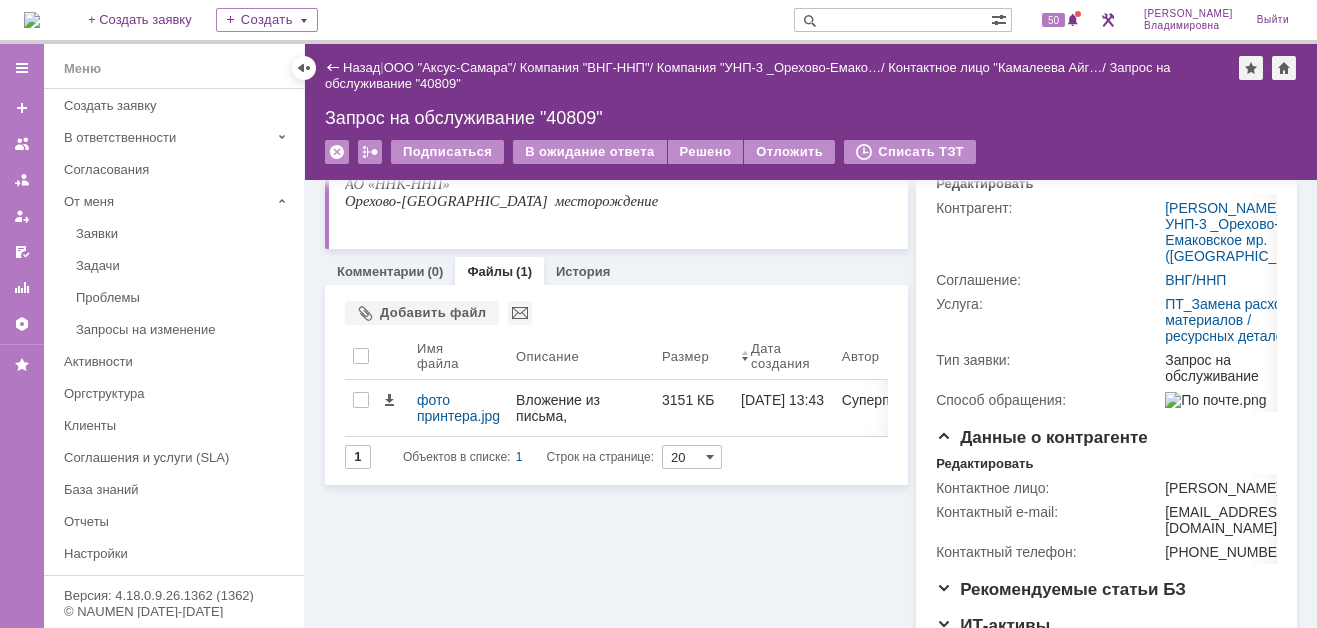 scroll, scrollTop: 400, scrollLeft: 0, axis: vertical 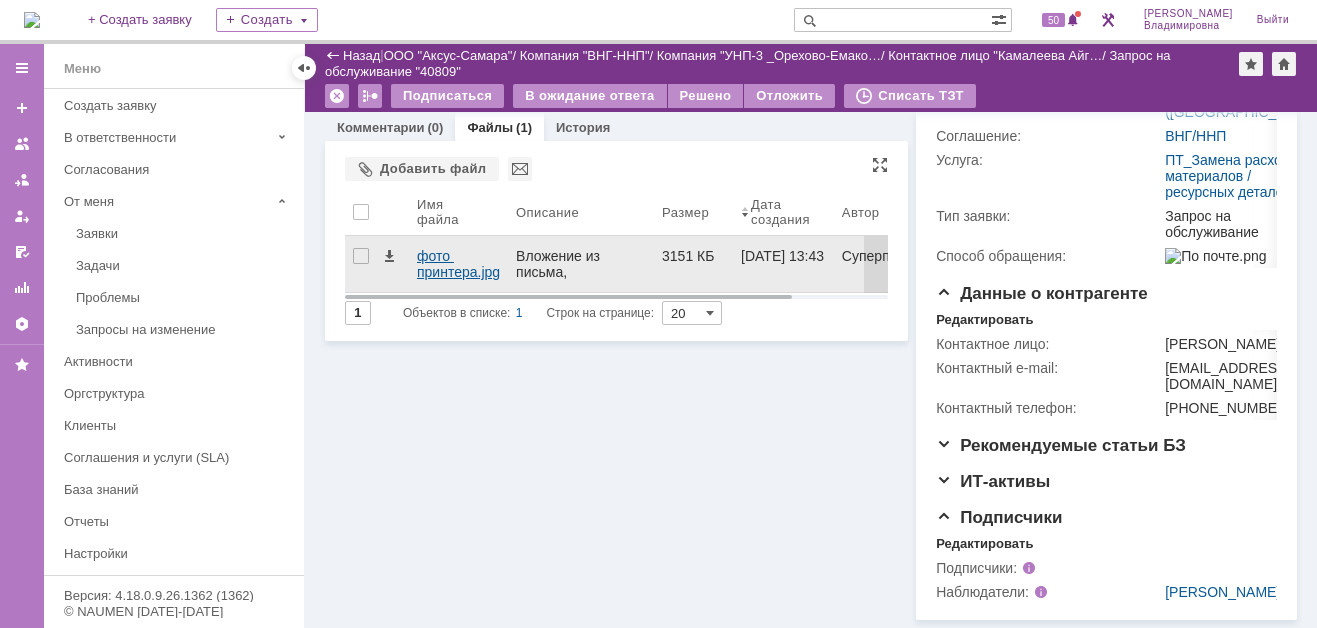 click on "фото принтера.jpg" at bounding box center [458, 264] 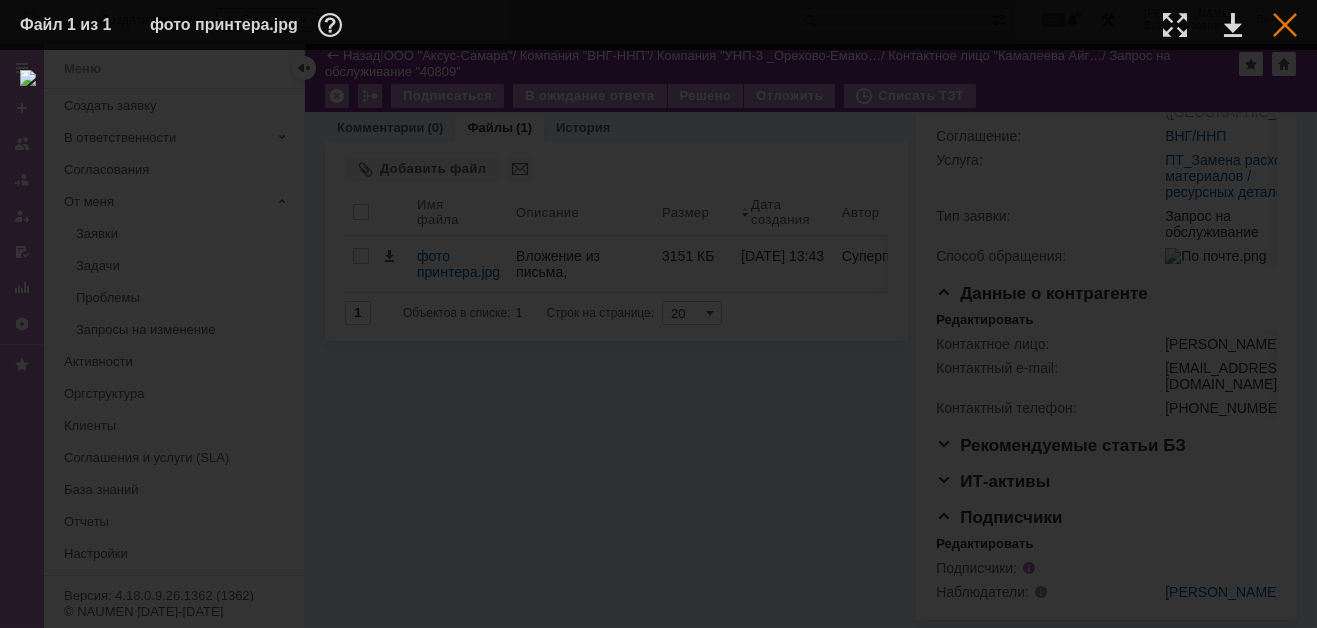 click at bounding box center (1285, 25) 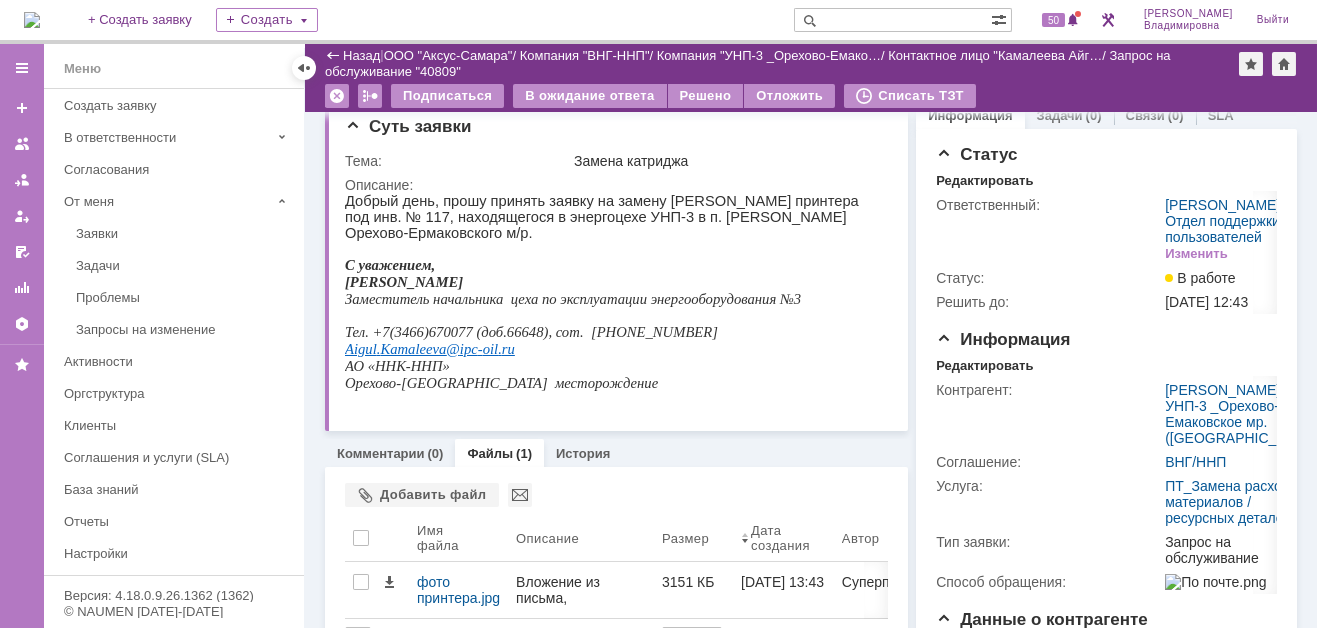 scroll, scrollTop: 16, scrollLeft: 0, axis: vertical 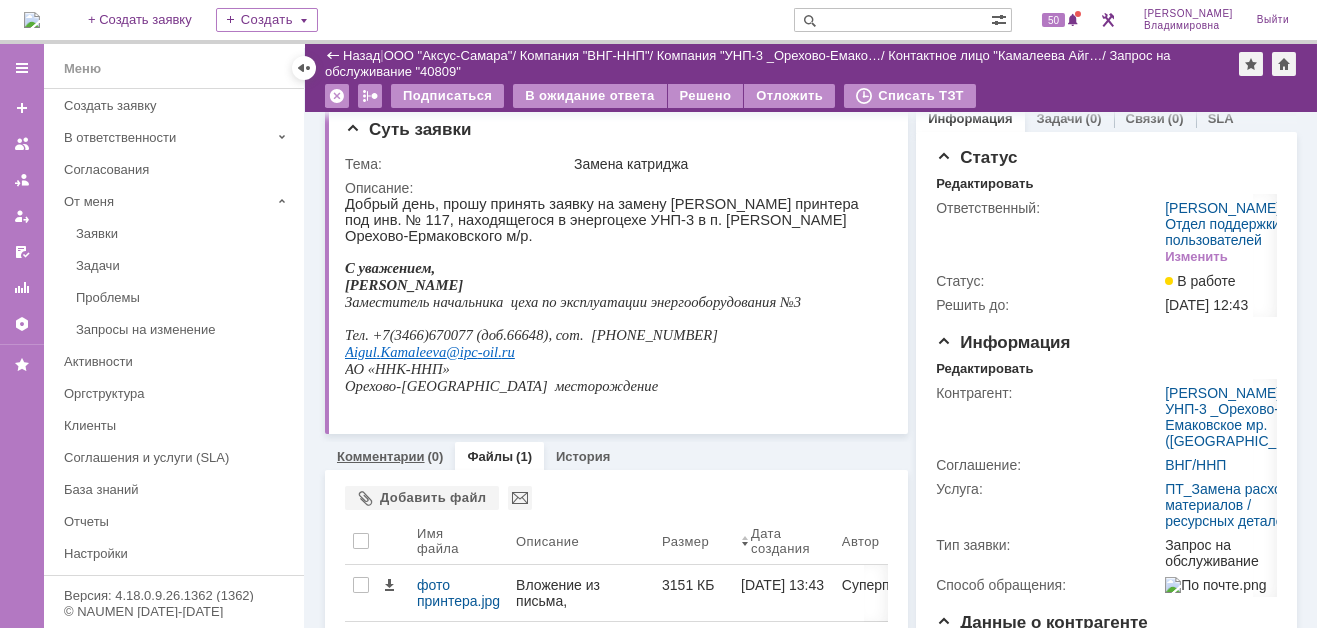 click on "Комментарии" at bounding box center [381, 456] 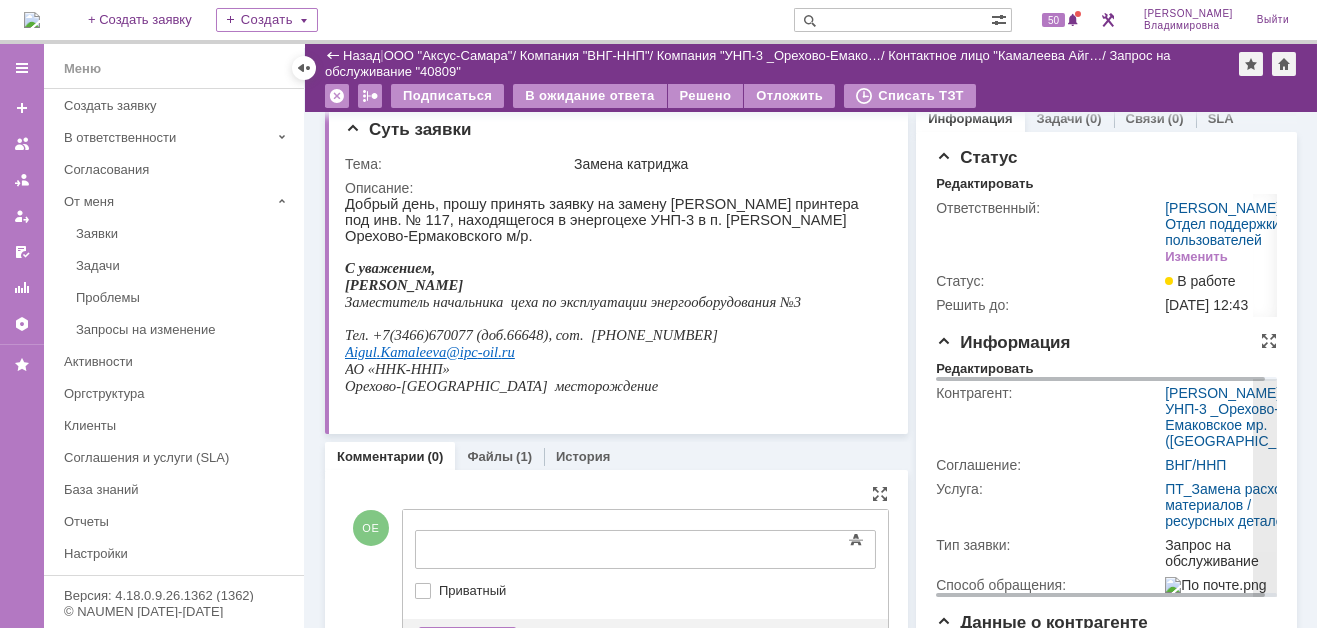 scroll, scrollTop: 0, scrollLeft: 0, axis: both 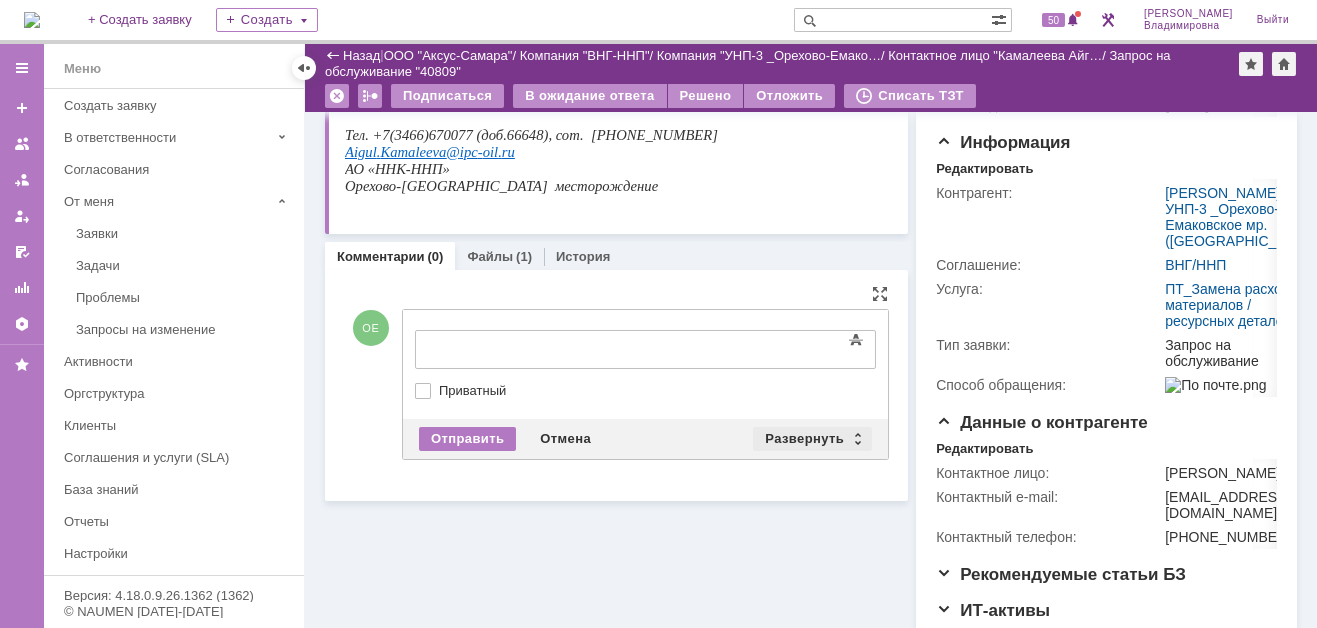 click on "Развернуть" at bounding box center [812, 439] 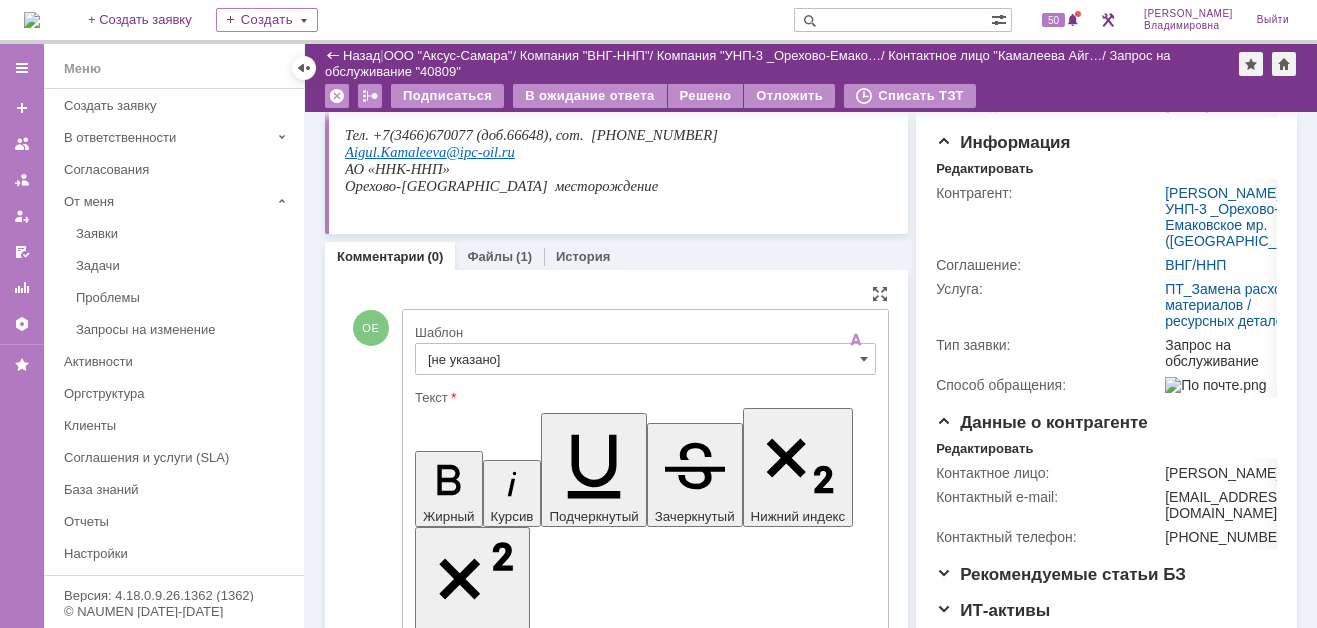 scroll, scrollTop: 0, scrollLeft: 0, axis: both 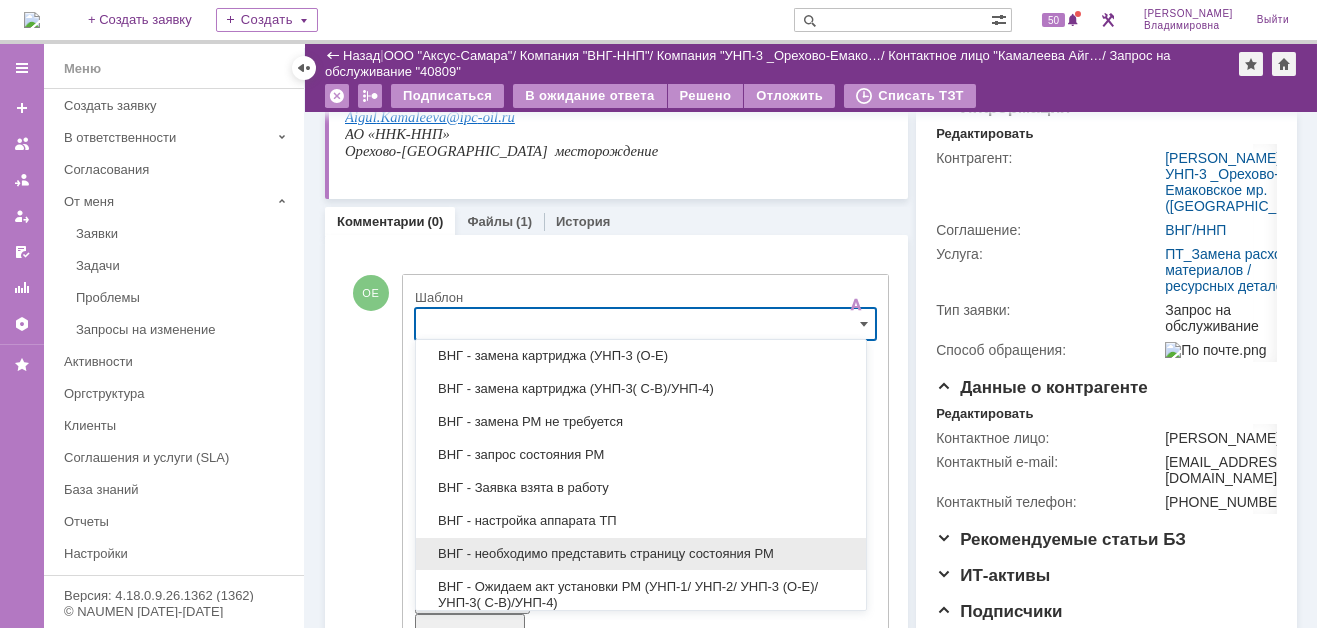 click on "ВНГ - необходимо представить страницу состояния РМ" at bounding box center (641, 554) 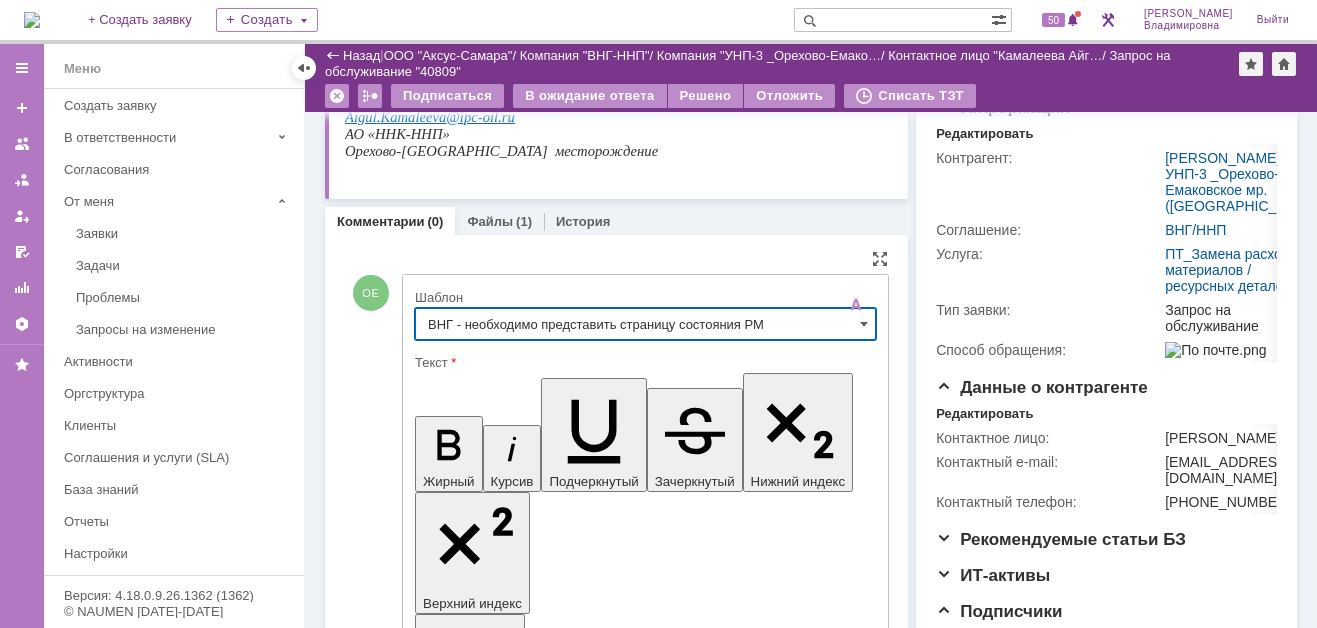 type on "ВНГ - необходимо представить страницу состояния РМ" 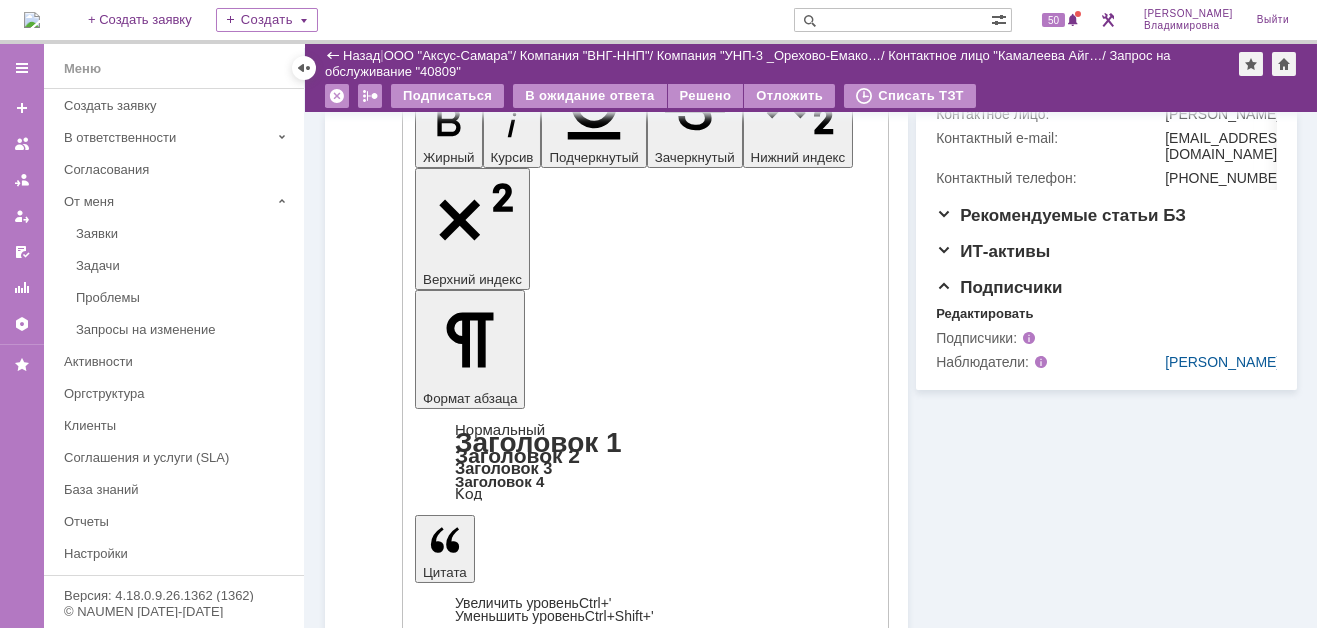 scroll, scrollTop: 576, scrollLeft: 0, axis: vertical 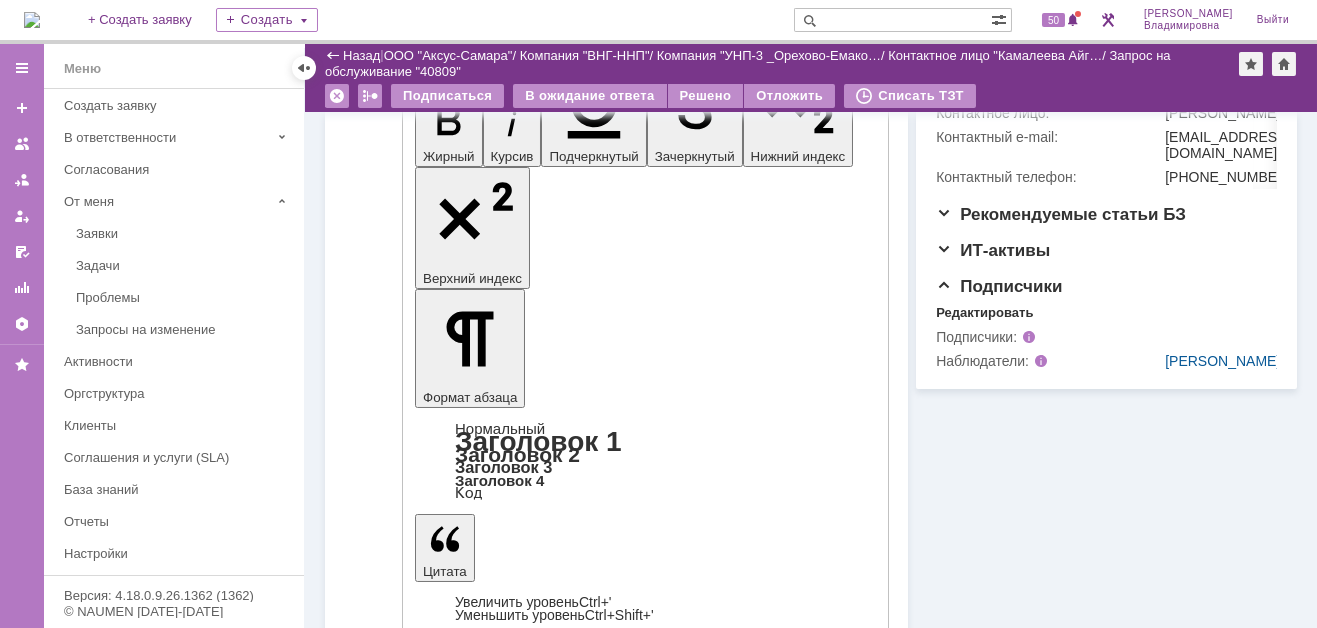 click on "Выбрать файл" at bounding box center (474, 4505) 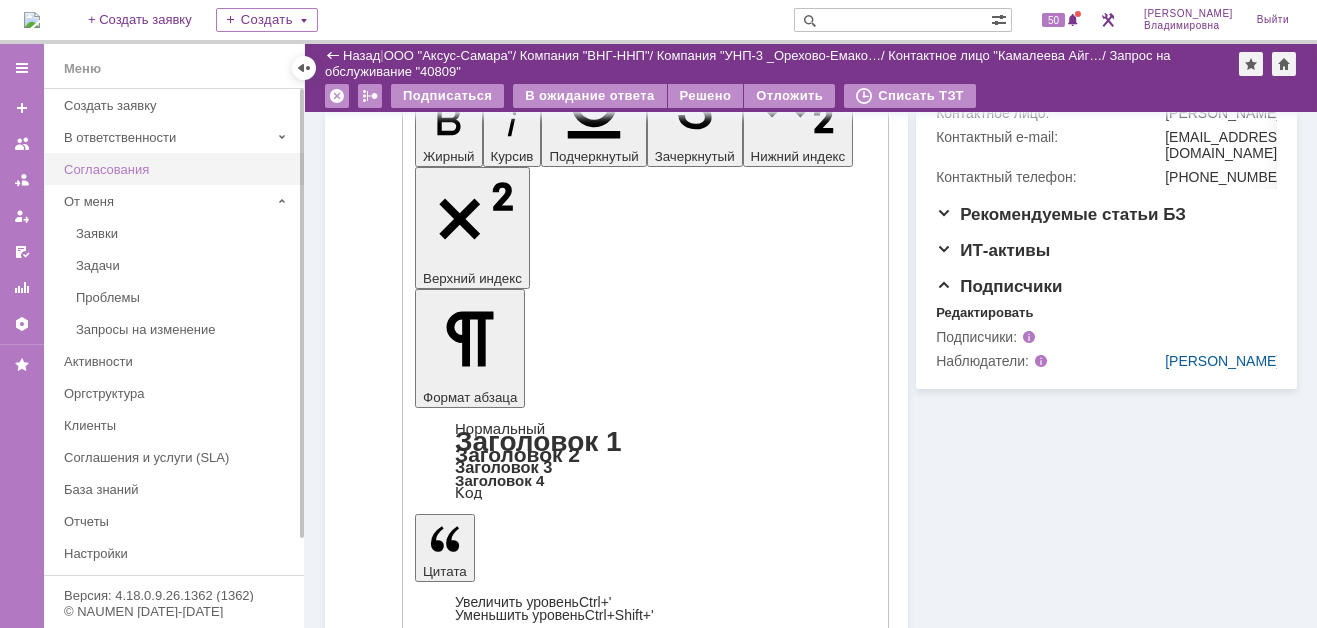 scroll, scrollTop: 0, scrollLeft: 0, axis: both 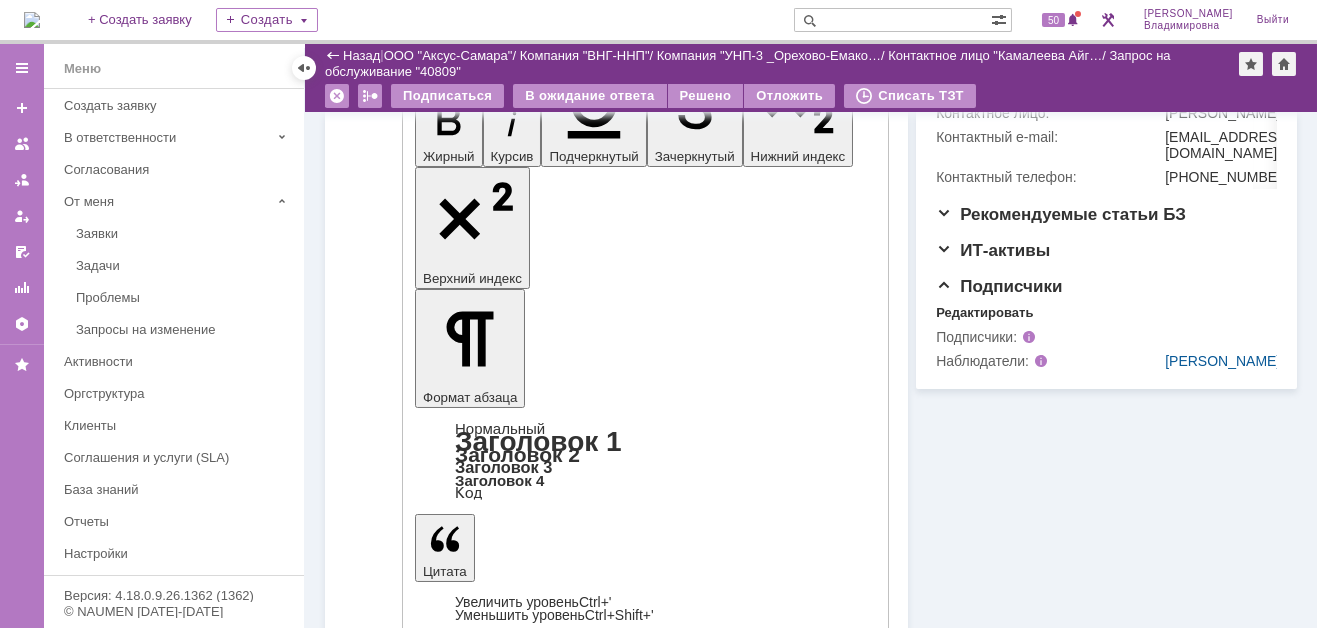 click on "Отправить" at bounding box center [467, 4587] 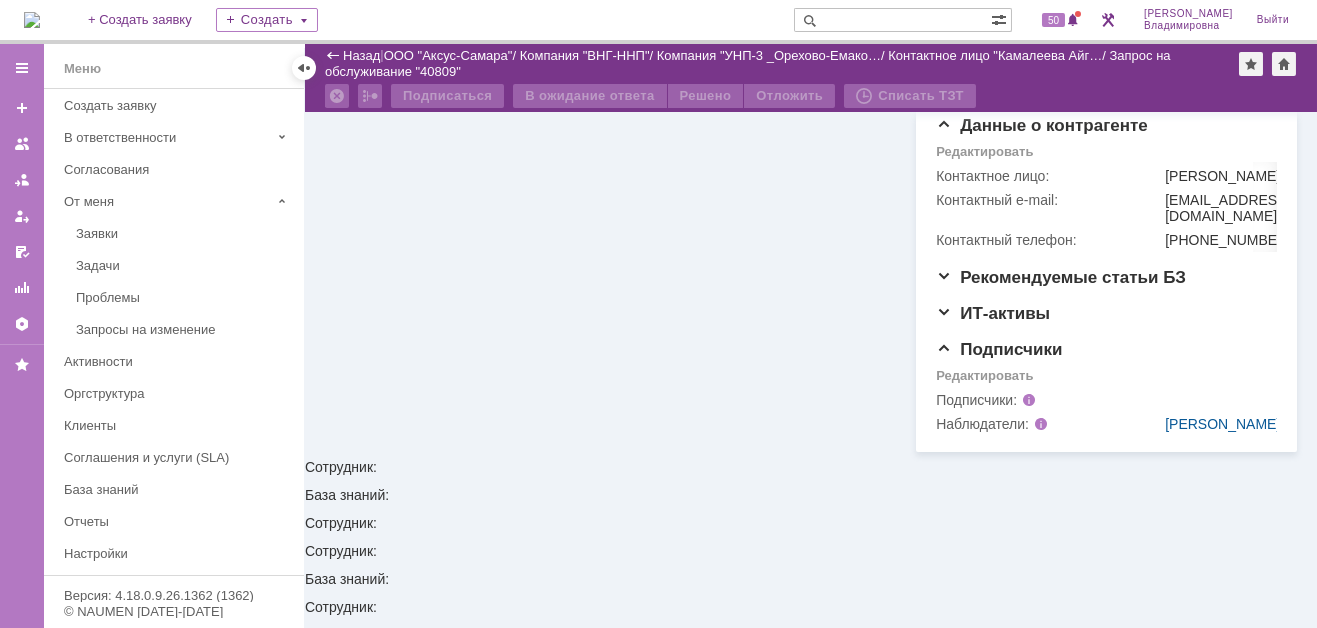 scroll, scrollTop: 517, scrollLeft: 0, axis: vertical 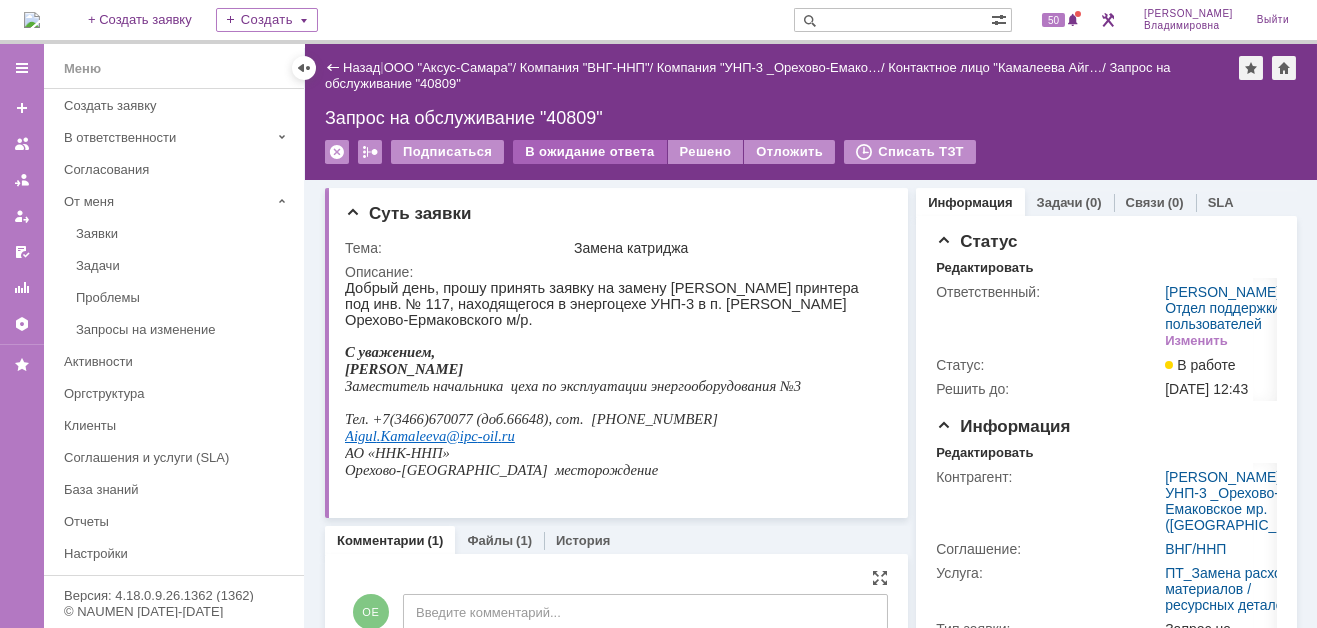 click on "В ожидание ответа" at bounding box center [589, 152] 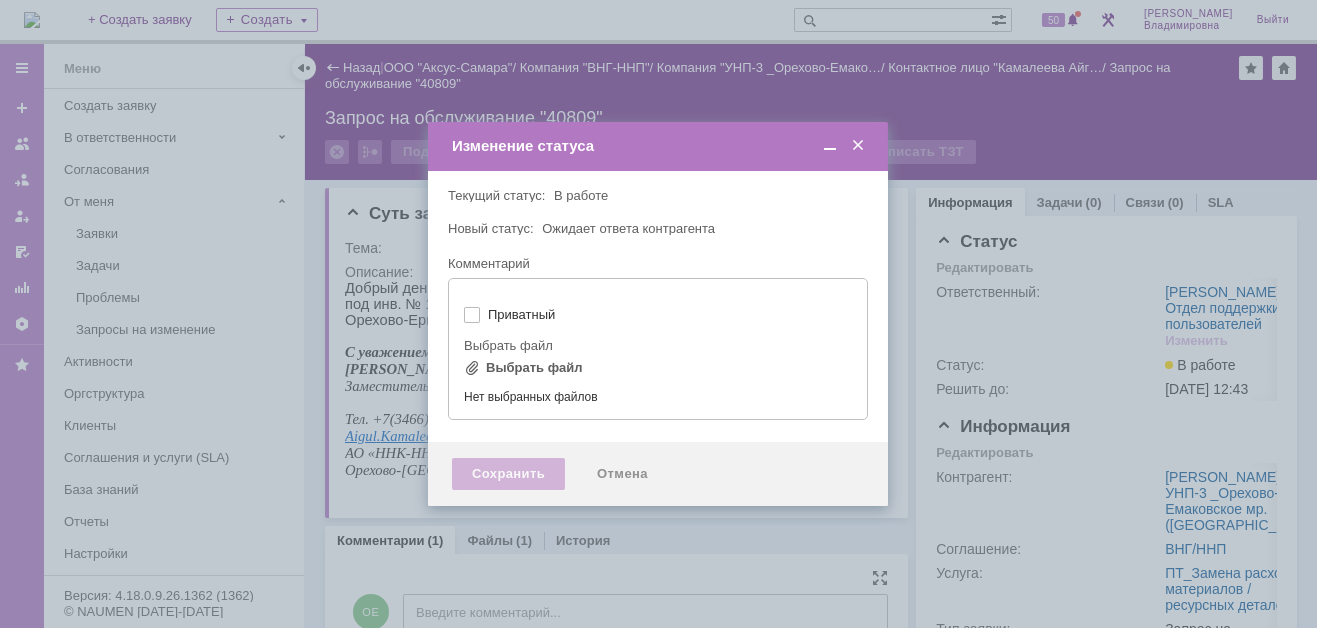 type on "[не указано]" 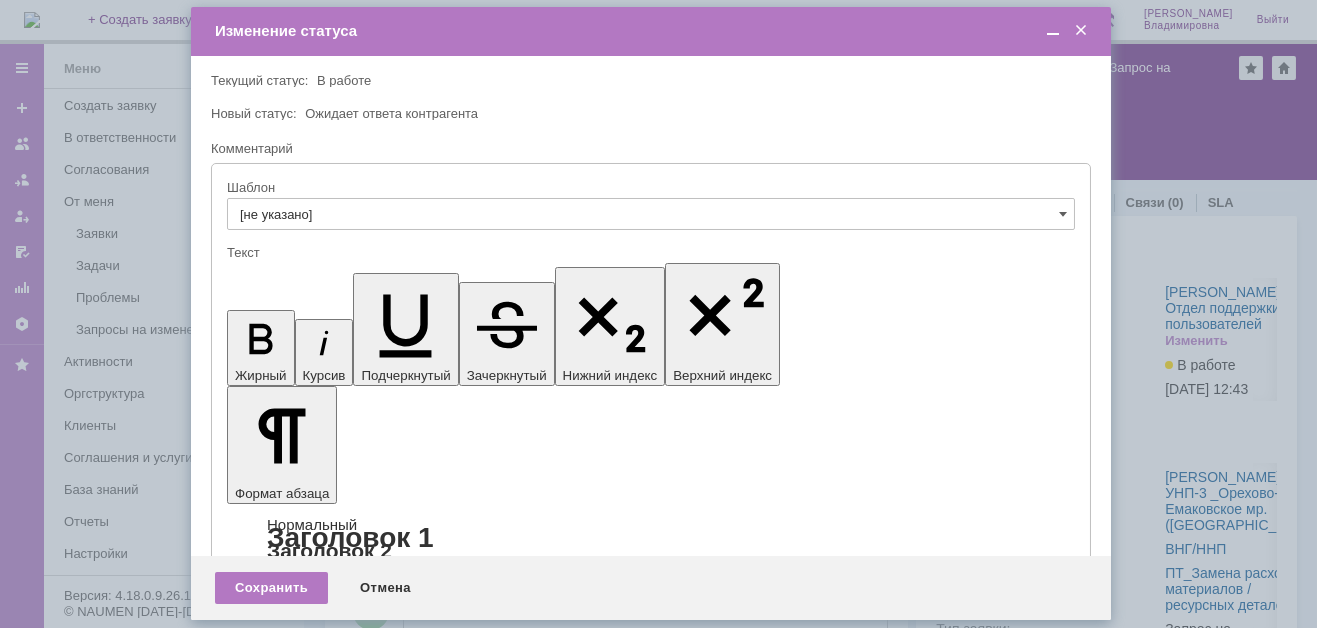 scroll, scrollTop: 0, scrollLeft: 0, axis: both 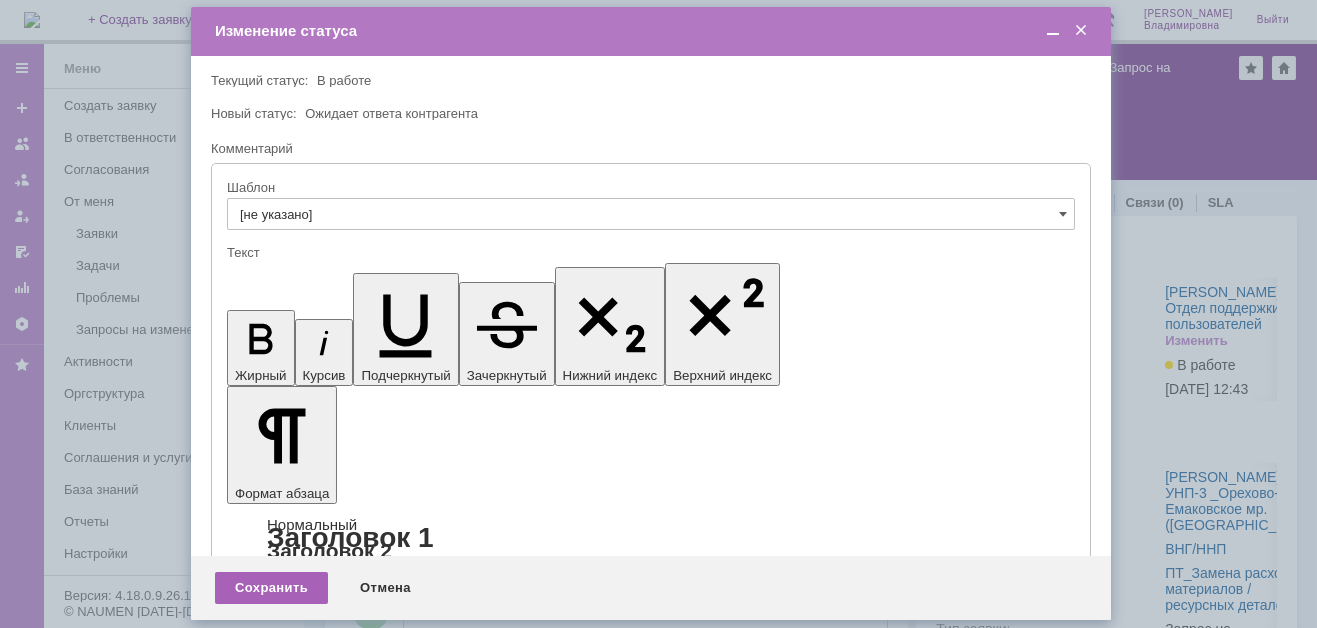 click on "Сохранить" at bounding box center (271, 588) 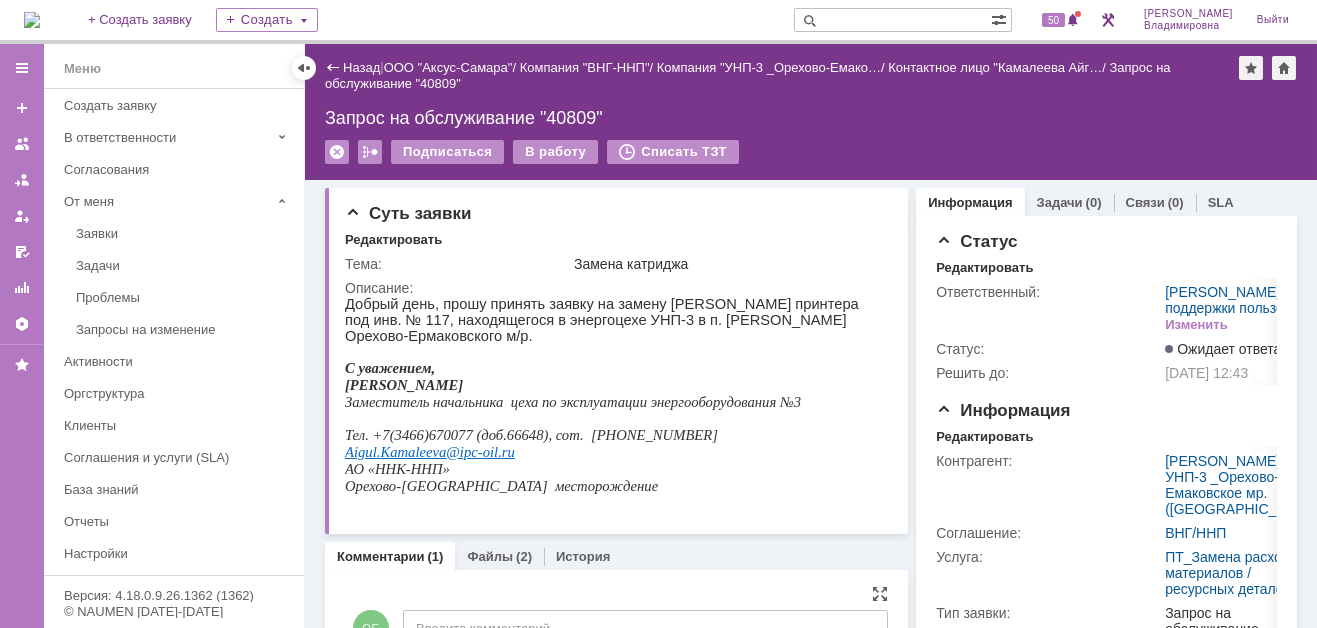 scroll, scrollTop: 0, scrollLeft: 0, axis: both 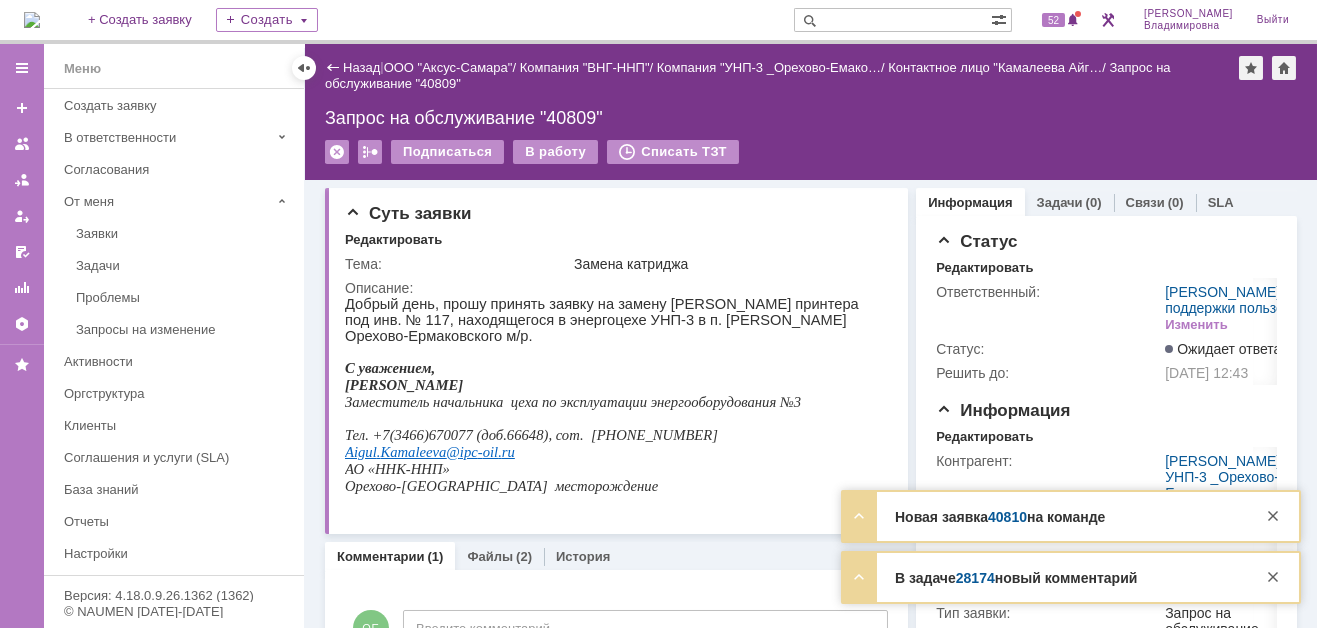 click on "40810" at bounding box center [1007, 517] 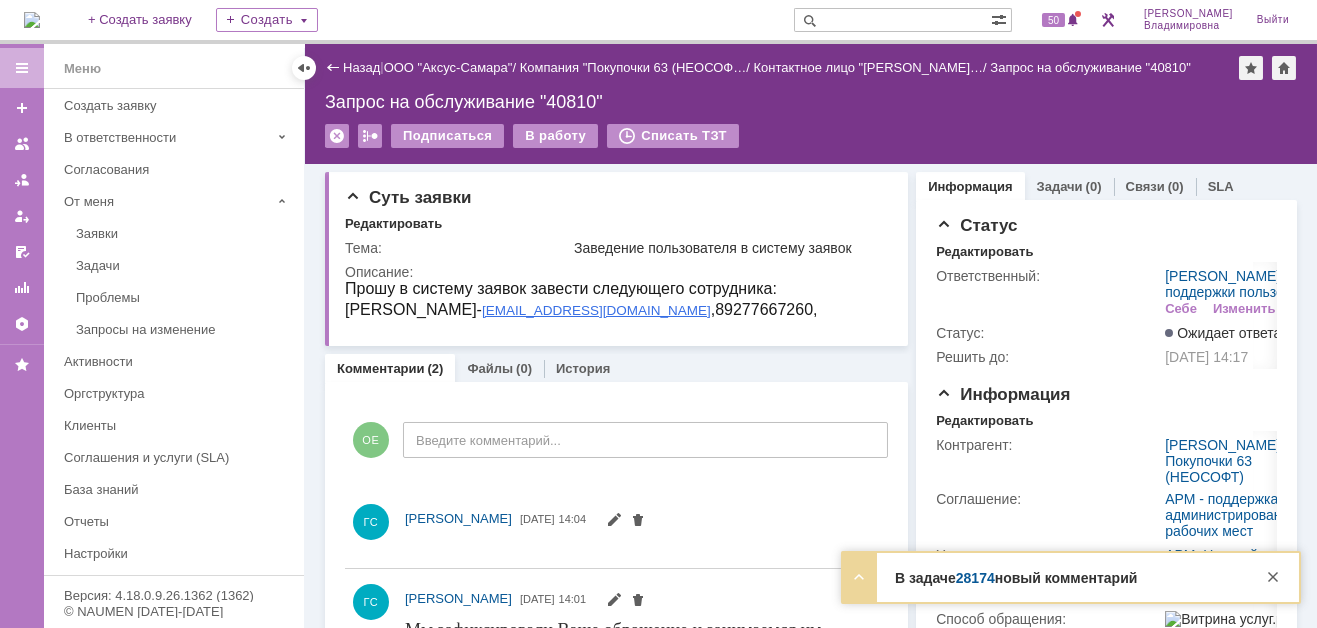 scroll, scrollTop: 0, scrollLeft: 0, axis: both 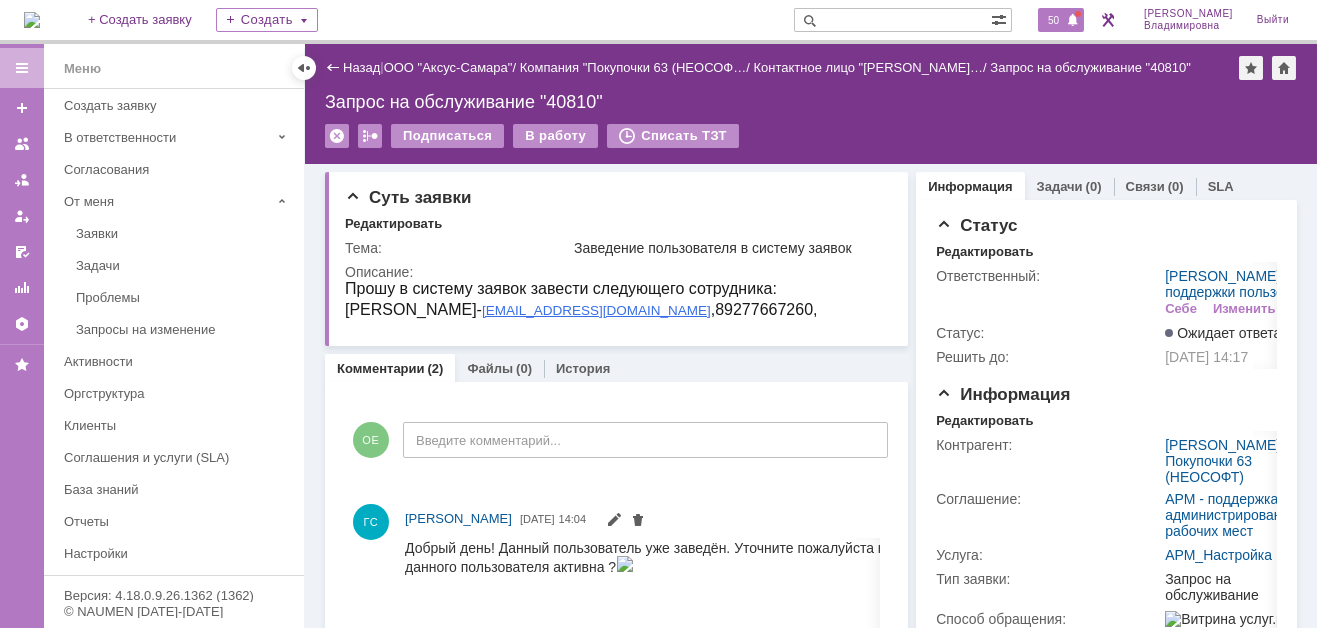click on "50" at bounding box center [1053, 20] 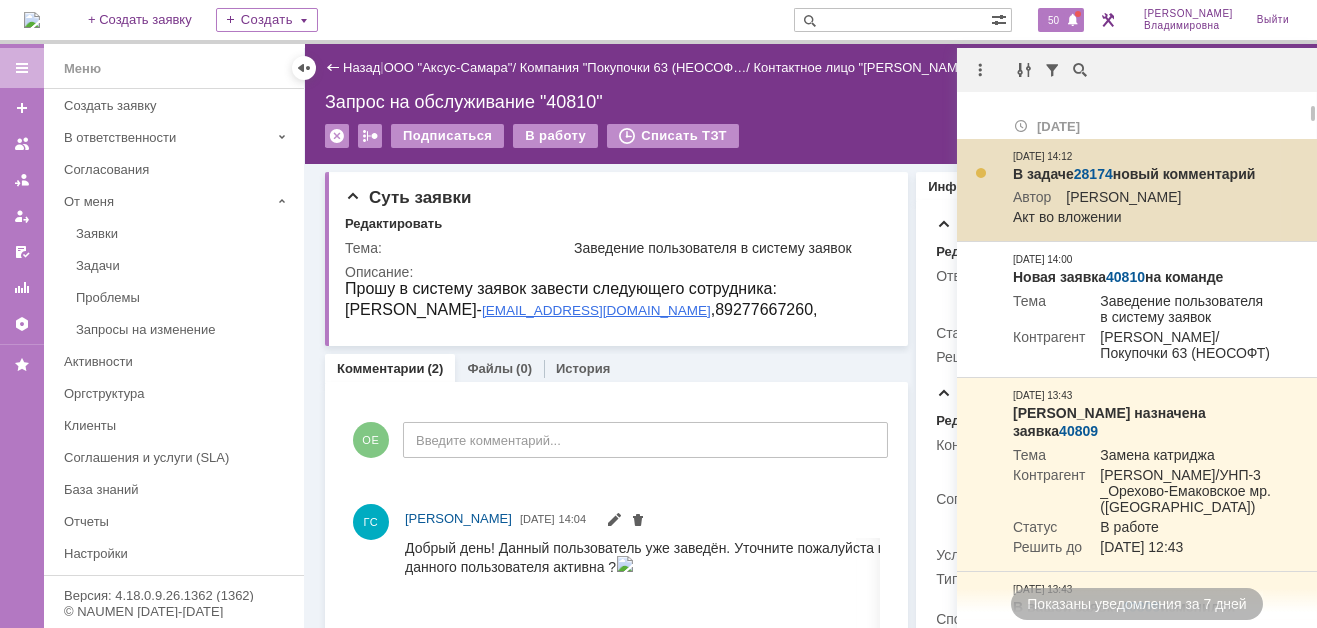 click on "28174" at bounding box center (1093, 174) 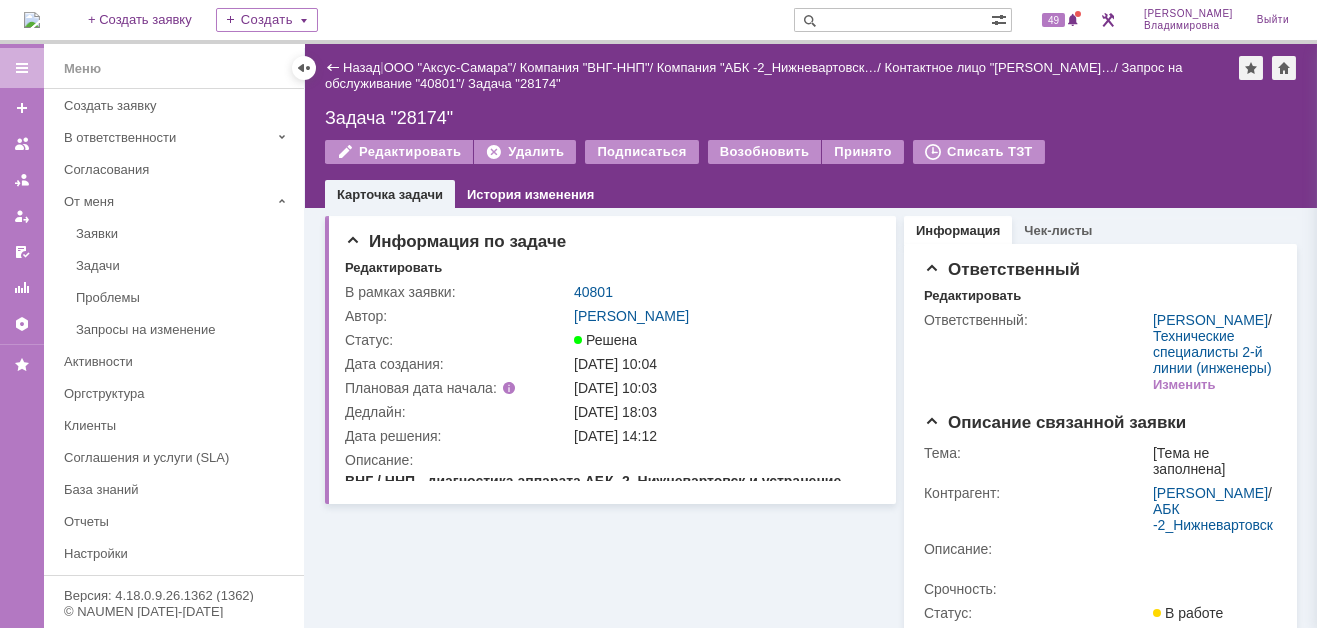 scroll, scrollTop: 0, scrollLeft: 0, axis: both 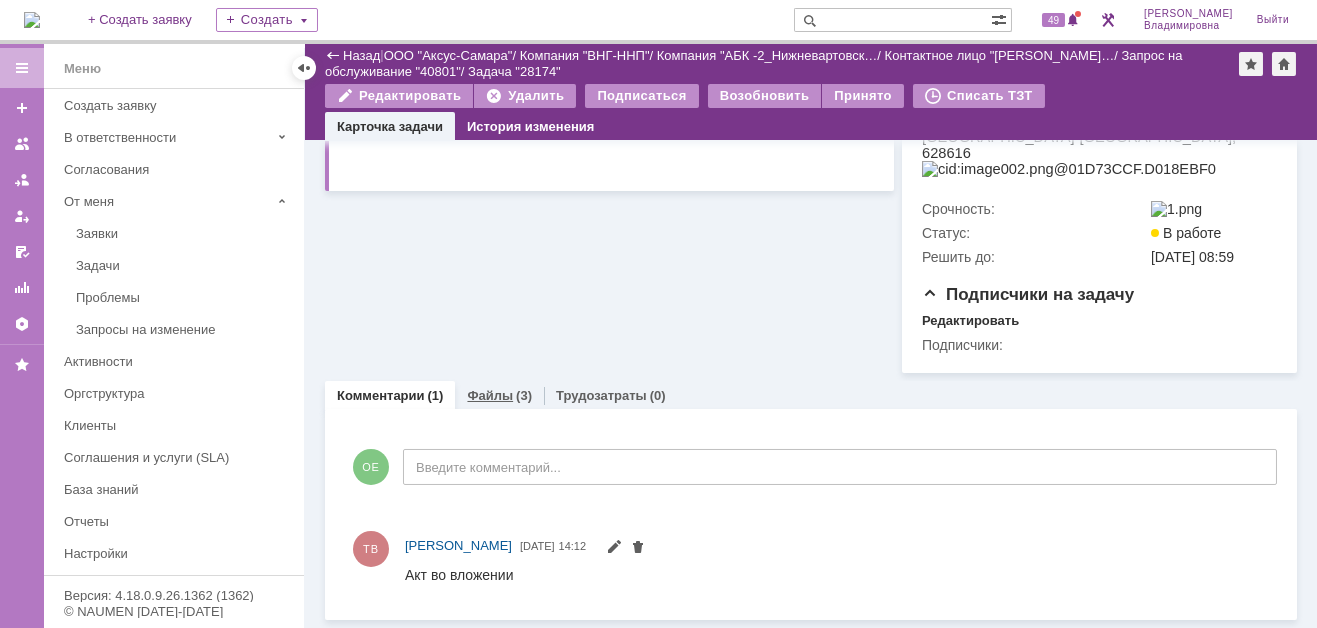 click on "Файлы" at bounding box center [490, 395] 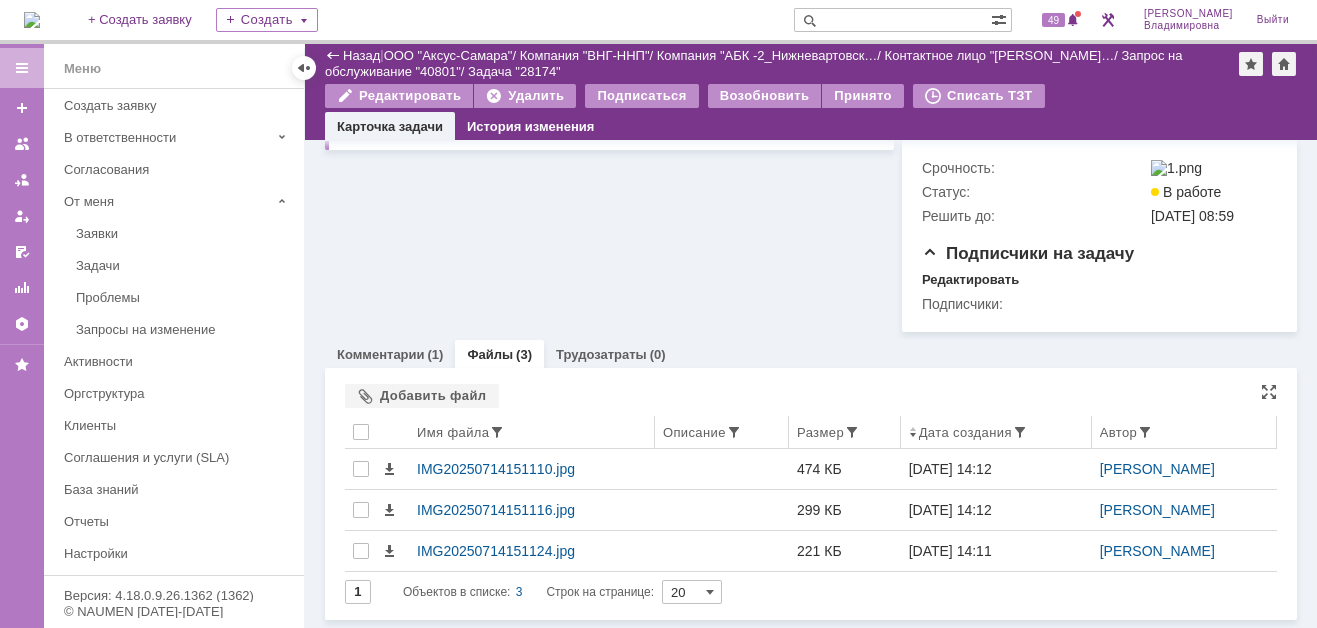 scroll, scrollTop: 758, scrollLeft: 0, axis: vertical 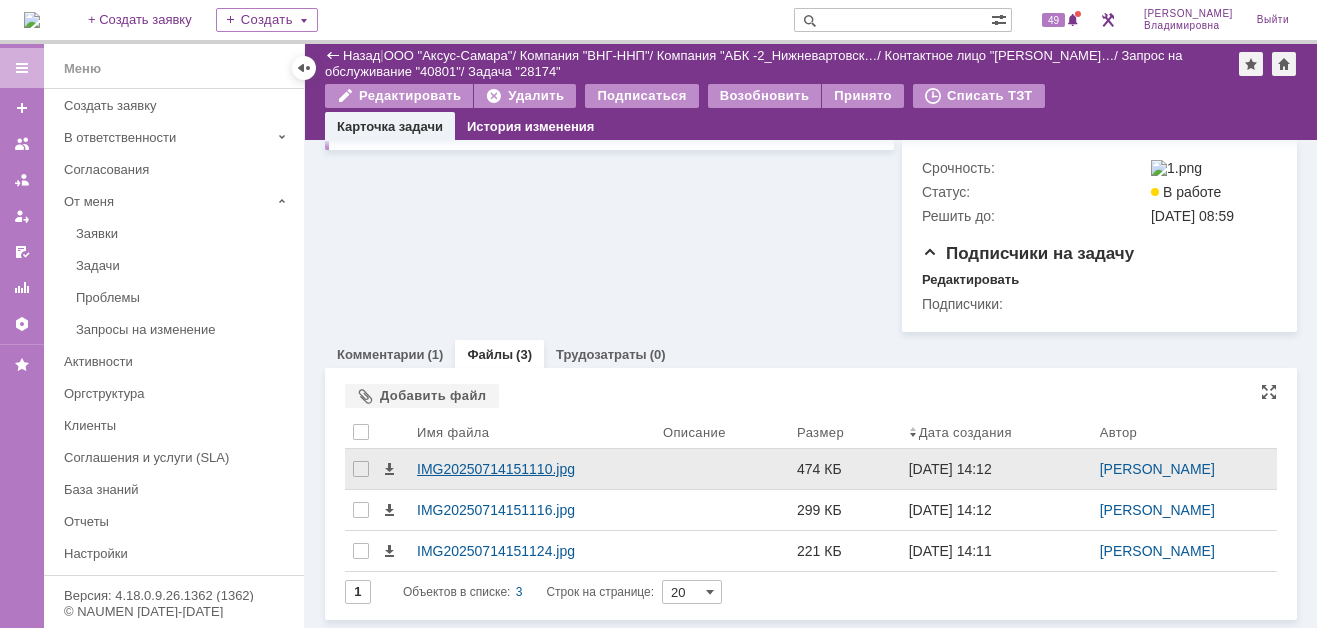 click on "IMG20250714151110.jpg" at bounding box center (532, 469) 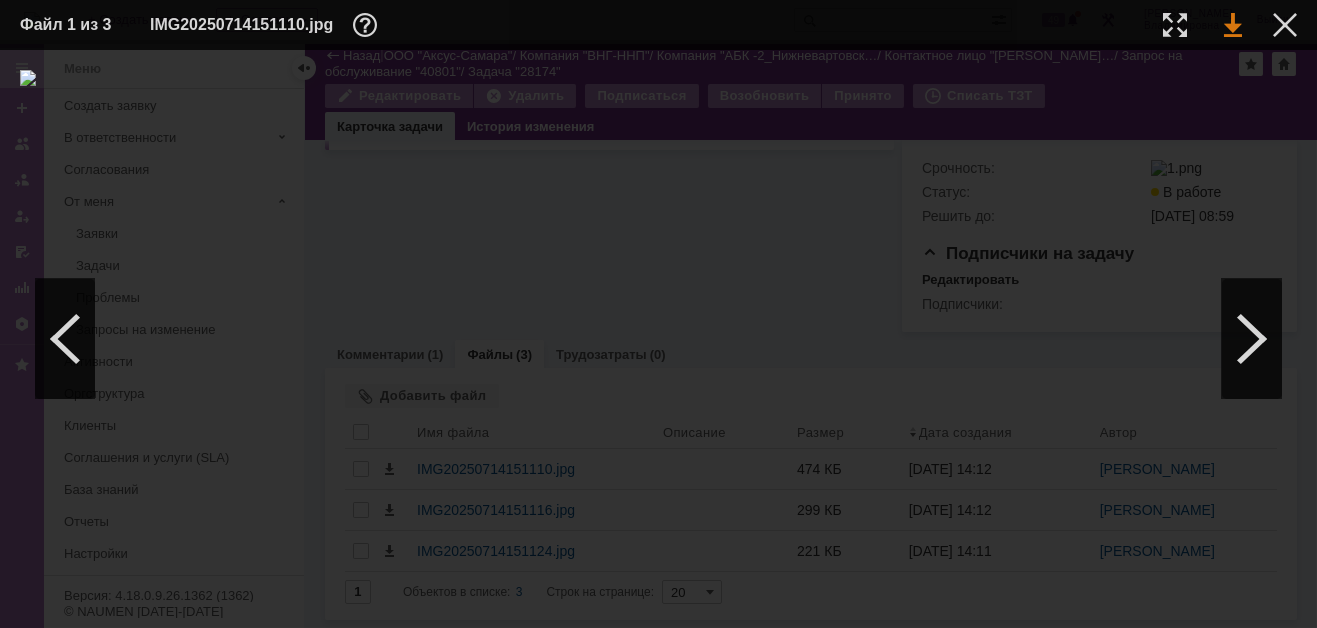click at bounding box center [1233, 25] 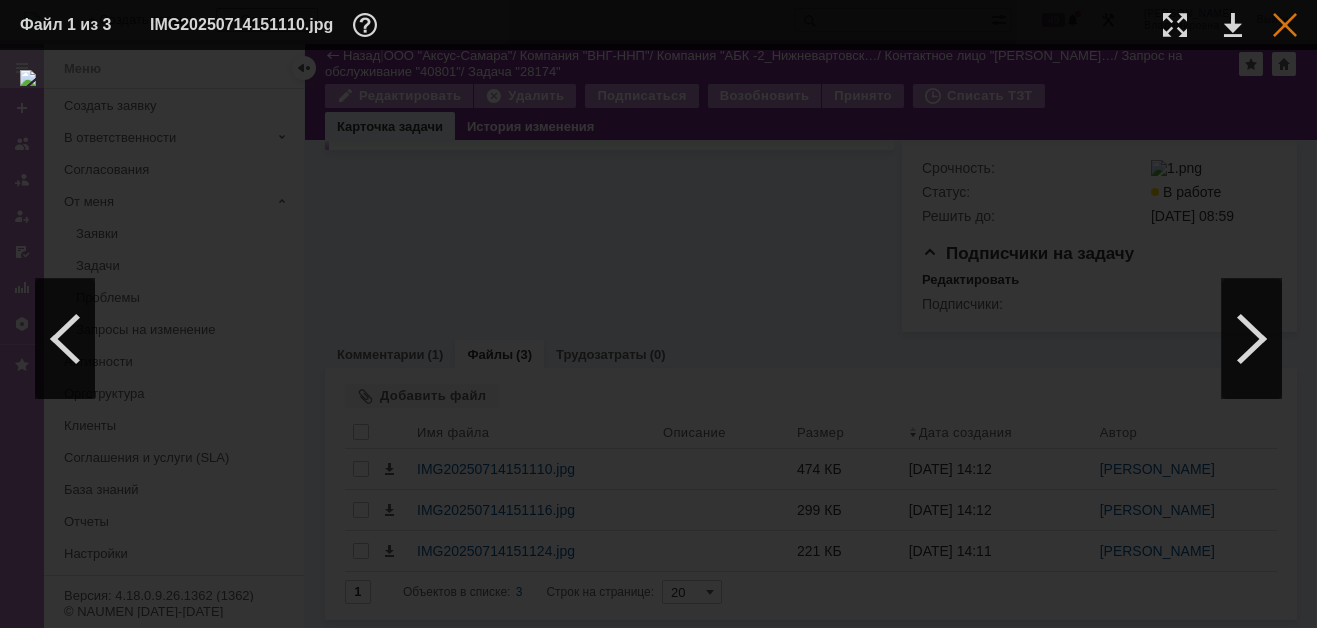 click at bounding box center [1285, 25] 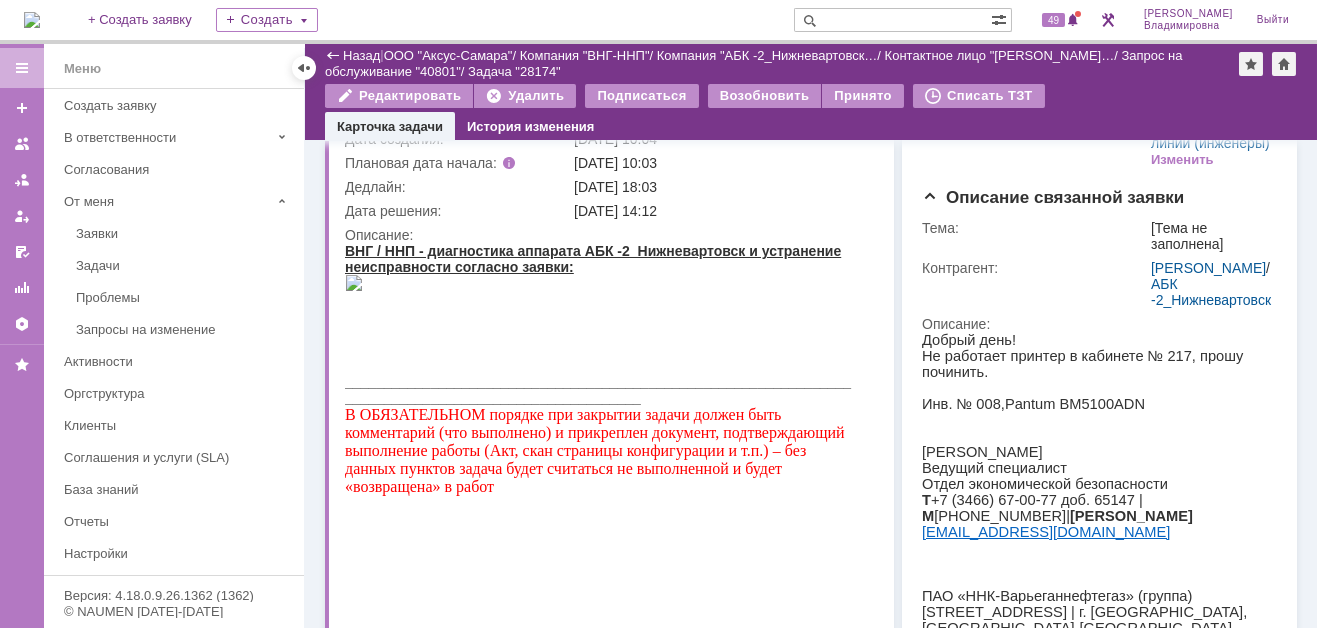 scroll, scrollTop: 0, scrollLeft: 0, axis: both 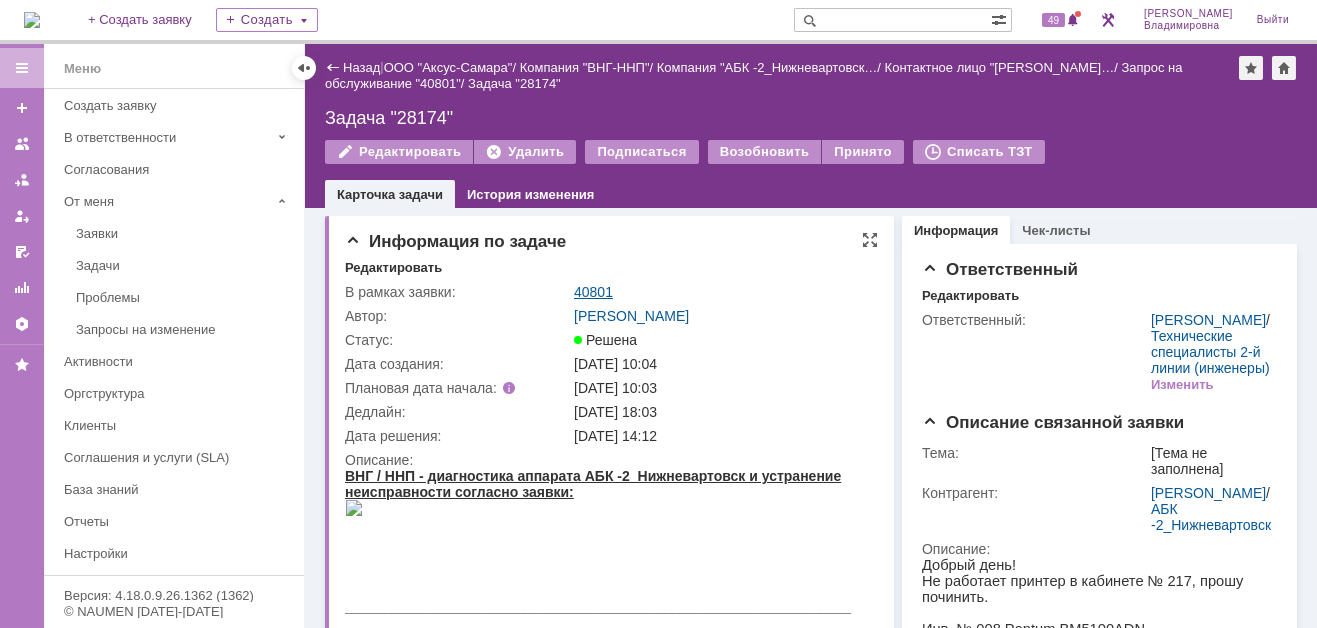 click on "40801" at bounding box center (593, 292) 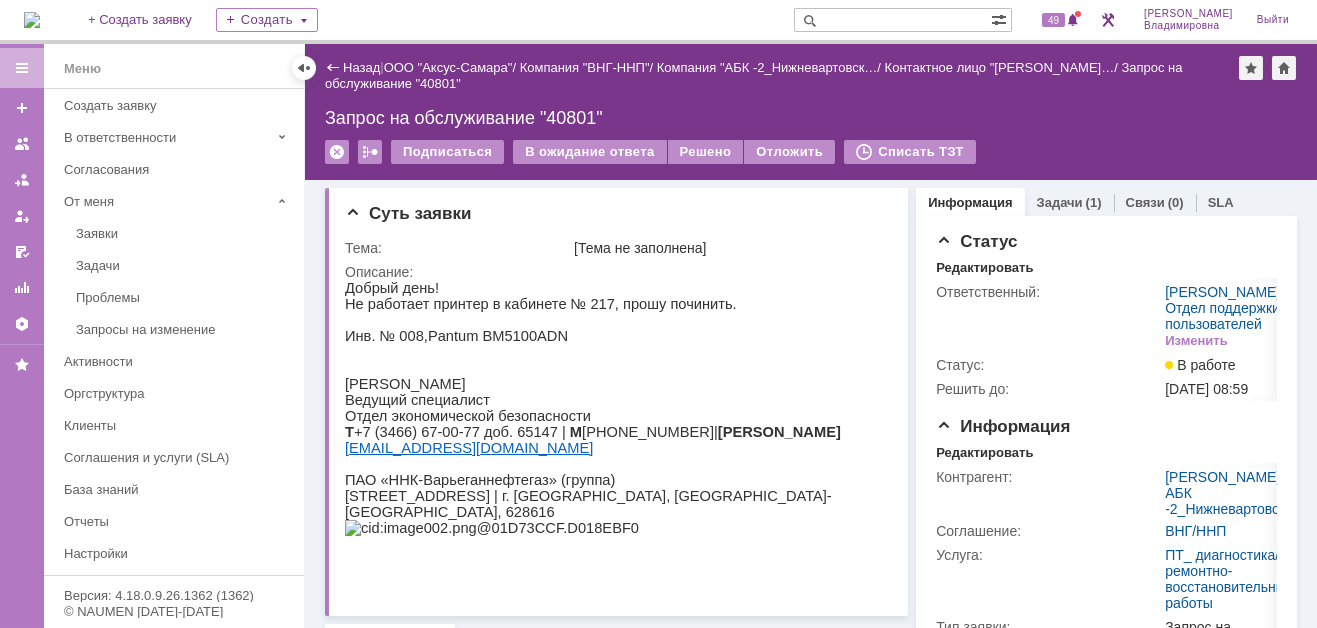 scroll, scrollTop: 0, scrollLeft: 0, axis: both 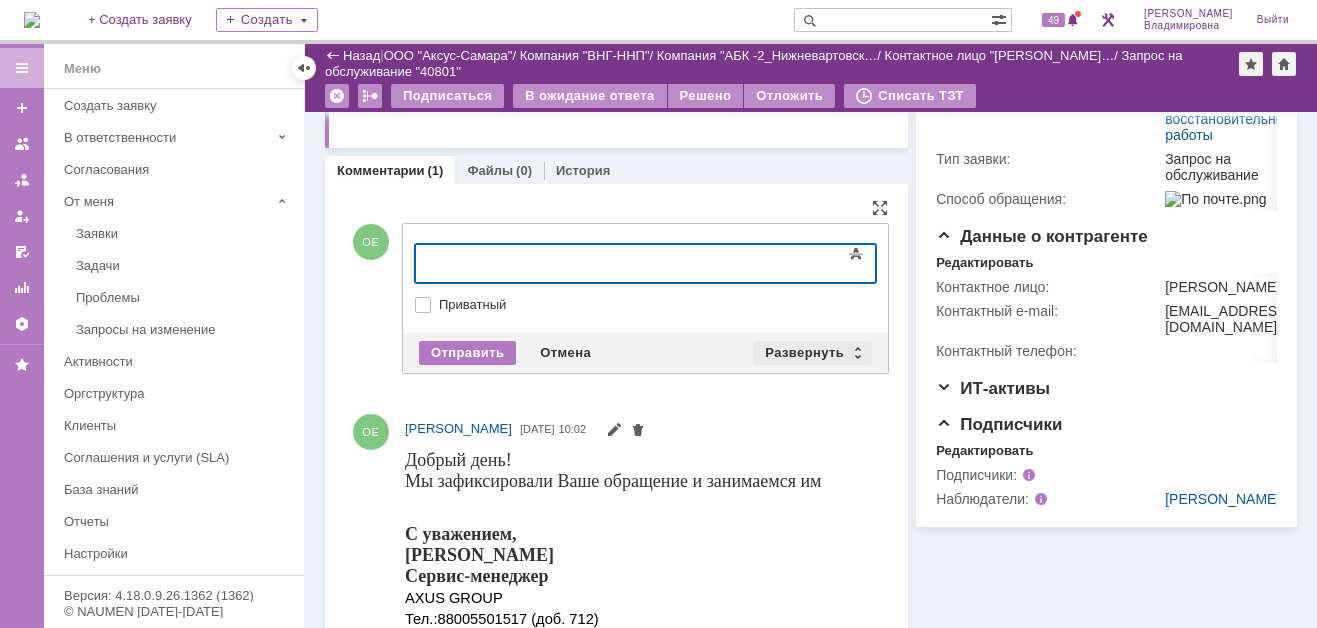 click on "Развернуть" at bounding box center (812, 353) 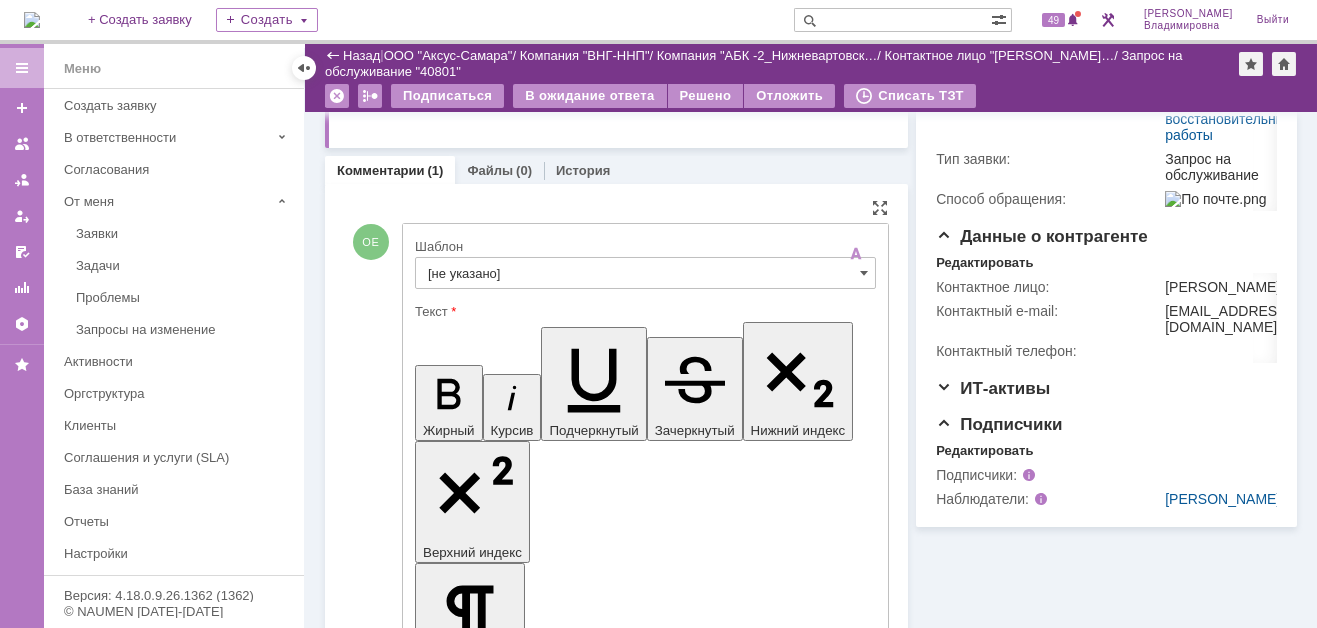 scroll, scrollTop: 0, scrollLeft: 0, axis: both 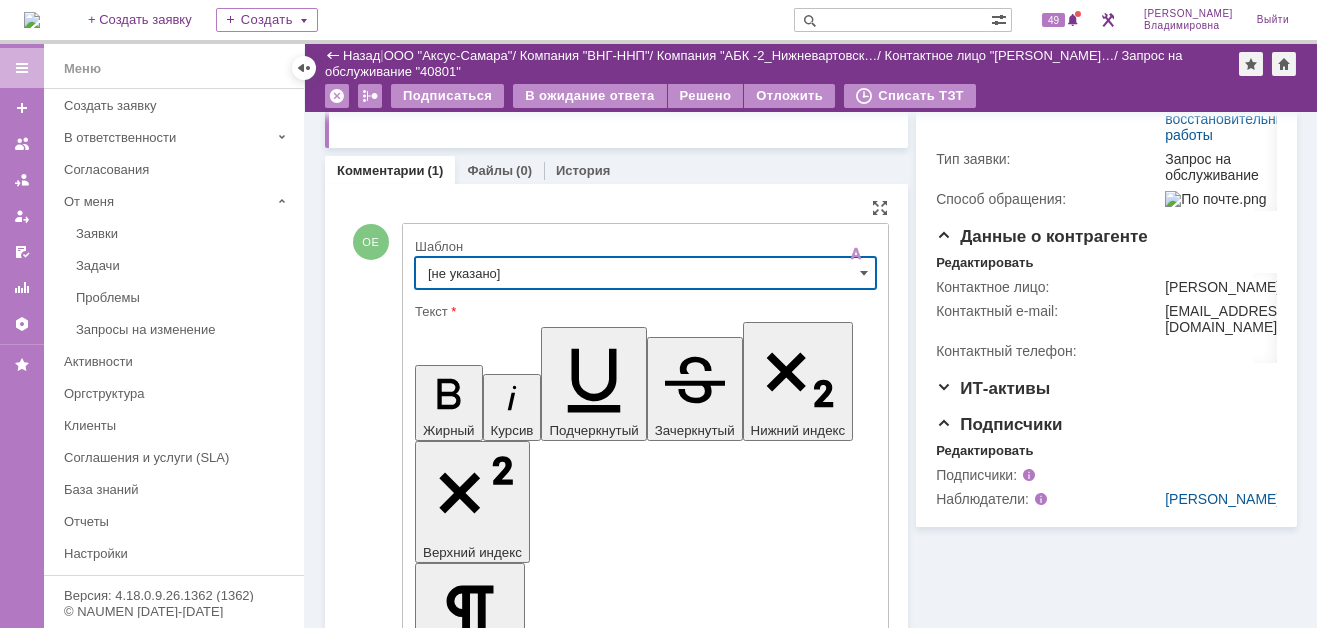 click on "[не указано]" at bounding box center [645, 273] 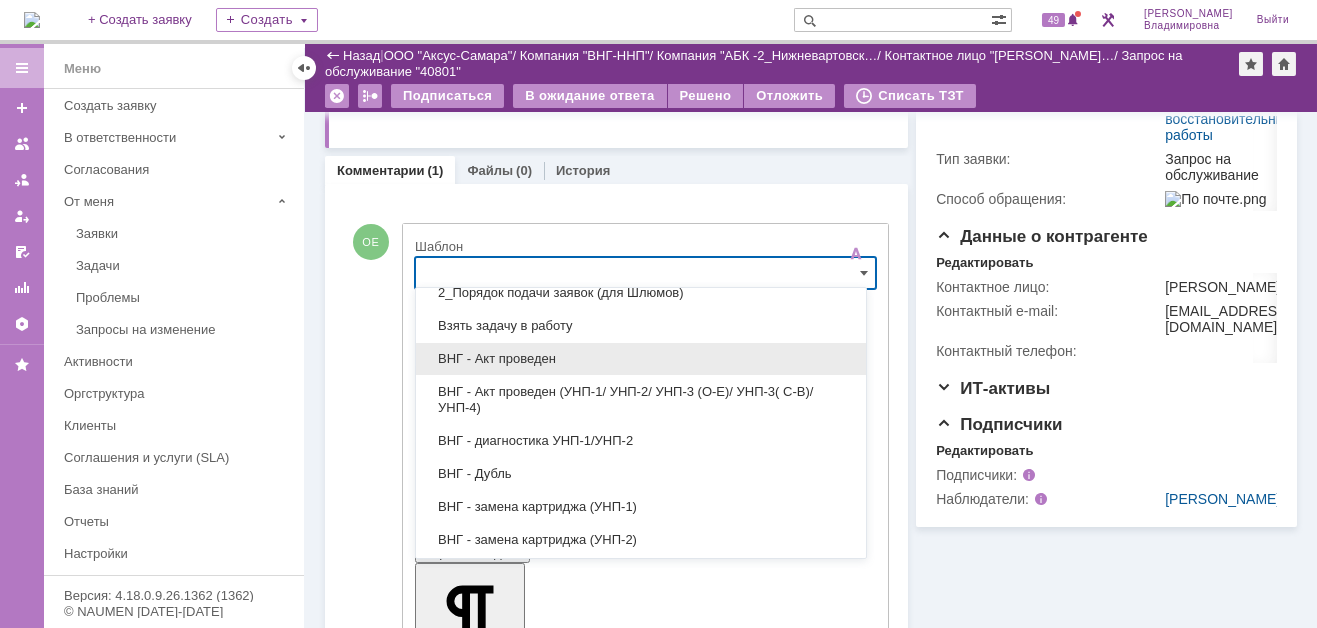 scroll, scrollTop: 100, scrollLeft: 0, axis: vertical 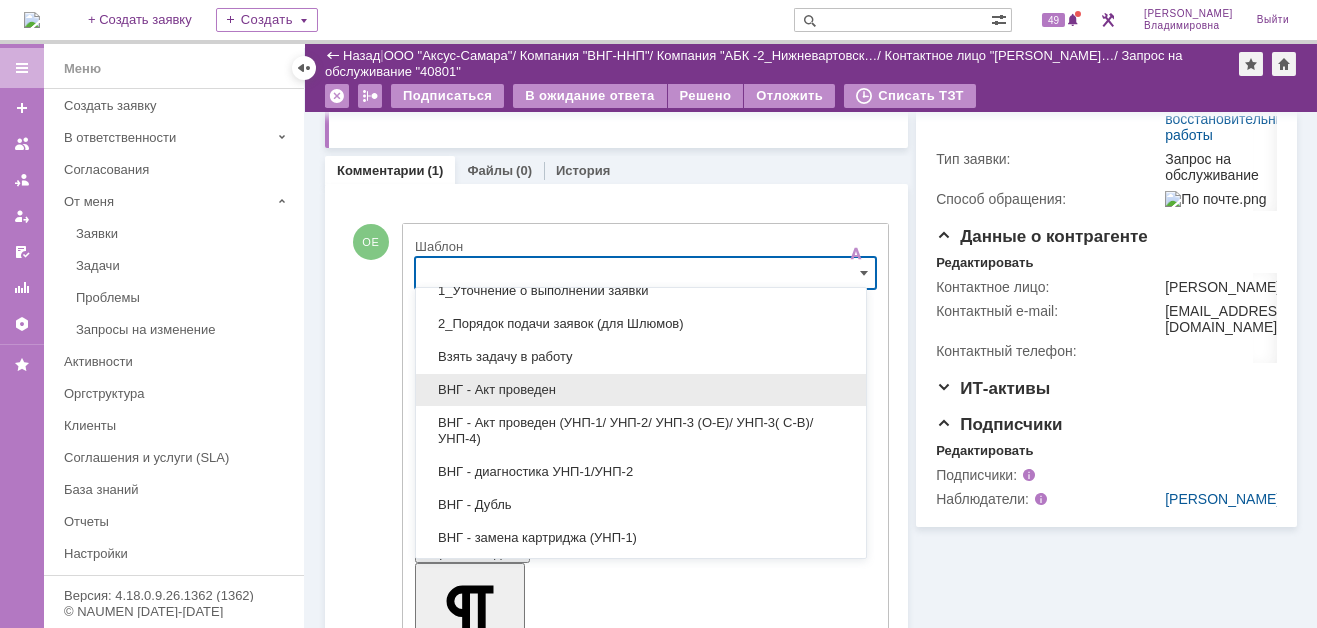 click on "ВНГ - Акт проведен" at bounding box center (641, 390) 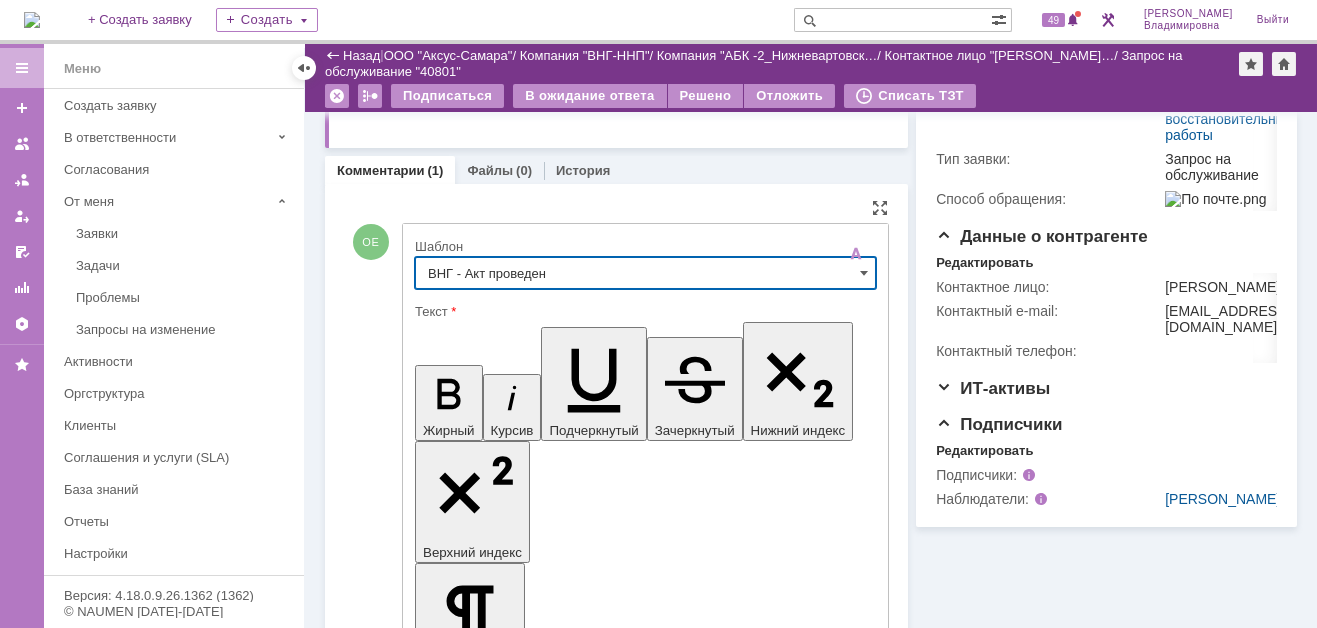 type on "ВНГ - Акт проведен" 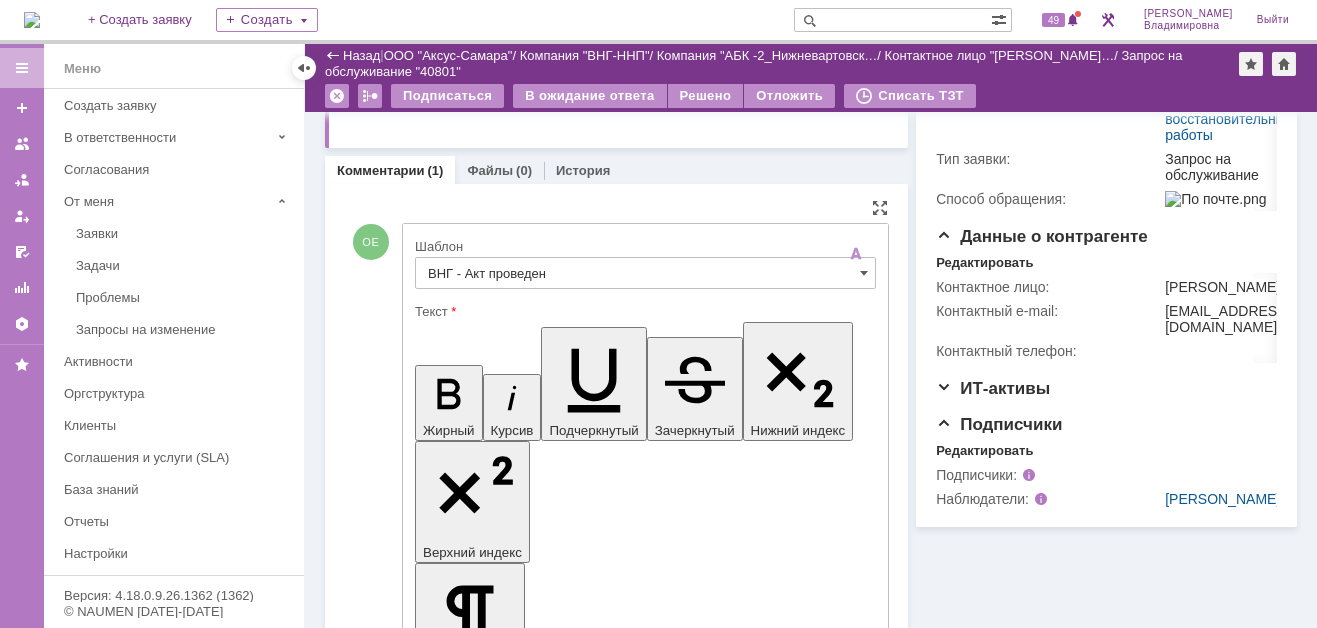 drag, startPoint x: 662, startPoint y: 4443, endPoint x: 681, endPoint y: 4462, distance: 26.870058 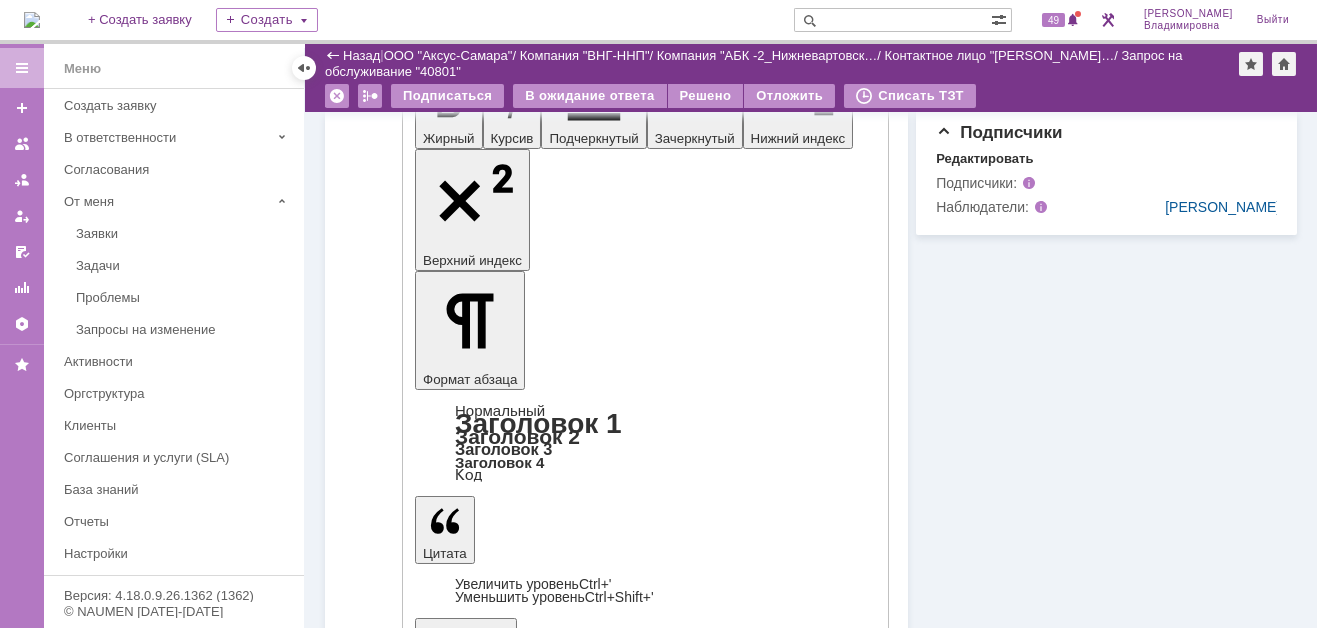 scroll, scrollTop: 700, scrollLeft: 0, axis: vertical 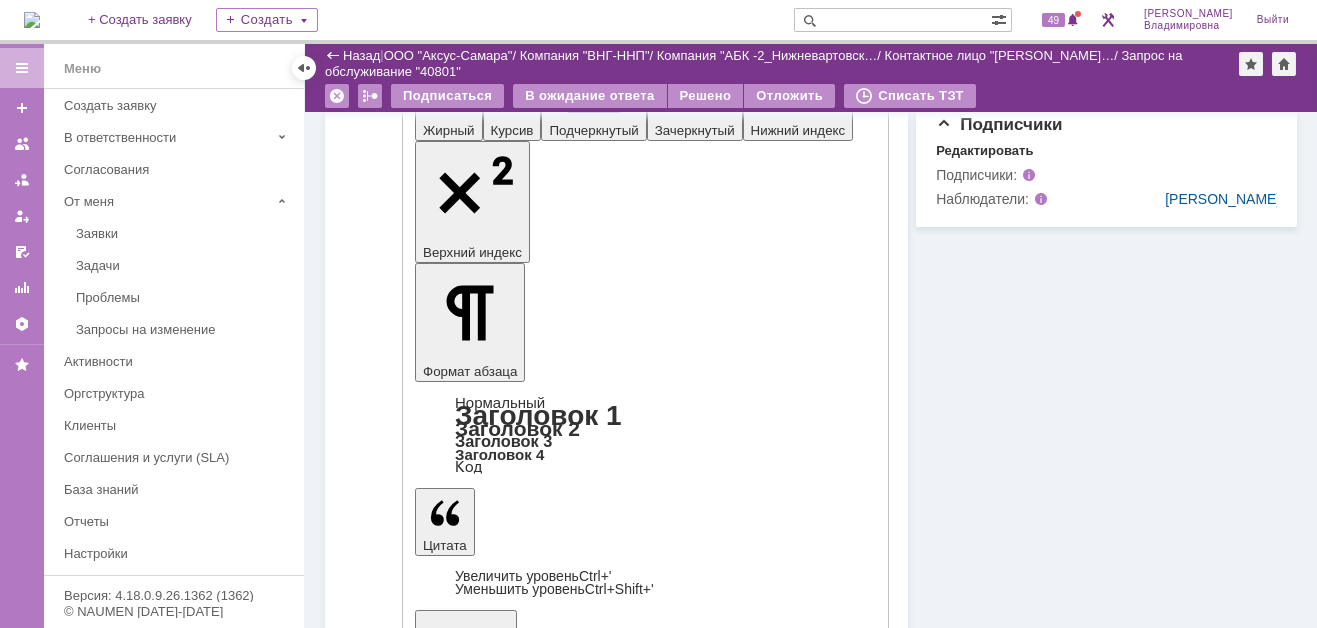 click on "Отправить" at bounding box center [467, 4538] 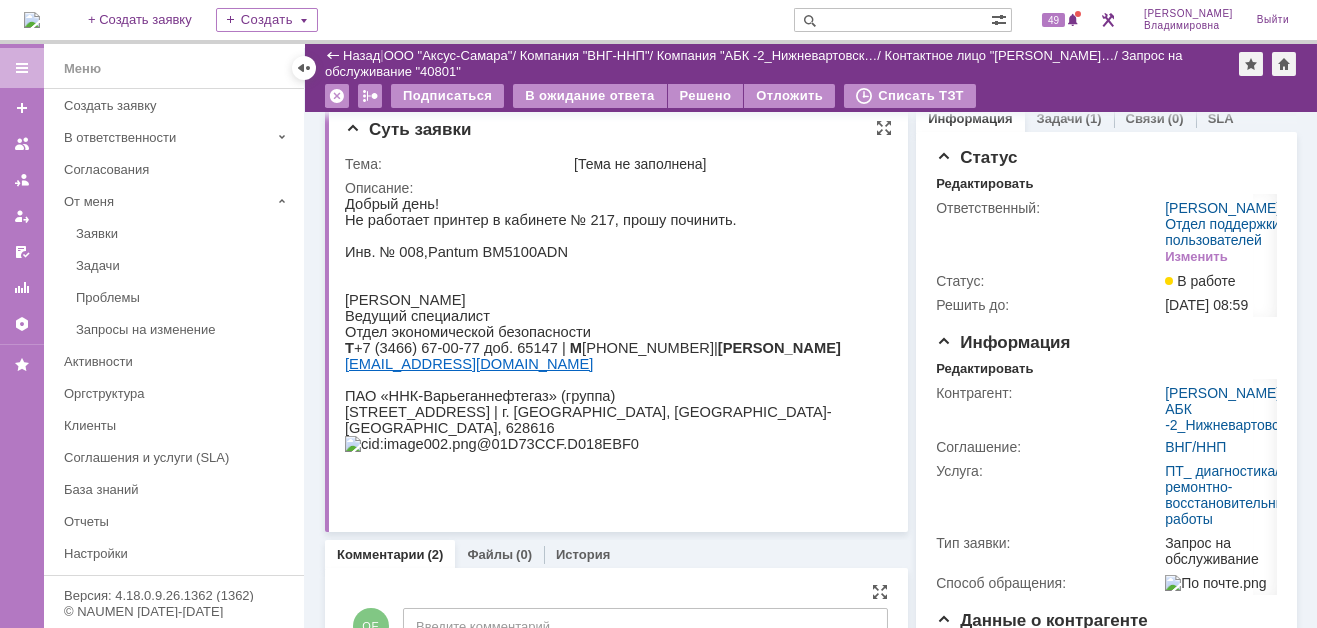 scroll, scrollTop: 0, scrollLeft: 0, axis: both 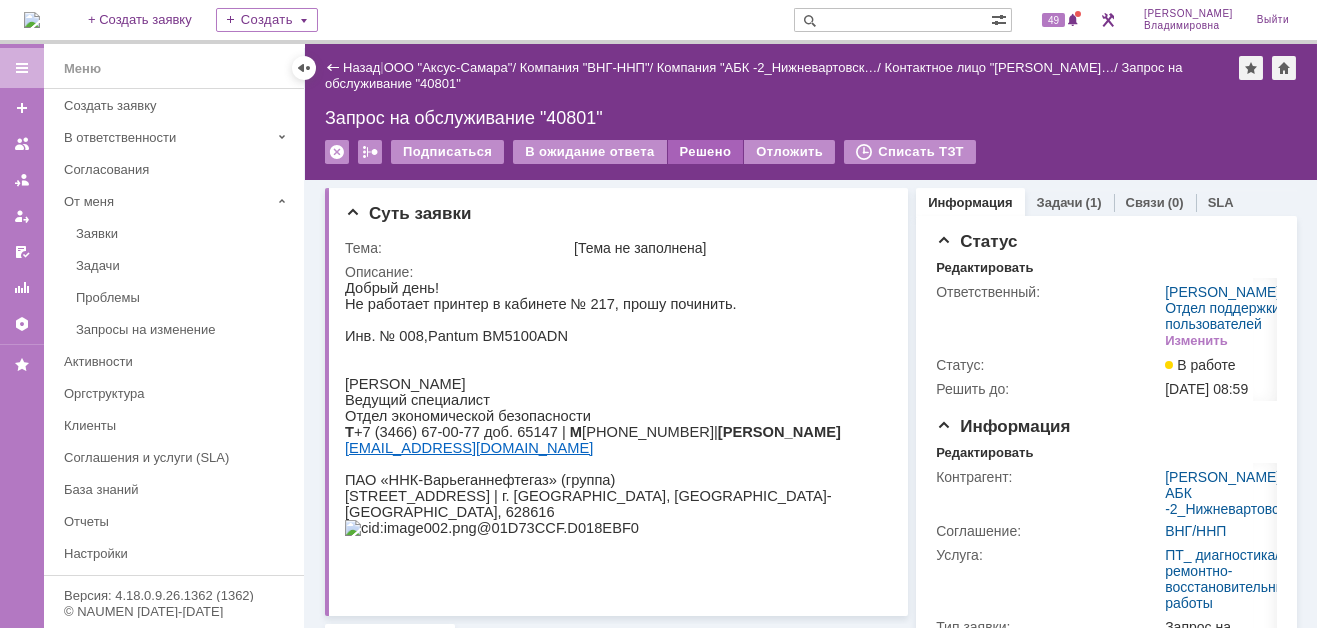 click on "Решено" at bounding box center [706, 152] 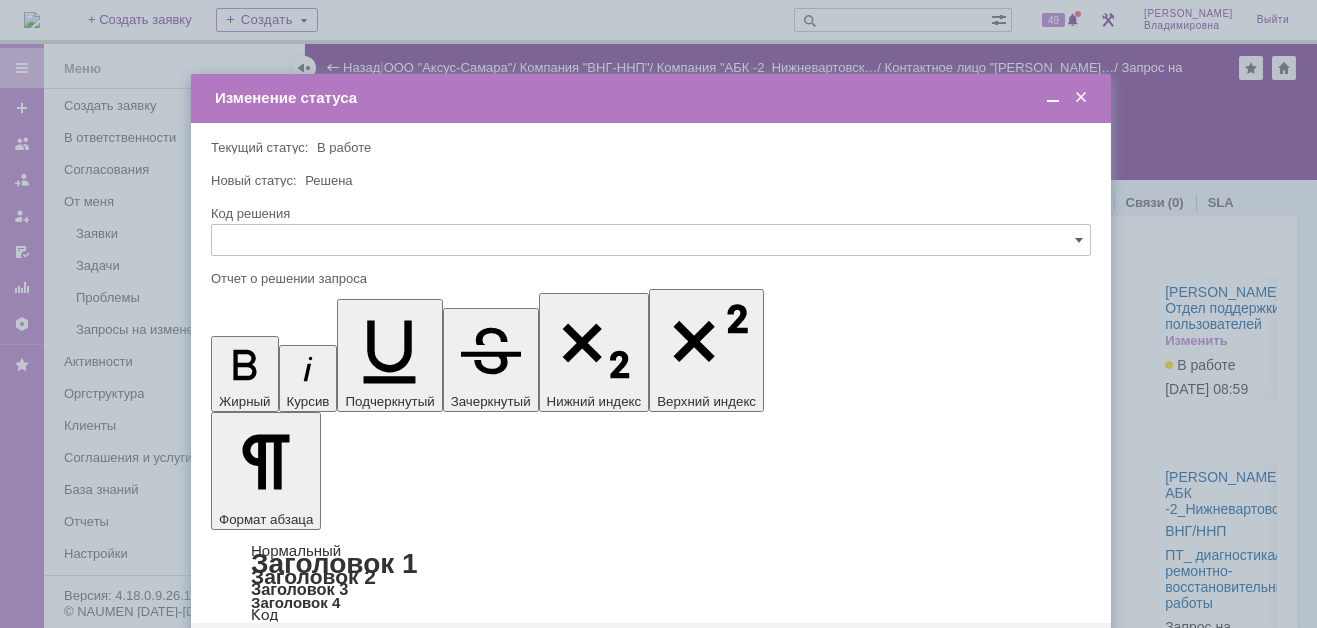 scroll, scrollTop: 0, scrollLeft: 0, axis: both 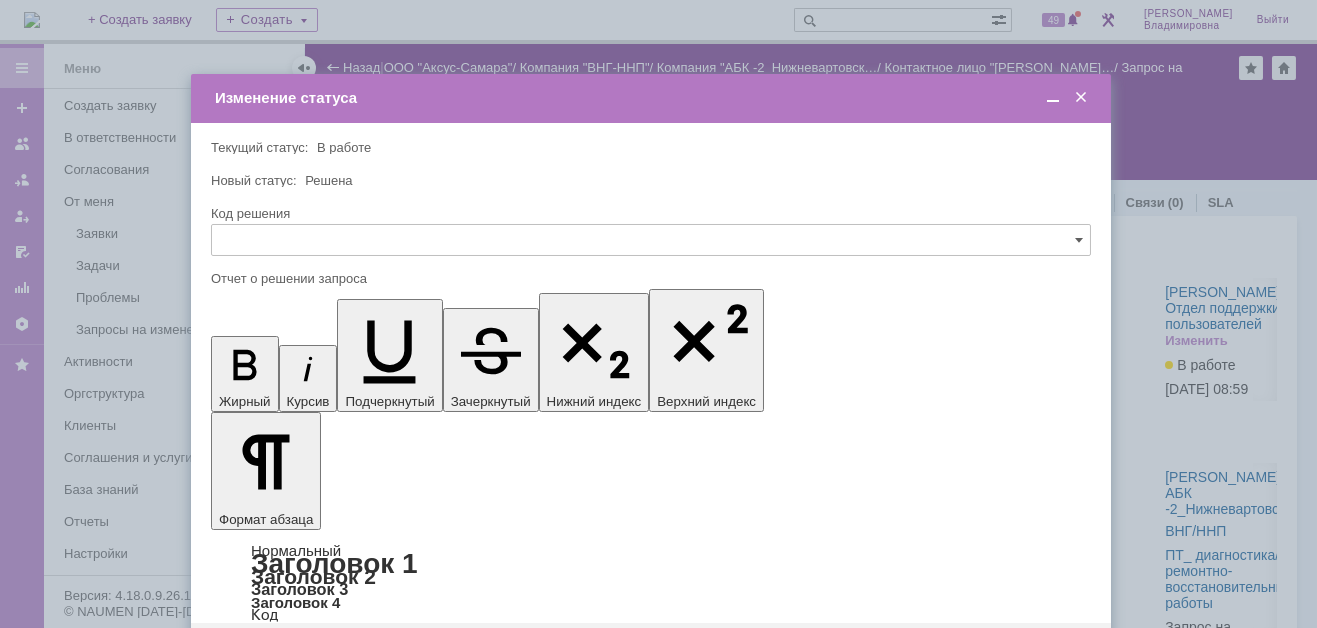 click on "Сохранить" at bounding box center [271, 655] 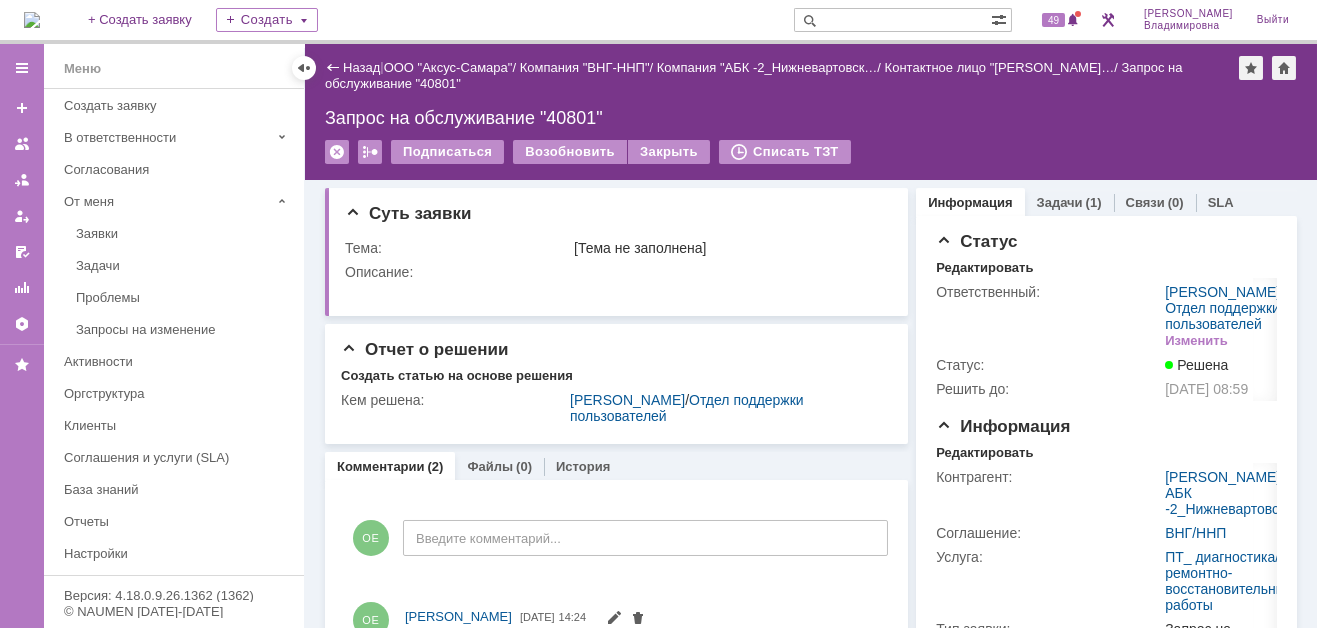 scroll, scrollTop: 0, scrollLeft: 0, axis: both 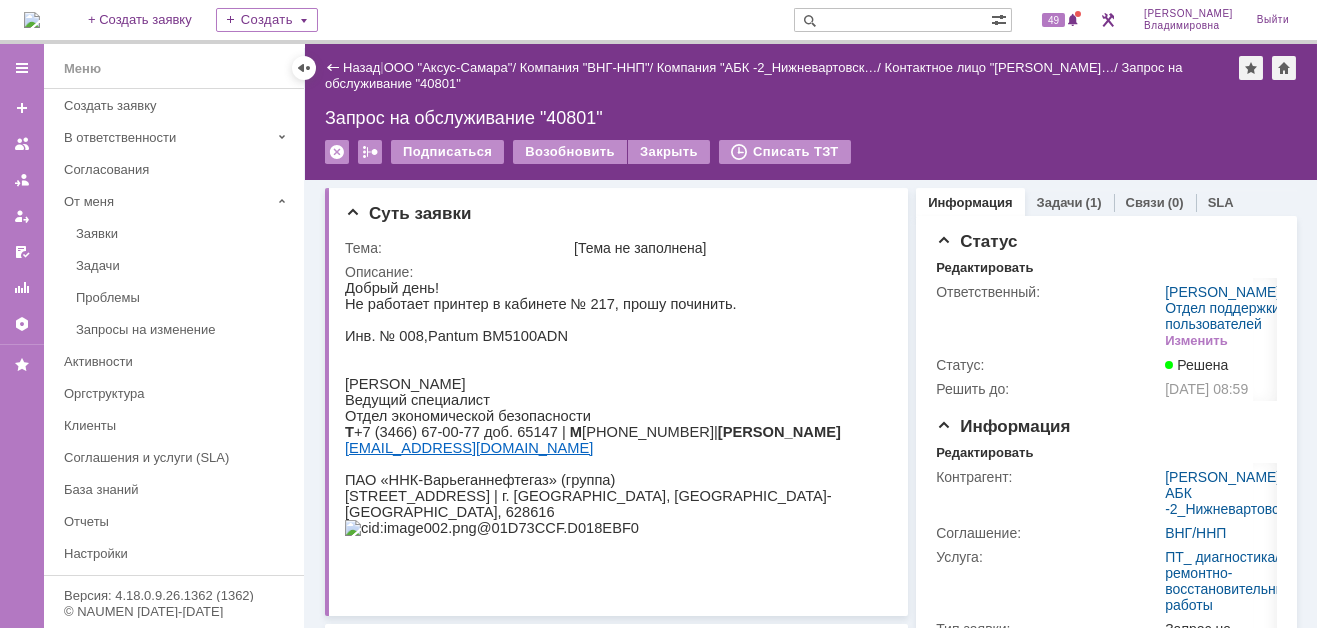 click at bounding box center (892, 20) 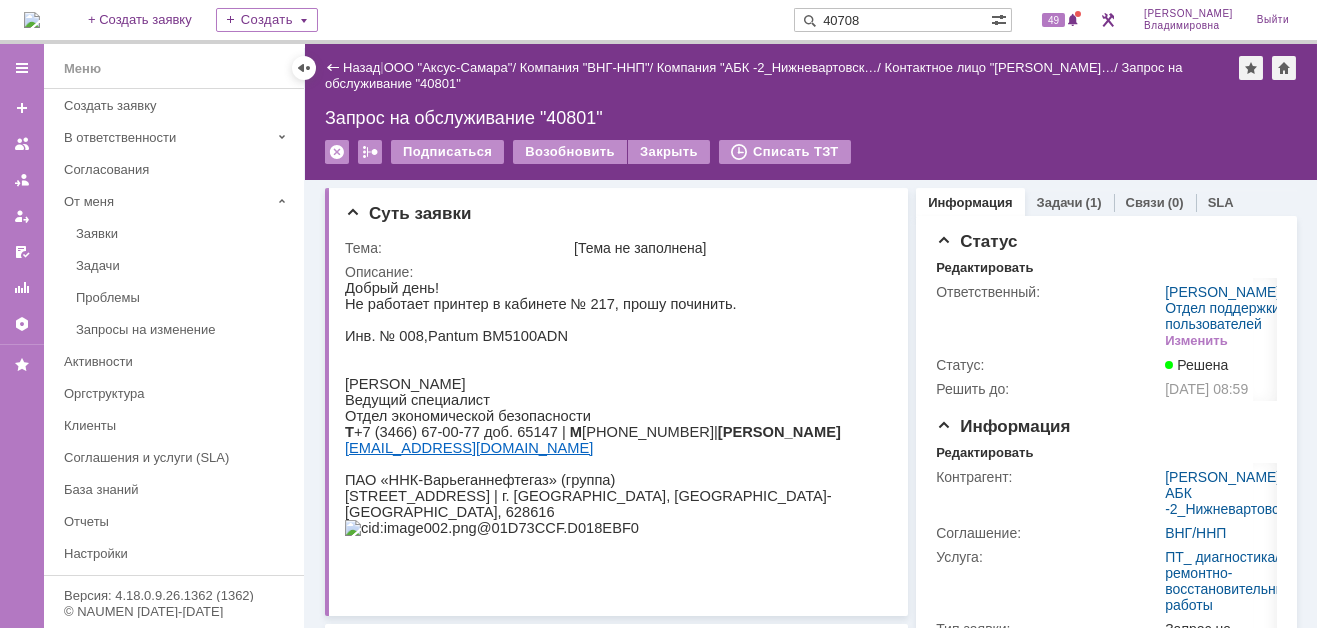 type on "40708" 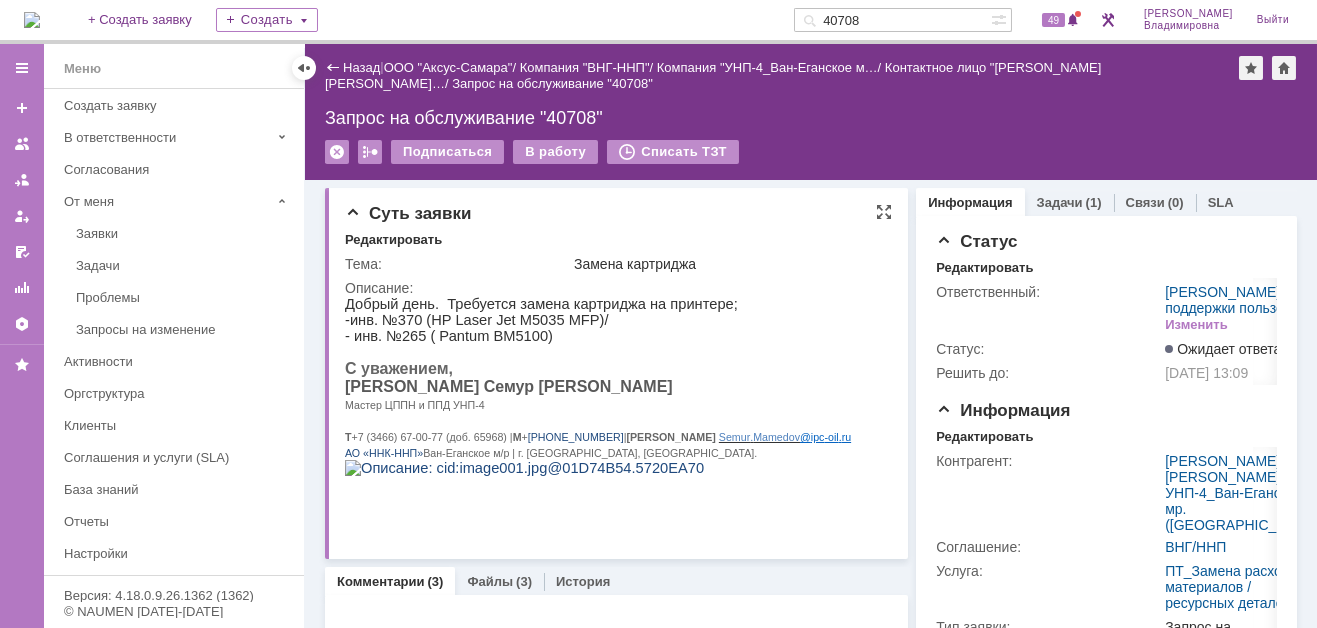 scroll, scrollTop: 0, scrollLeft: 0, axis: both 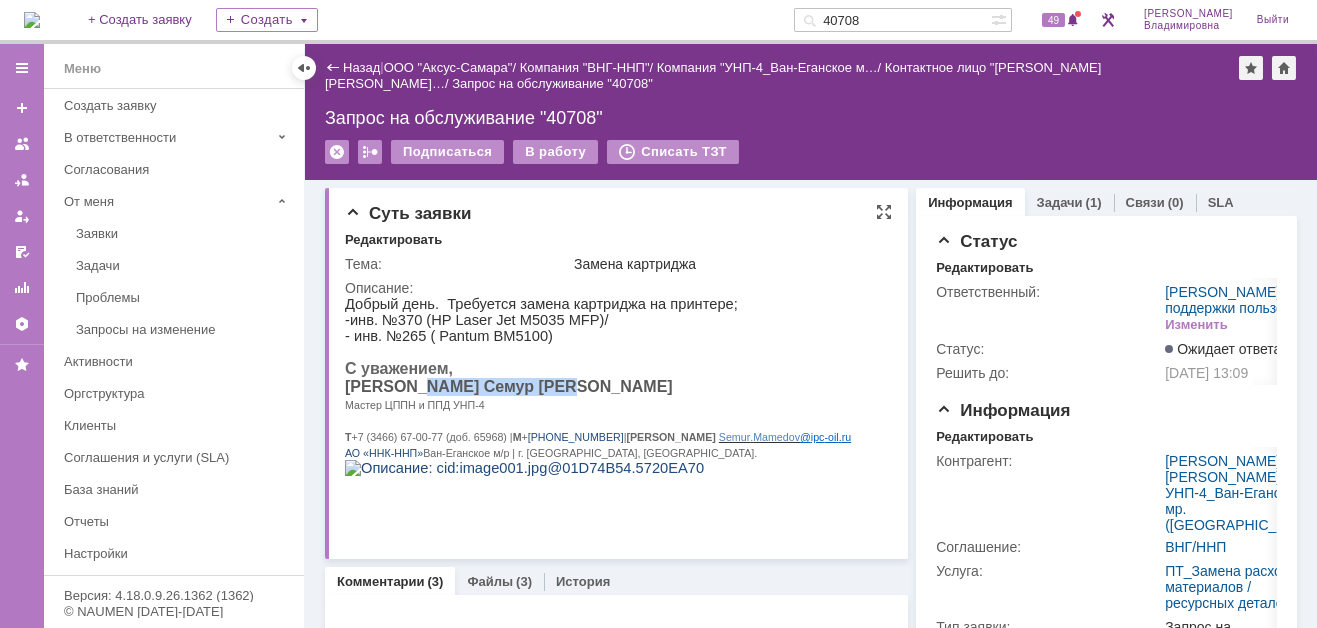 drag, startPoint x: 418, startPoint y: 396, endPoint x: 547, endPoint y: 404, distance: 129.24782 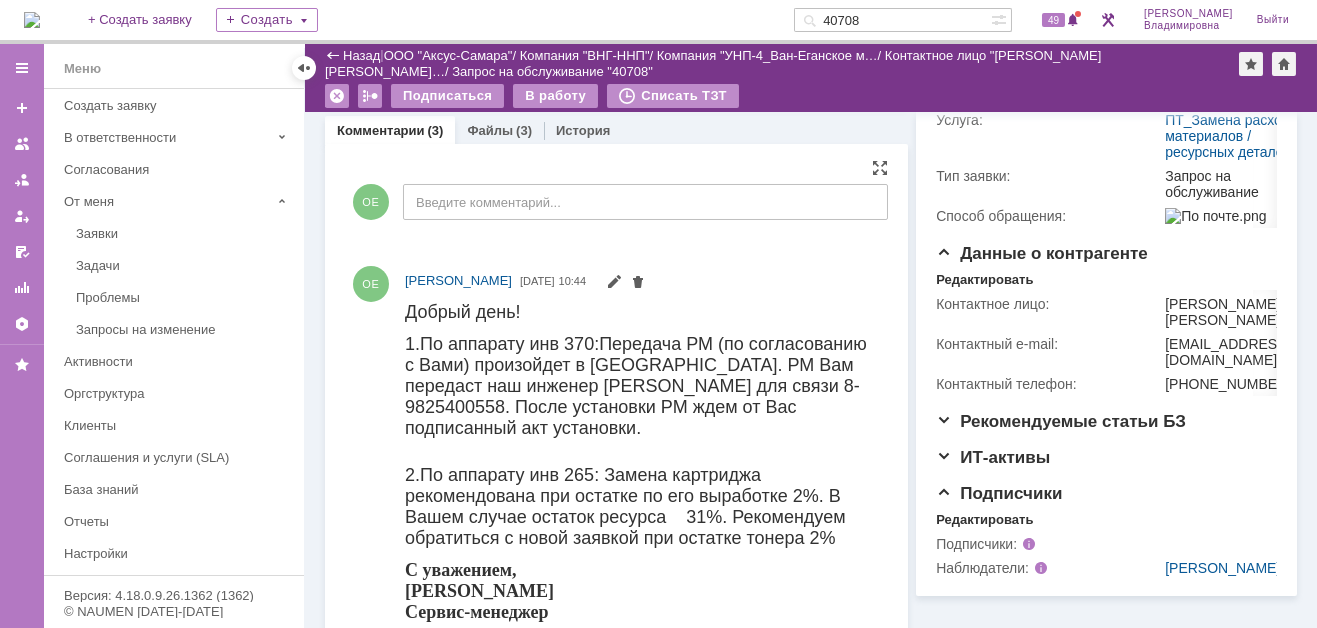 scroll, scrollTop: 300, scrollLeft: 0, axis: vertical 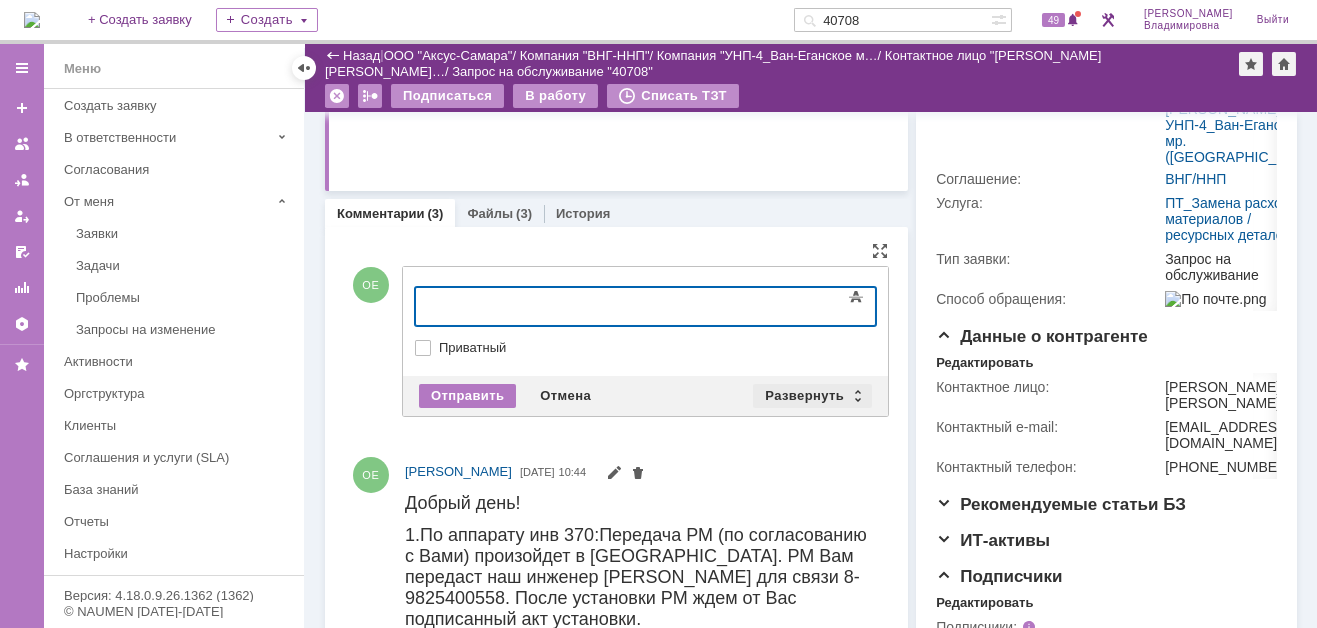 click on "Развернуть" at bounding box center (812, 396) 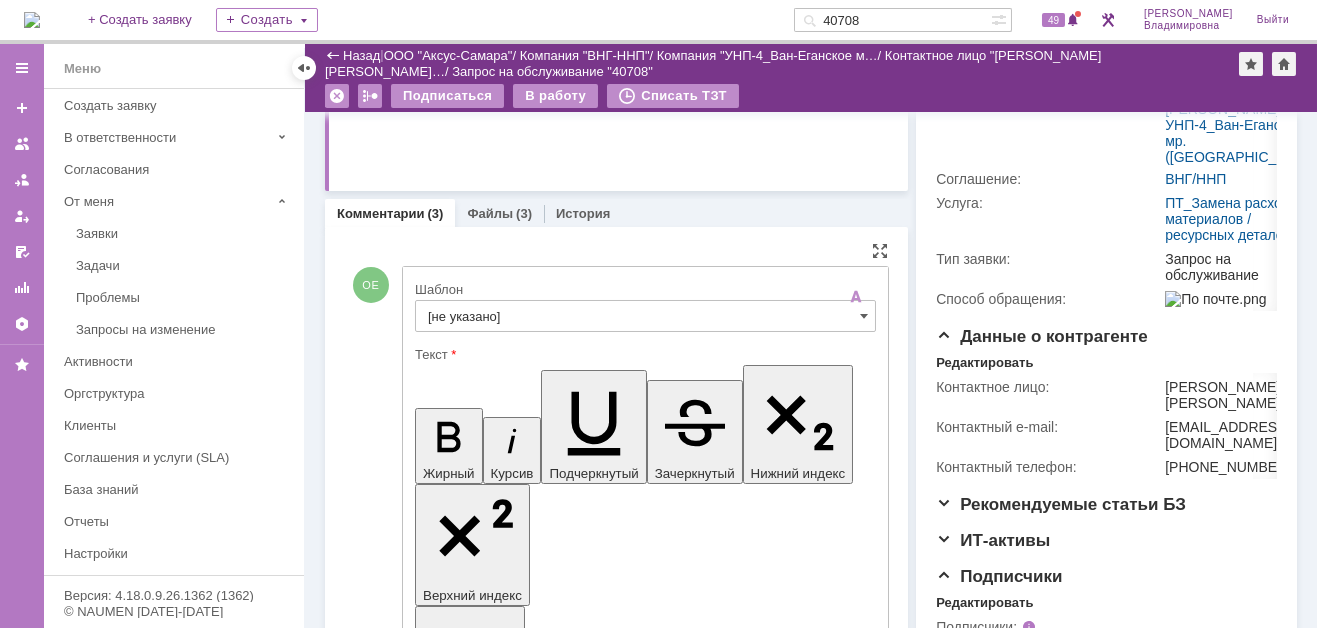 scroll, scrollTop: 0, scrollLeft: 0, axis: both 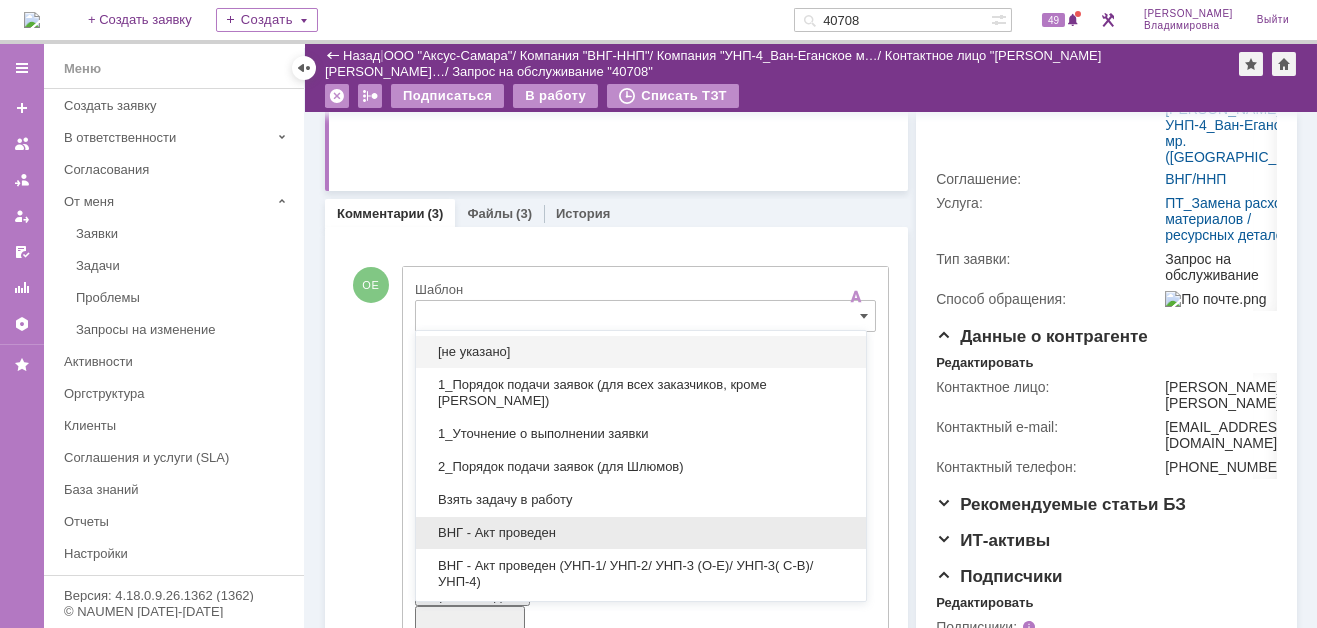 drag, startPoint x: 493, startPoint y: 526, endPoint x: 77, endPoint y: 101, distance: 594.7109 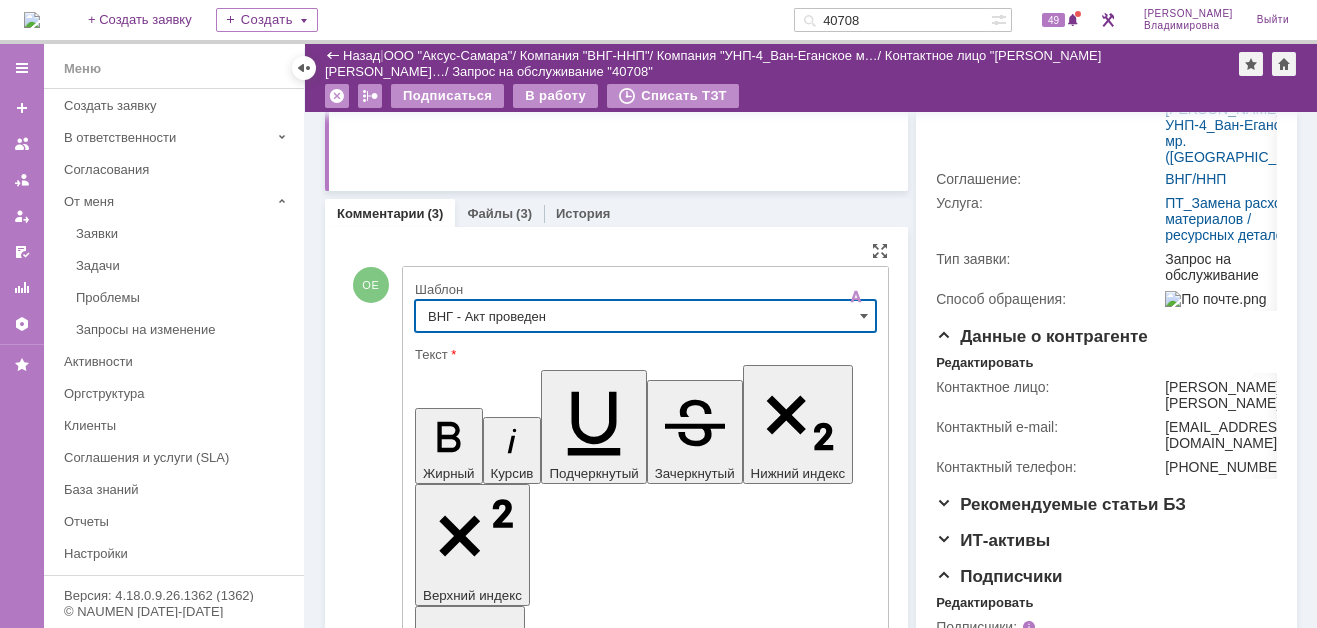 type on "ВНГ - Акт проведен" 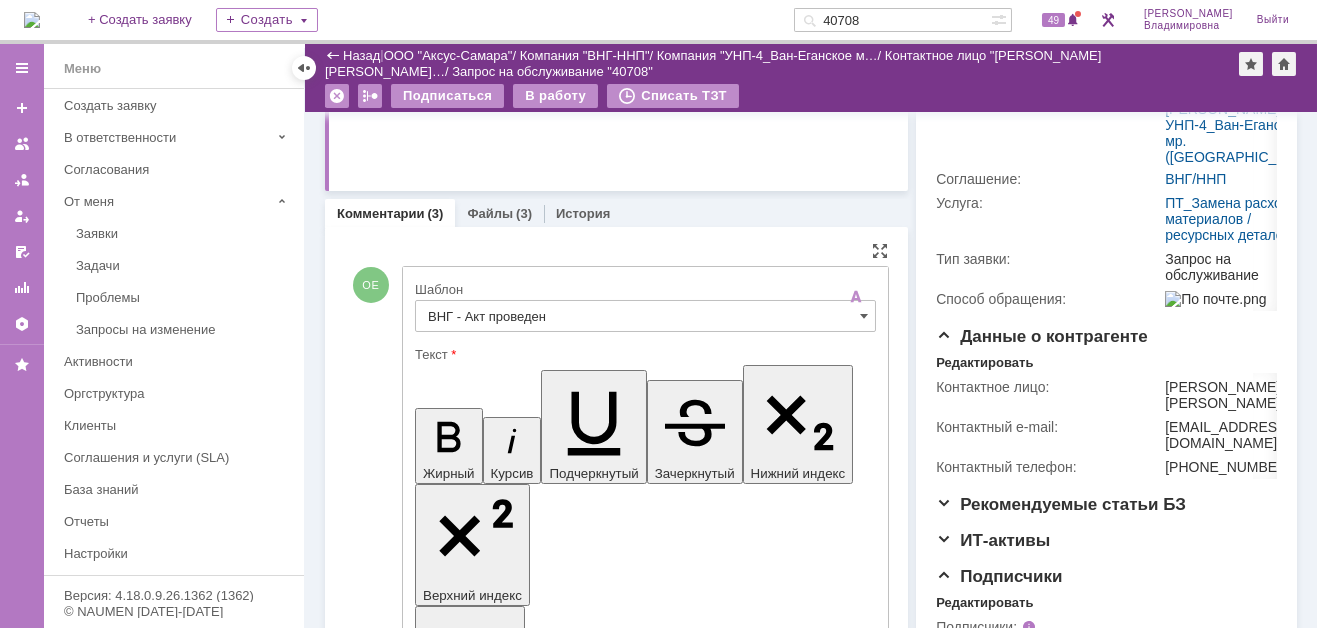 drag, startPoint x: 434, startPoint y: 4485, endPoint x: 499, endPoint y: 4514, distance: 71.17584 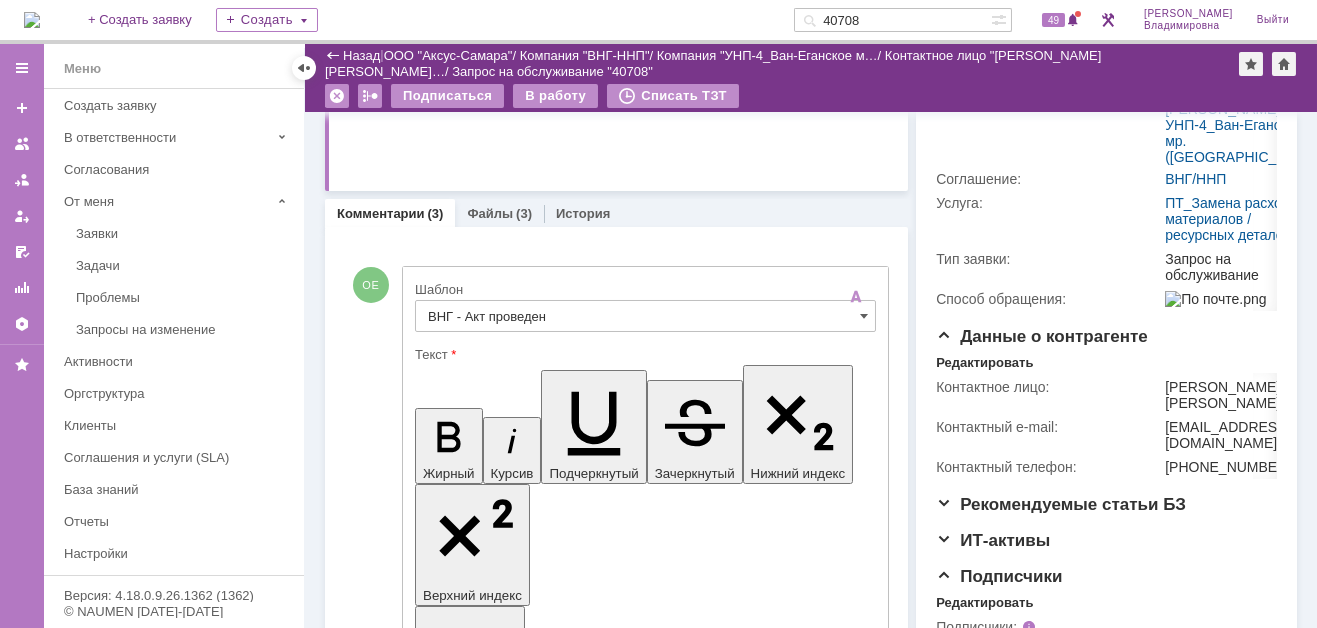 type 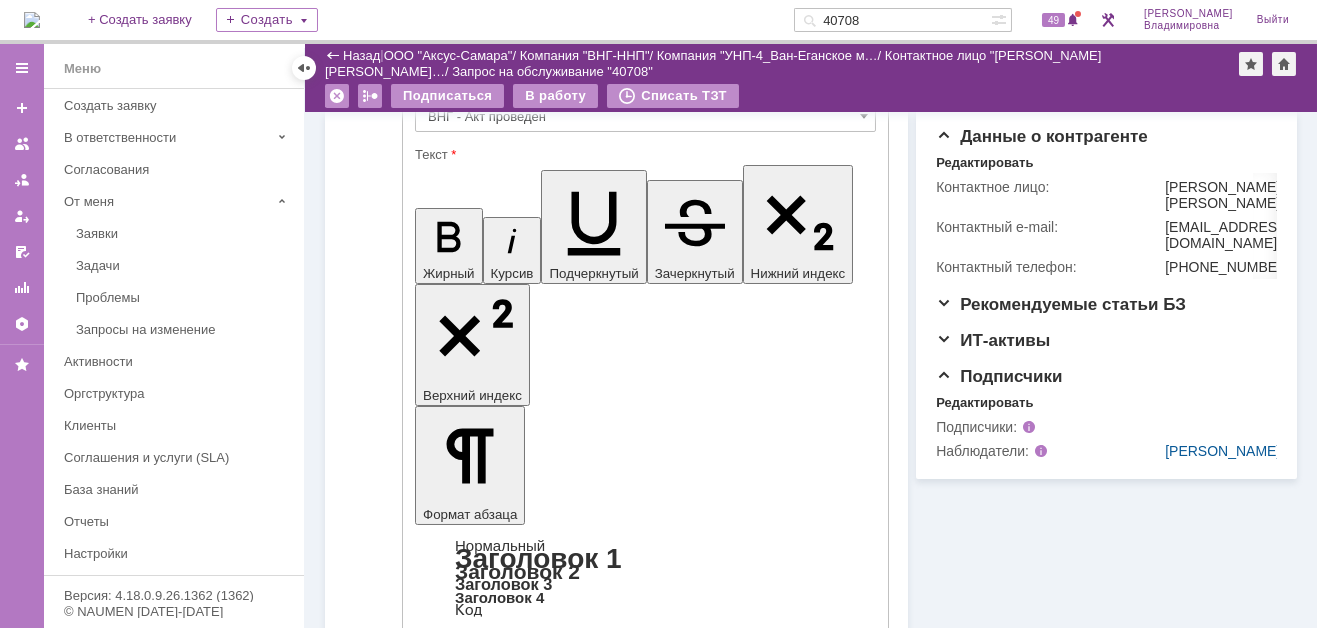 scroll, scrollTop: 900, scrollLeft: 0, axis: vertical 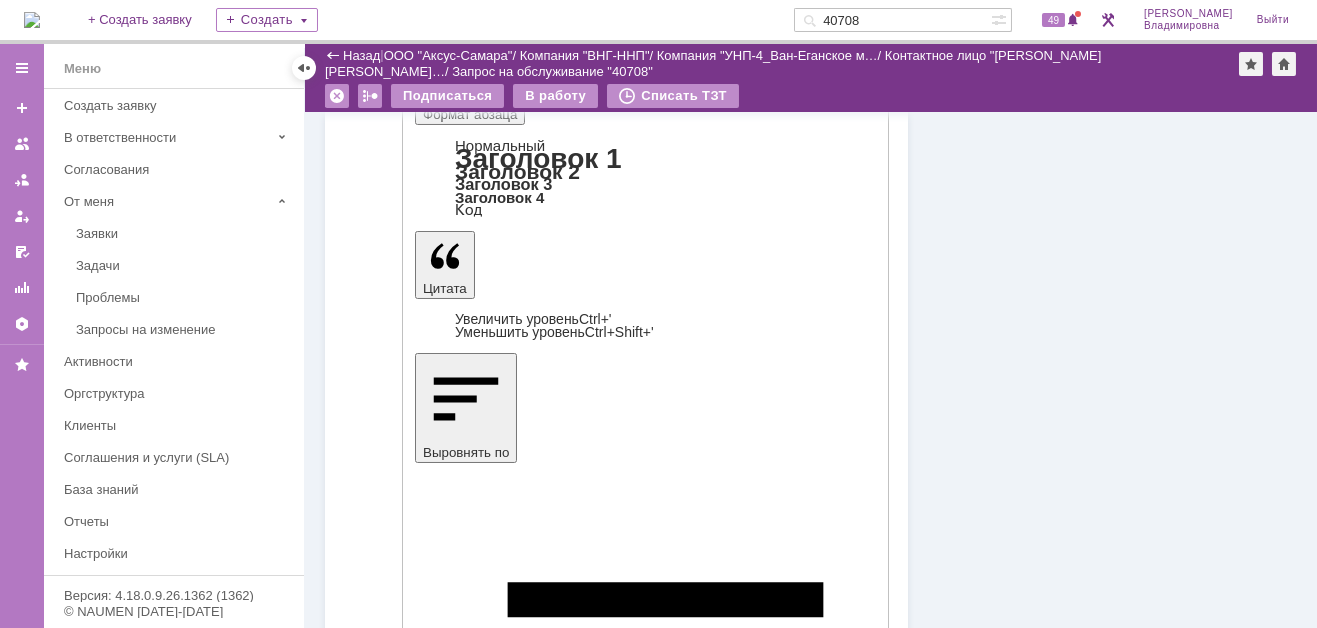 click on "Отправить" at bounding box center (467, 4278) 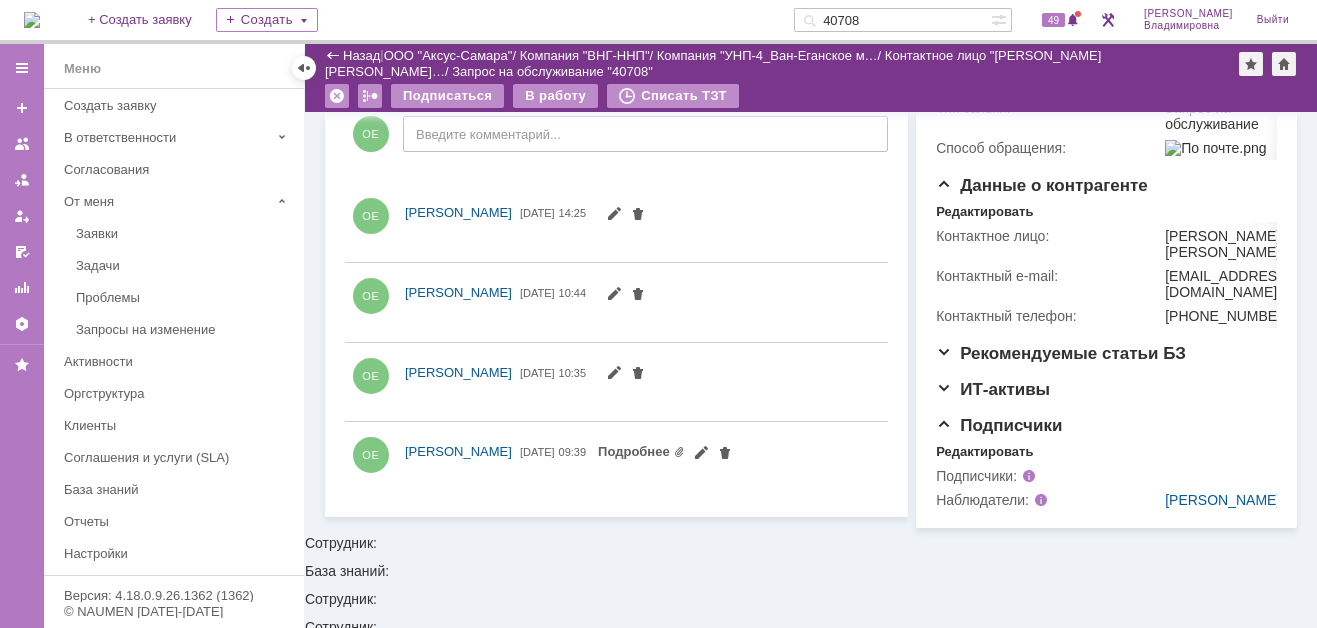 scroll, scrollTop: 0, scrollLeft: 0, axis: both 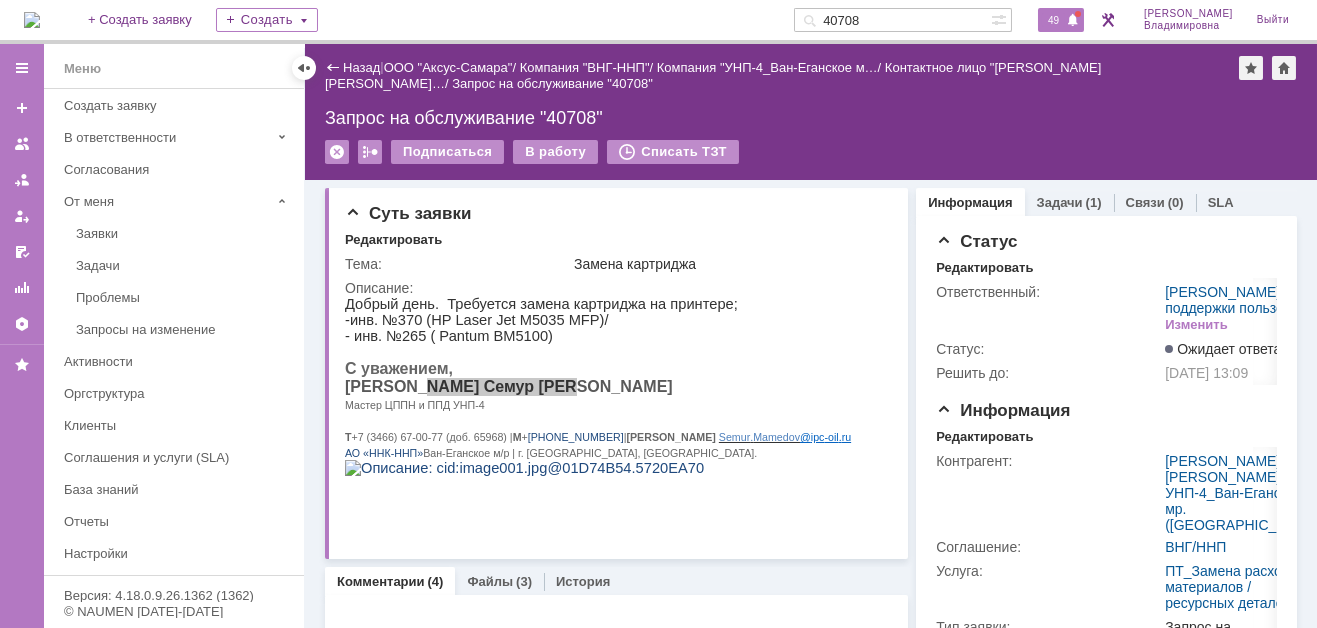 click on "49" at bounding box center (1061, 20) 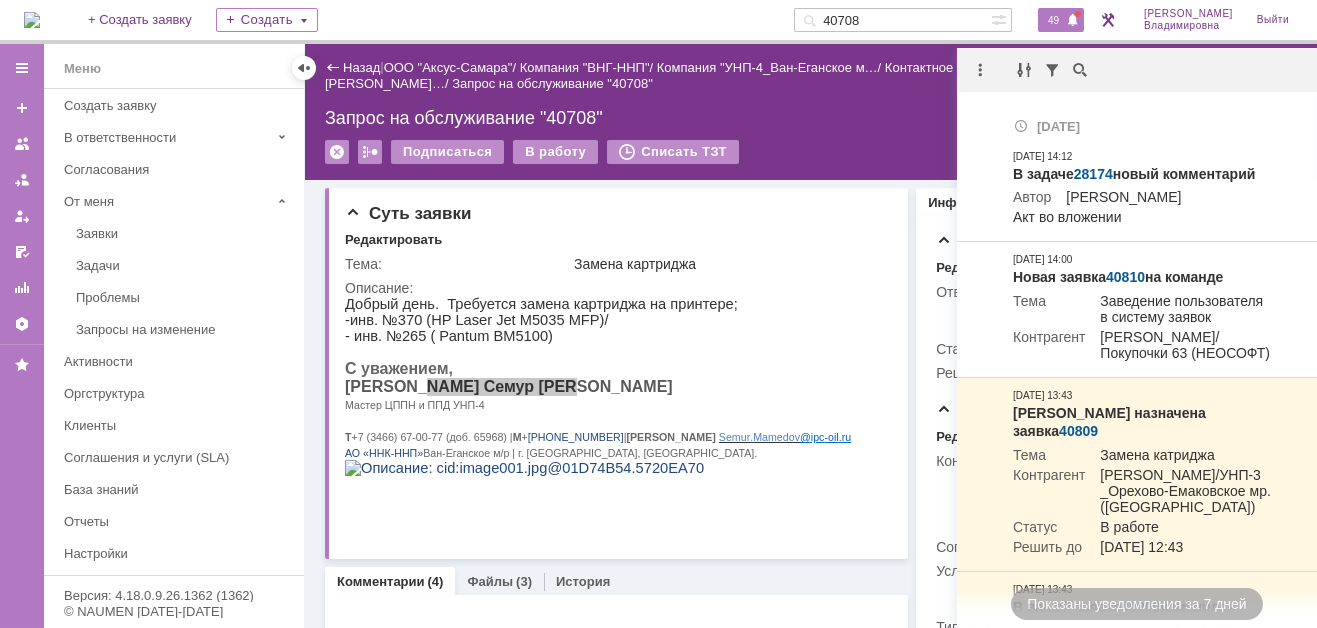 click on "На домашнюю + Создать заявку Создать 40708 49 Орлова Елена  Владимировна Выйти" at bounding box center [658, 22] 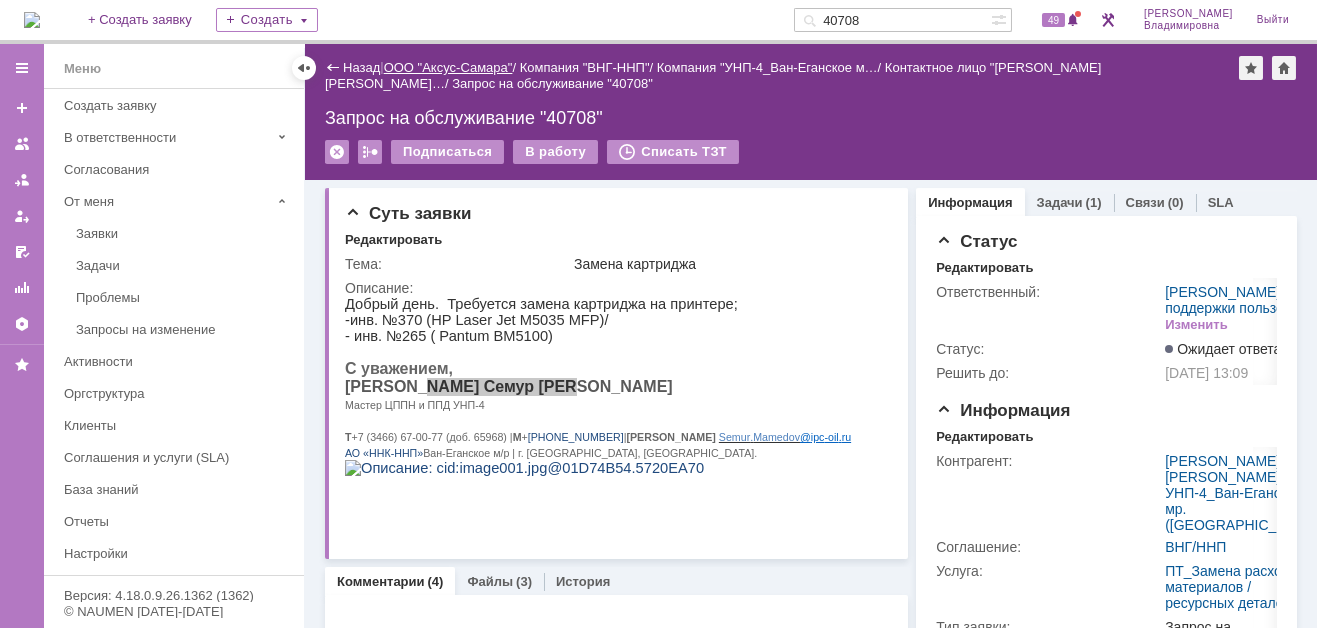 click on "ООО "Аксус-Самара"" at bounding box center (448, 67) 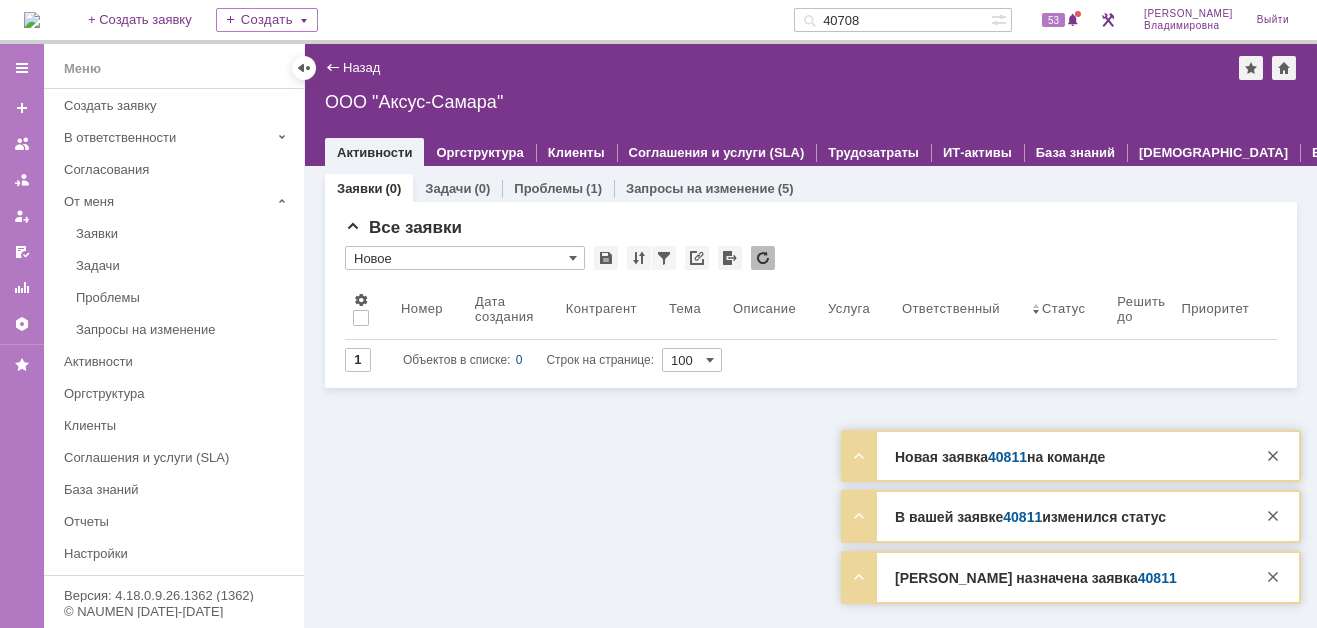 click on "40811" at bounding box center (1007, 457) 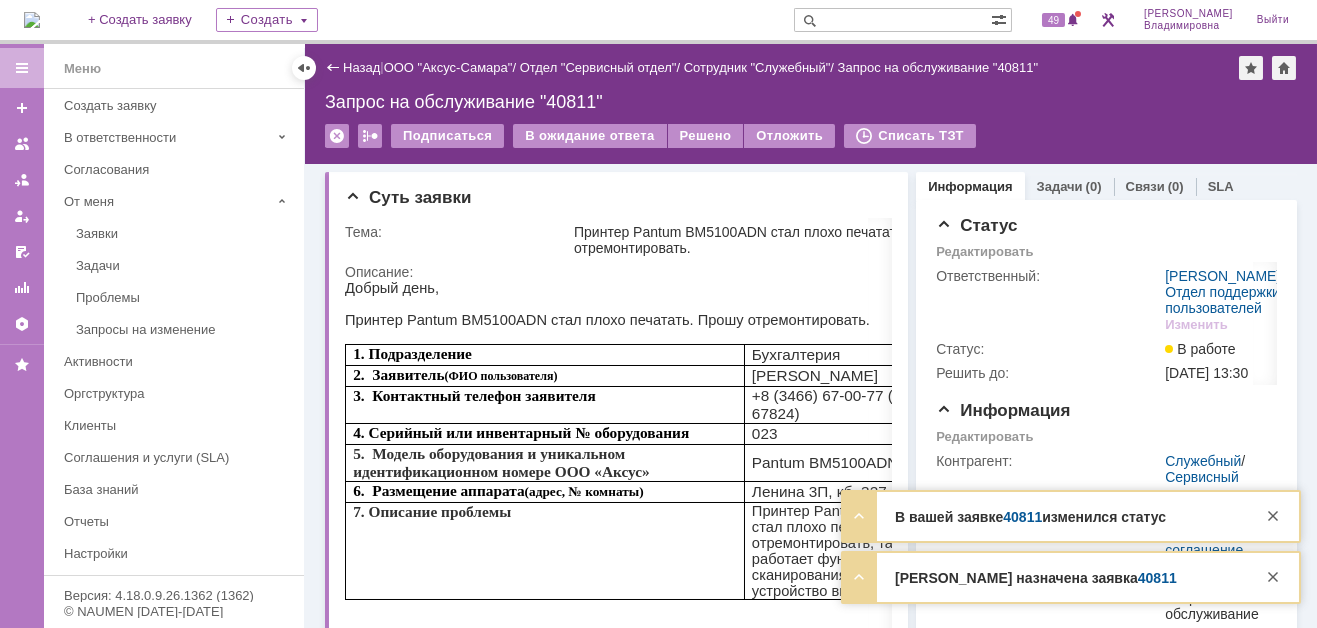 scroll, scrollTop: 0, scrollLeft: 0, axis: both 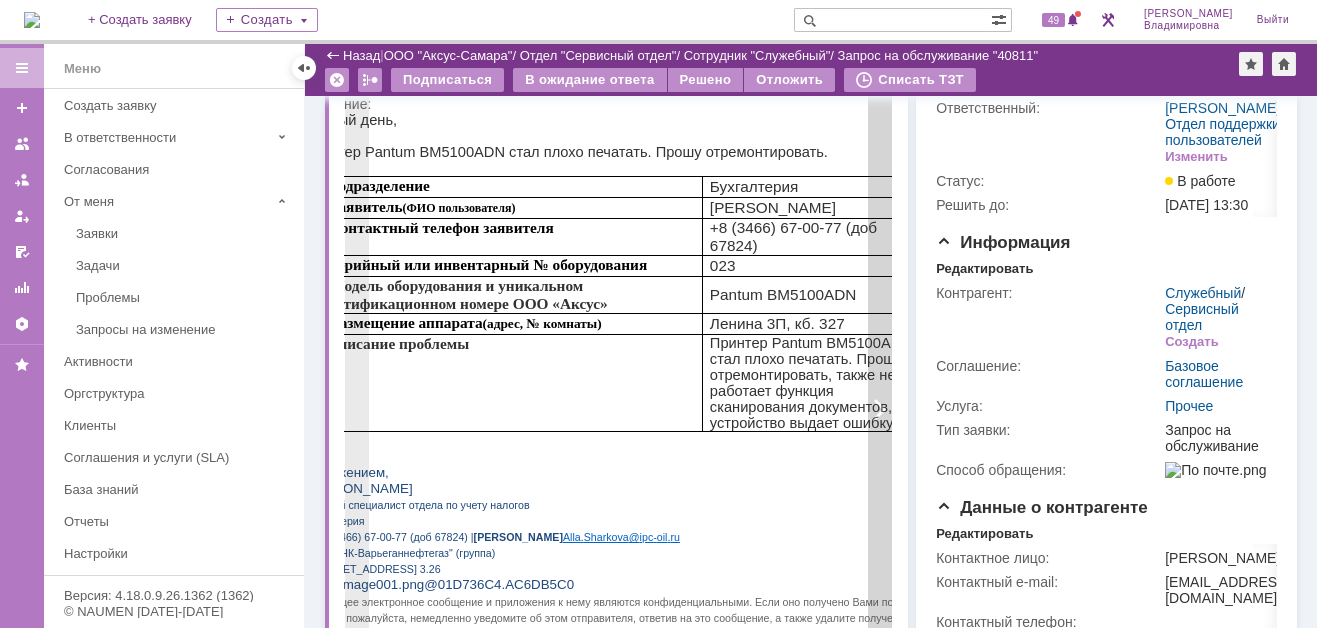 click at bounding box center (880, 409) 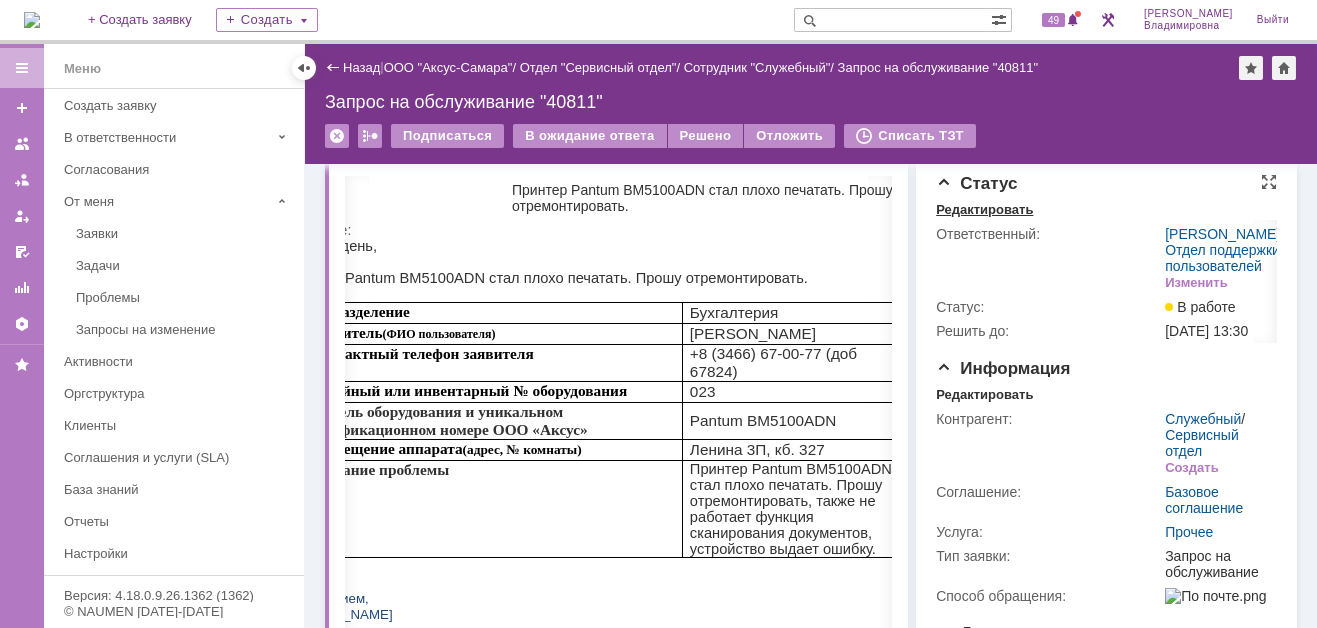 scroll, scrollTop: 0, scrollLeft: 0, axis: both 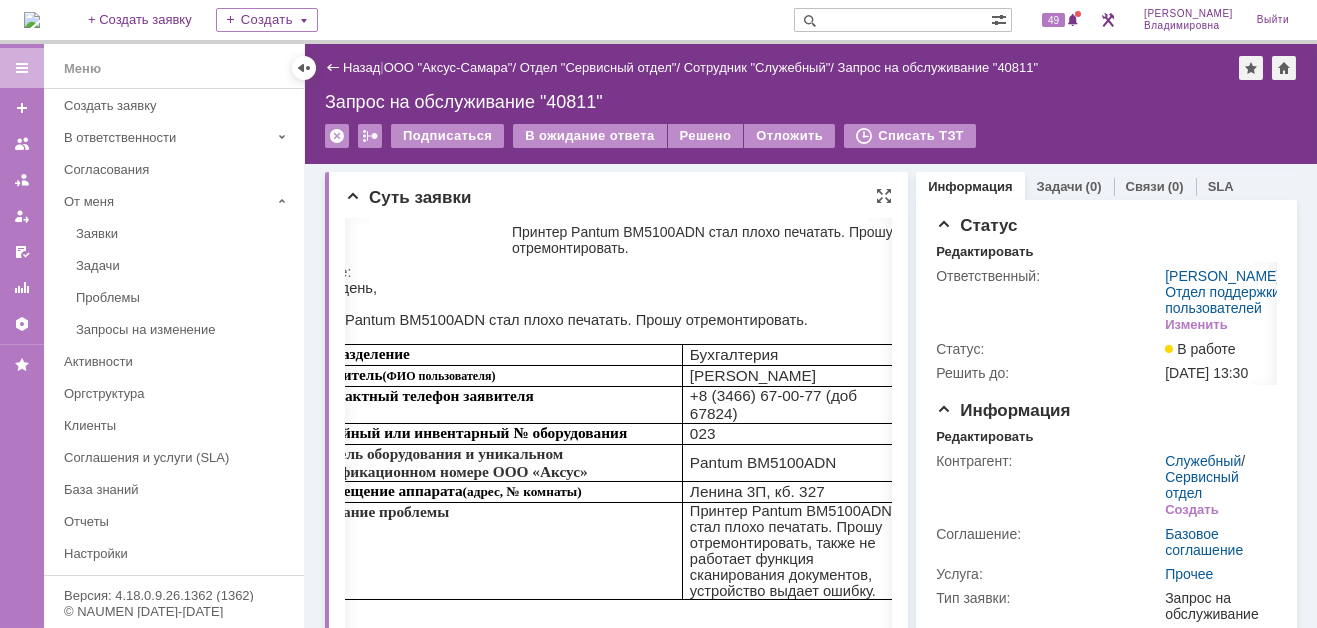 click on "Суть заявки Тема: Принтер Pantum BM5100ADN стал плохо печатать. Прошу отремонтировать. Описание:" at bounding box center (616, 562) 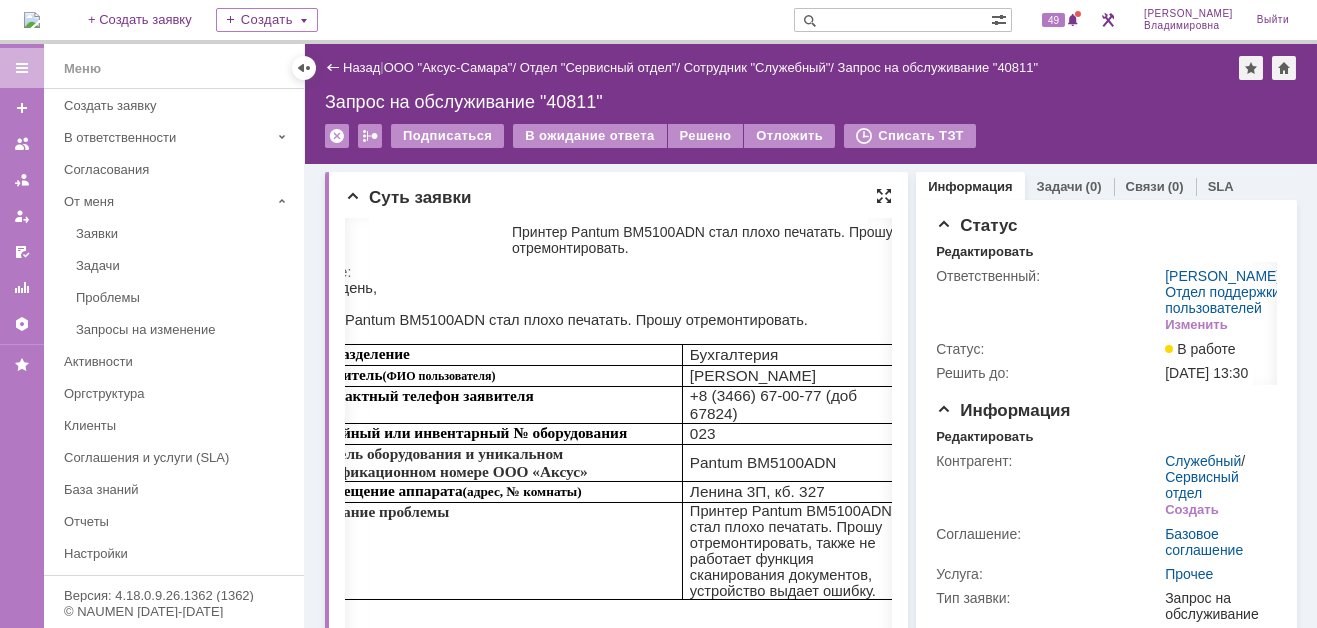 click at bounding box center (884, 196) 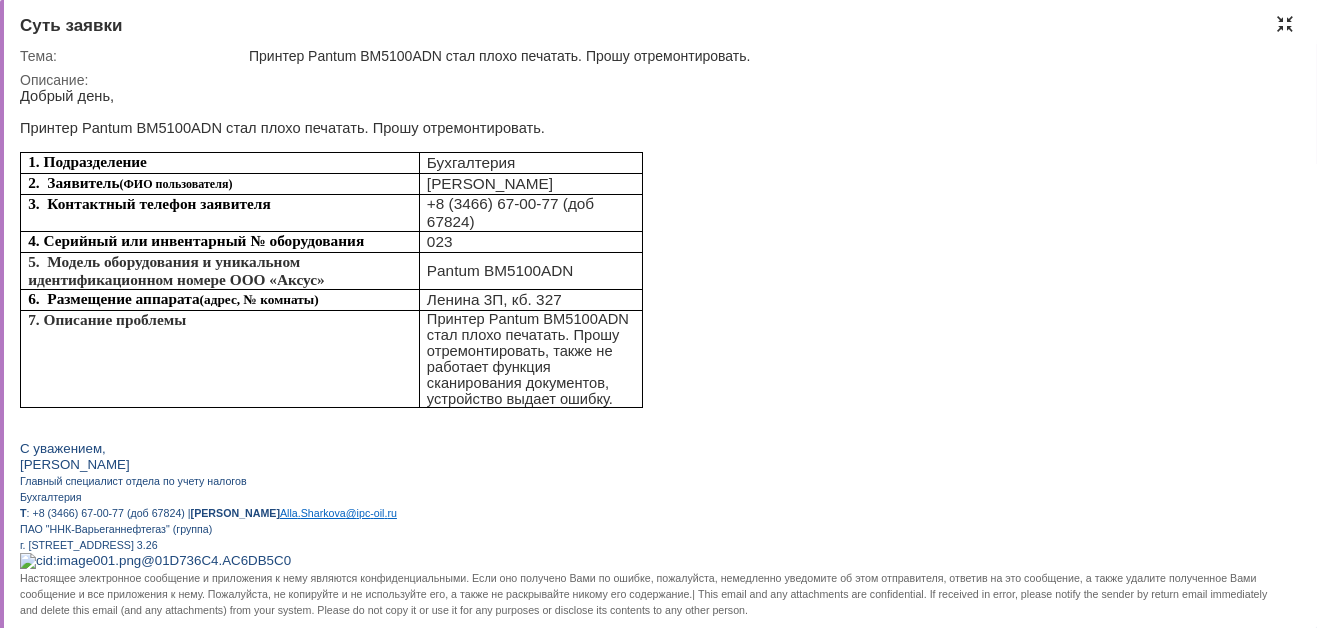 click at bounding box center (1285, 24) 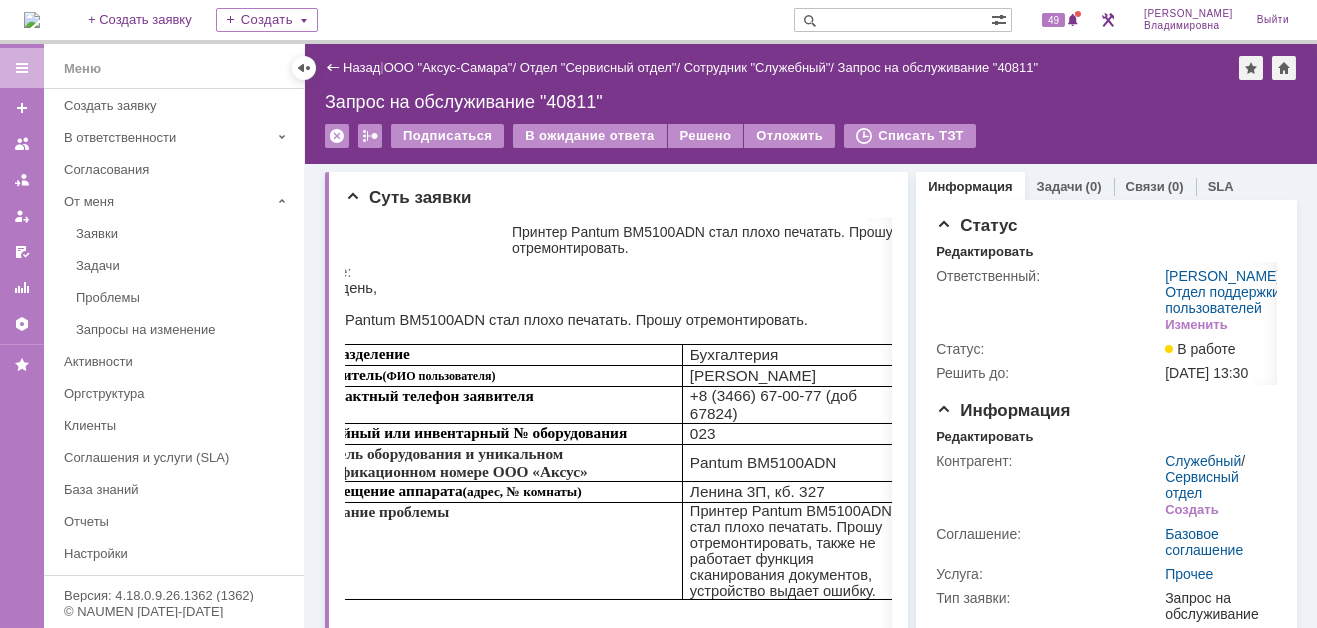 scroll, scrollTop: 8, scrollLeft: 0, axis: vertical 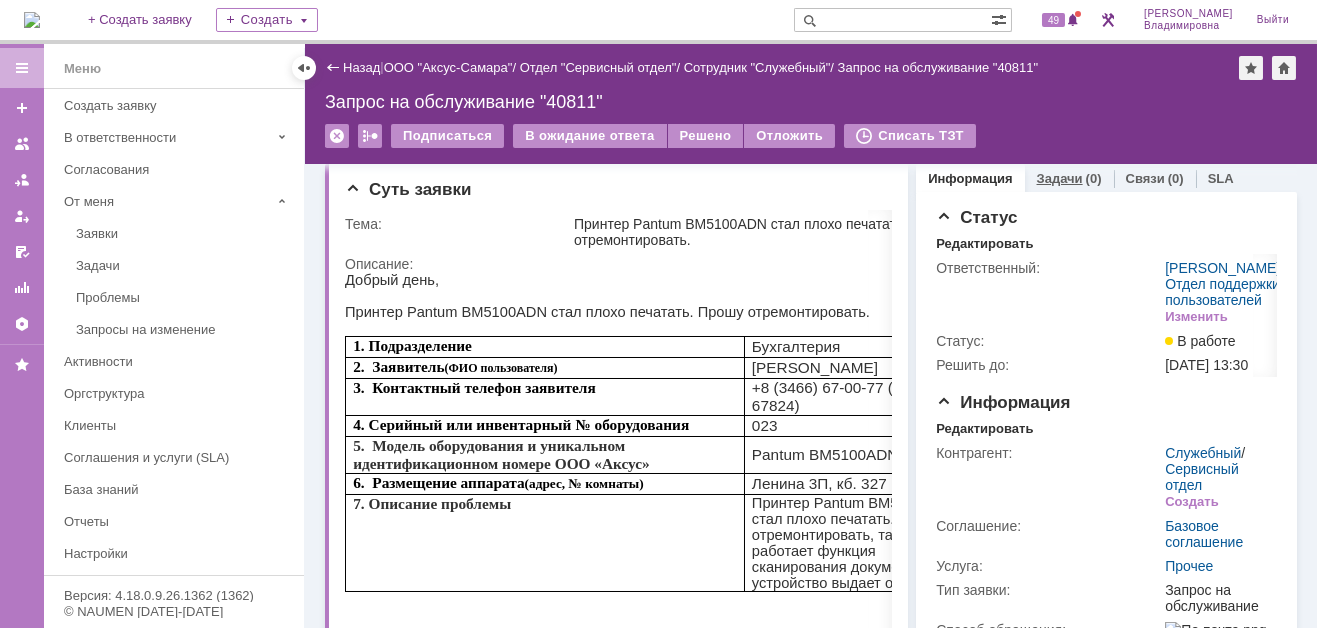click on "Задачи" at bounding box center (1060, 178) 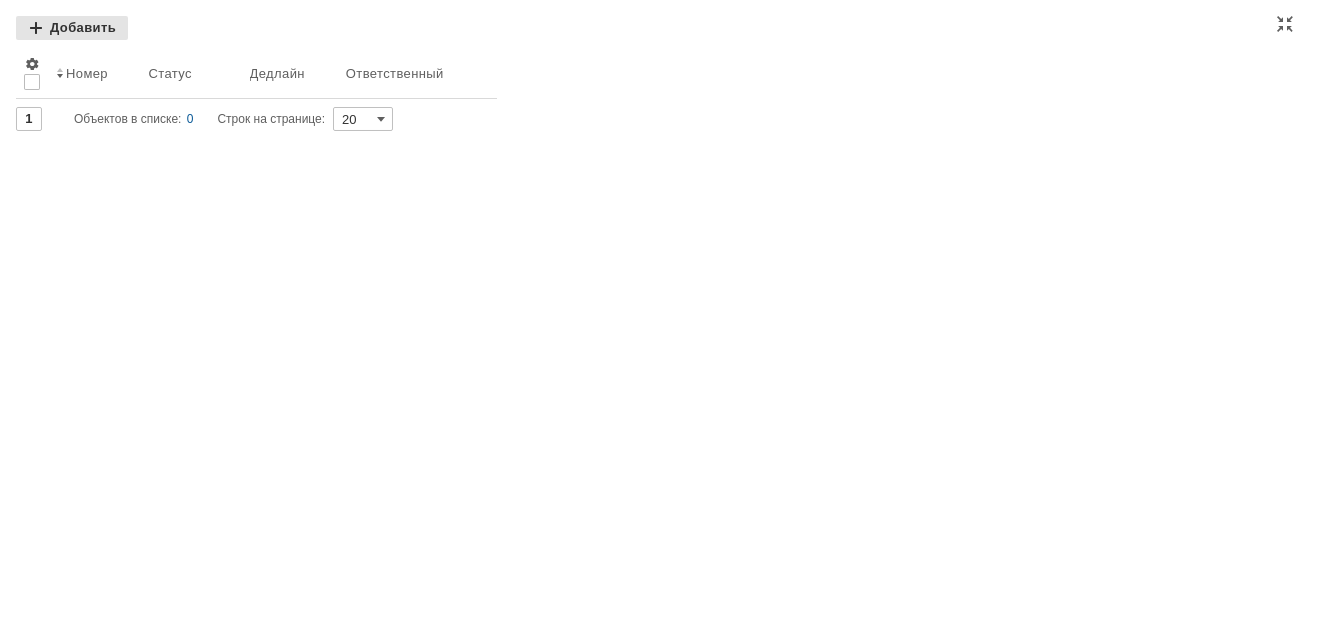 click on "Добавить" at bounding box center (72, 28) 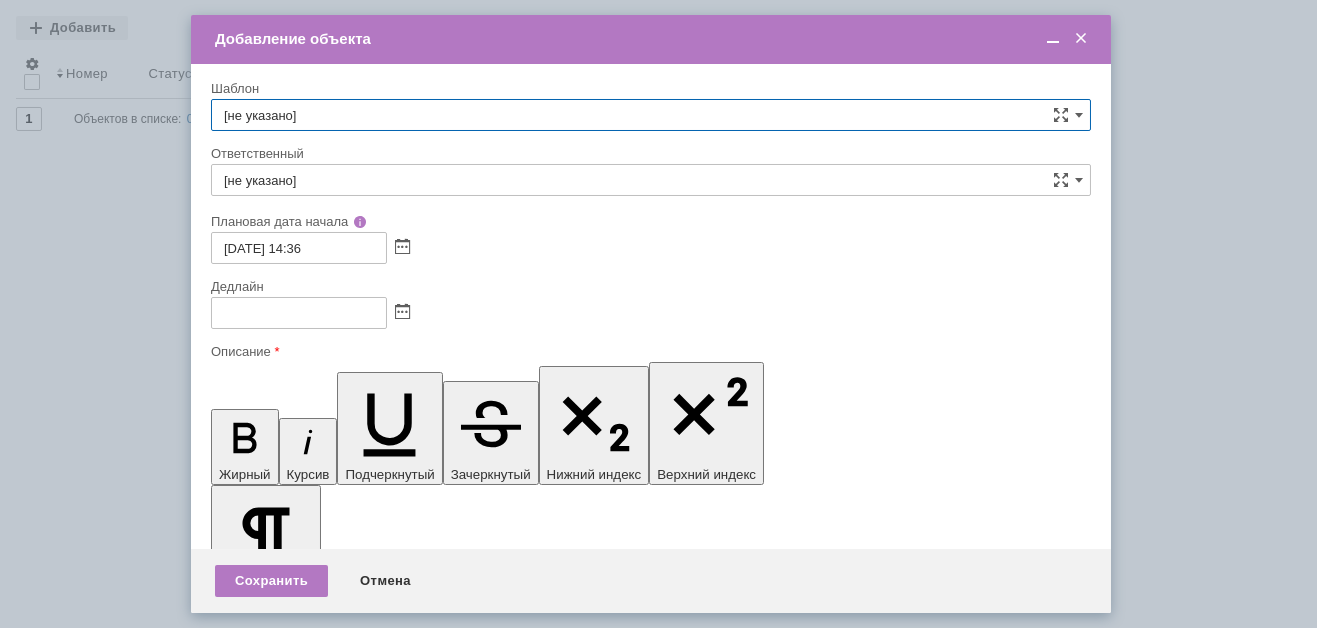 scroll, scrollTop: 0, scrollLeft: 0, axis: both 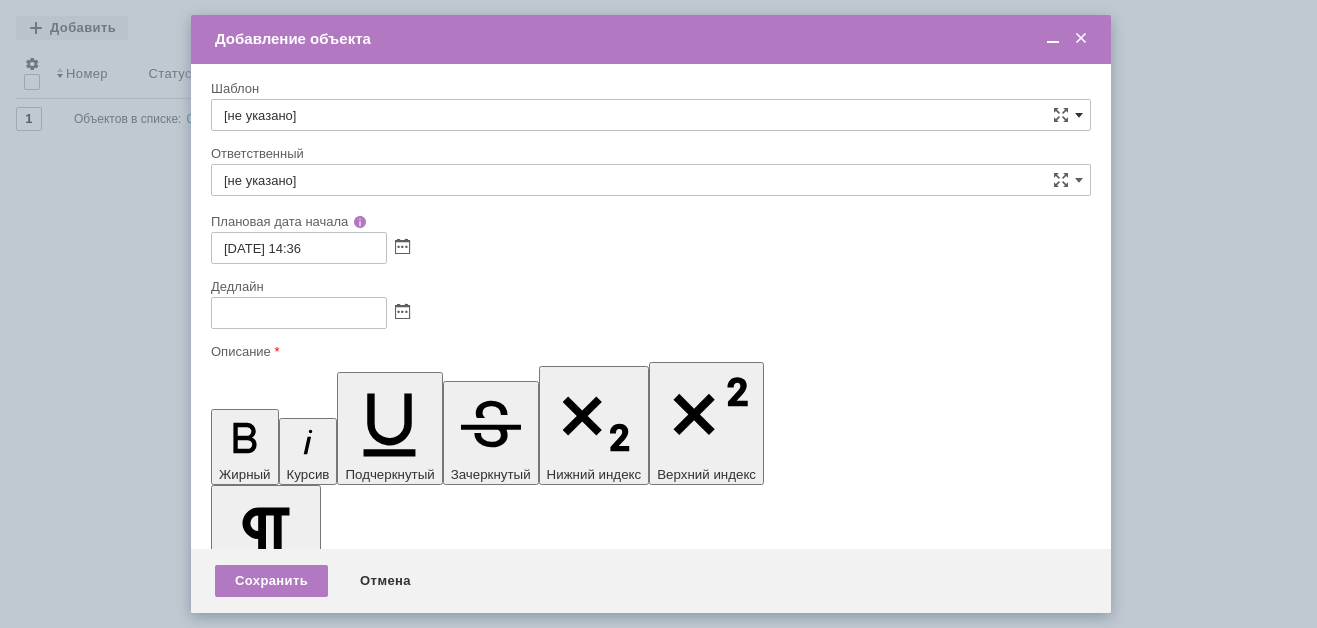 click at bounding box center [1079, 115] 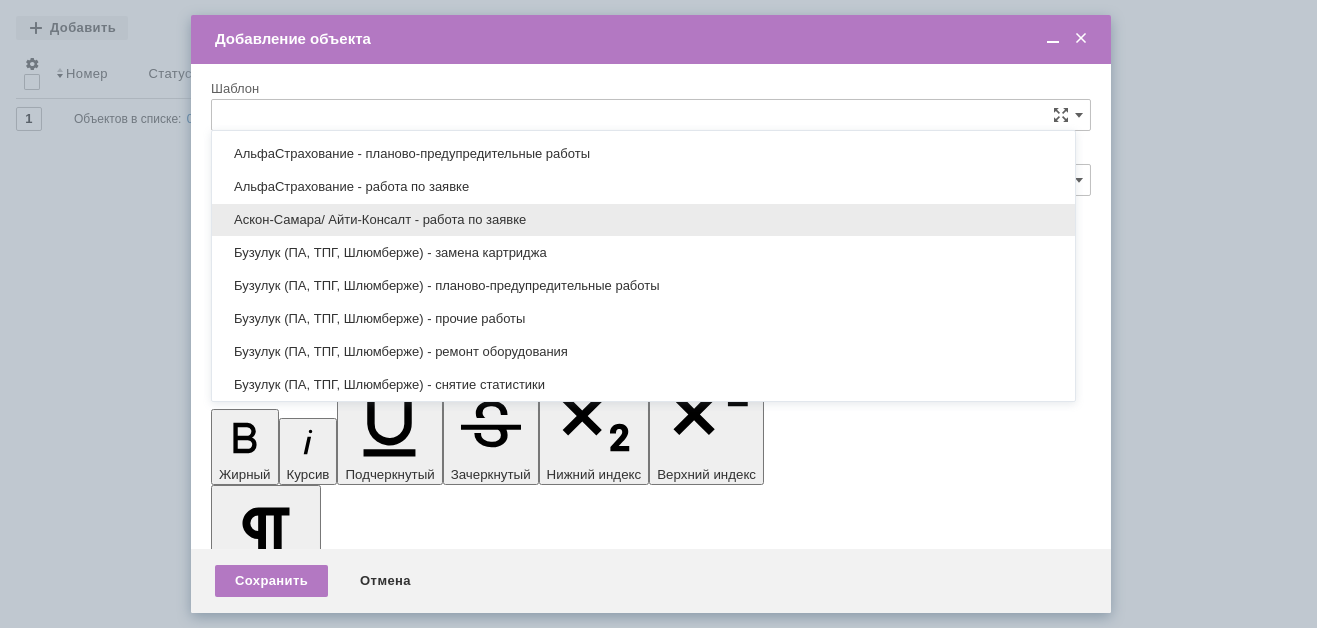 scroll, scrollTop: 579, scrollLeft: 0, axis: vertical 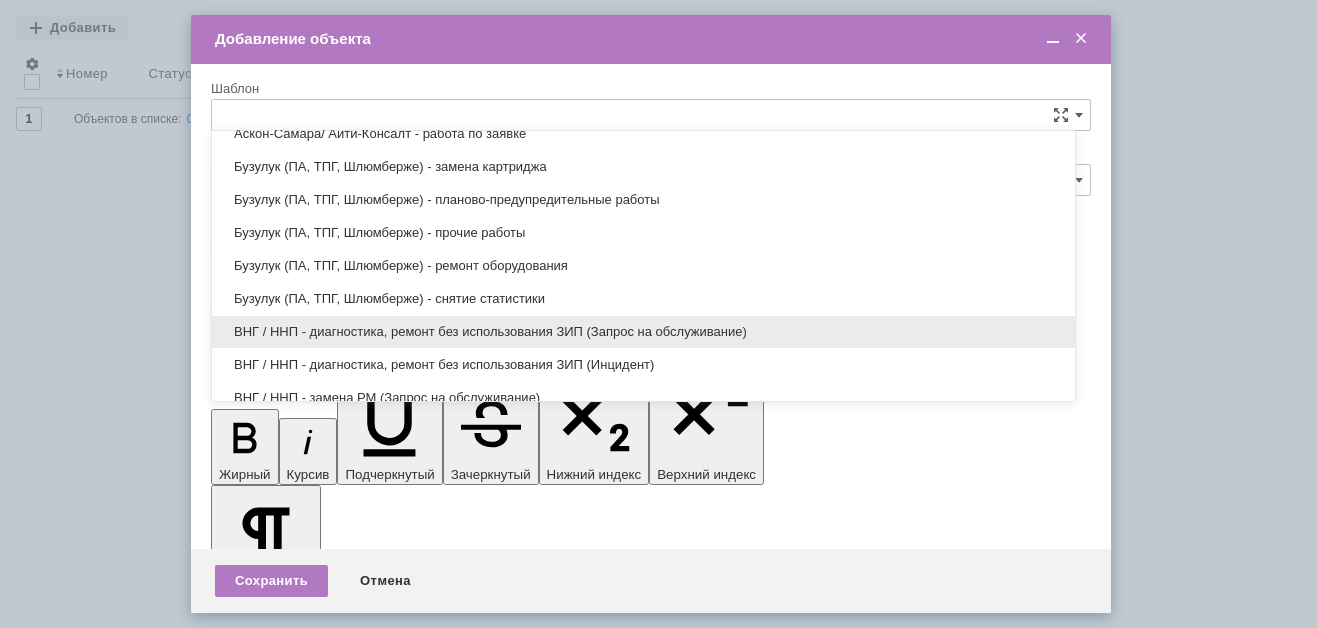 click on "ВНГ / ННП - диагностика, ремонт без использования ЗИП (Запрос на обслуживание)" at bounding box center [643, 332] 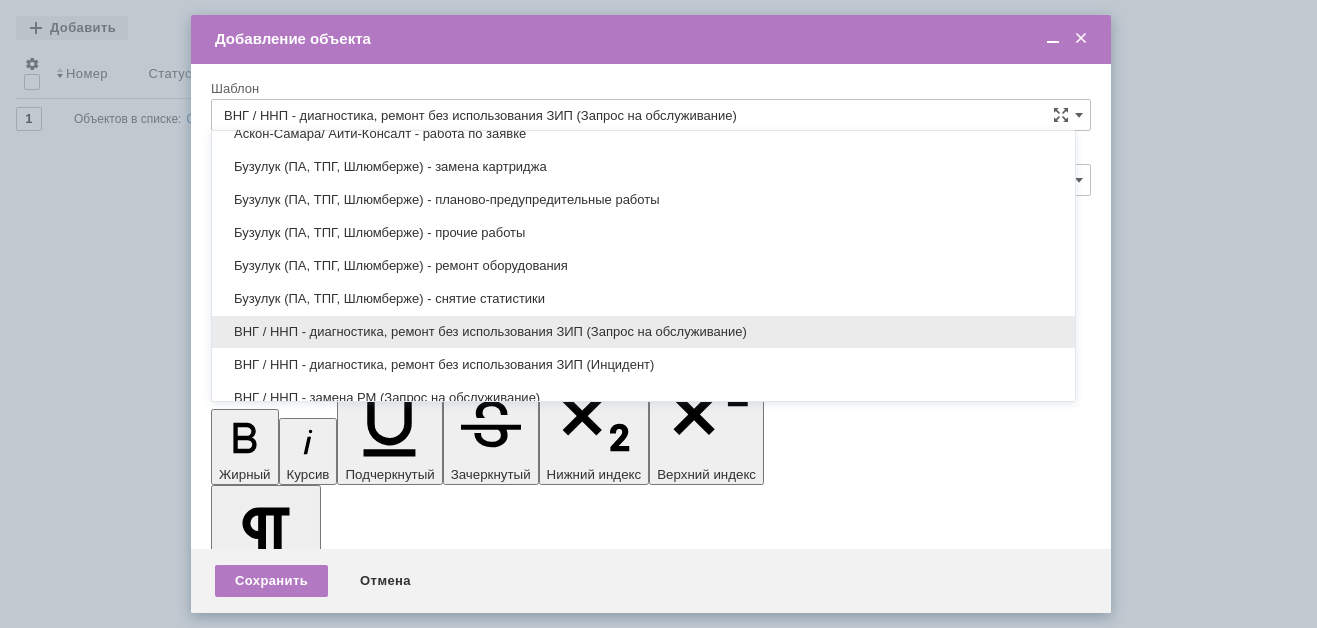 type on "[PERSON_NAME]" 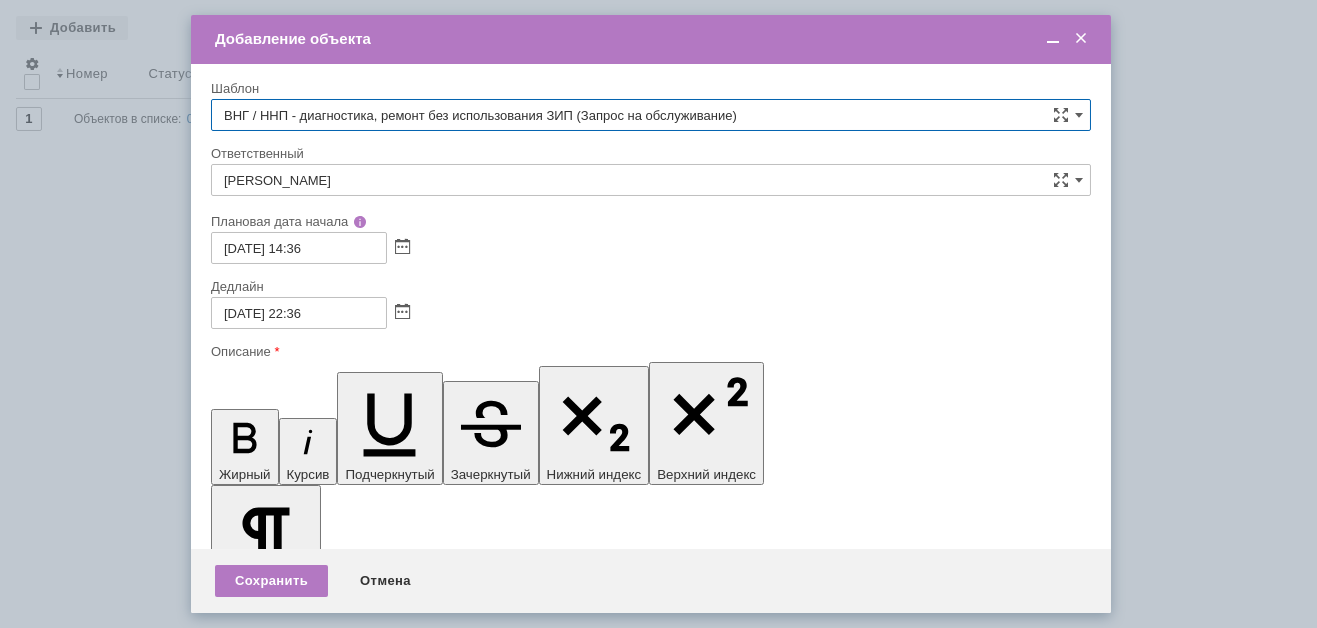 type on "ВНГ / ННП - диагностика, ремонт без использования ЗИП (Запрос на обслуживание)" 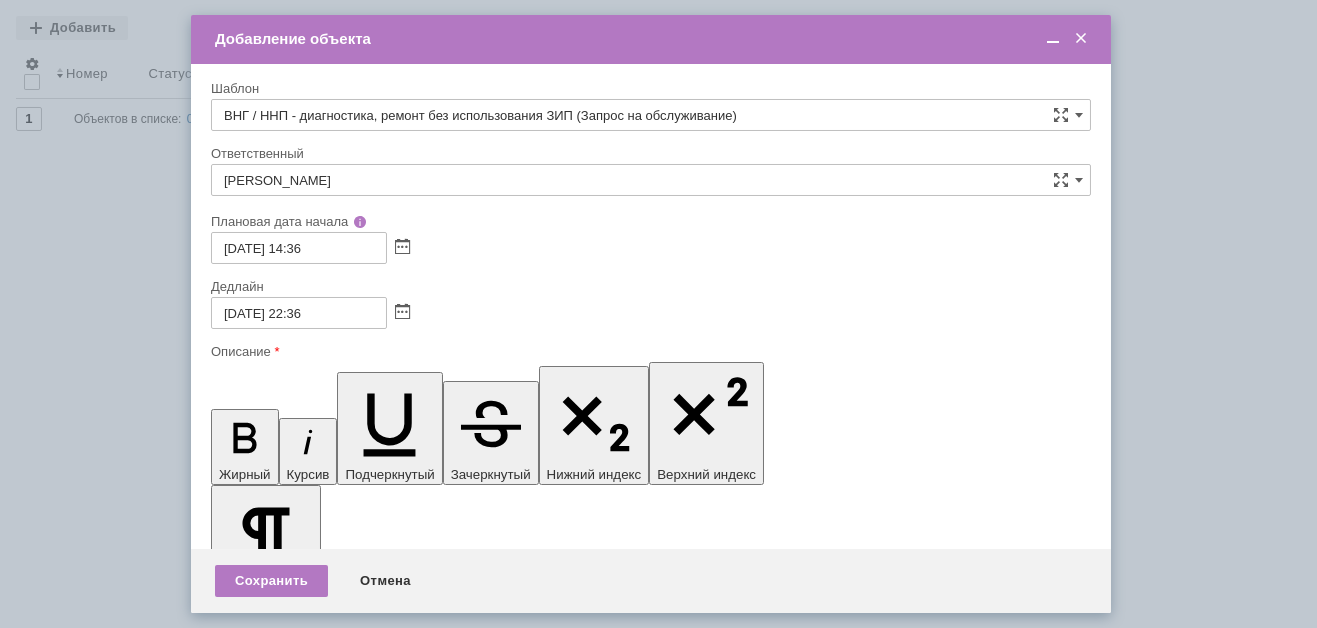 click at bounding box center [374, 5767] 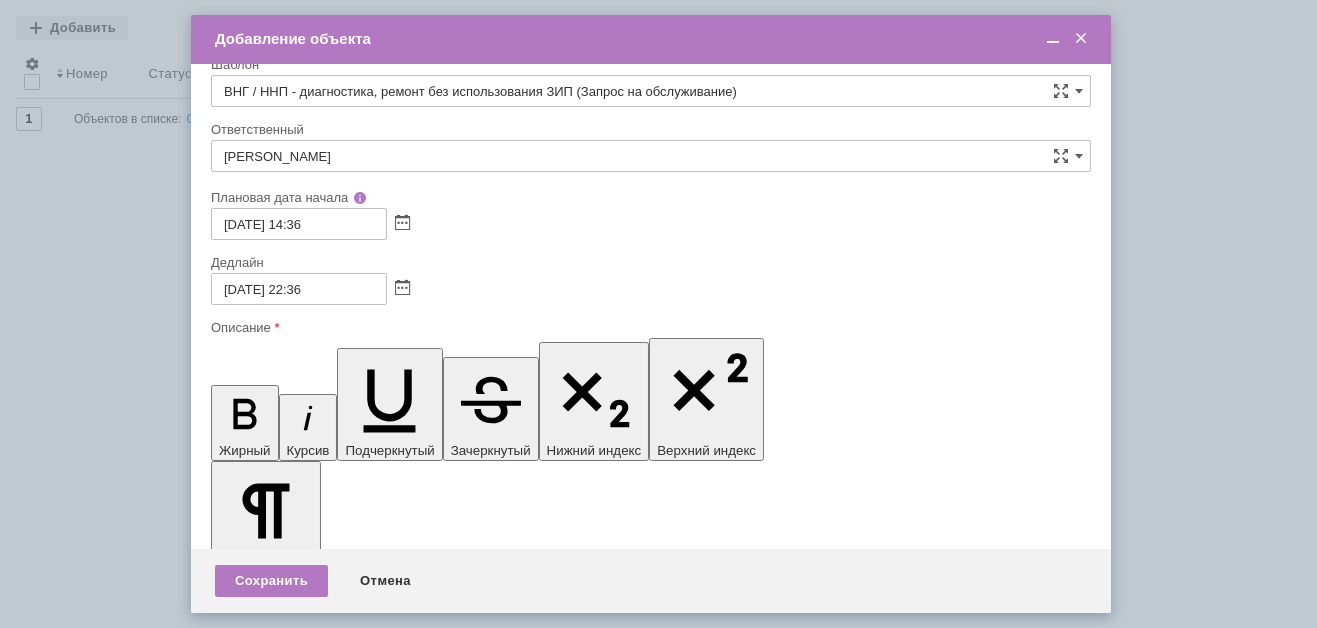scroll, scrollTop: 0, scrollLeft: 0, axis: both 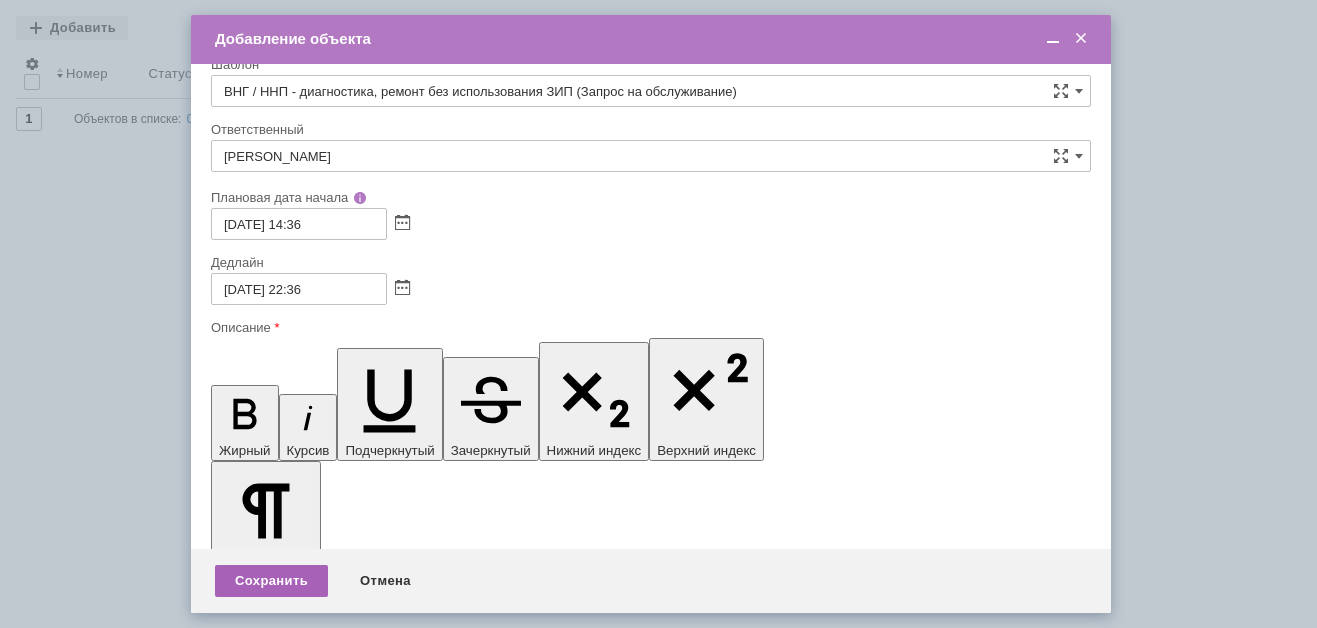 click on "Сохранить" at bounding box center [271, 581] 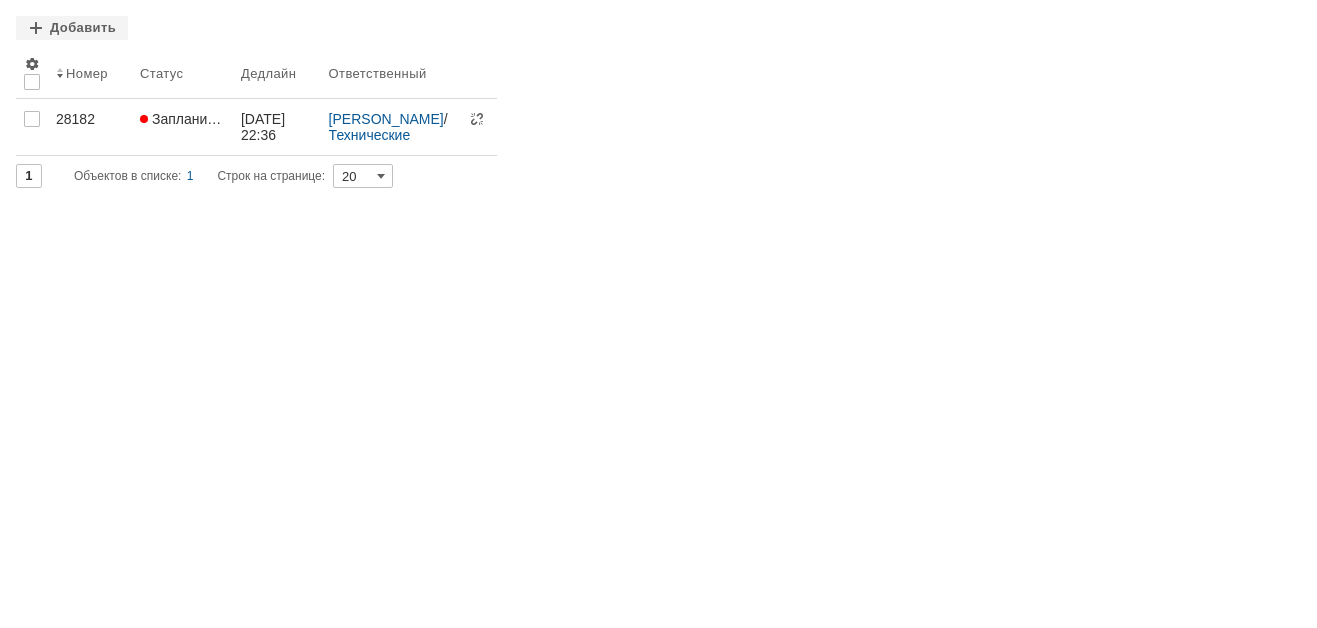 click at bounding box center [1285, 24] 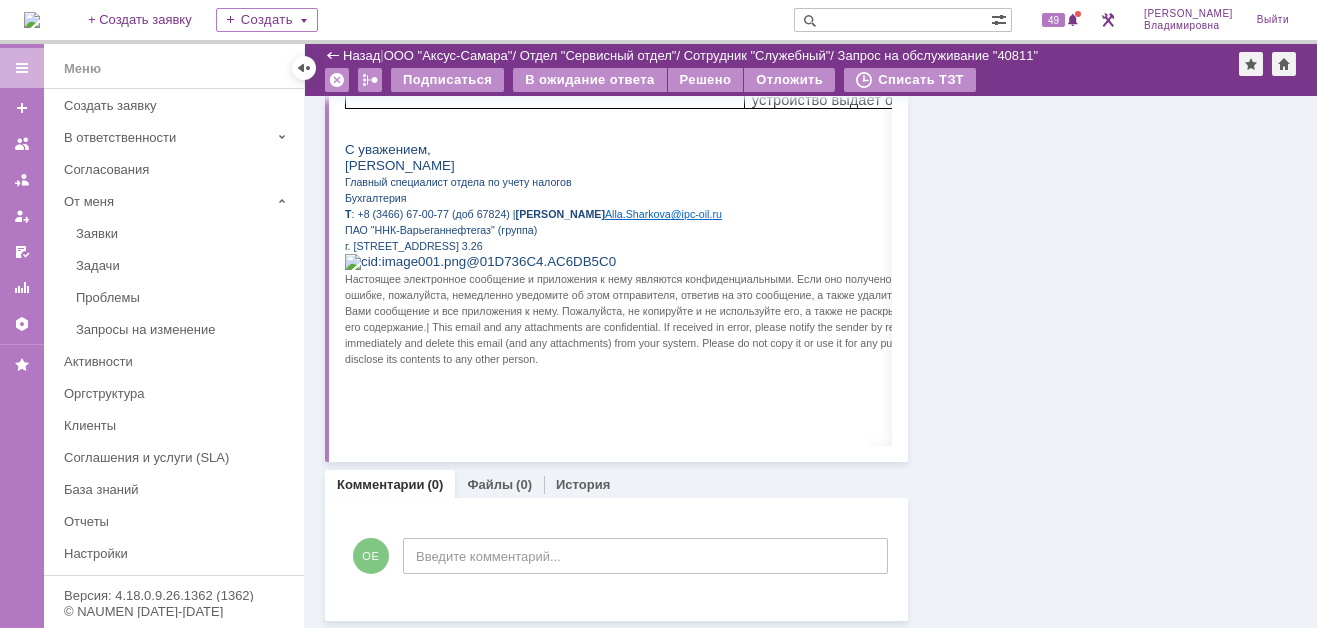 scroll, scrollTop: 422, scrollLeft: 0, axis: vertical 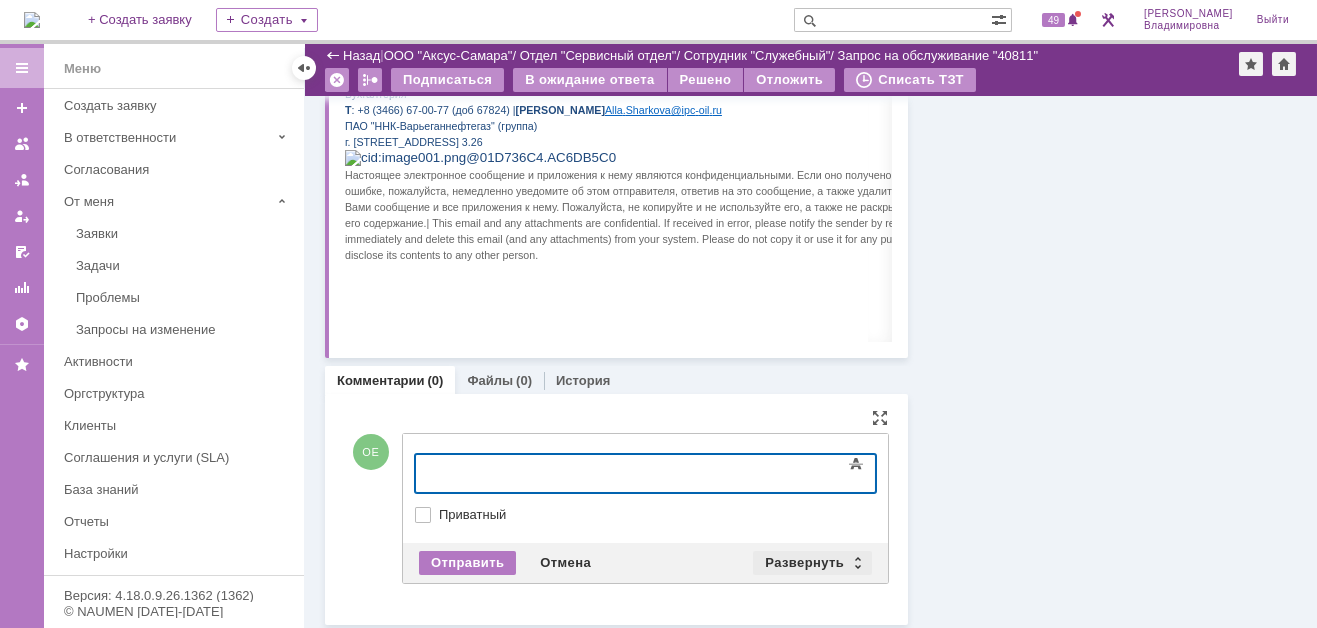 click on "Развернуть" at bounding box center [812, 563] 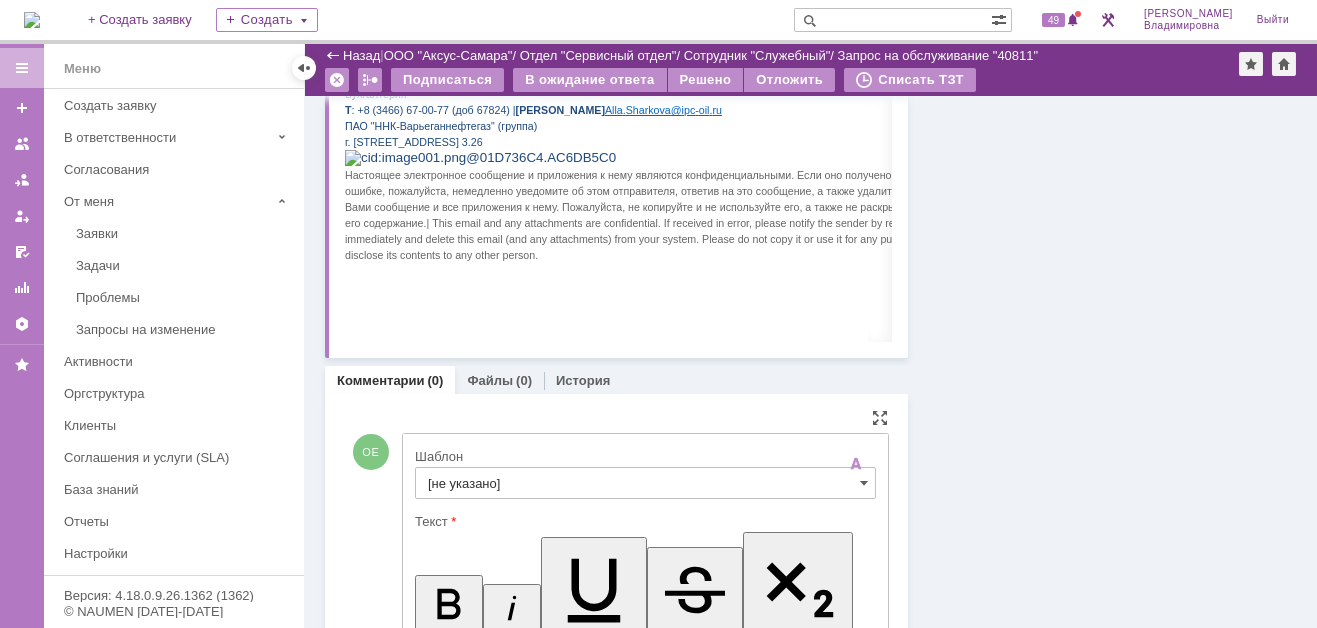 scroll, scrollTop: 0, scrollLeft: 0, axis: both 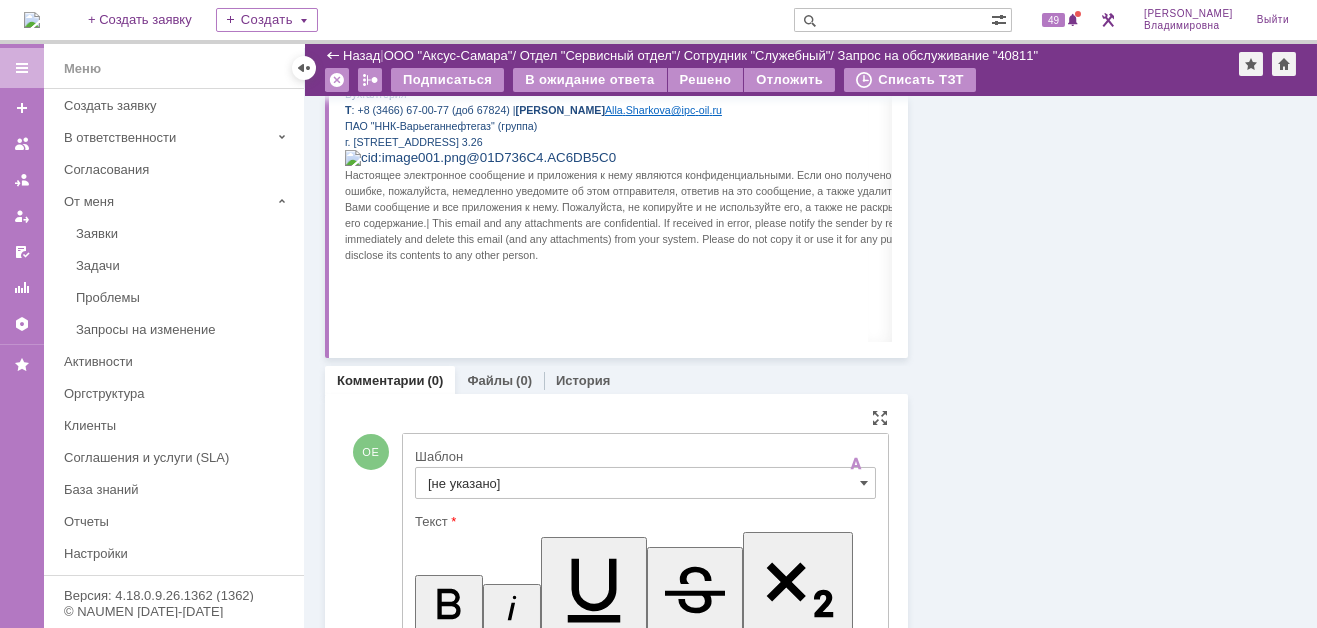 click on "[не указано]" at bounding box center (645, 483) 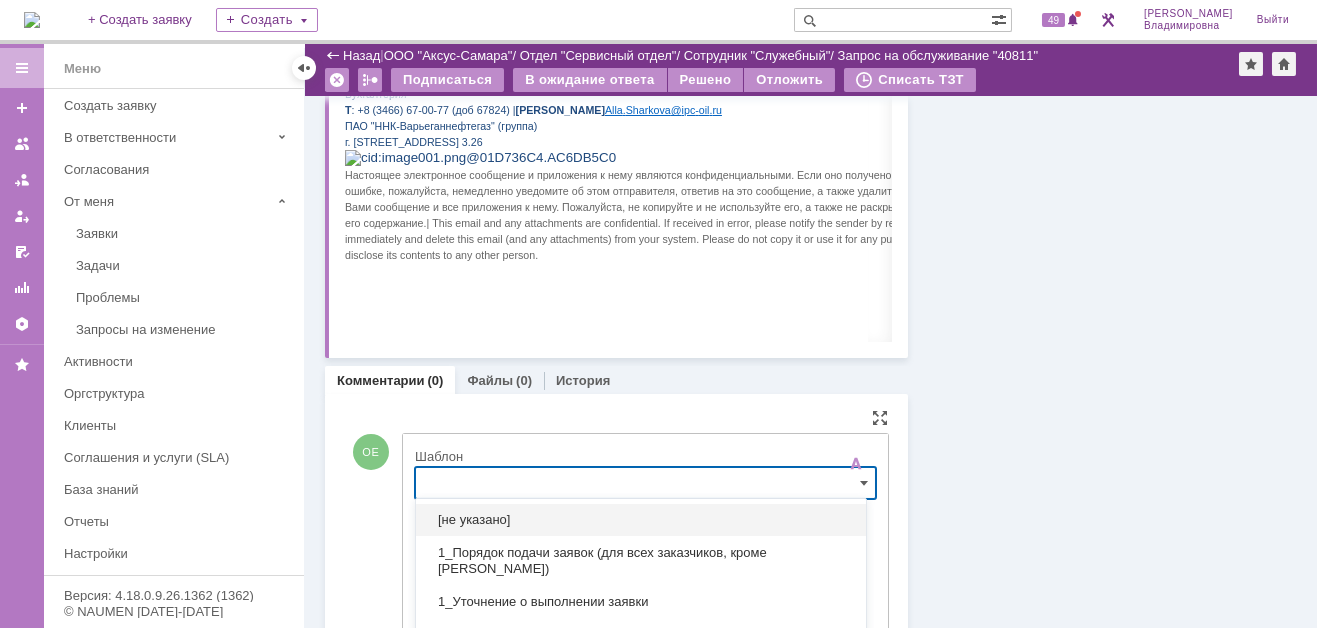 scroll, scrollTop: 685, scrollLeft: 0, axis: vertical 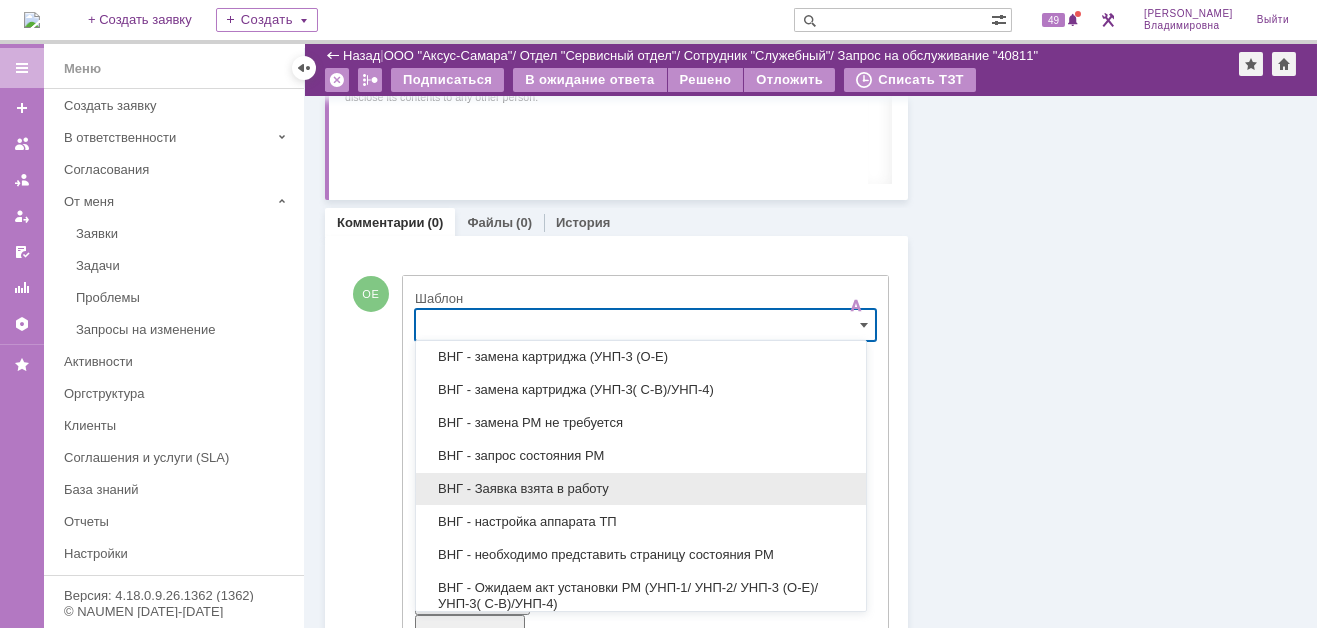 click on "ВНГ - Заявка взята в работу" at bounding box center [641, 489] 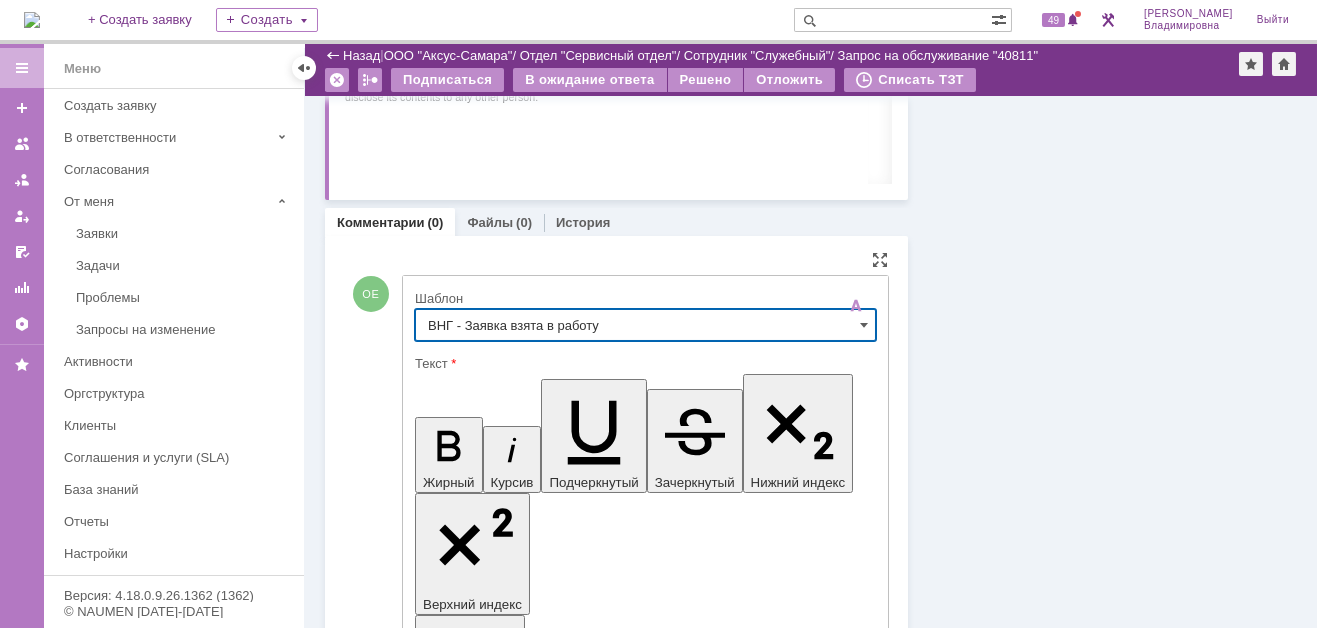 type on "ВНГ - Заявка взята в работу" 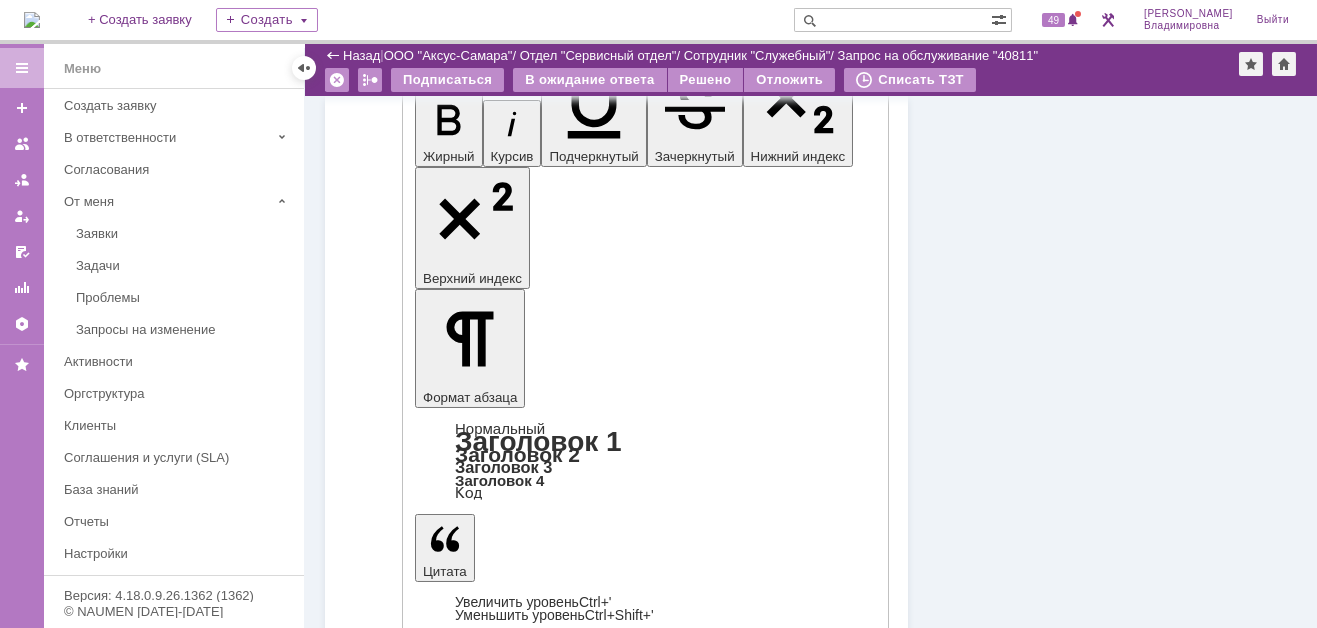 click on "Отправить" at bounding box center [467, 4582] 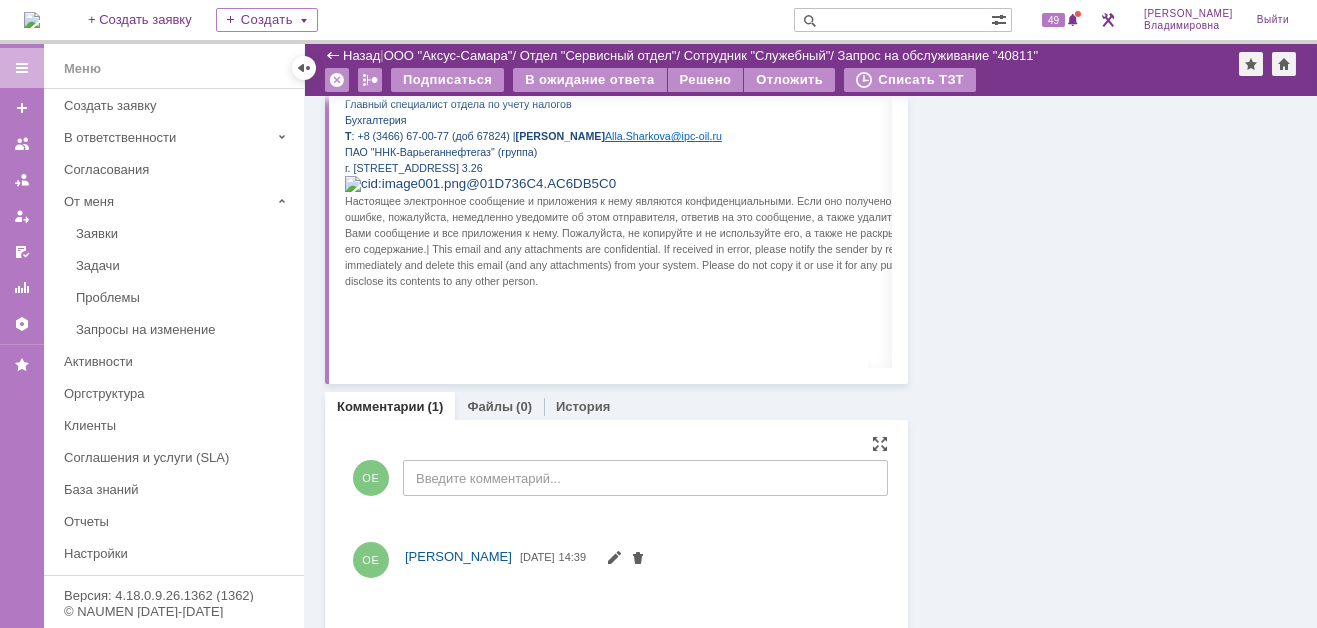 scroll, scrollTop: 447, scrollLeft: 0, axis: vertical 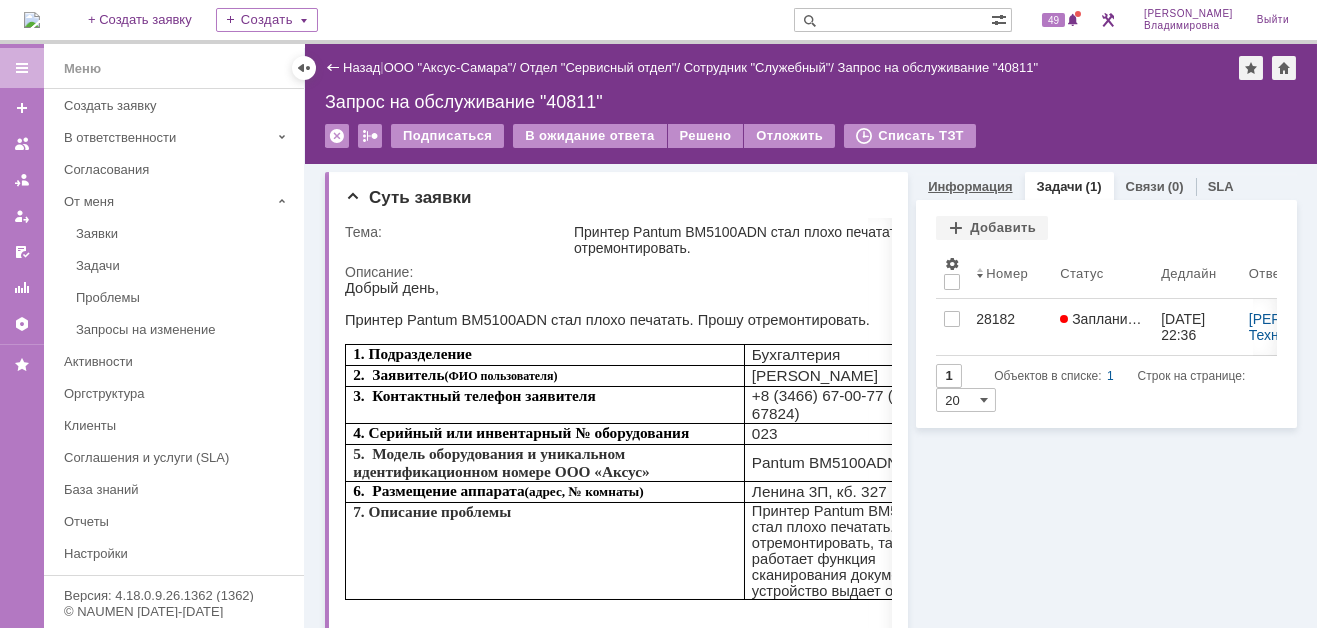 click on "Информация" at bounding box center (970, 186) 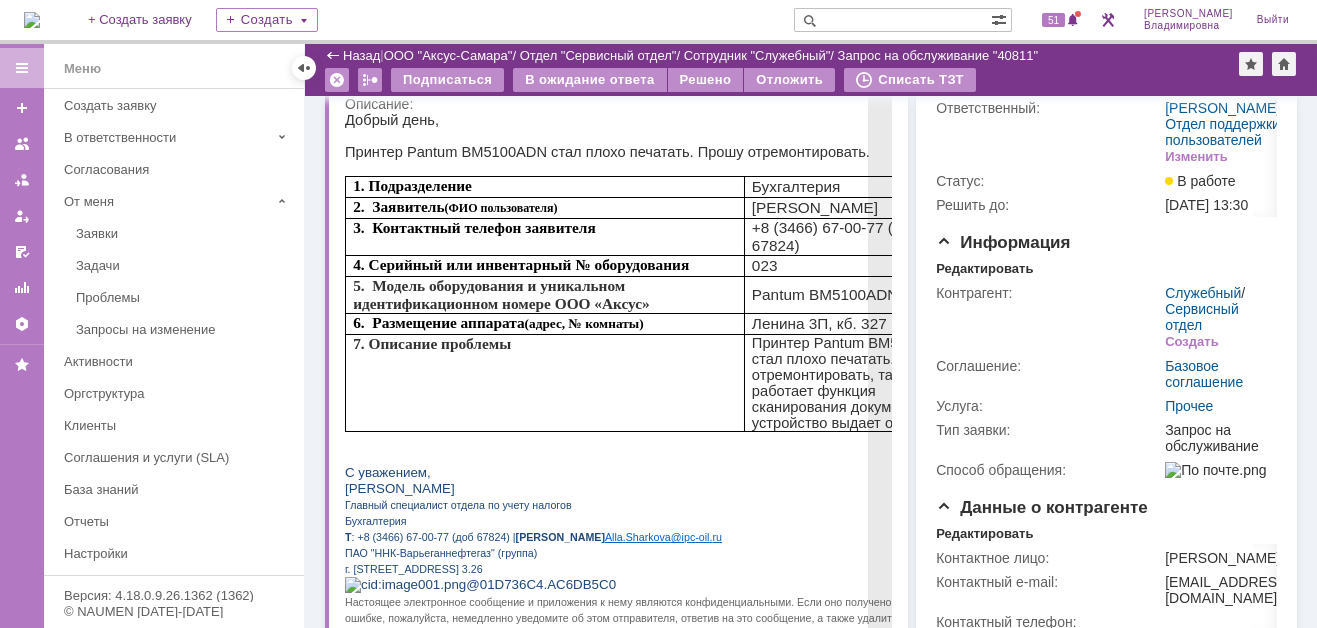 scroll, scrollTop: 600, scrollLeft: 0, axis: vertical 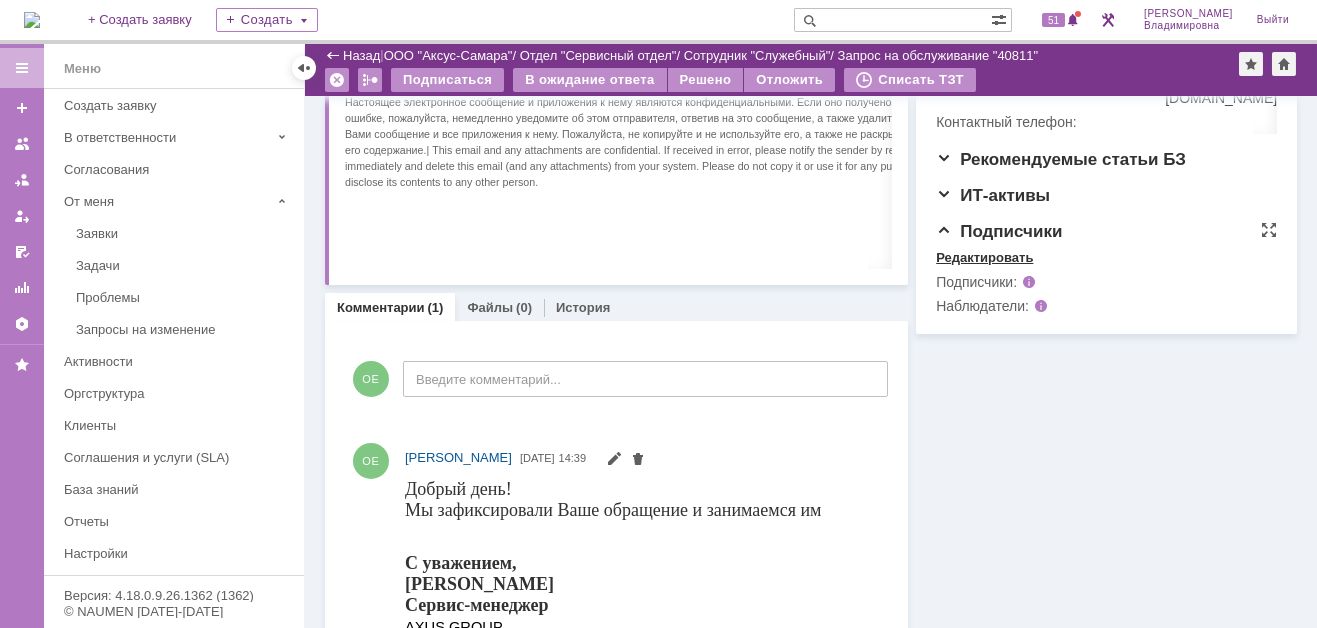 click on "Редактировать" at bounding box center (984, 258) 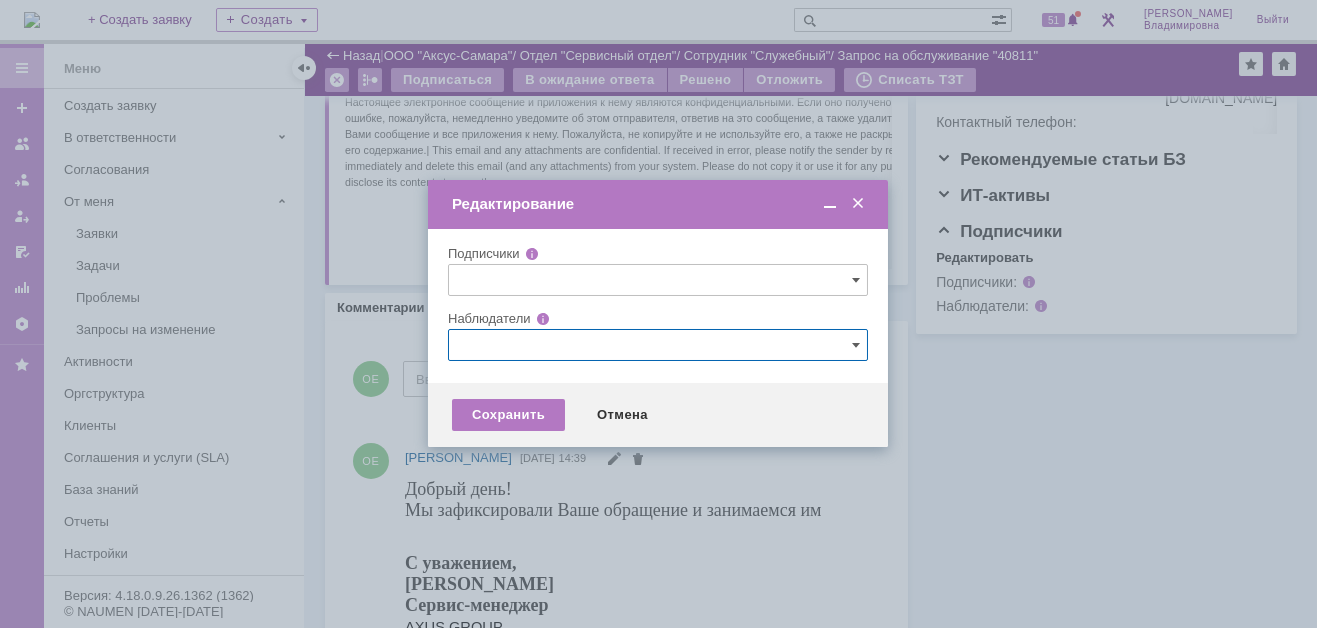 click at bounding box center (658, 345) 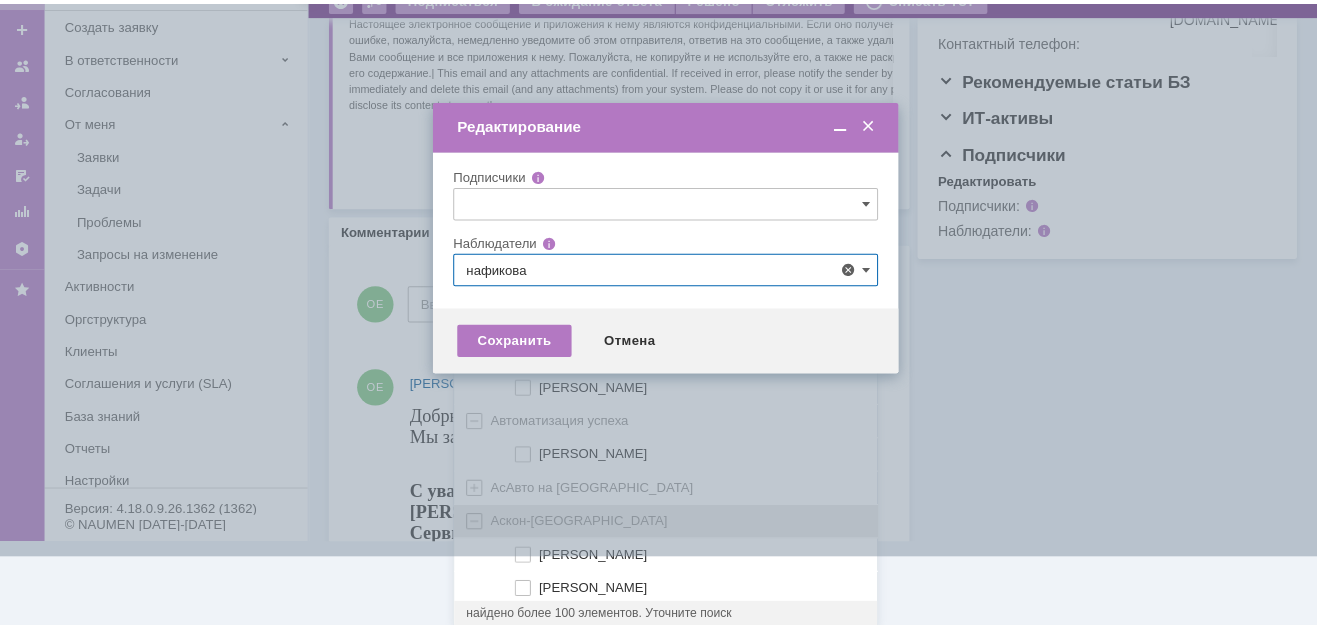 scroll, scrollTop: 0, scrollLeft: 0, axis: both 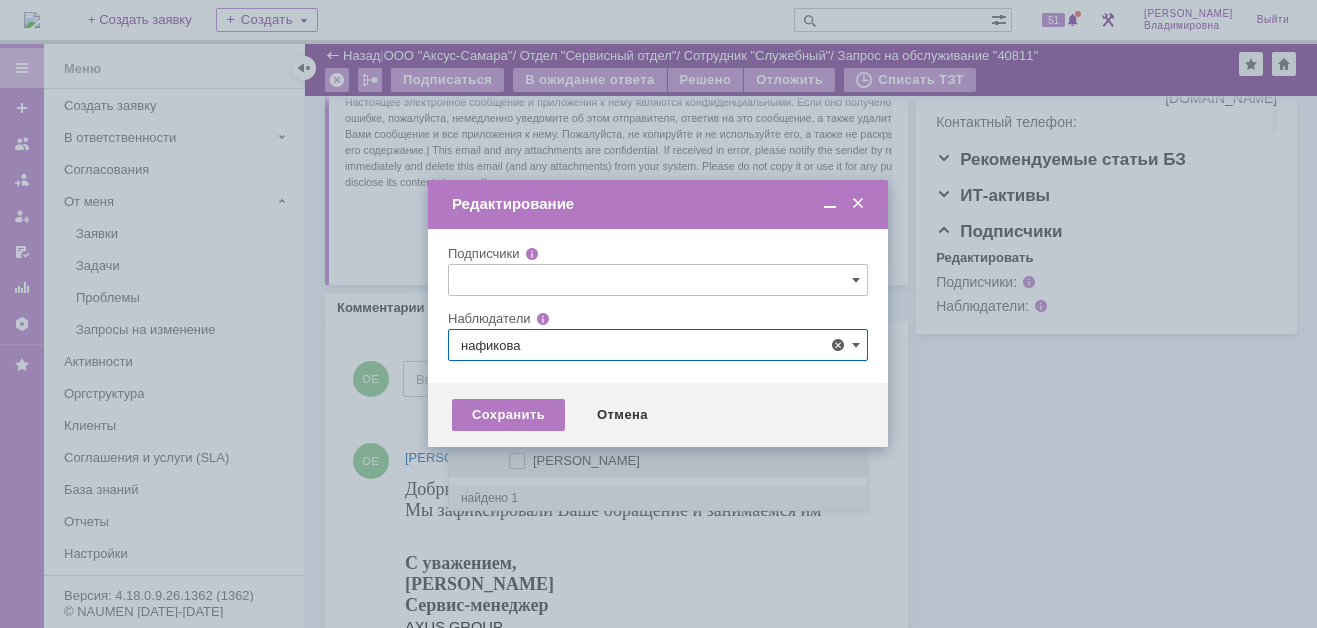 click at bounding box center (533, 458) 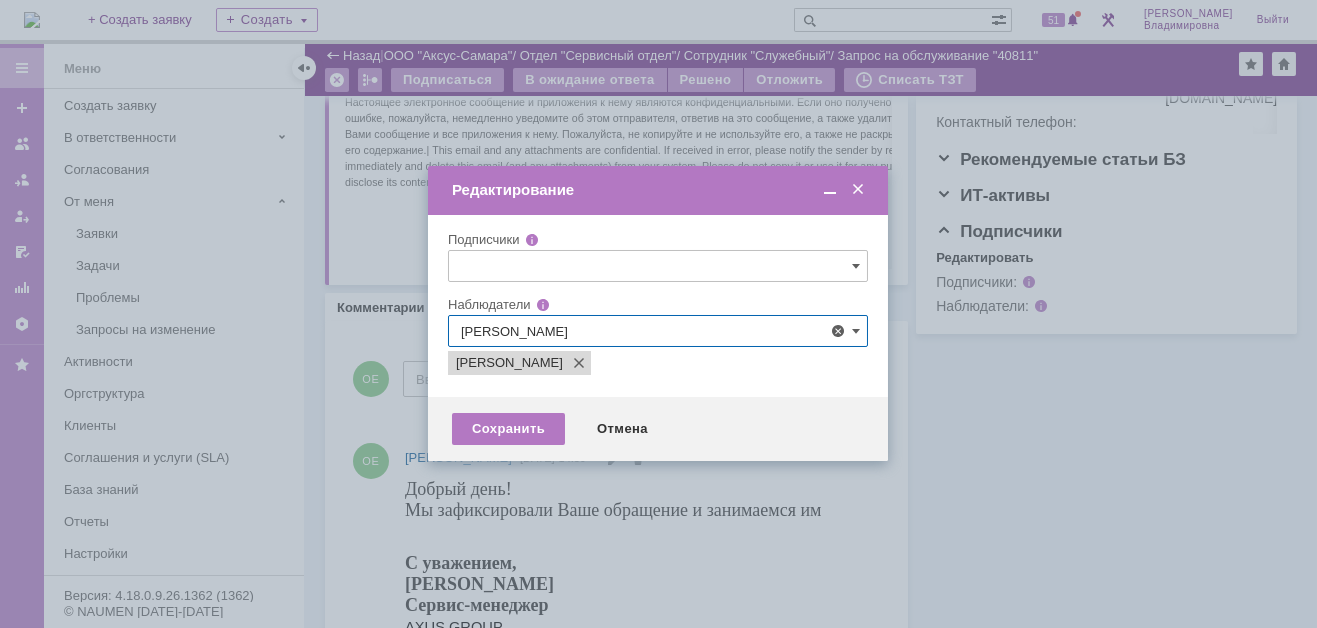 click at bounding box center (658, 314) 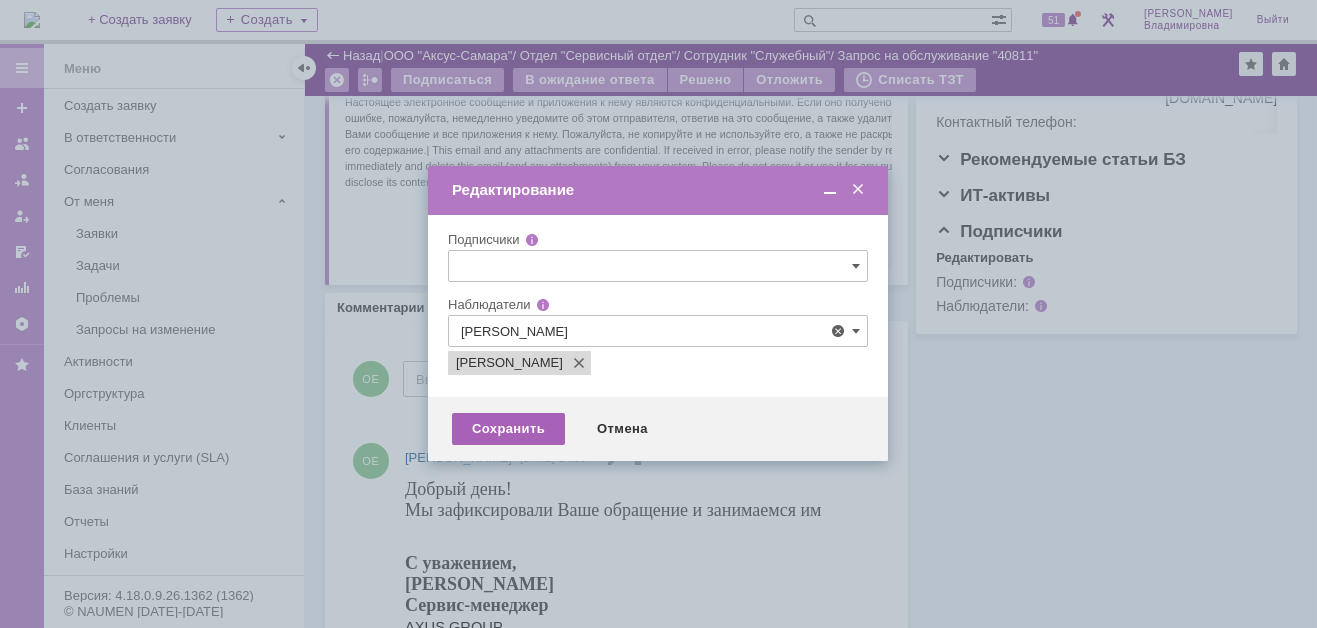 click on "Сохранить" at bounding box center [508, 429] 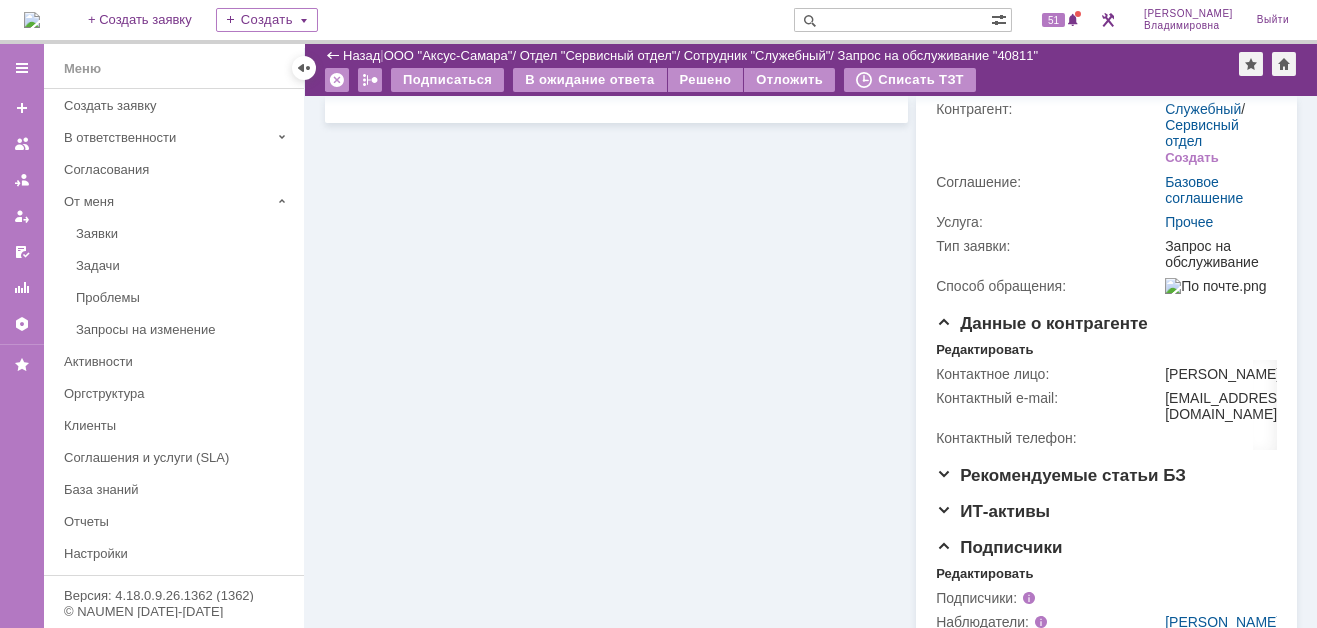 scroll, scrollTop: 422, scrollLeft: 0, axis: vertical 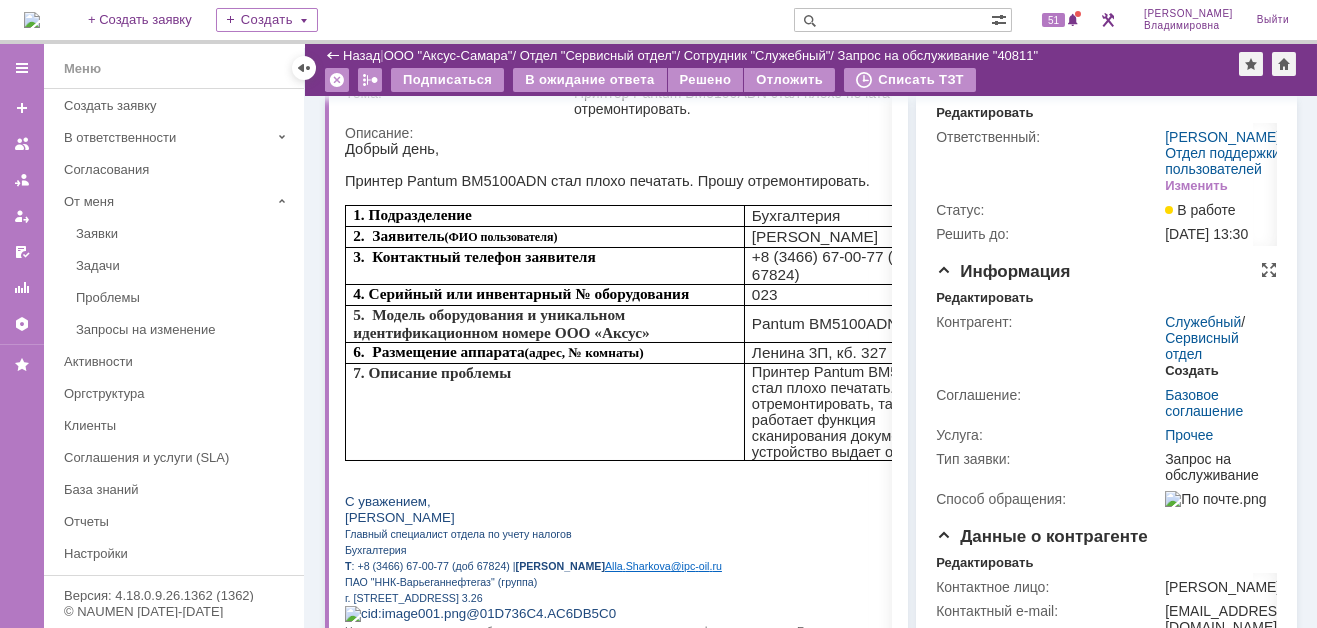 click on "Создать" at bounding box center (1191, 371) 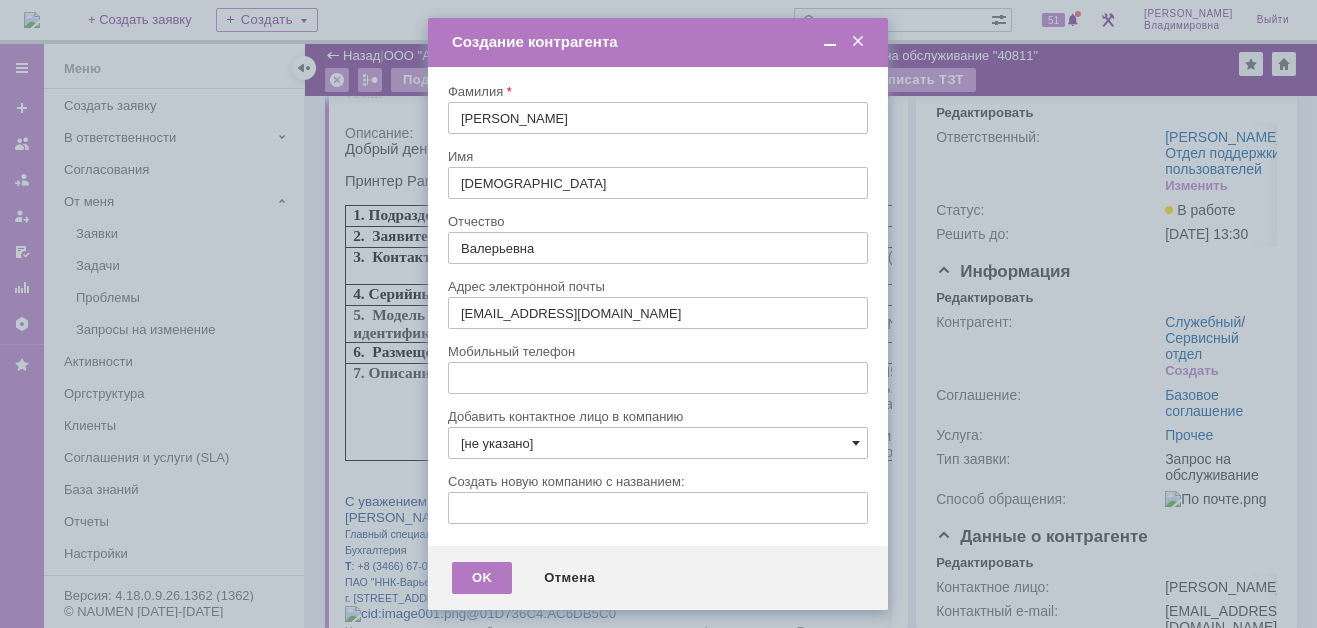 click at bounding box center (856, 443) 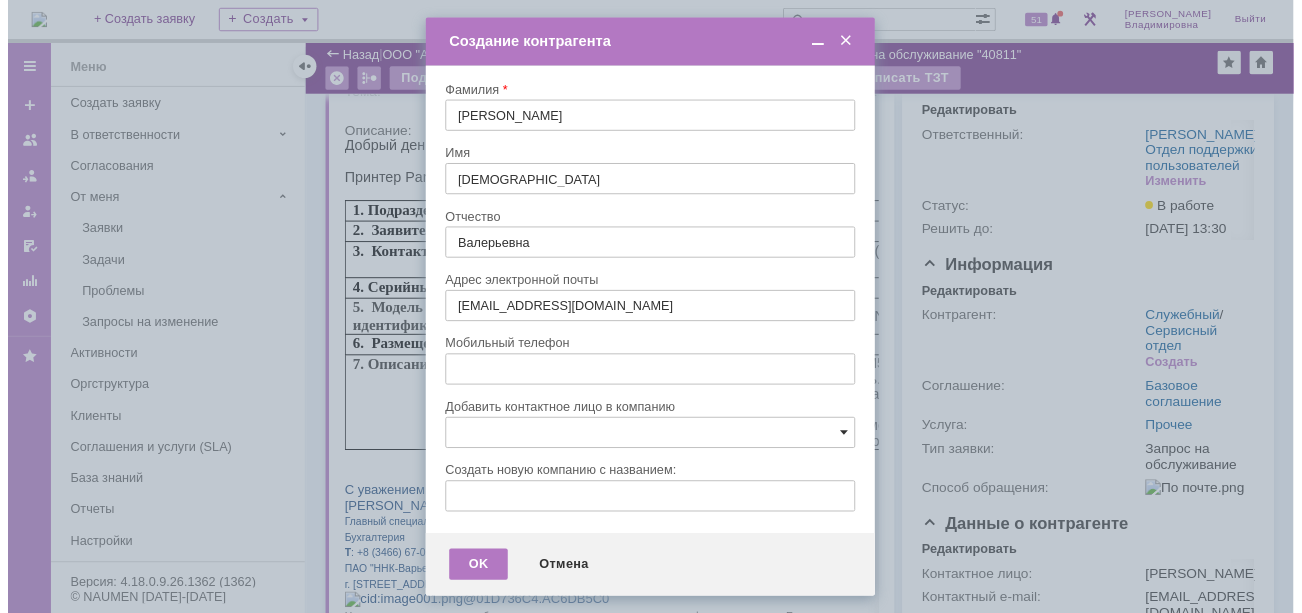 scroll, scrollTop: 113, scrollLeft: 0, axis: vertical 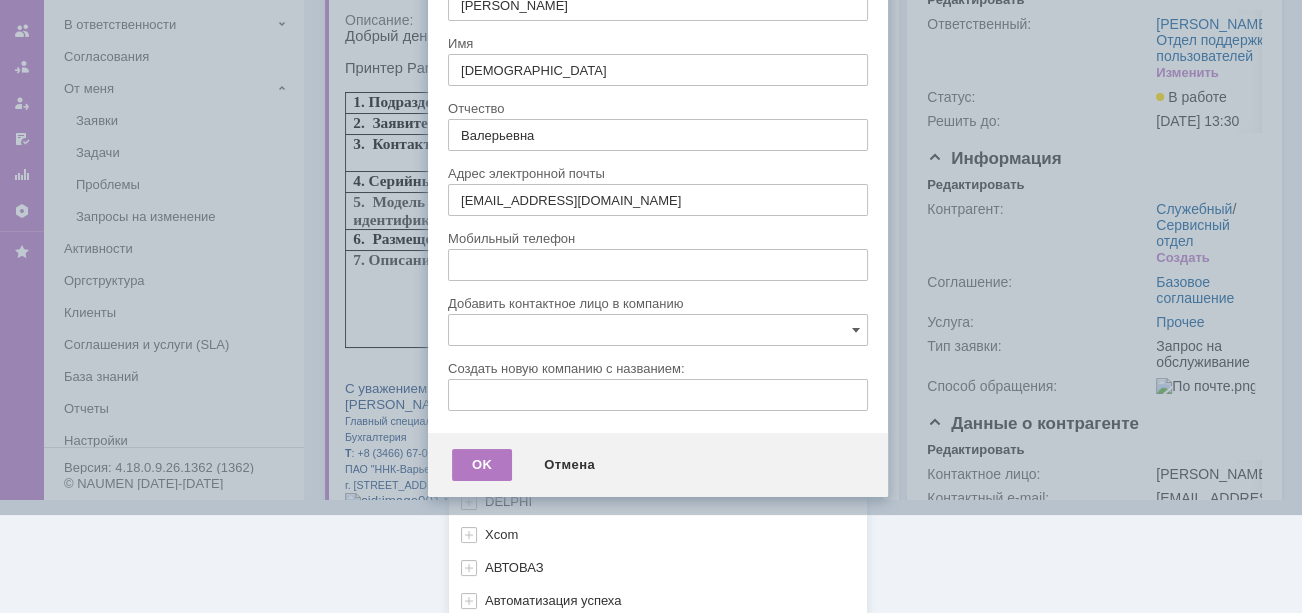 click at bounding box center (658, 330) 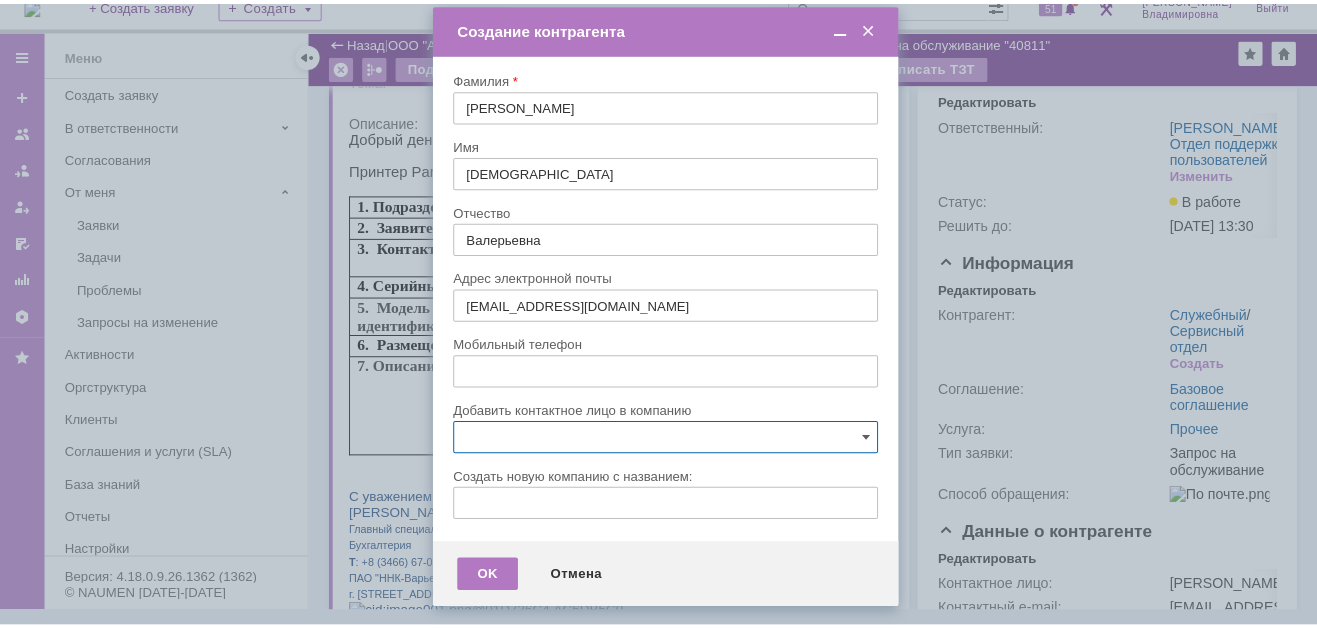 scroll, scrollTop: 0, scrollLeft: 0, axis: both 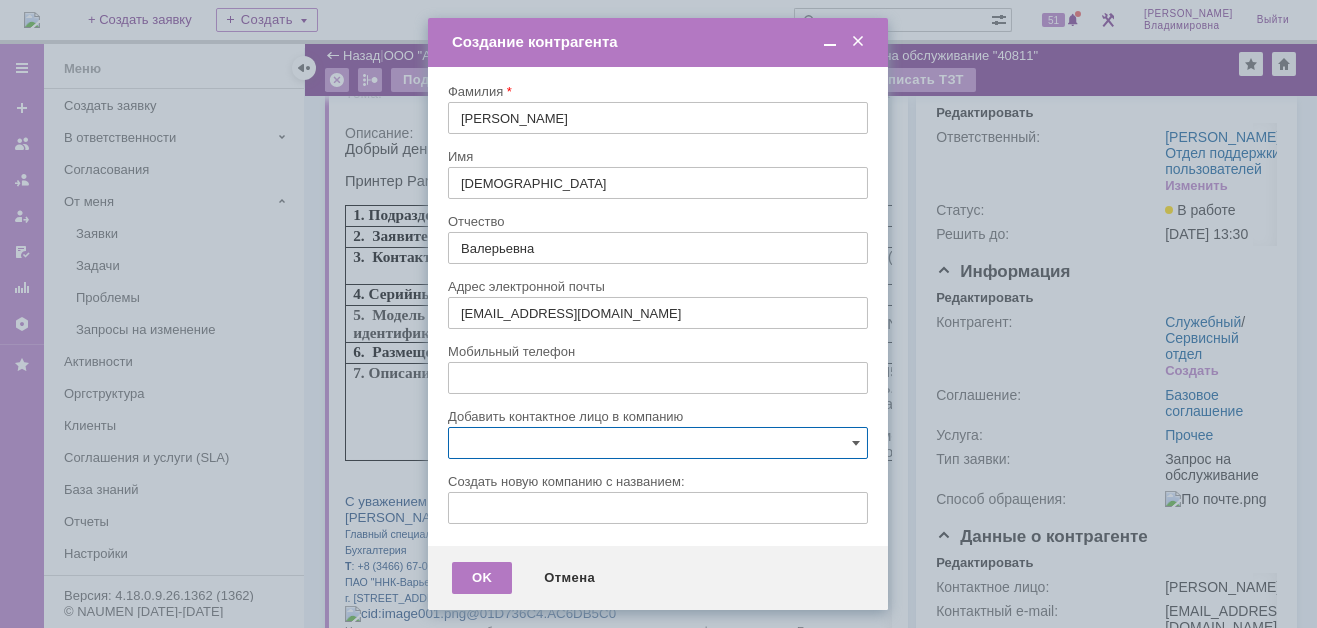 click on "Идет загрузка, пожалуйста, подождите.
На домашнюю + Создать заявку Создать 51 Орлова Елена  Владимировна Выйти   Меню Меню Создать заявку В ответственности Согласования От меня Заявки Задачи Проблемы Запросы на изменение Активности Оргструктура Клиенты Соглашения и услуги (SLA) База знаний Отчеты Настройки Избранное Версия: 4.18.0.9.26.1362 (1362) © NAUMEN 2001-2025 Назад   |   ООО "Аксус-Самара"  /   Отдел "Сервисный отдел"  /   Сотрудник "Служебный"  /   Запрос на обслуживание "40811" Запрос на обслуживание "40811"
Подписаться В ожидание ответа" at bounding box center (658, 314) 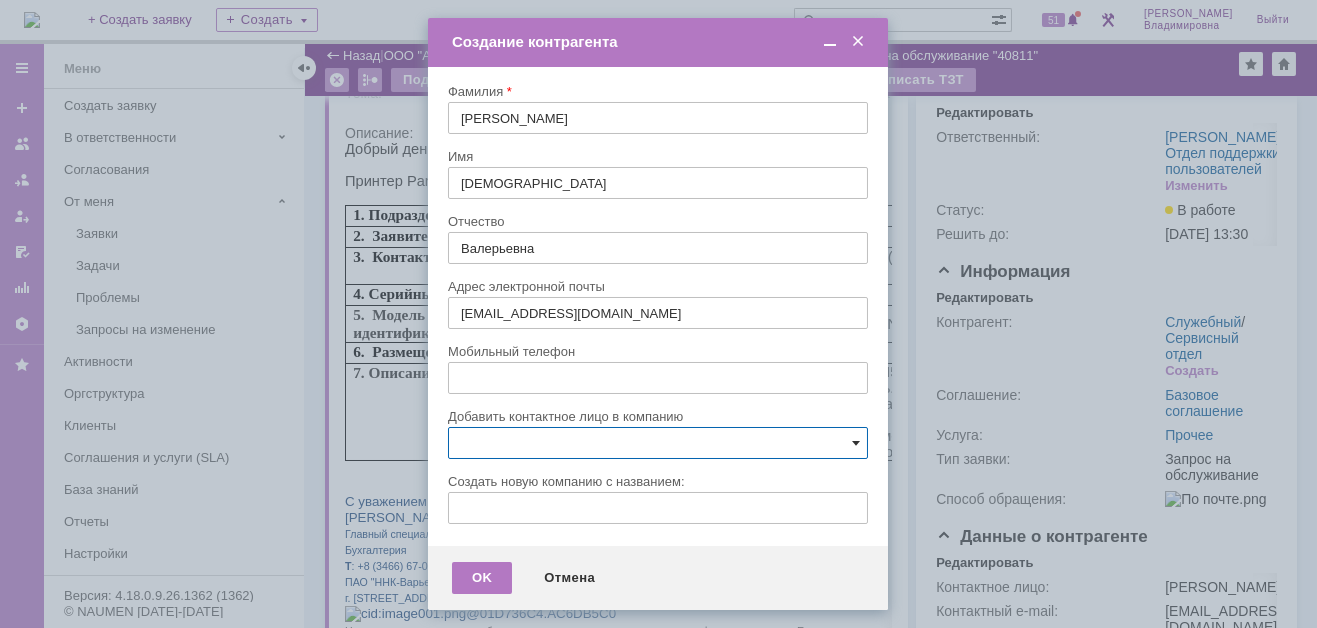click at bounding box center [856, 443] 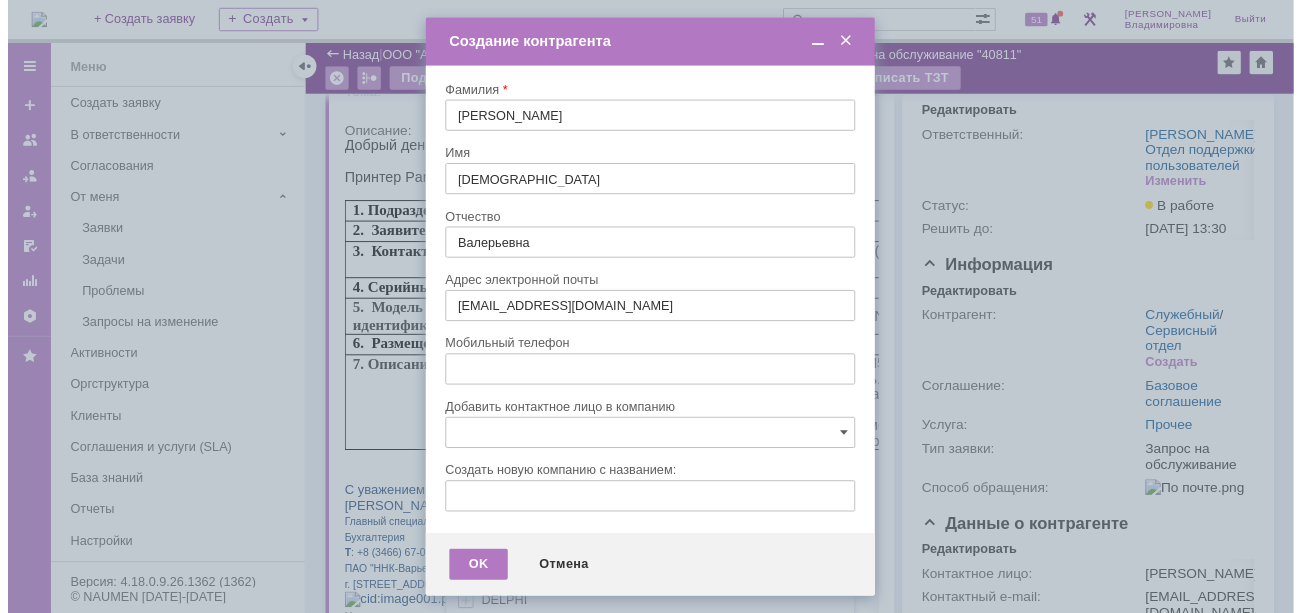 scroll, scrollTop: 113, scrollLeft: 0, axis: vertical 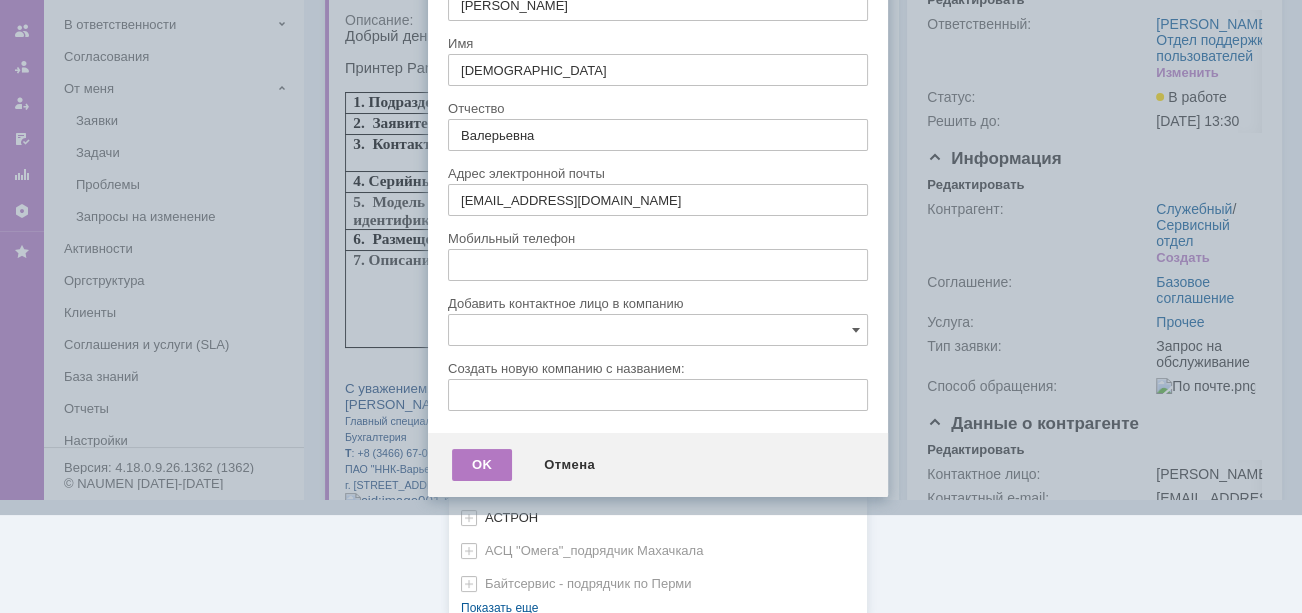 click on "[не указано] AVON AXUS Axus Computers DELPHI Xcom АВТОВАЗ Автоматизация успеха Автоматизация Успеха Автоматизация успеха-подрядчик по 1С Гринлайн АГЕНТСТВО БЕЗОПАСНОСТИ АГЕНТСТВО БЕЗОПАСНОСТИ - АСБиО «Агентство безопасности», АГРОНИК Адвокатское бюро "РБЛ" АйтиКонсалт Аксус Сервис Самара АЛЬФА СТРАХОВАНИЯ - Медицина АльфаСтрахования АО Самарский трансформатор АО "Уральский завод гражданской авиации" АО  Экотехнопарк «Зелененький» АсАвто на Алма-Атинской Аскон-Самара АСТРОН АСЦ "Омега"_подрядчик Махачкала Байтсервис - подрядчик по Перми Пусто Показать еще" at bounding box center [658, 187] 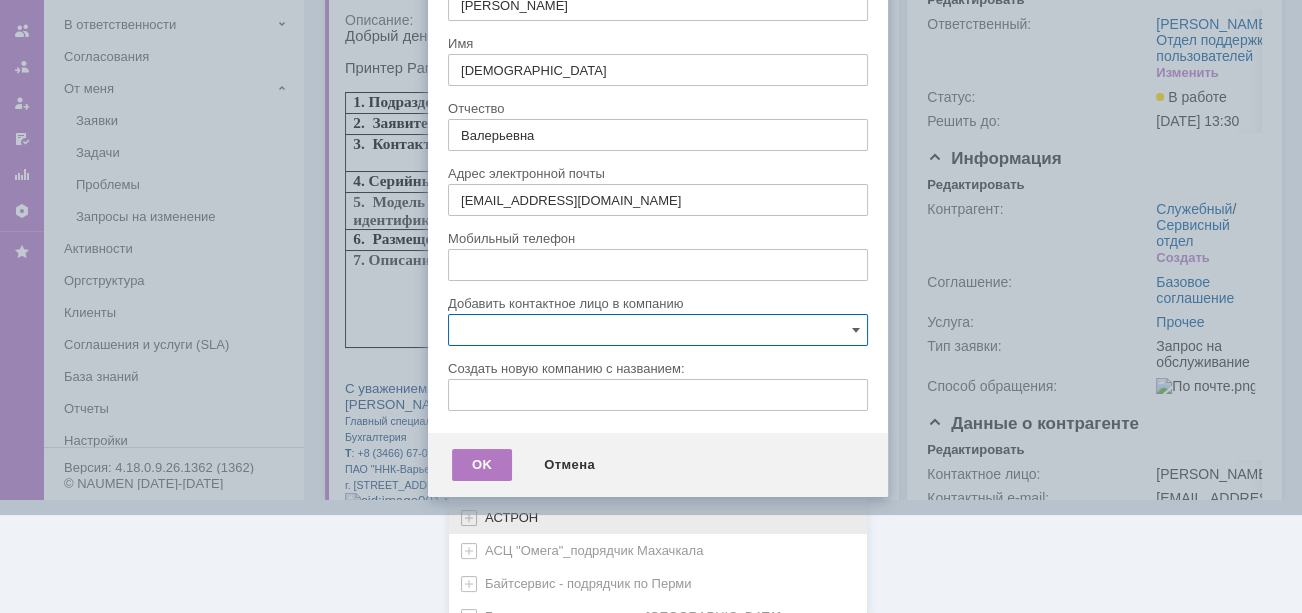 scroll, scrollTop: 894, scrollLeft: 0, axis: vertical 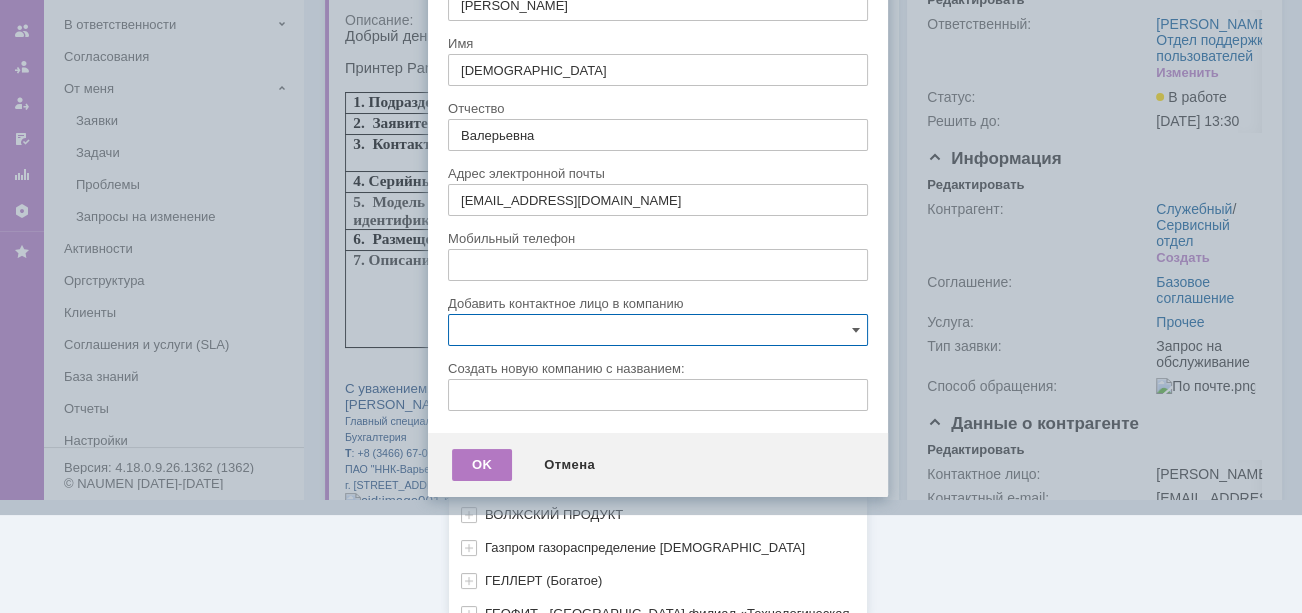 click on "ВНГ-ННП" at bounding box center [514, 448] 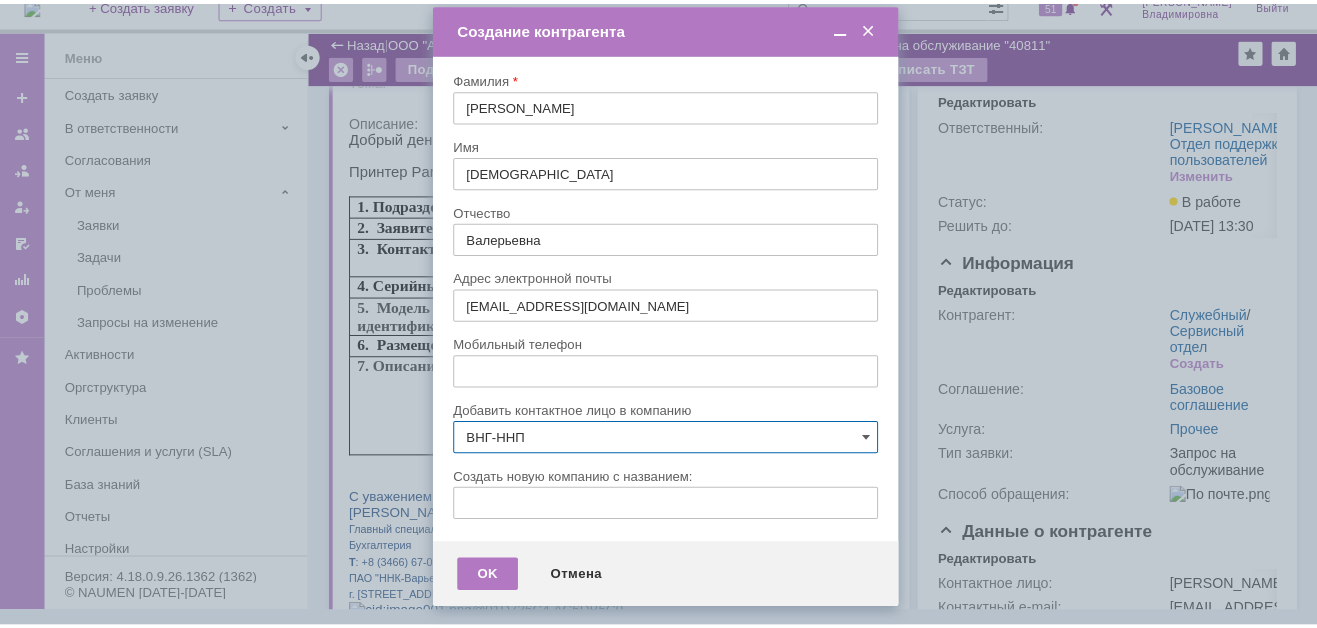 scroll, scrollTop: 0, scrollLeft: 0, axis: both 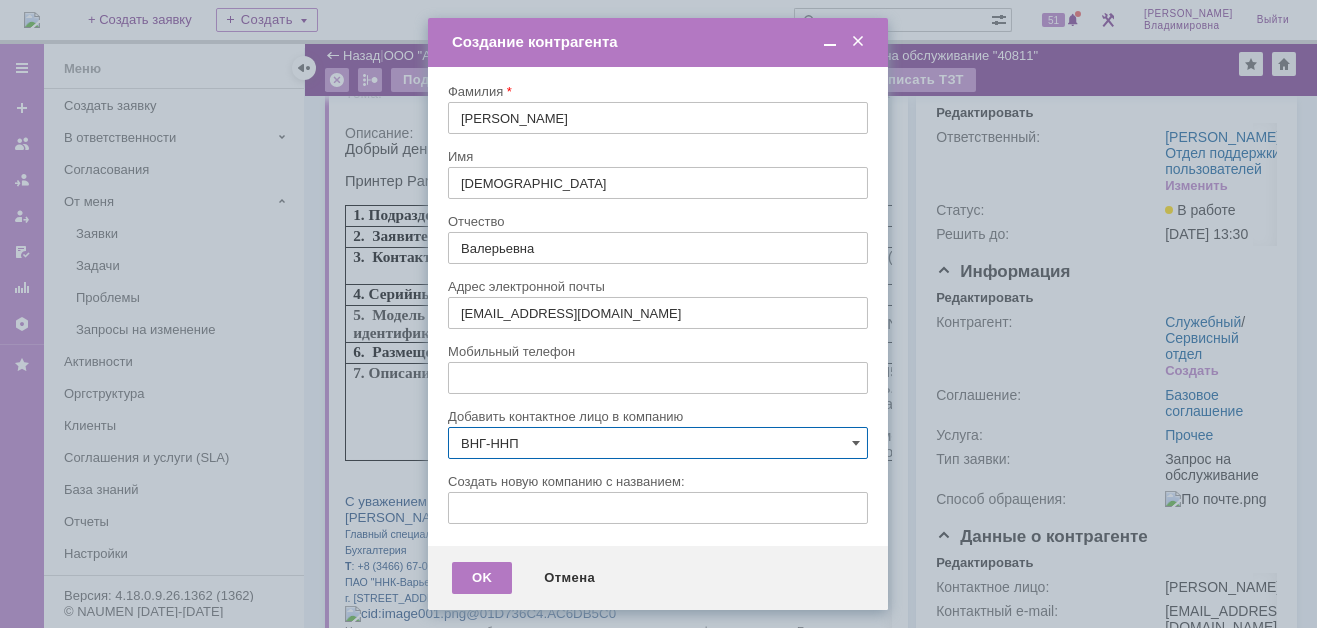 click on "ВНГ-ННП" at bounding box center (658, 443) 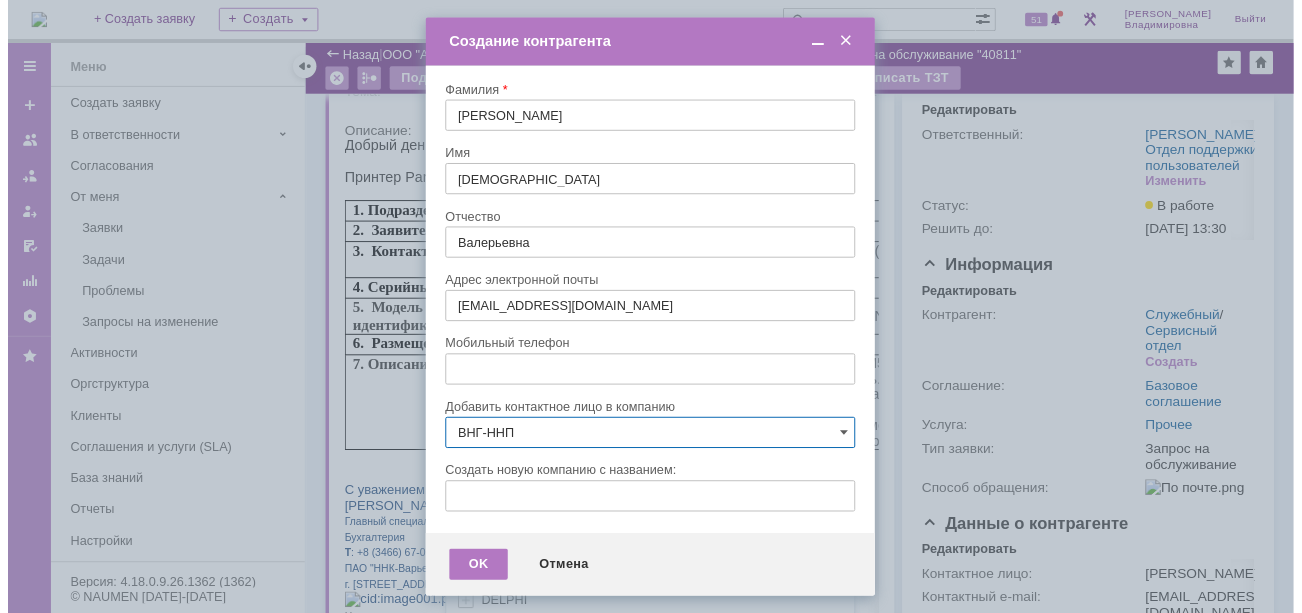 scroll, scrollTop: 113, scrollLeft: 0, axis: vertical 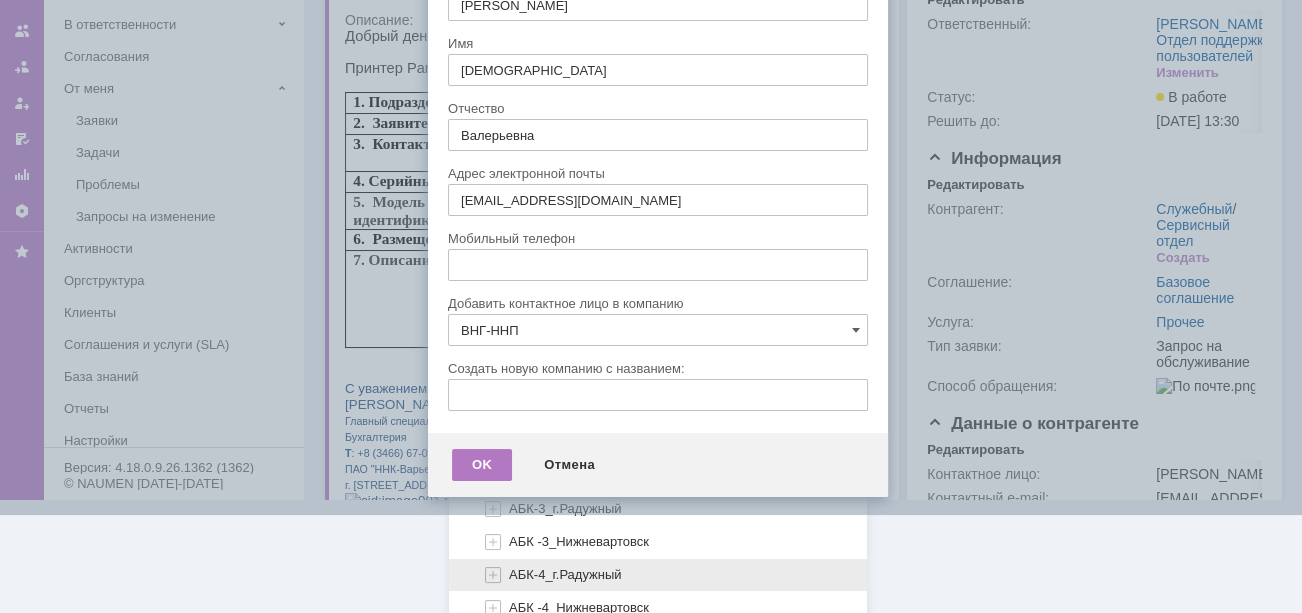 click on "АБК-4_г.Радужный" at bounding box center (565, 574) 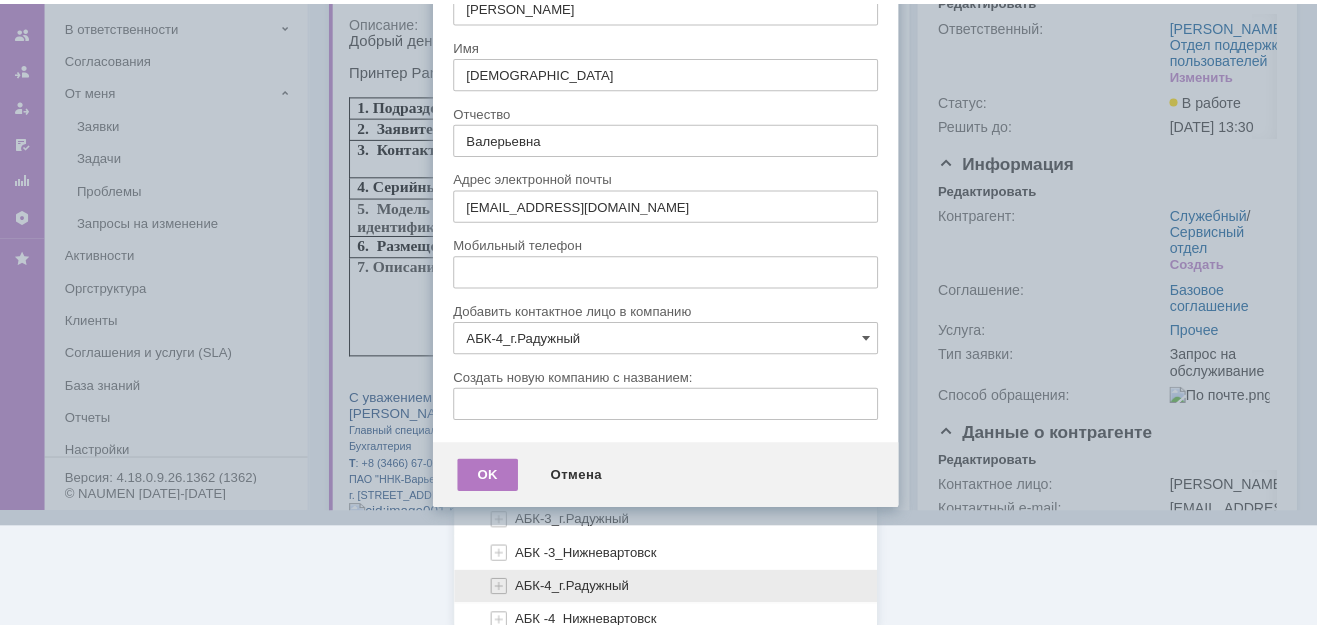 scroll, scrollTop: 0, scrollLeft: 0, axis: both 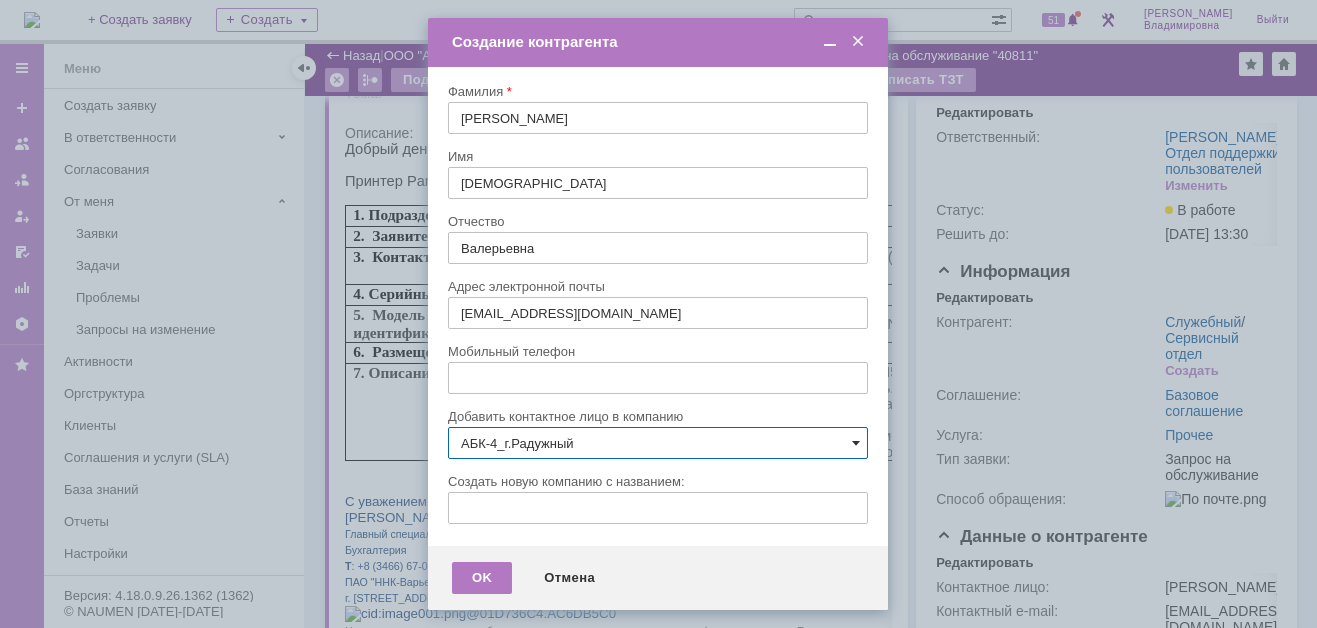 click at bounding box center (856, 443) 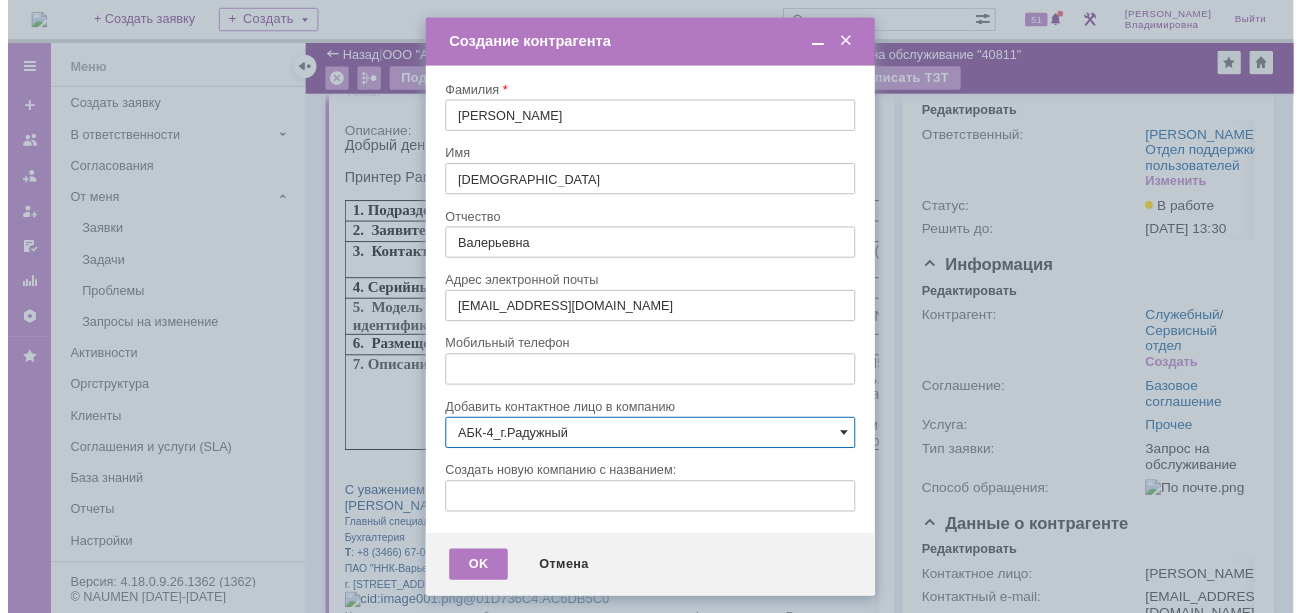 scroll, scrollTop: 113, scrollLeft: 0, axis: vertical 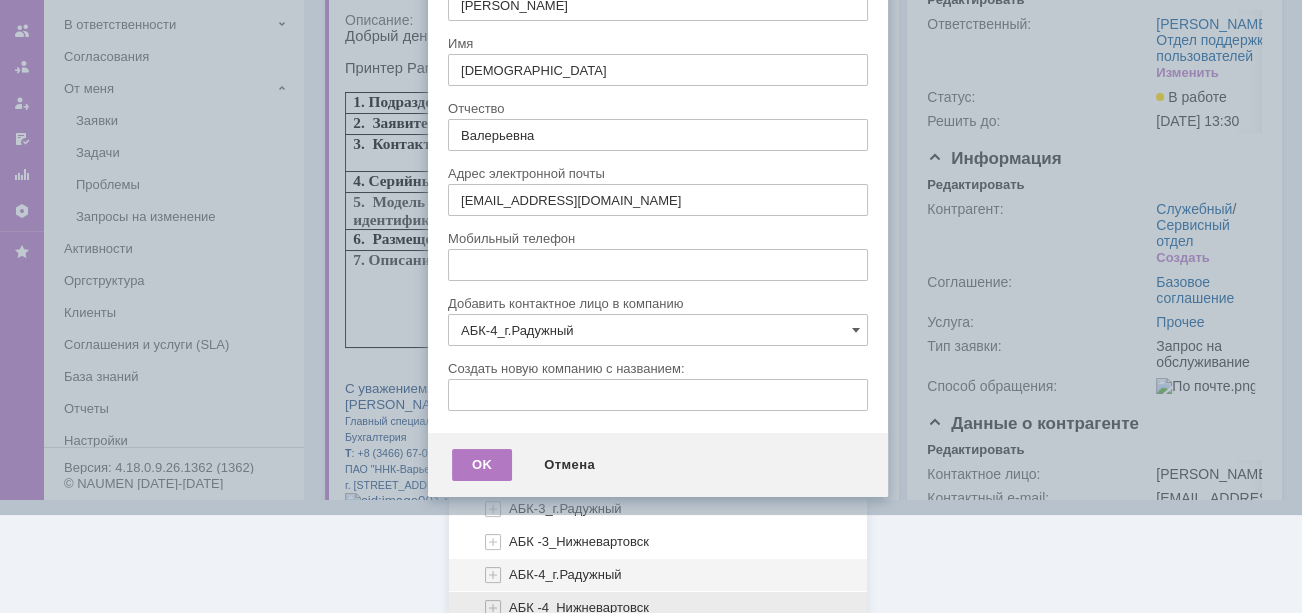 click on "АБК -4_Нижневартовск" at bounding box center (579, 607) 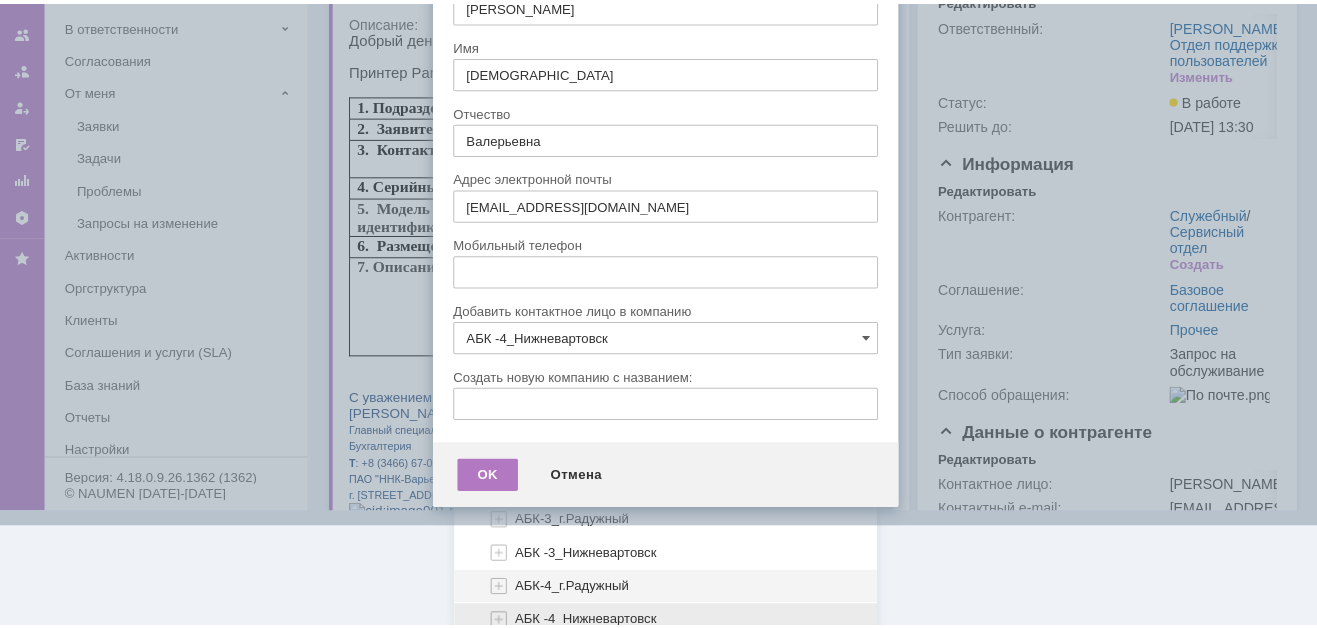 scroll, scrollTop: 0, scrollLeft: 0, axis: both 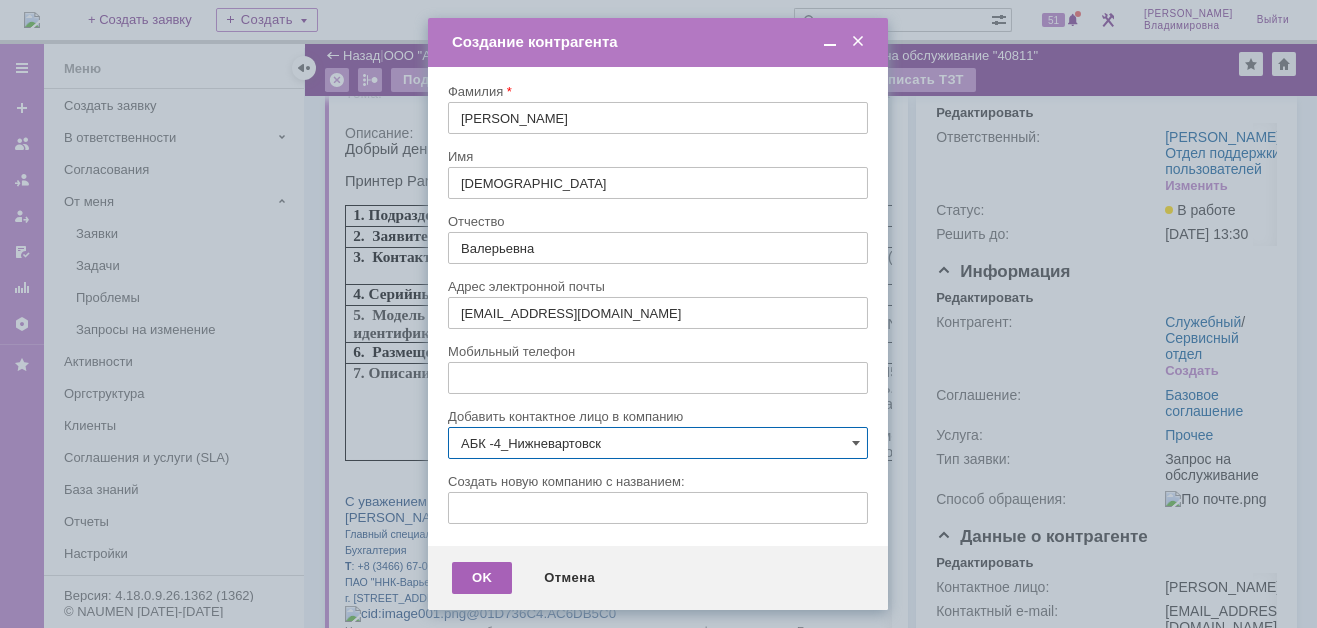 click on "OK" at bounding box center (482, 578) 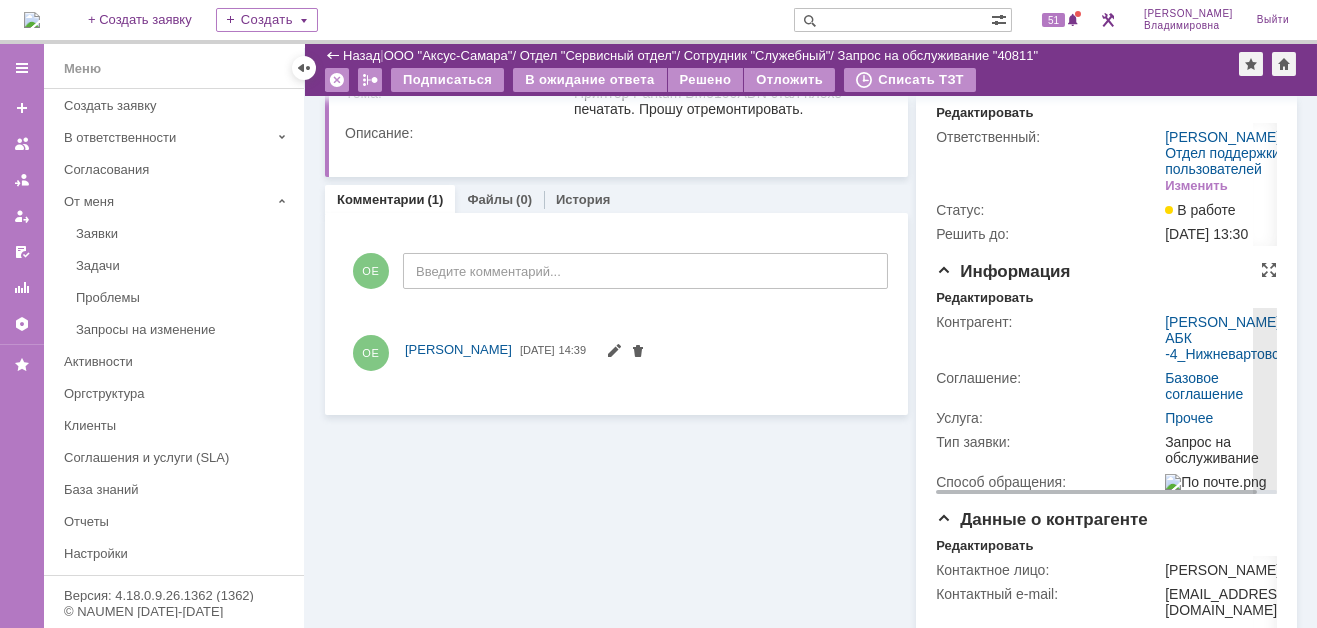 scroll, scrollTop: 0, scrollLeft: 0, axis: both 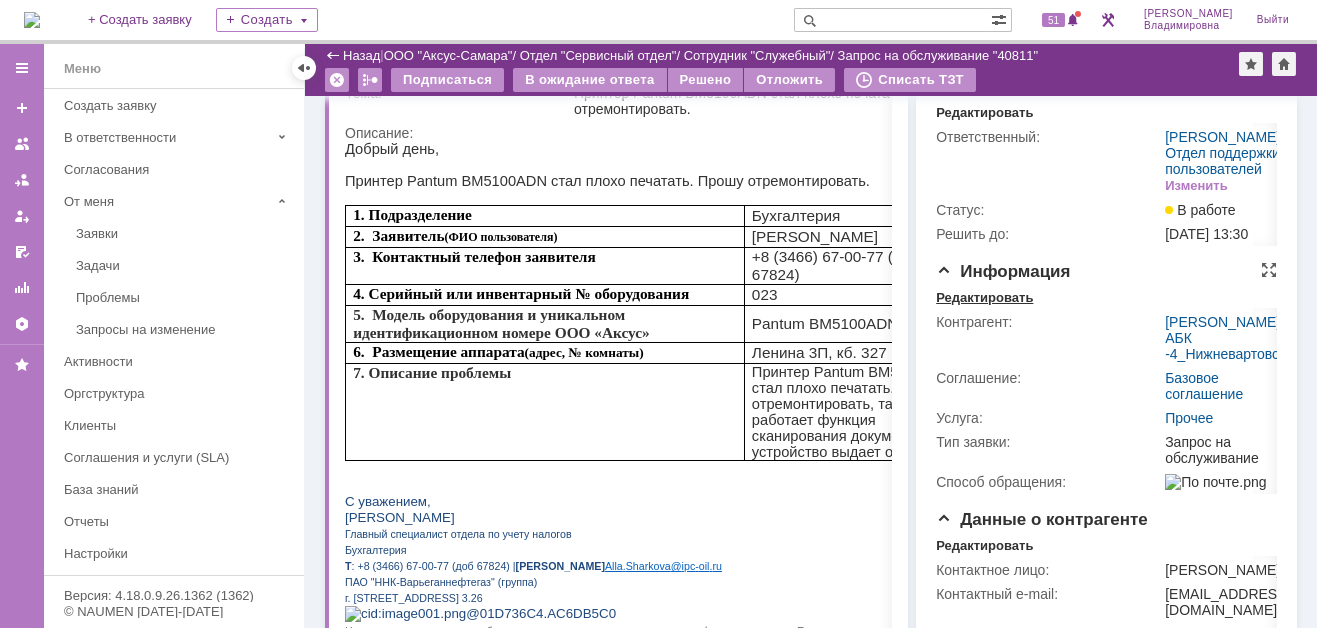 click on "Редактировать" at bounding box center (984, 298) 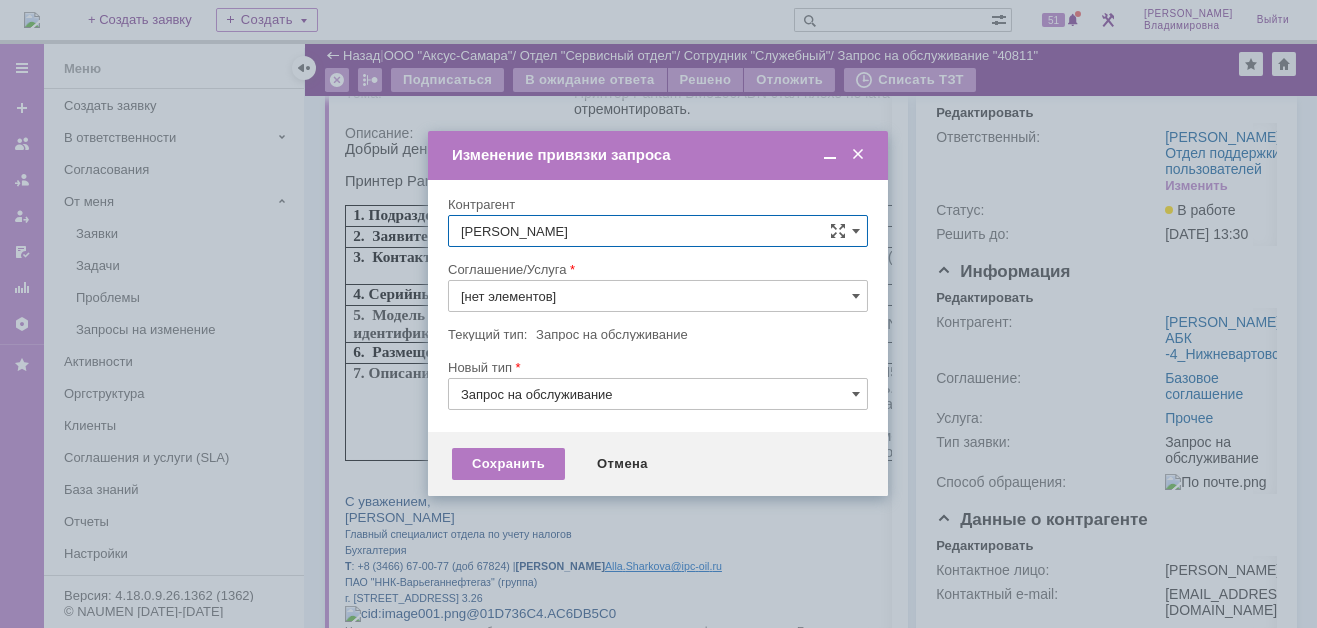 type on "Прочее" 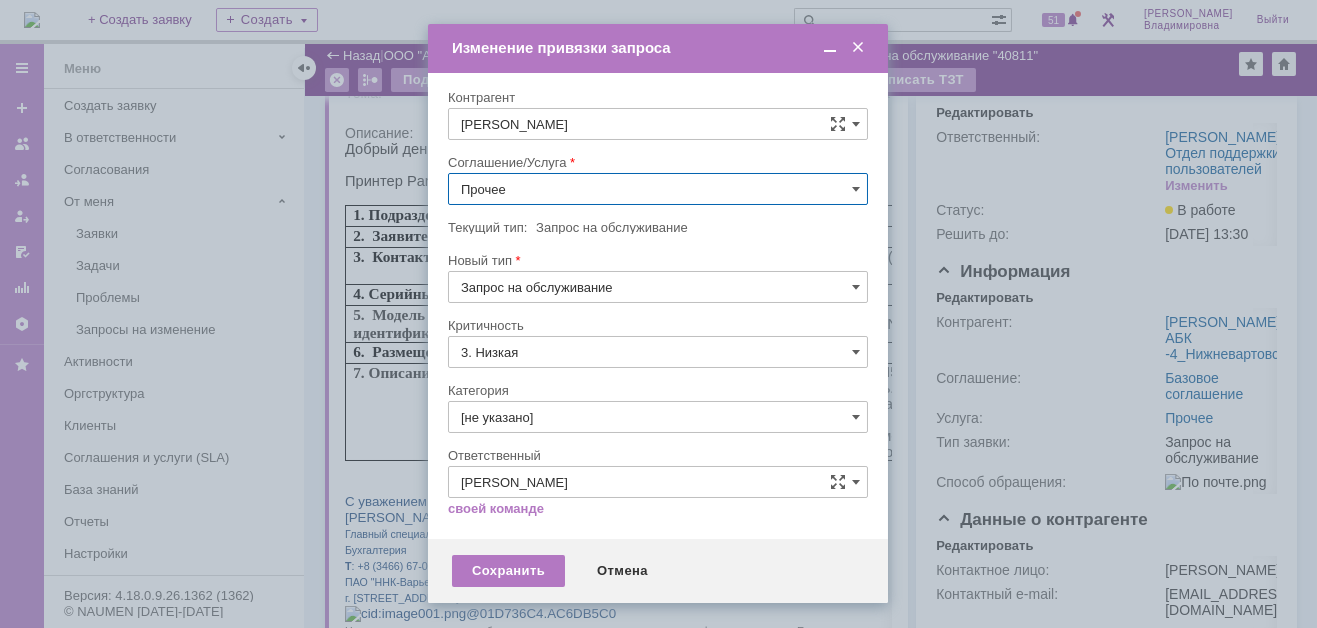 click on "Прочее" at bounding box center [658, 189] 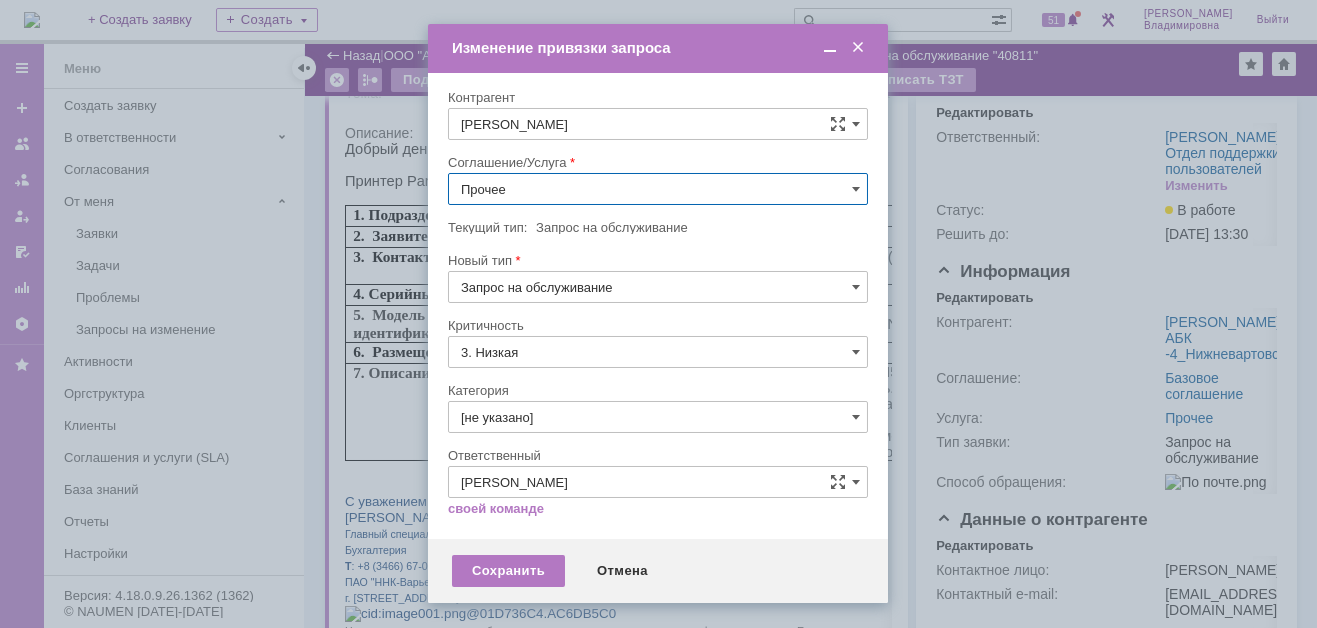 scroll, scrollTop: 121, scrollLeft: 0, axis: vertical 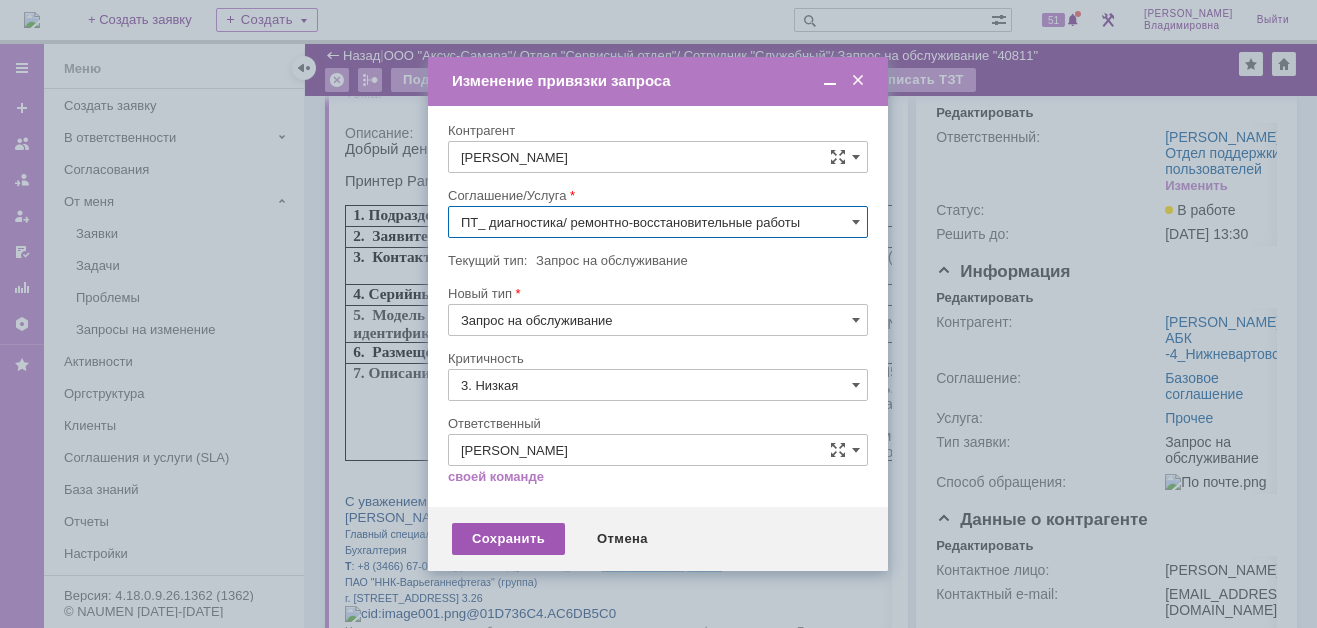 type on "ПТ_ диагностика/ ремонтно-восстановительные работы" 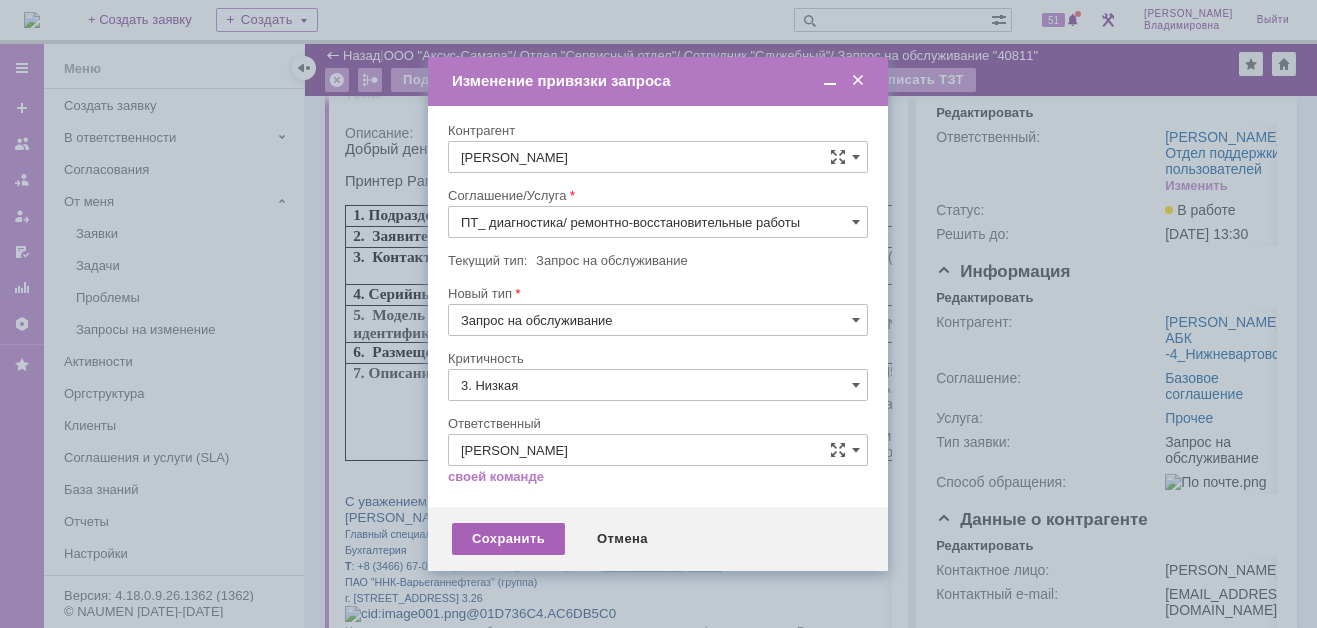 click on "Сохранить" at bounding box center [508, 539] 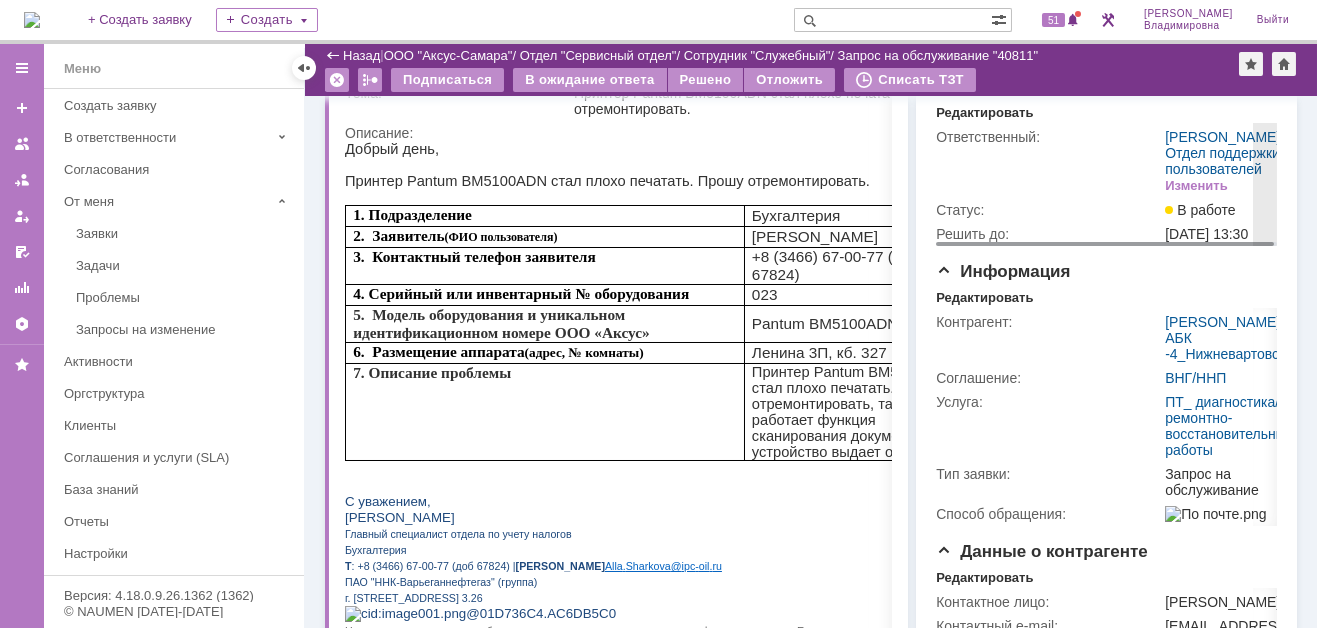 scroll, scrollTop: 0, scrollLeft: 0, axis: both 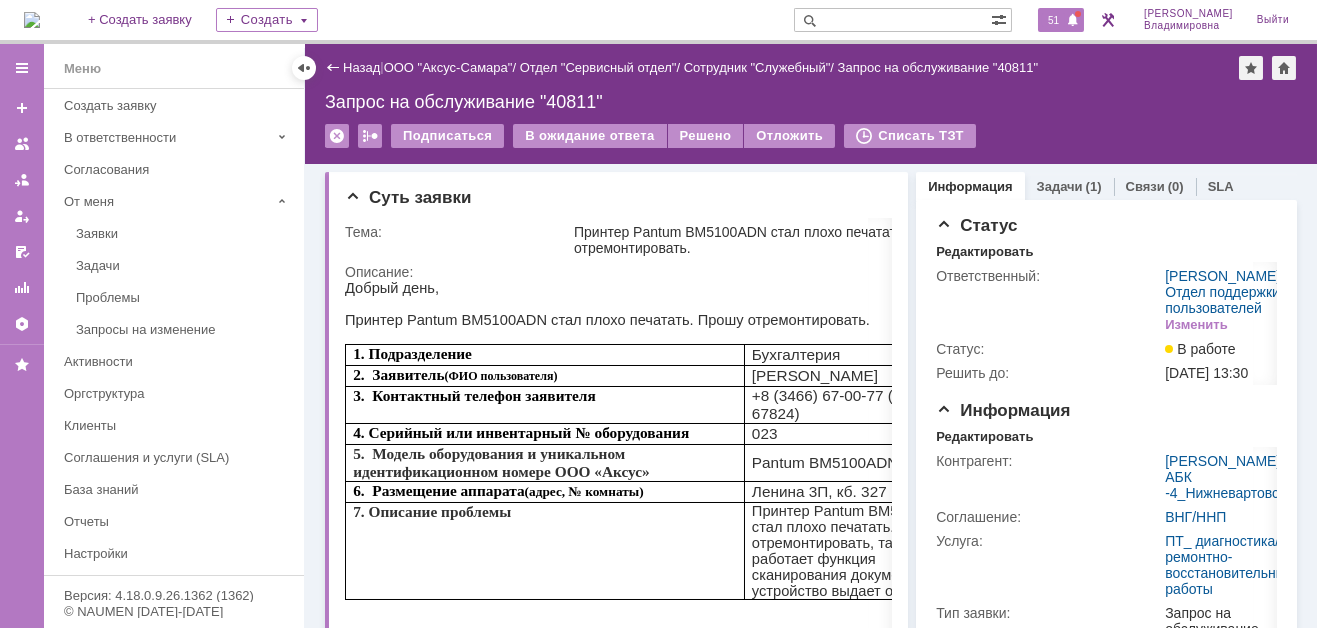 click on "51" at bounding box center [1053, 20] 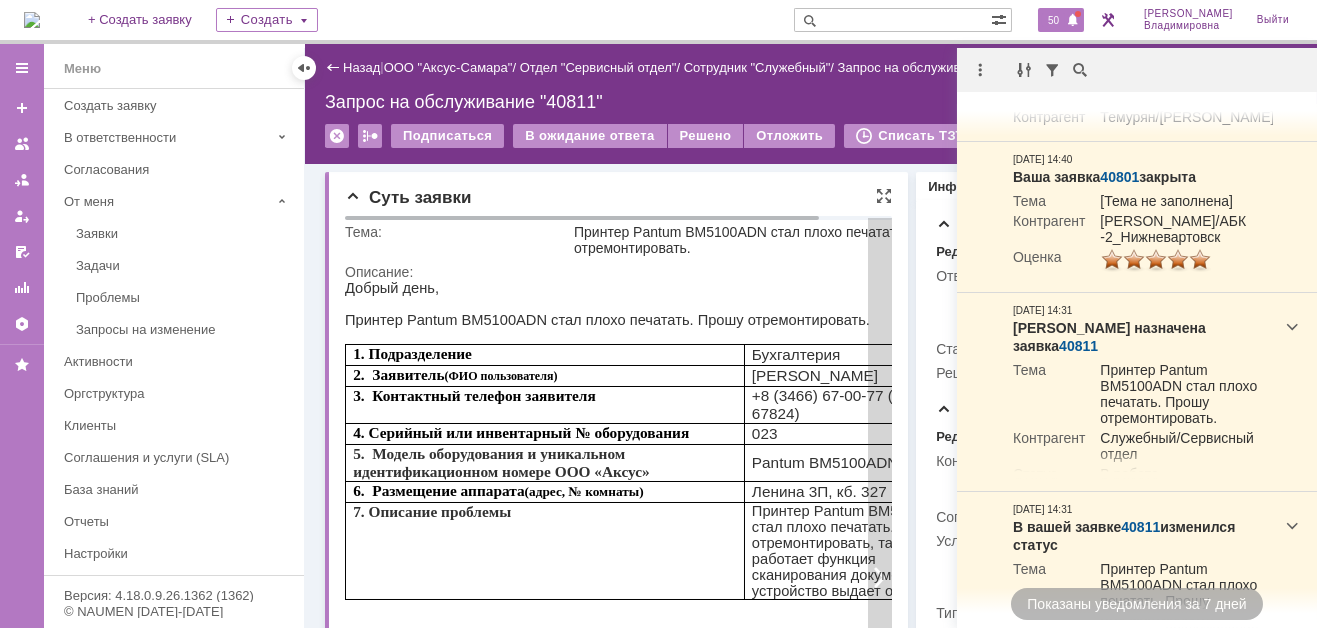 scroll, scrollTop: 300, scrollLeft: 0, axis: vertical 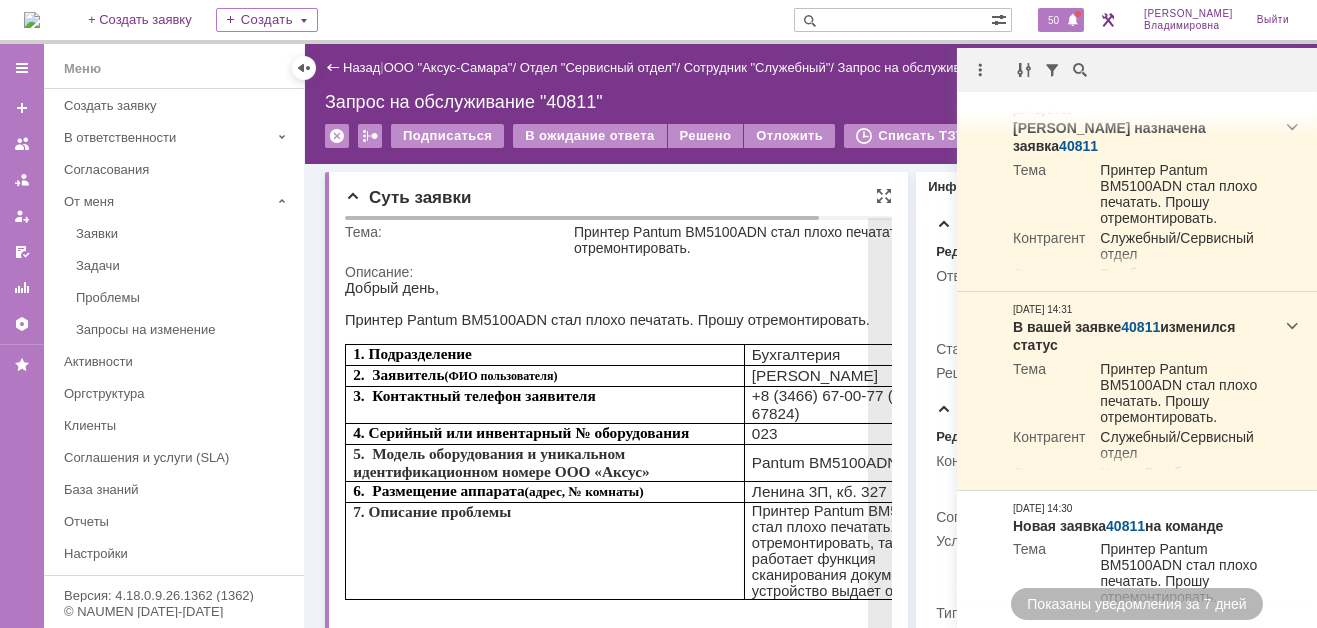 click on "Описание:" at bounding box center [656, 272] 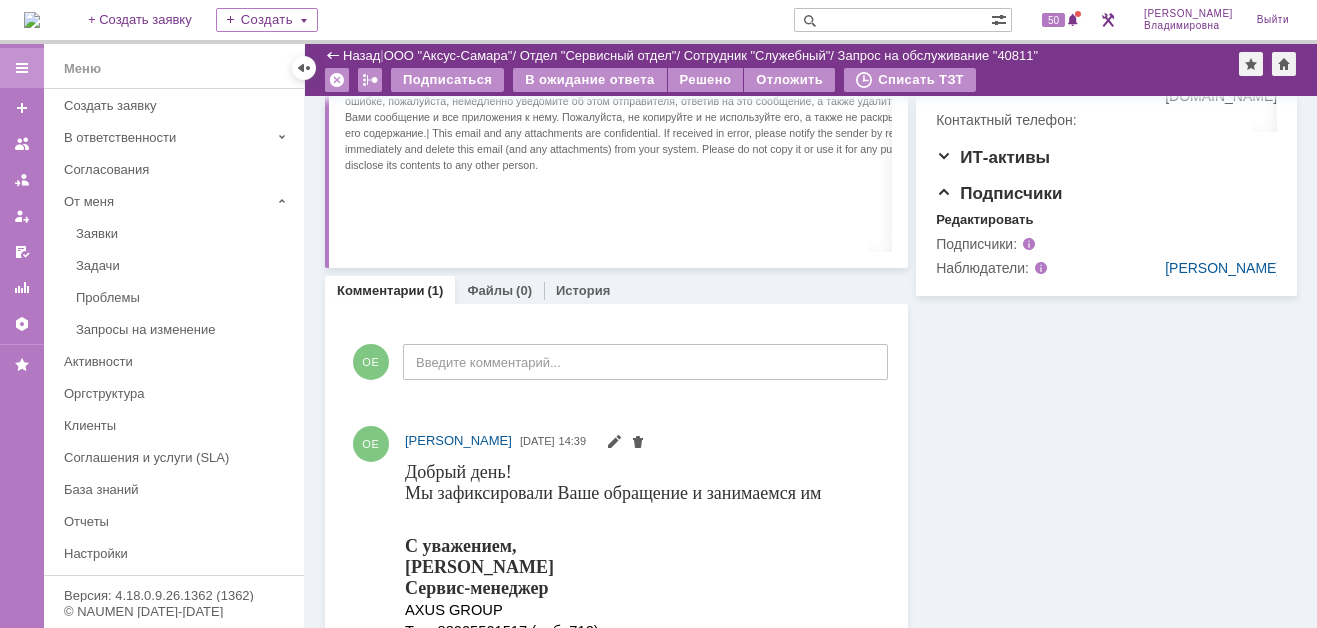 scroll, scrollTop: 571, scrollLeft: 0, axis: vertical 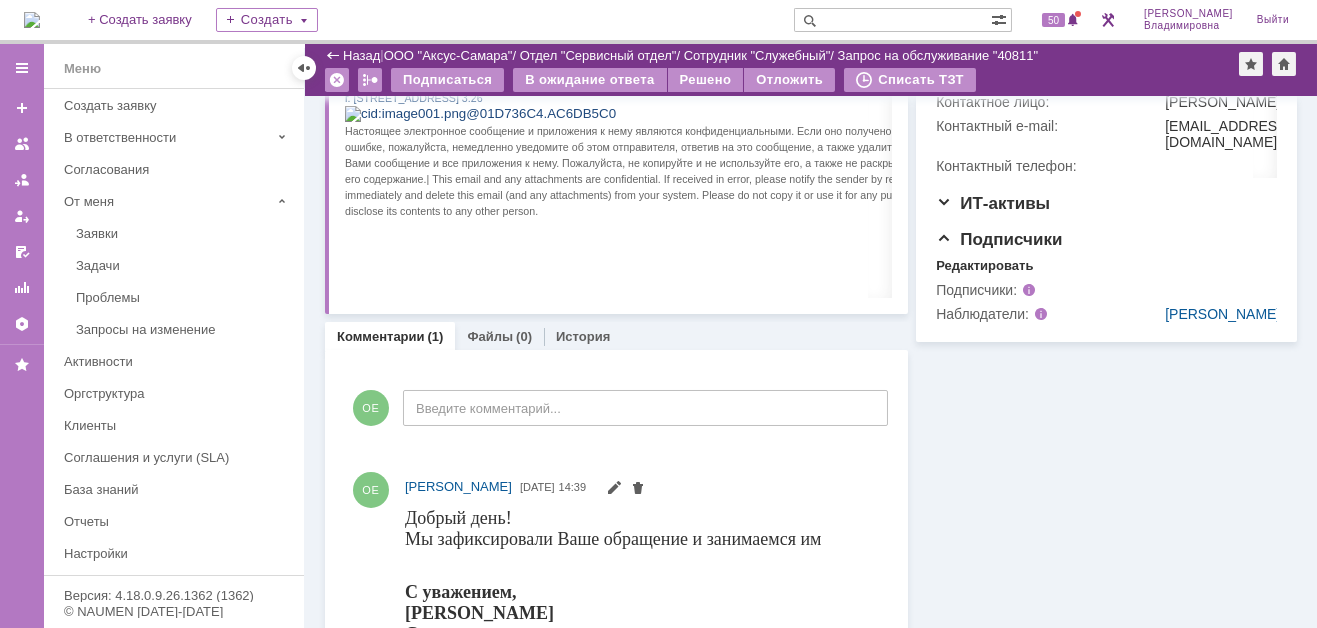 click at bounding box center [32, 20] 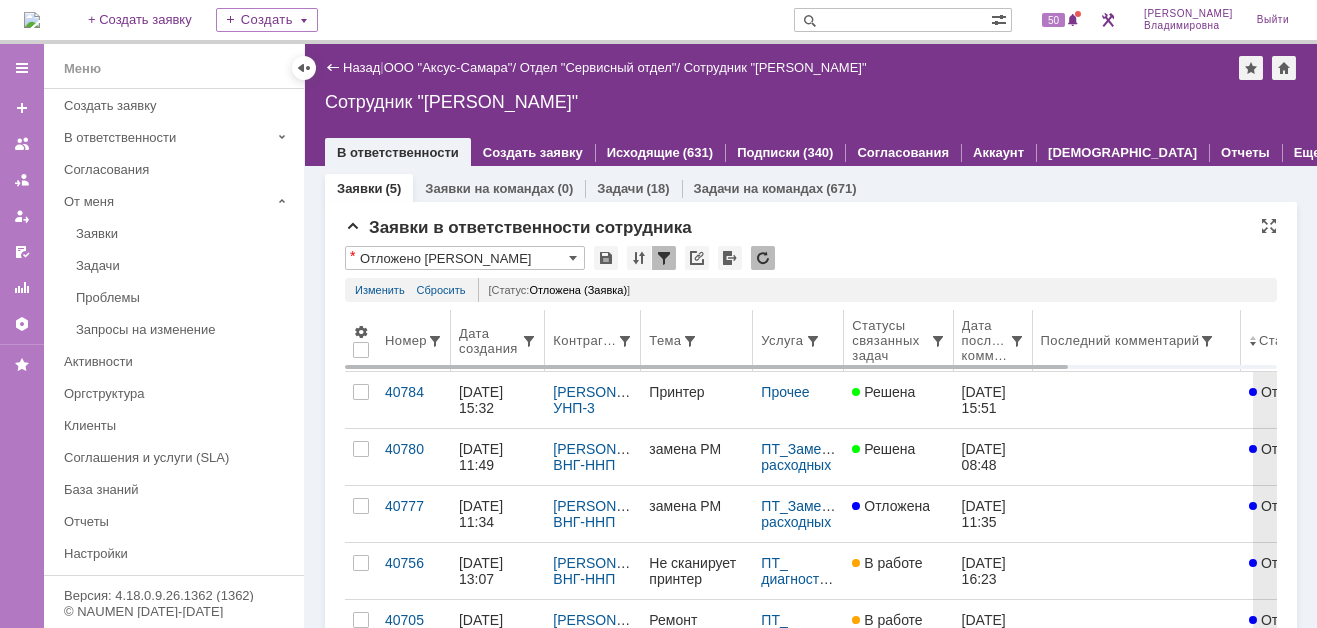 scroll, scrollTop: 0, scrollLeft: 0, axis: both 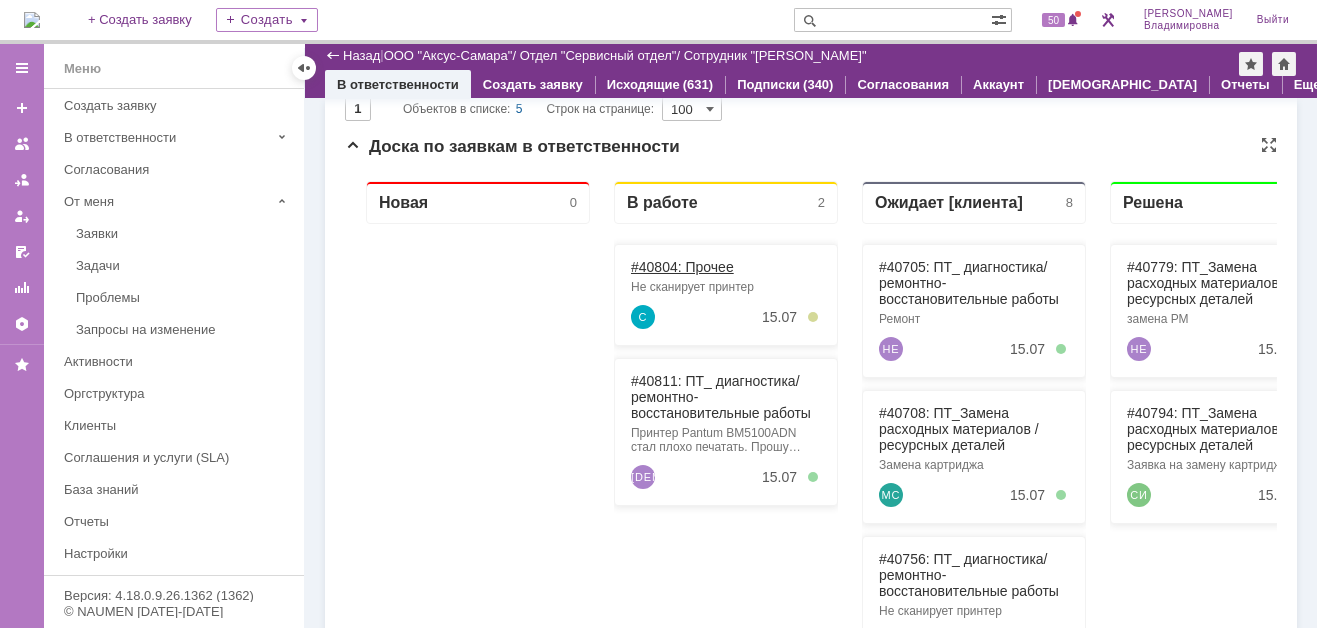 click on "#40804: Прочее" at bounding box center [682, 267] 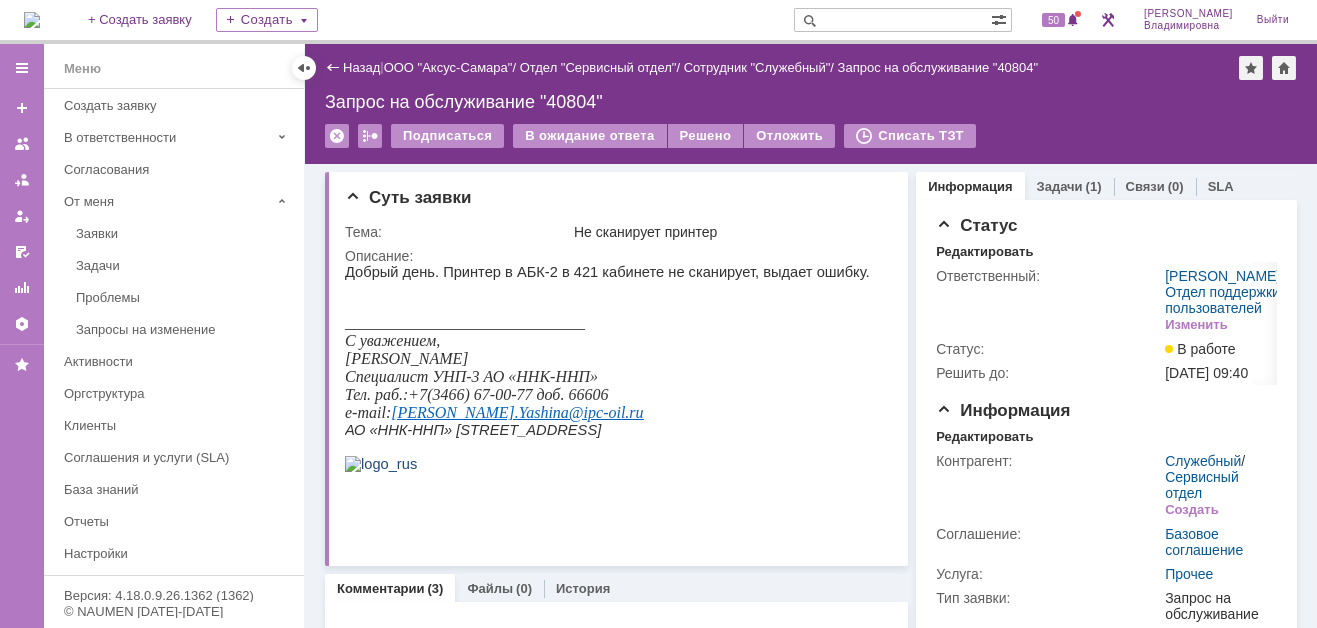 scroll, scrollTop: 0, scrollLeft: 0, axis: both 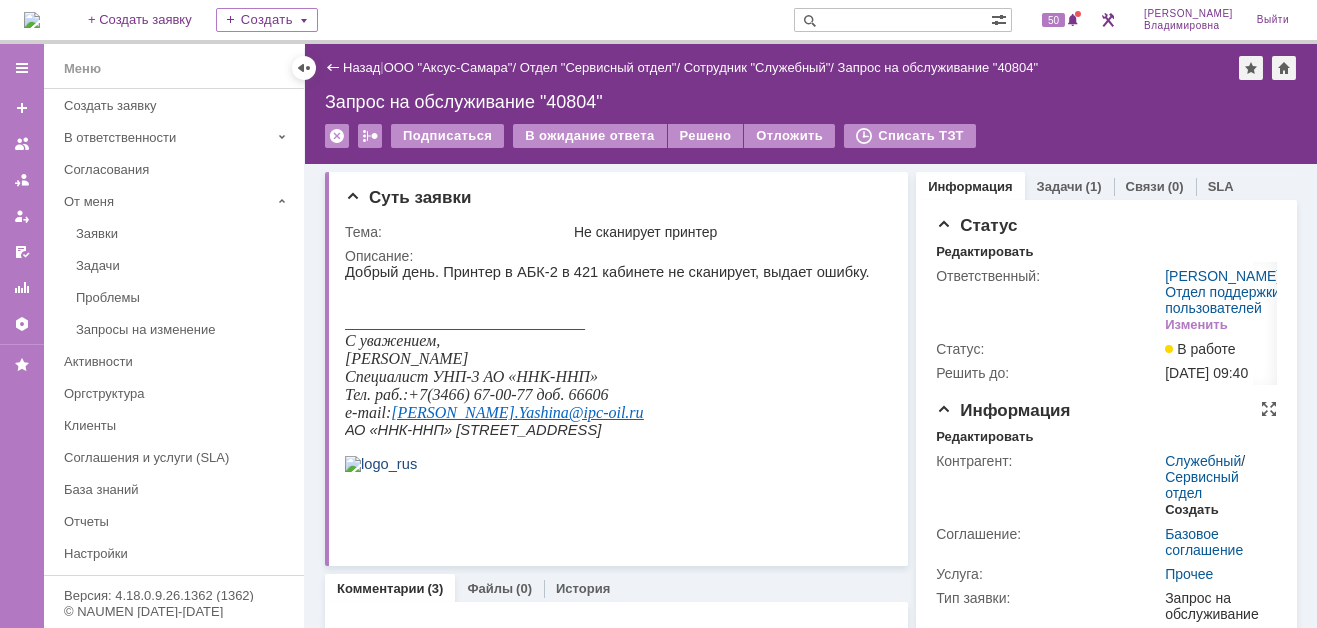 click on "Создать" at bounding box center [1191, 510] 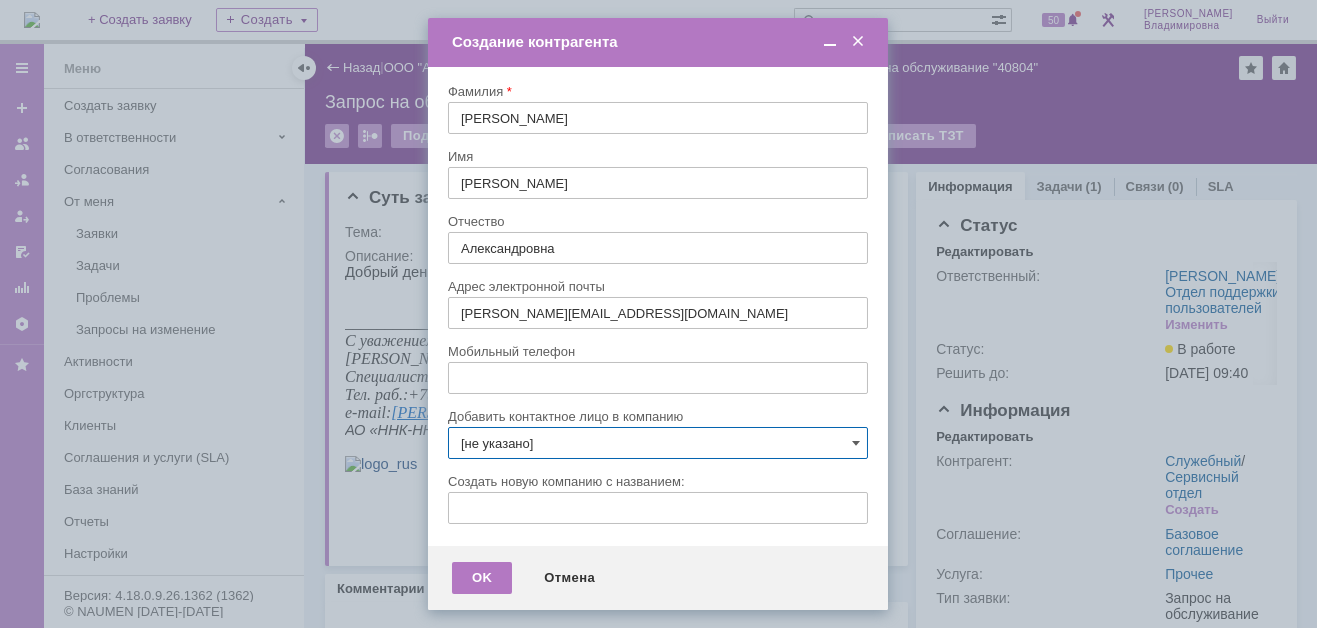 click on "[не указано]" at bounding box center [658, 443] 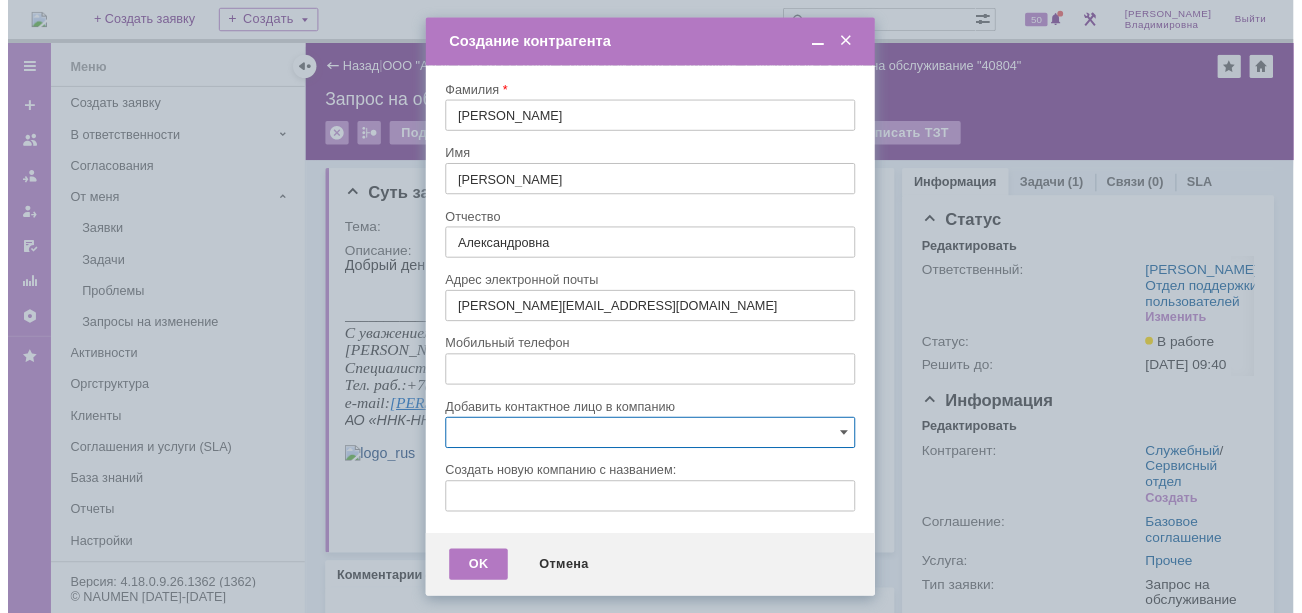 scroll, scrollTop: 113, scrollLeft: 0, axis: vertical 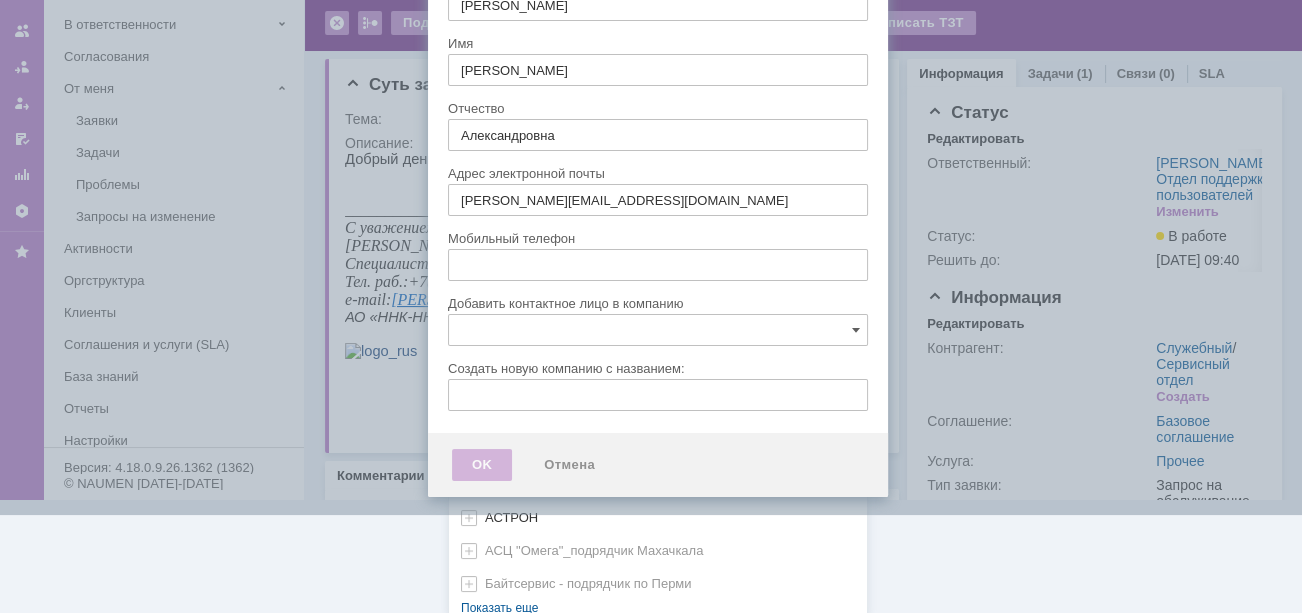 click on "[не указано] AVON AXUS Axus Computers DELPHI Xcom АВТОВАЗ Автоматизация успеха Автоматизация Успеха Автоматизация успеха-подрядчик по 1С Гринлайн АГЕНТСТВО БЕЗОПАСНОСТИ АГЕНТСТВО БЕЗОПАСНОСТИ - АСБиО «Агентство безопасности», АГРОНИК Адвокатское бюро "РБЛ" АйтиКонсалт Аксус Сервис Самара АЛЬФА СТРАХОВАНИЯ - Медицина АльфаСтрахования АО Самарский трансформатор АО "Уральский завод гражданской авиации" АО  Экотехнопарк «Зелененький» АсАвто на Алма-Атинской Аскон-Самара АСТРОН АСЦ "Омега"_подрядчик Махачкала Байтсервис - подрядчик по Перми Пусто Показать еще" at bounding box center [658, 187] 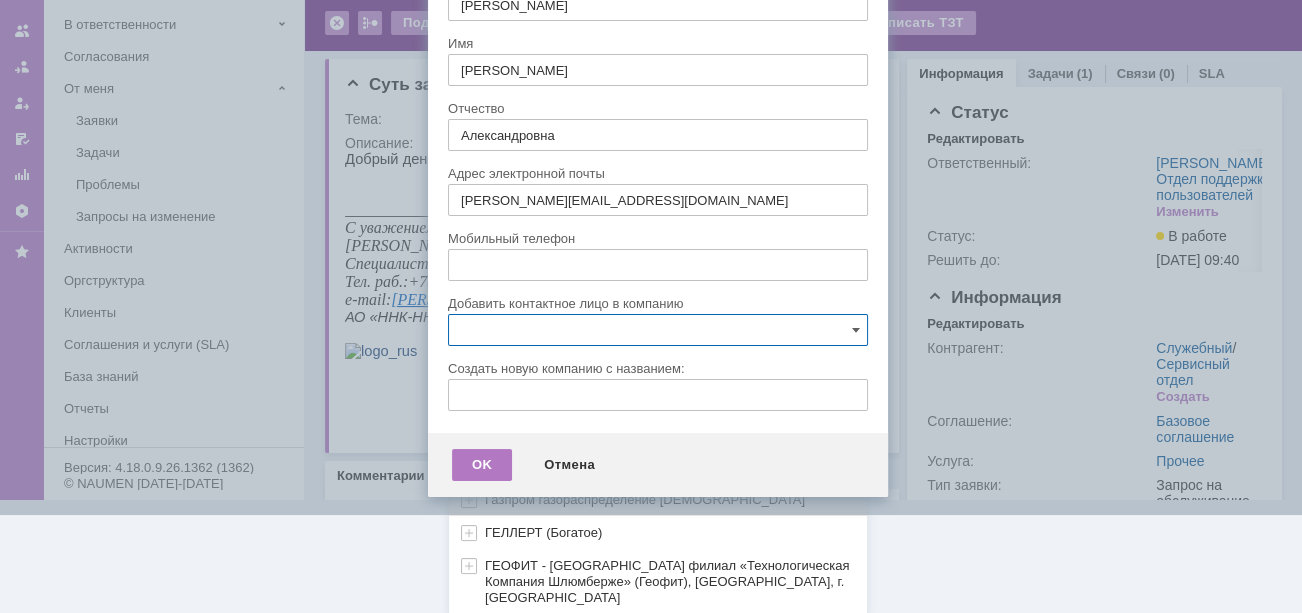 scroll, scrollTop: 894, scrollLeft: 0, axis: vertical 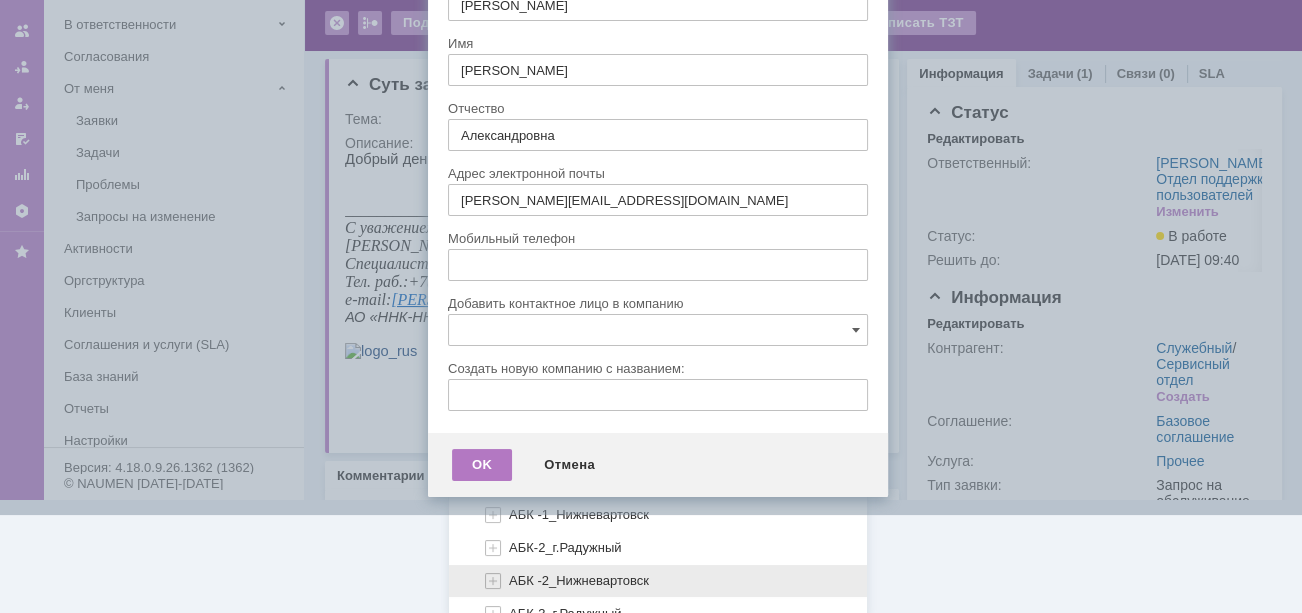 click on "АБК -2_Нижневартовск" at bounding box center (579, 580) 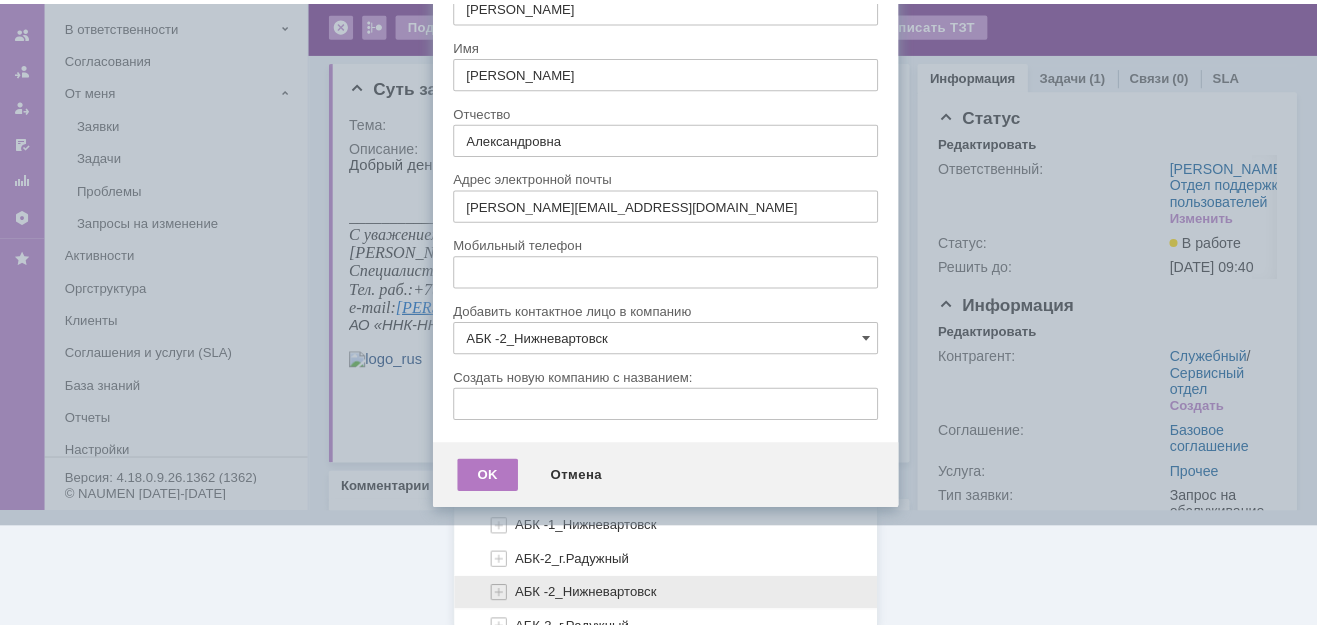 scroll, scrollTop: 0, scrollLeft: 0, axis: both 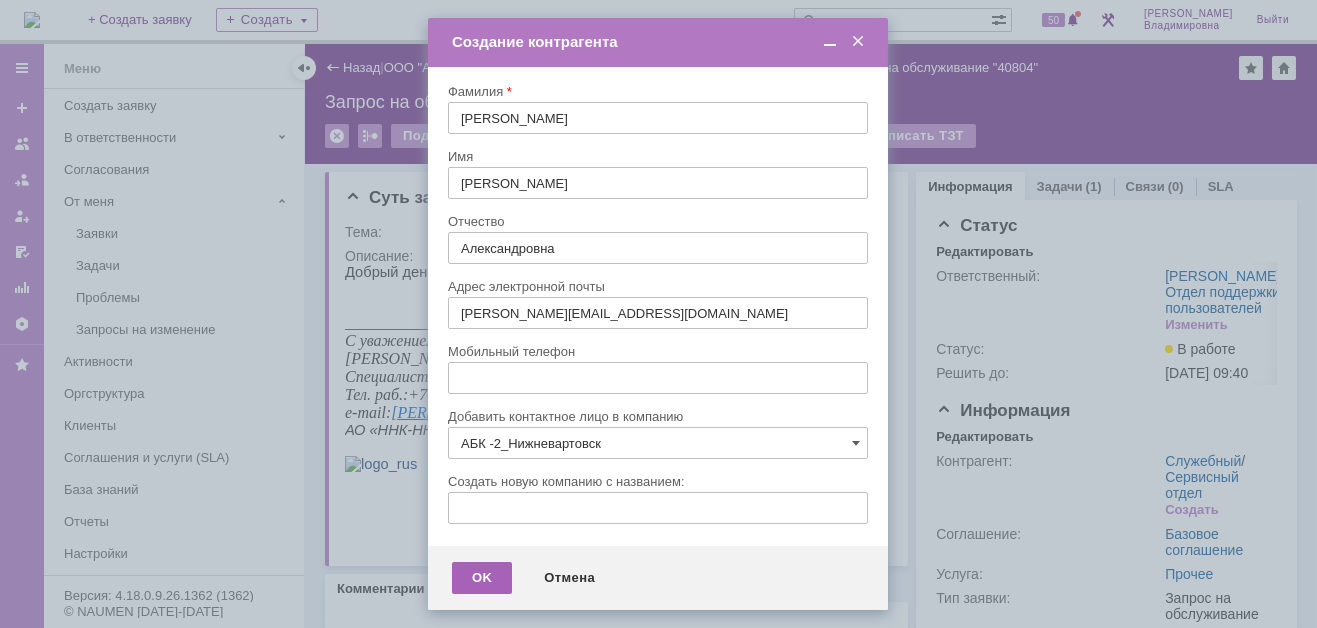 click on "OK" at bounding box center [482, 578] 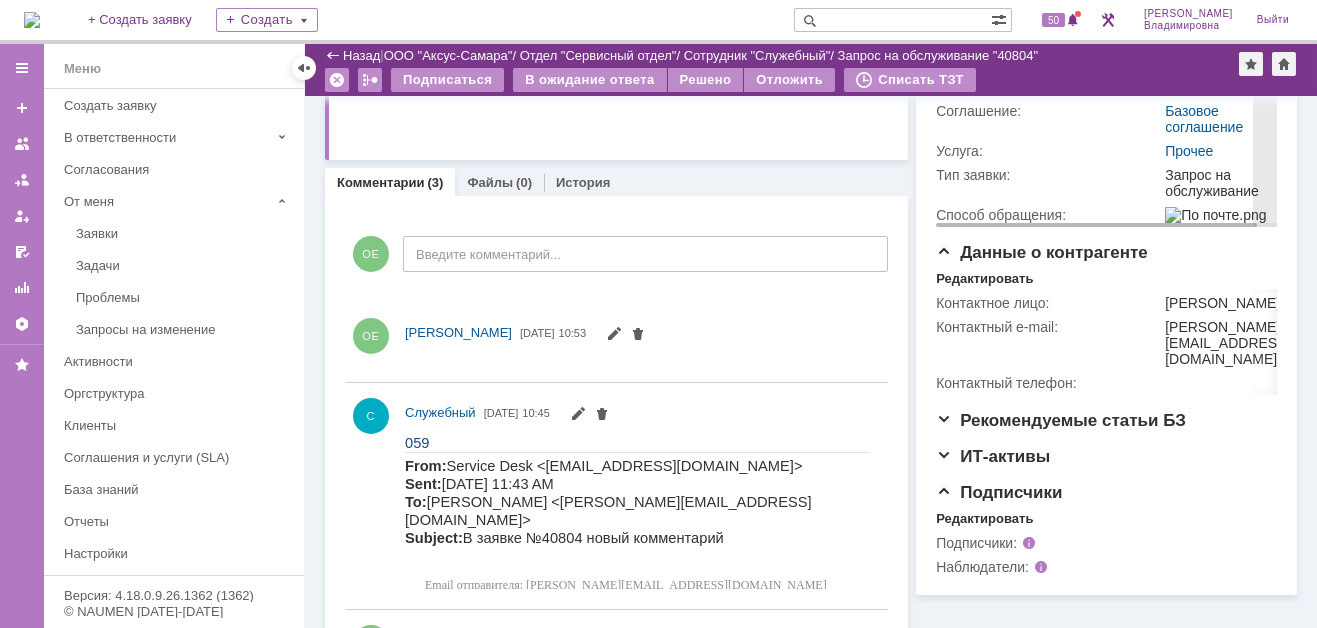 scroll, scrollTop: 0, scrollLeft: 0, axis: both 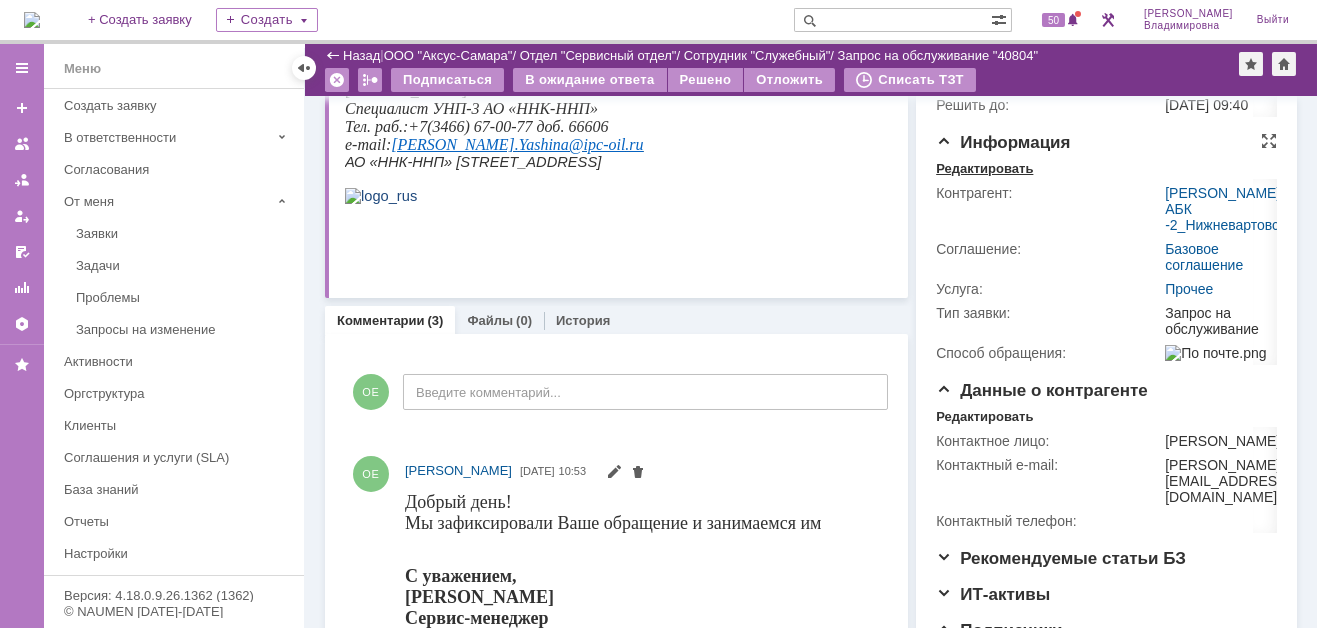 click on "Редактировать" at bounding box center [984, 169] 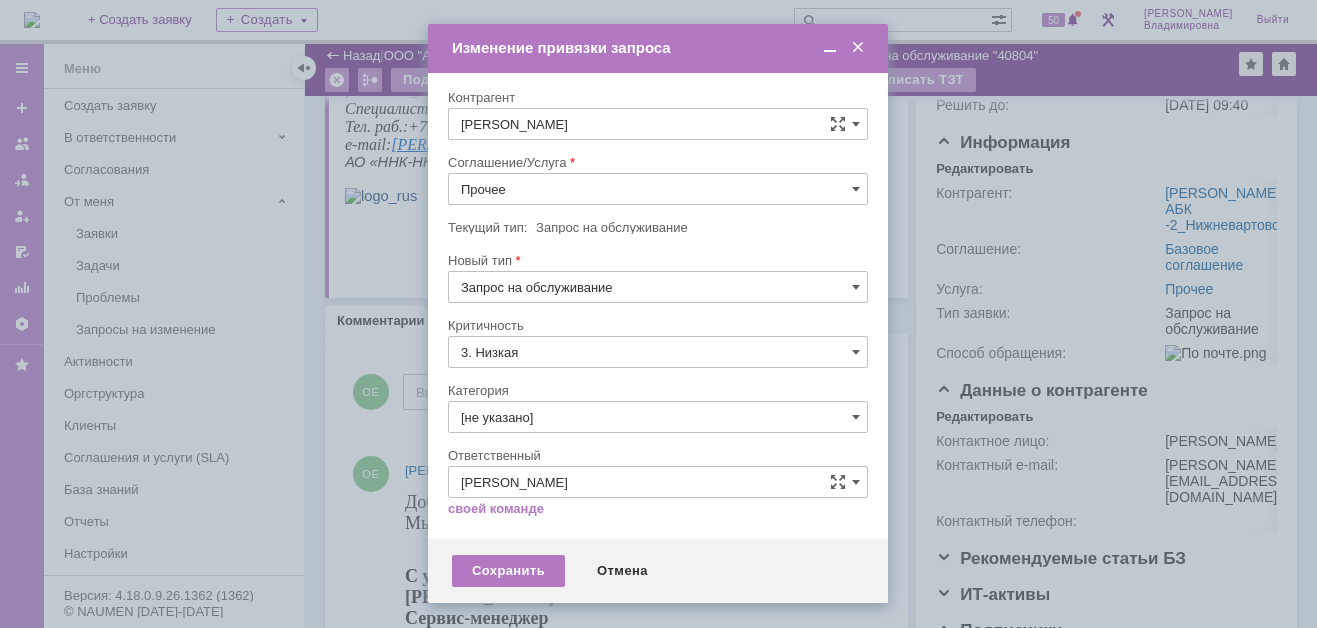 click on "Прочее" at bounding box center (658, 189) 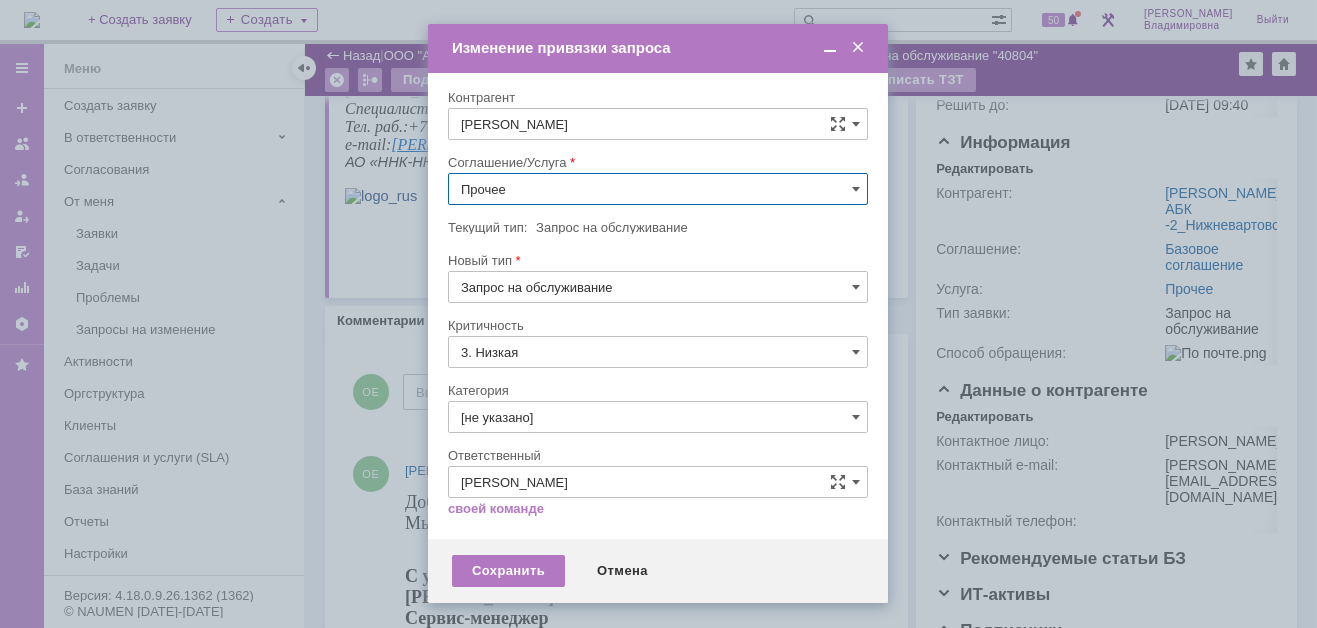scroll, scrollTop: 121, scrollLeft: 0, axis: vertical 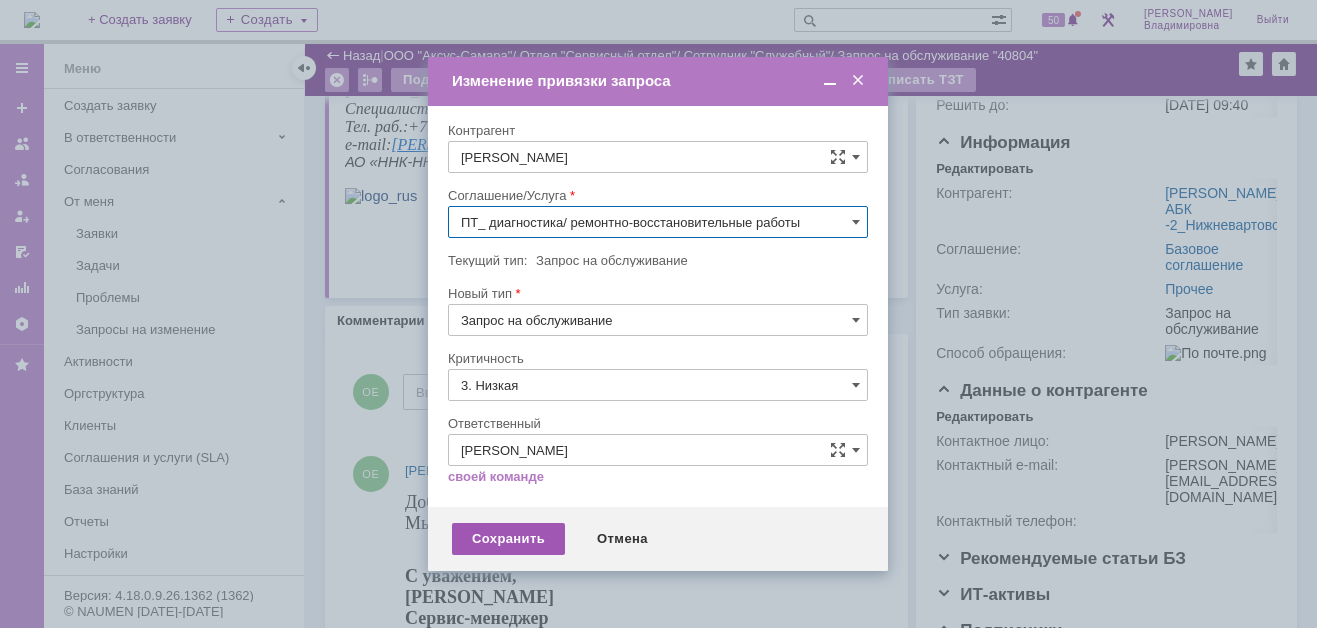 type on "ПТ_ диагностика/ ремонтно-восстановительные работы" 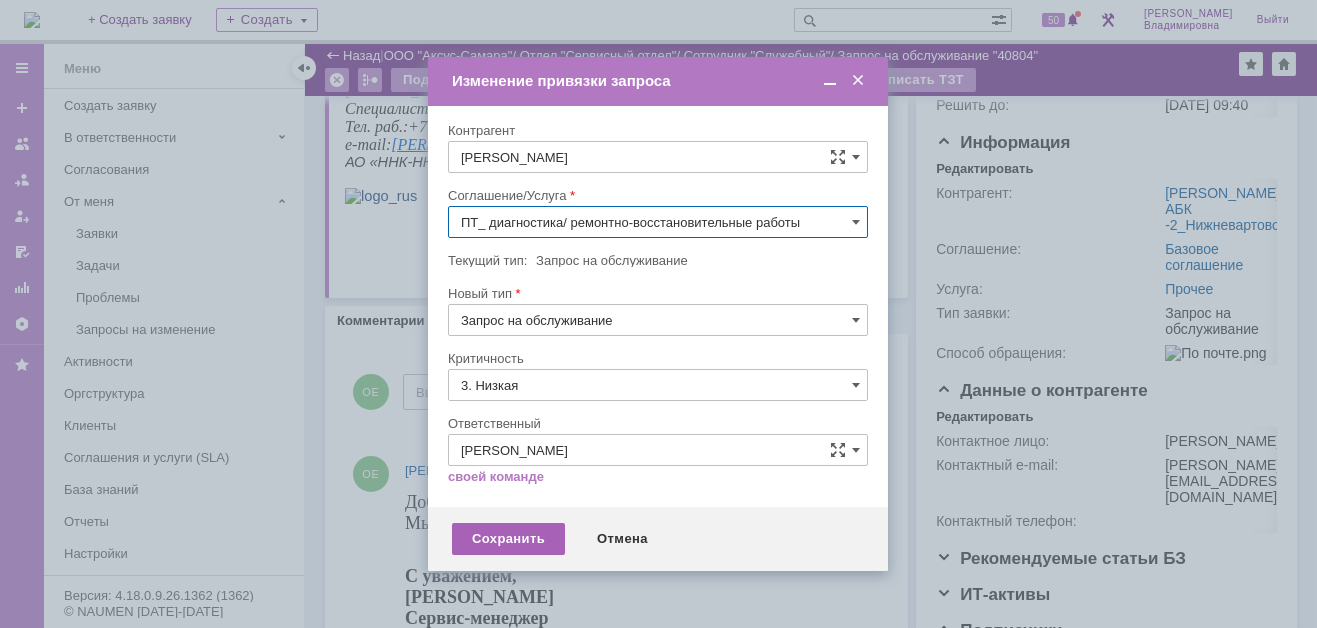 click on "Сохранить" at bounding box center (508, 539) 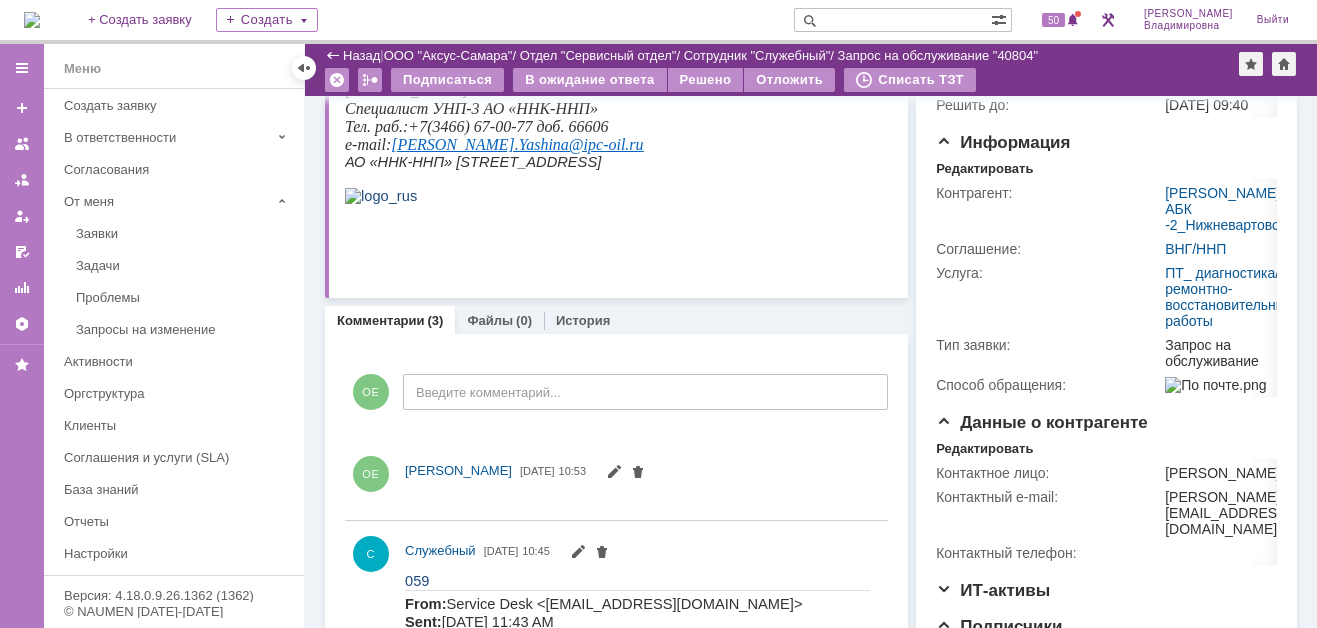 scroll, scrollTop: 0, scrollLeft: 0, axis: both 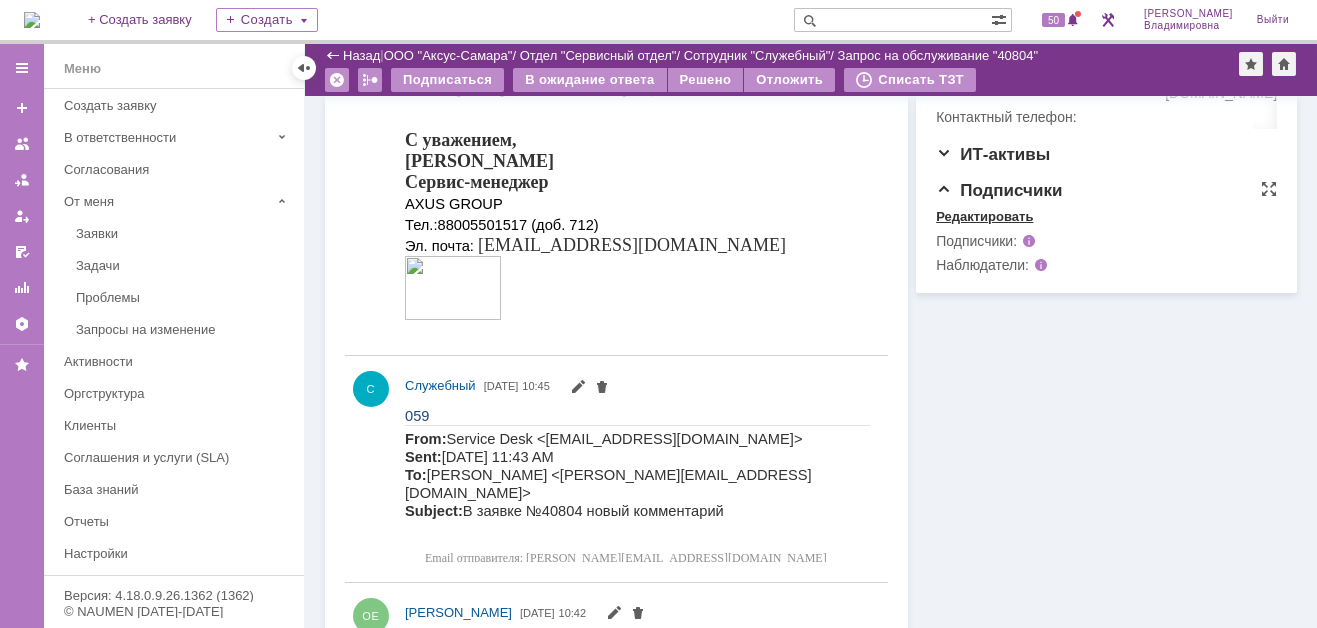 click on "Редактировать" at bounding box center (984, 217) 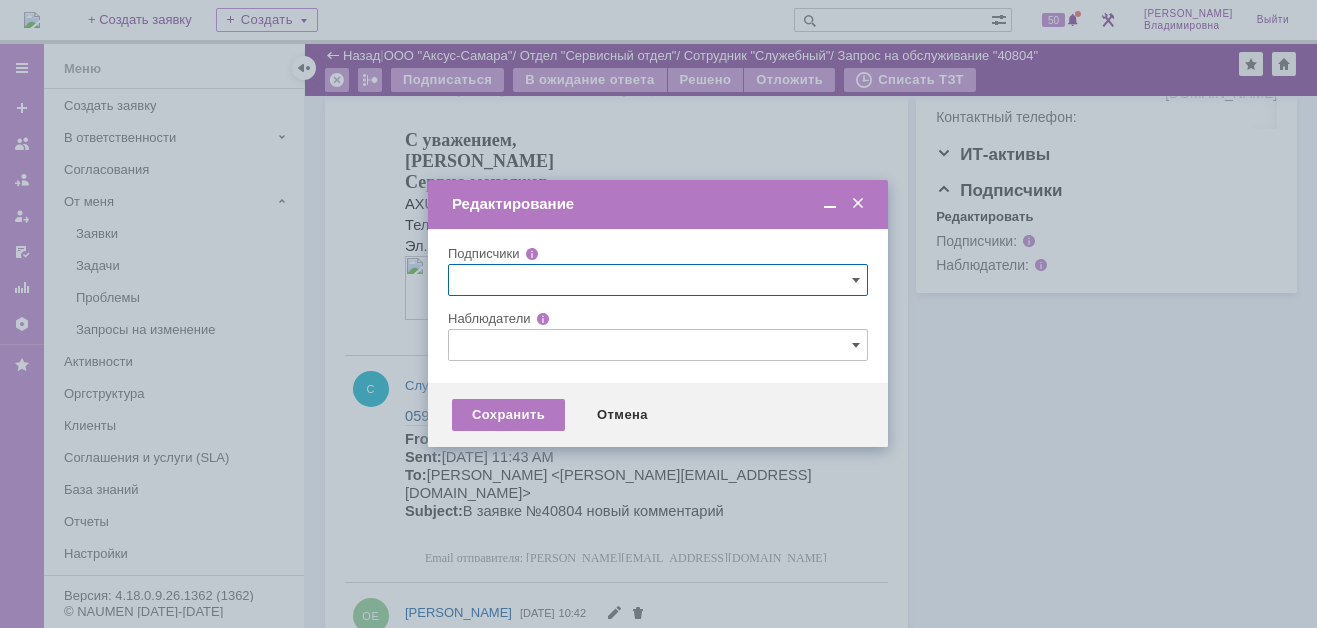 click on "Наблюдатели" at bounding box center (658, 319) 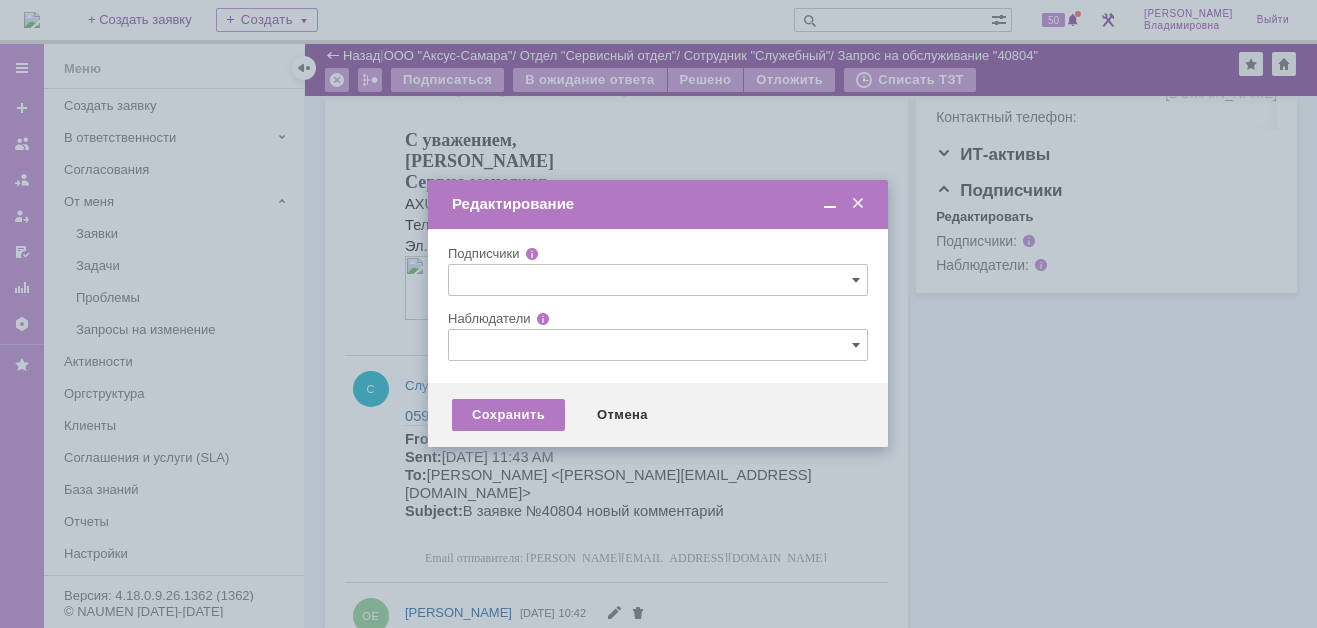 click at bounding box center [658, 345] 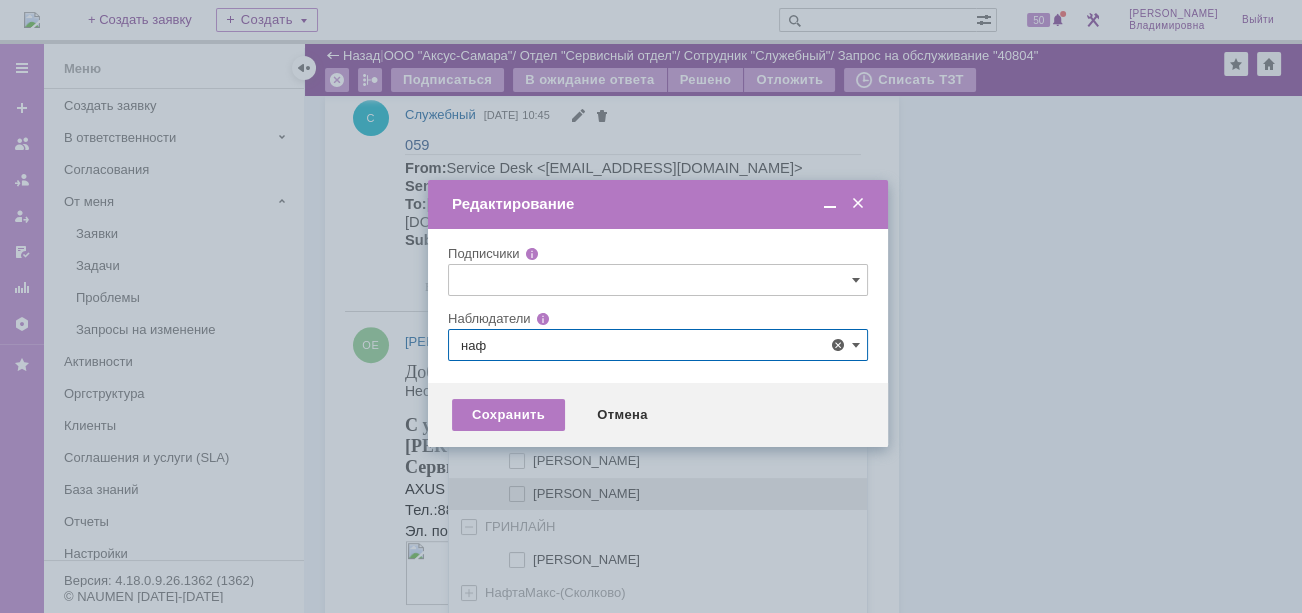 click at bounding box center (533, 491) 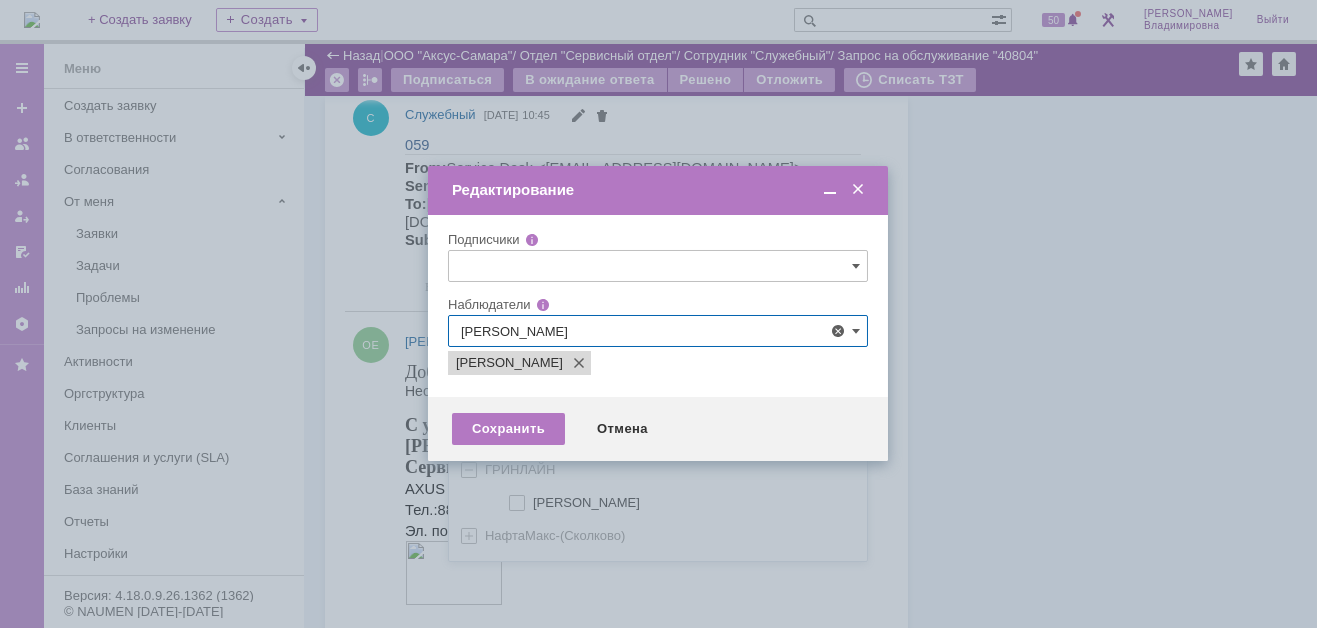 click at bounding box center [658, 314] 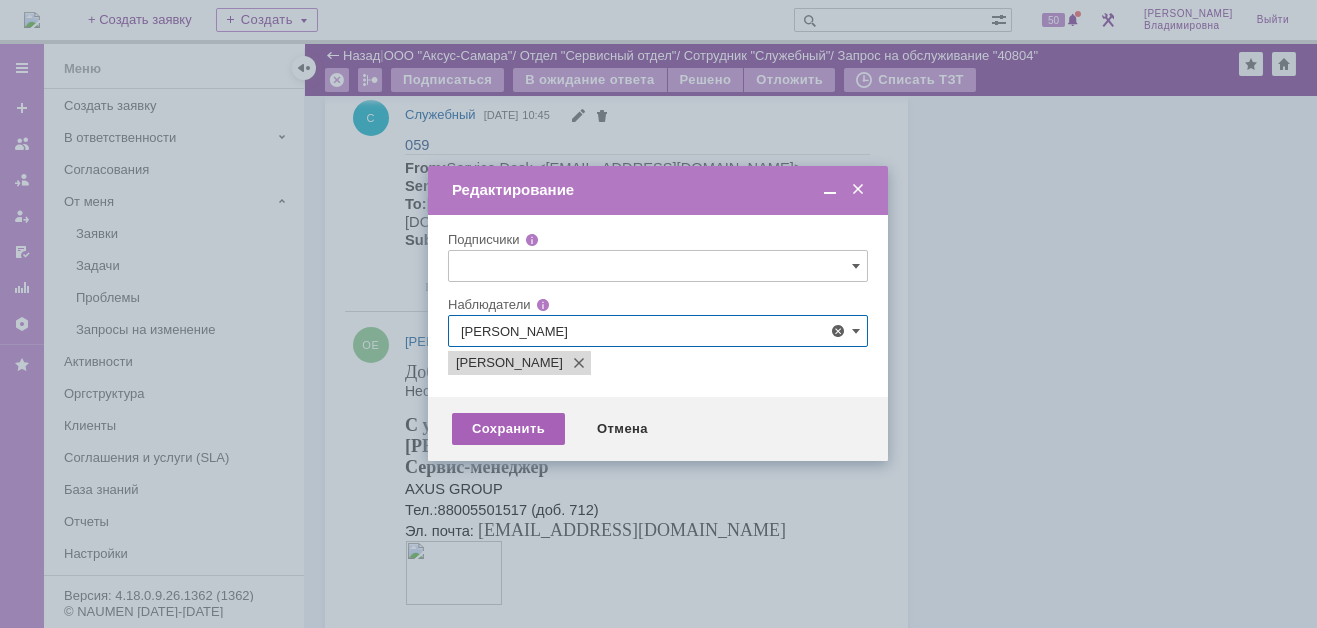 click on "Сохранить" at bounding box center [508, 429] 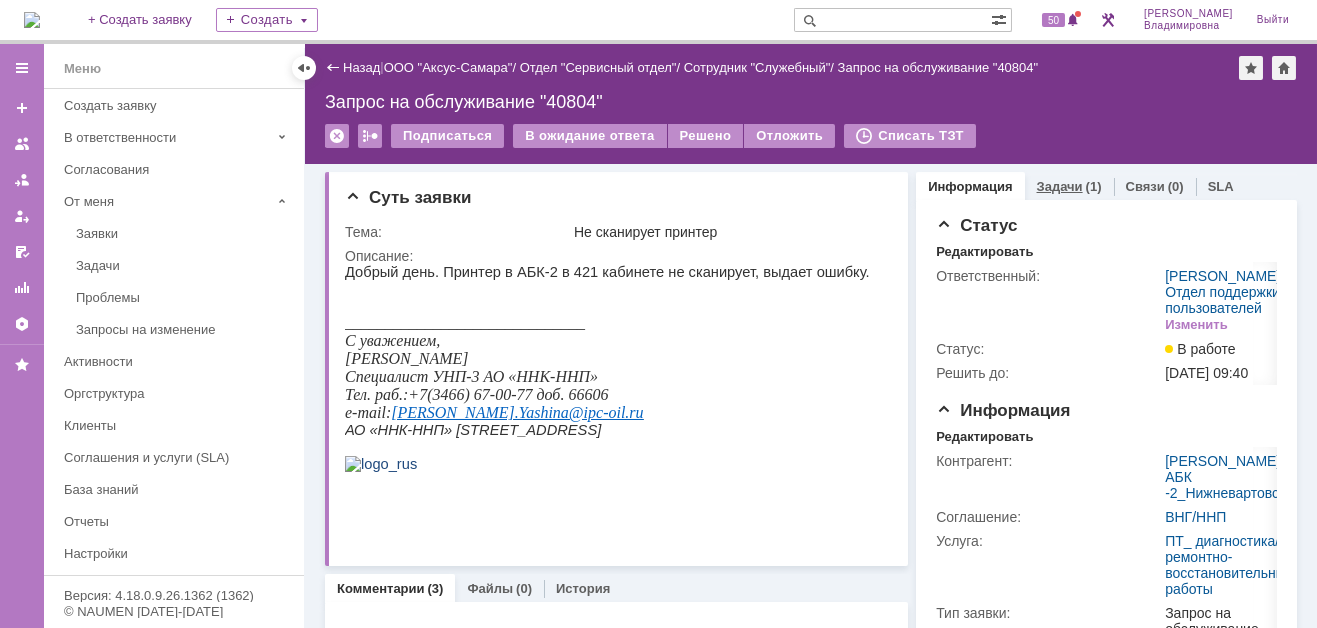click on "Задачи" at bounding box center (1060, 186) 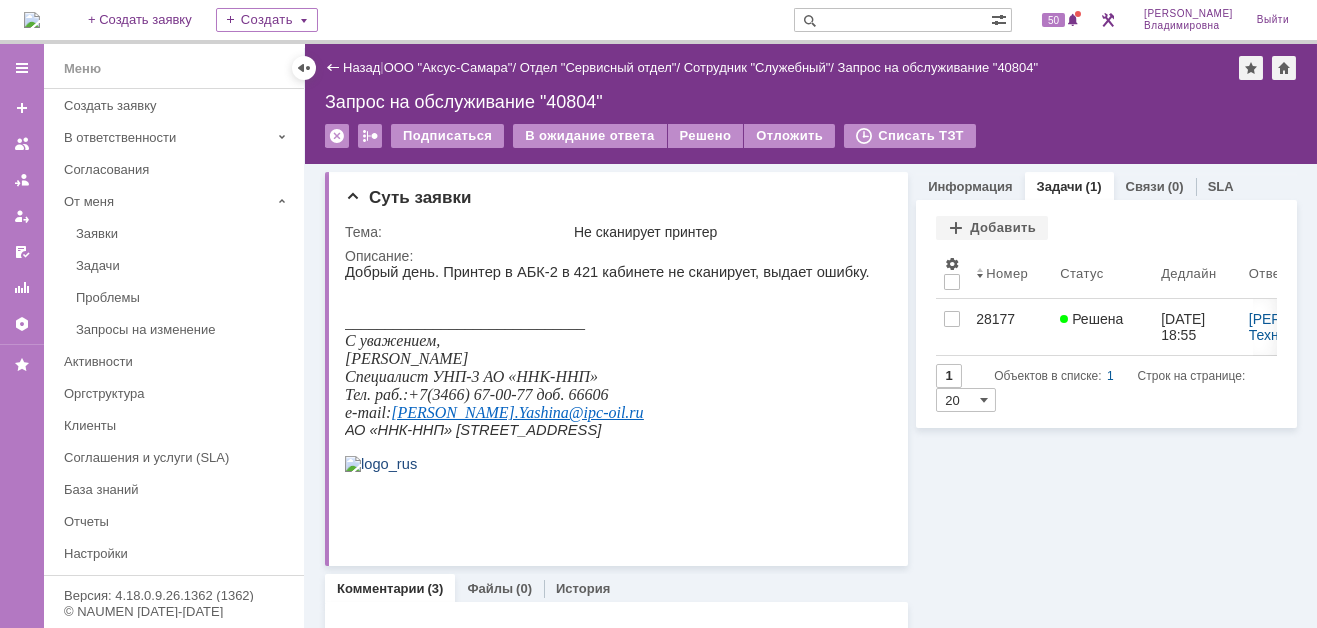 click on "Запрос на обслуживание "40804"" at bounding box center [811, 102] 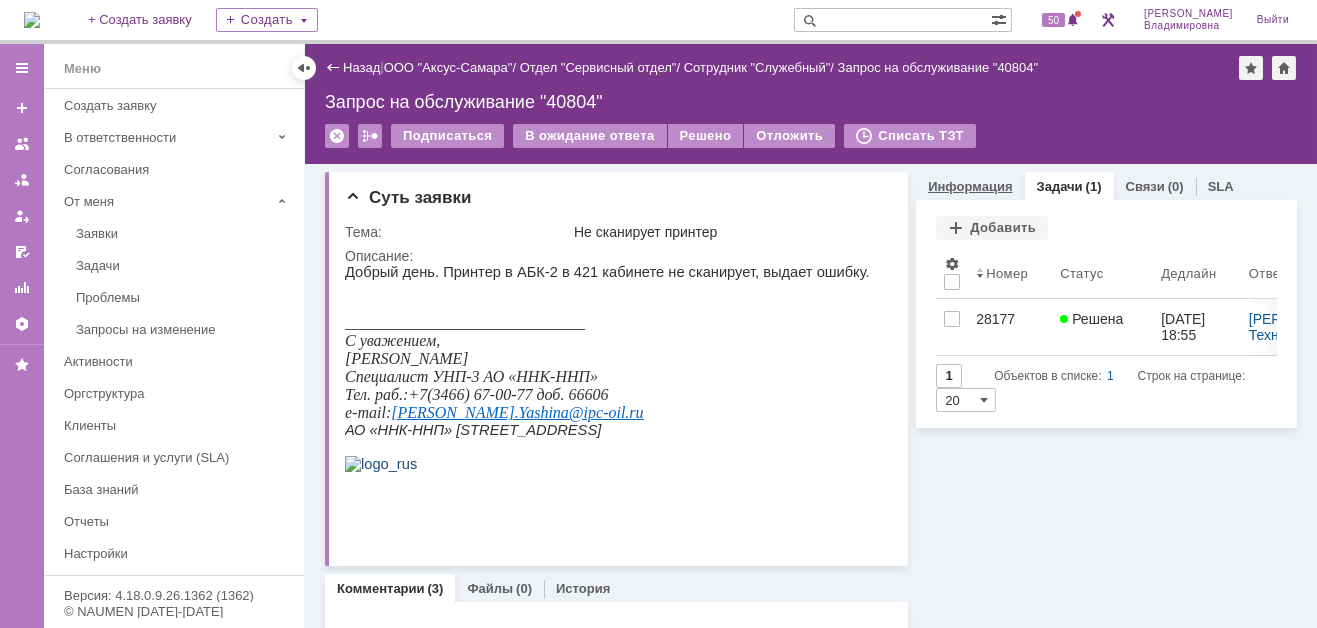 click on "Информация" at bounding box center (970, 186) 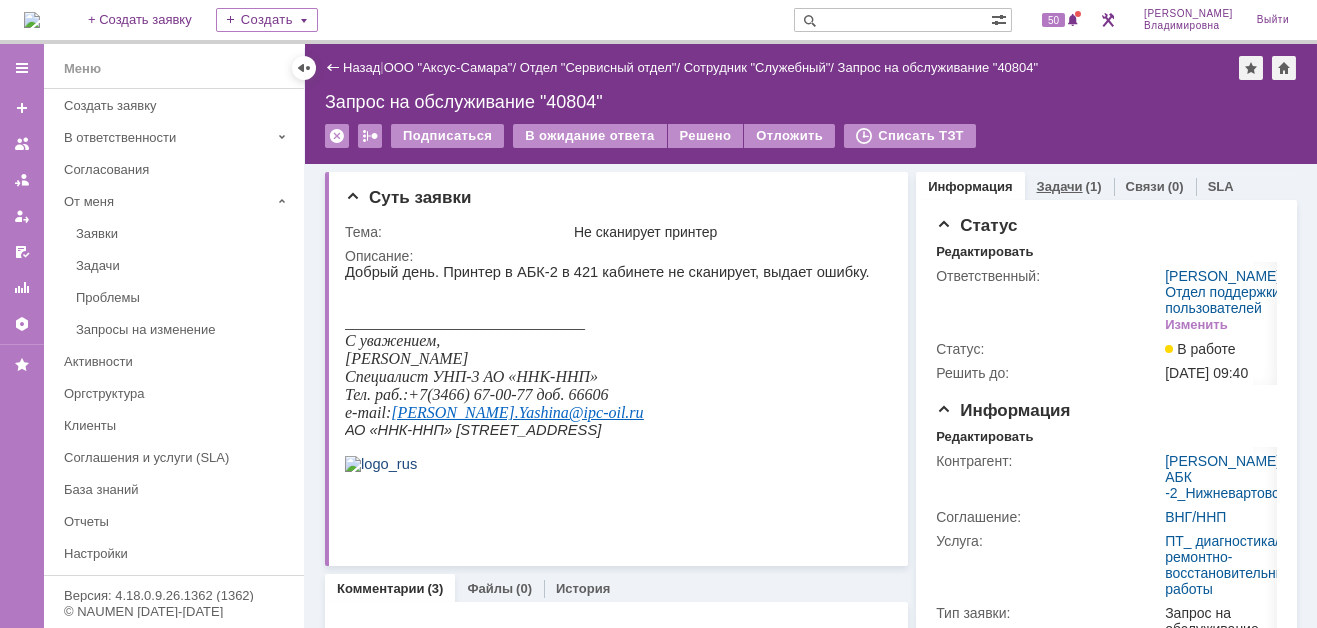 click on "Задачи" at bounding box center [1060, 186] 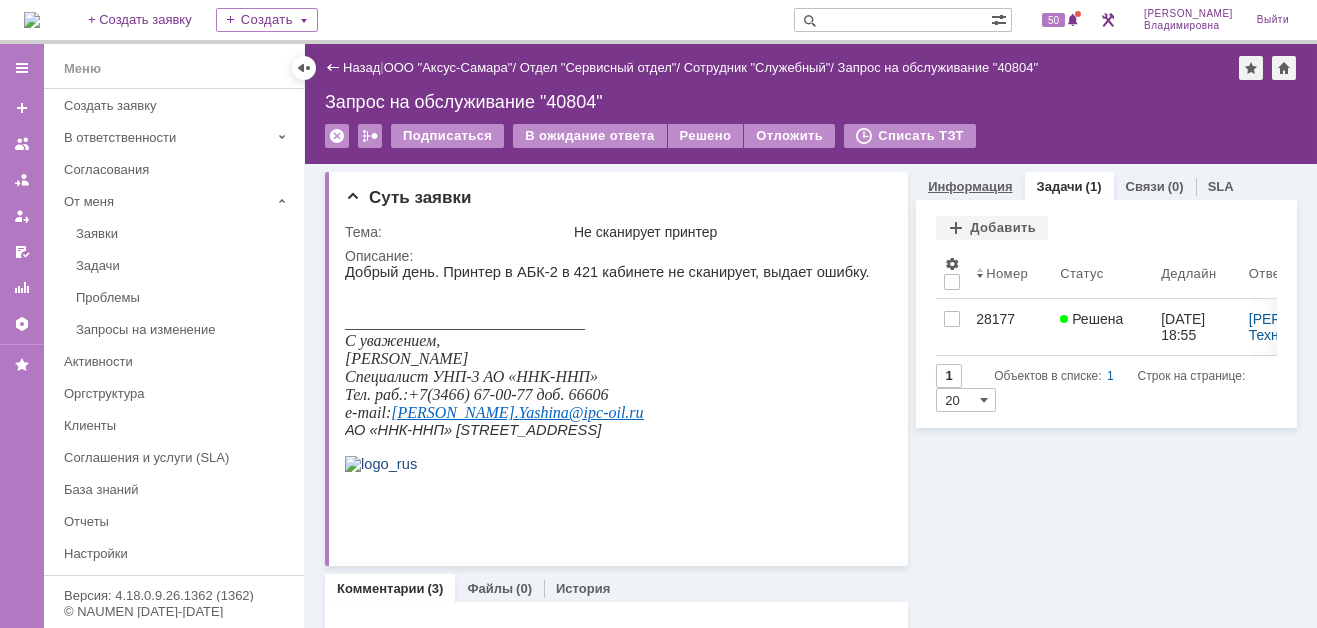 click on "Информация" at bounding box center (970, 186) 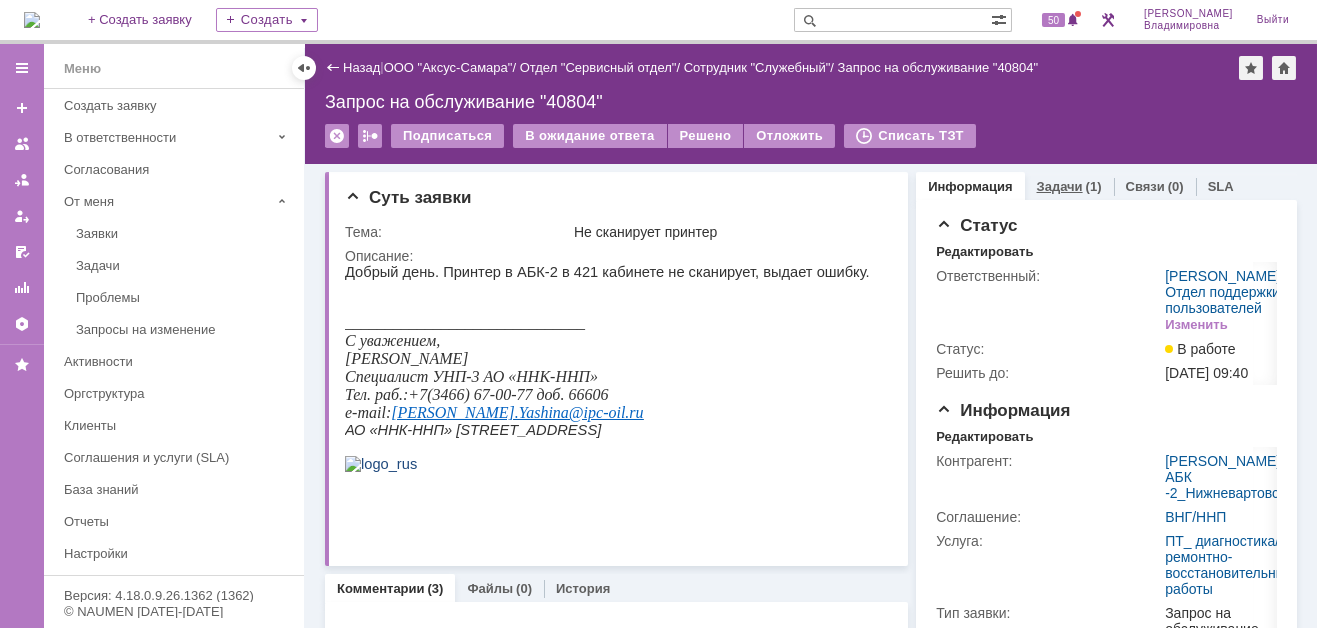click on "Задачи" at bounding box center [1060, 186] 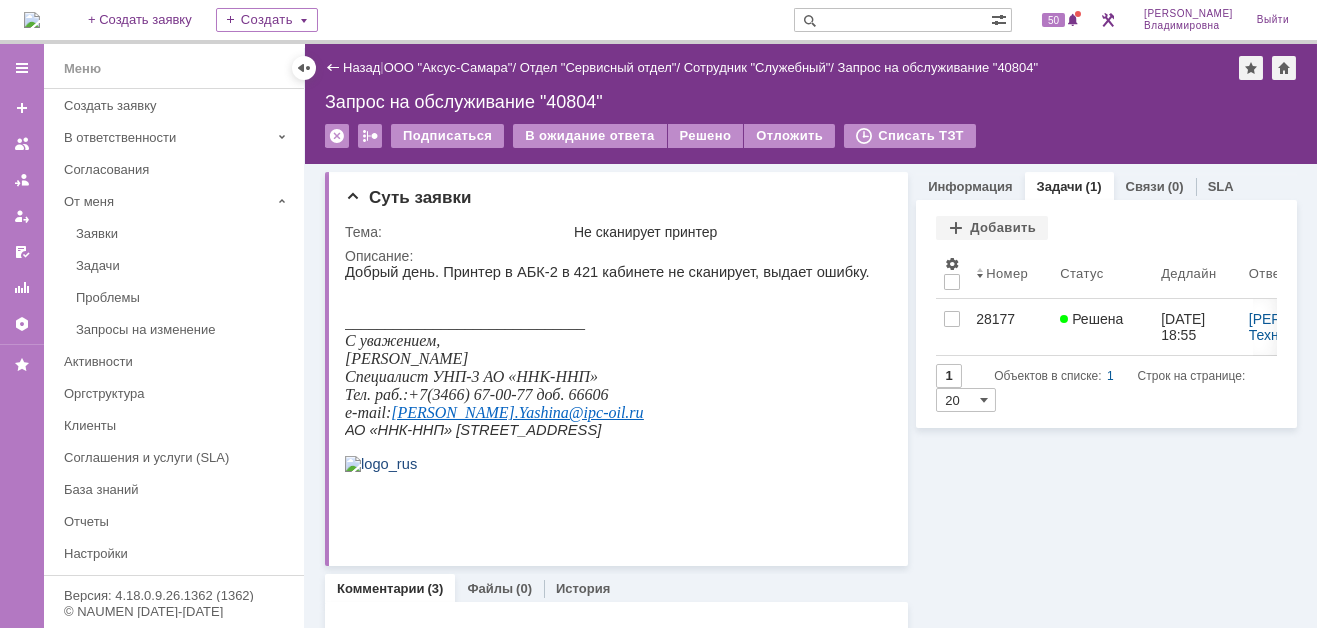 click on "28177" at bounding box center [1010, 319] 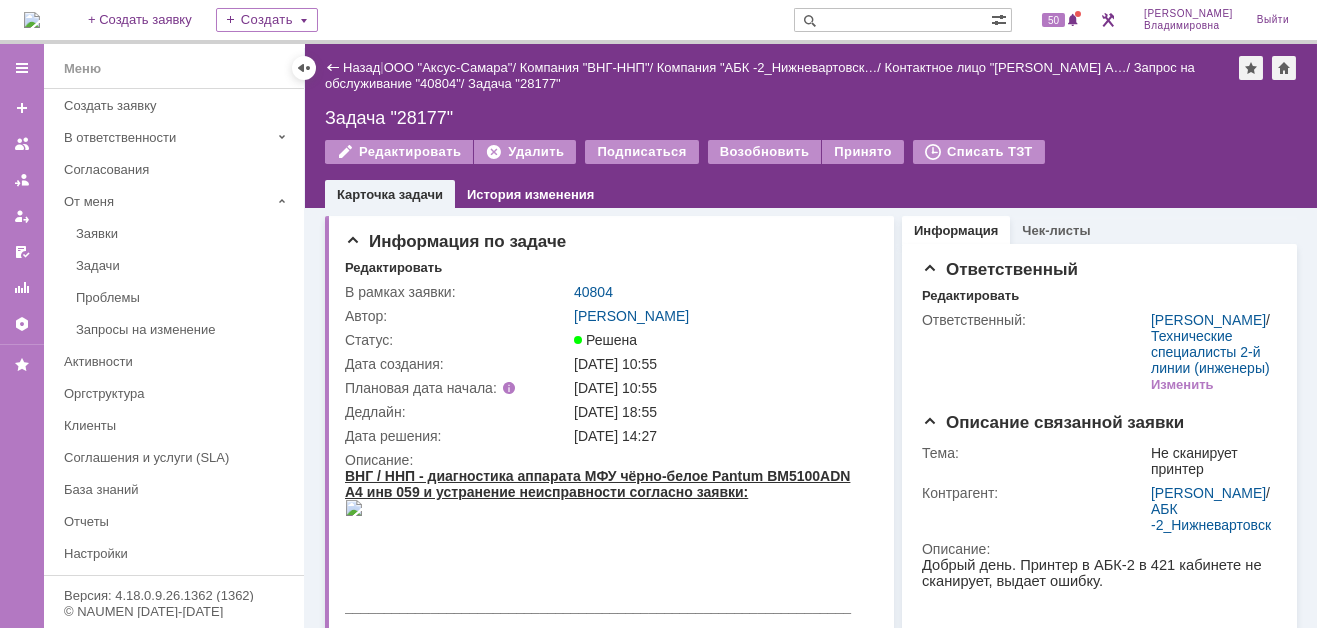 scroll, scrollTop: 0, scrollLeft: 0, axis: both 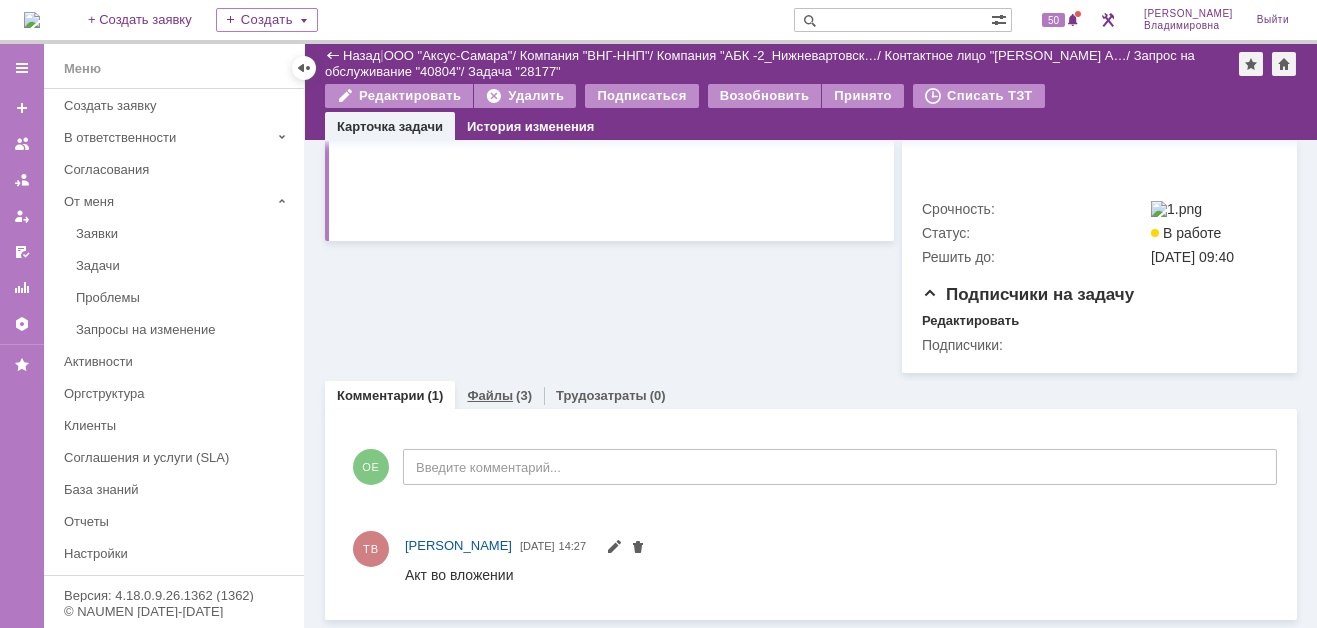 click on "Файлы" at bounding box center [490, 395] 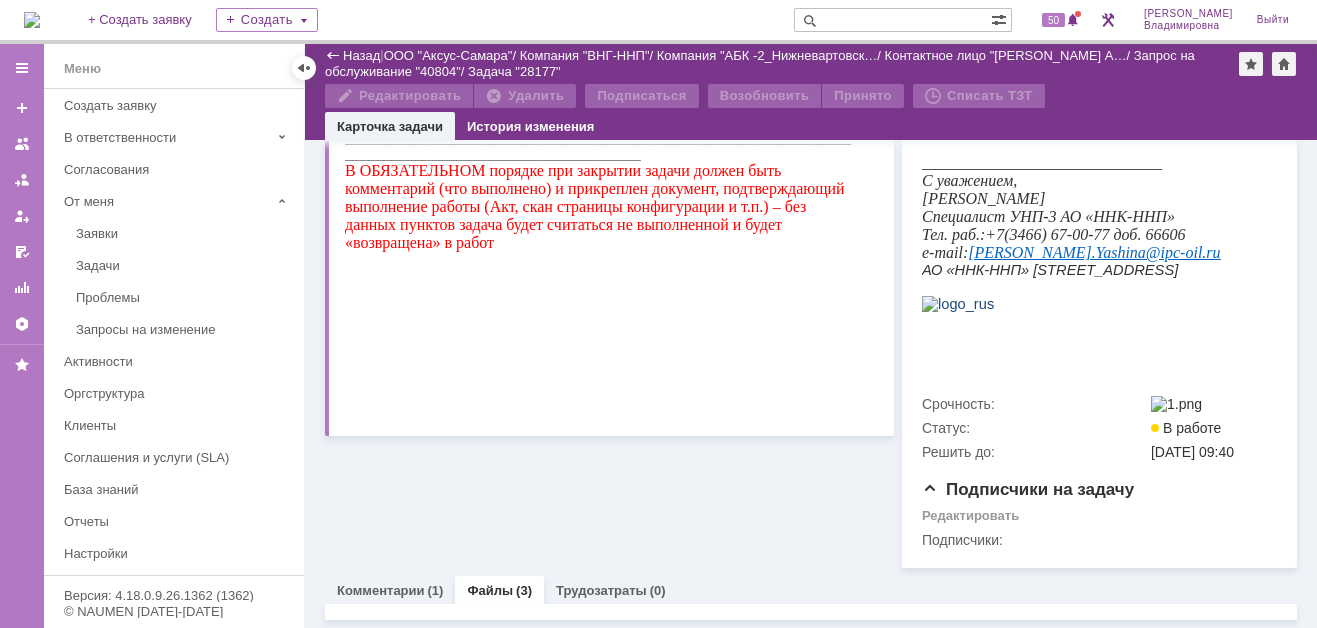 scroll, scrollTop: 665, scrollLeft: 0, axis: vertical 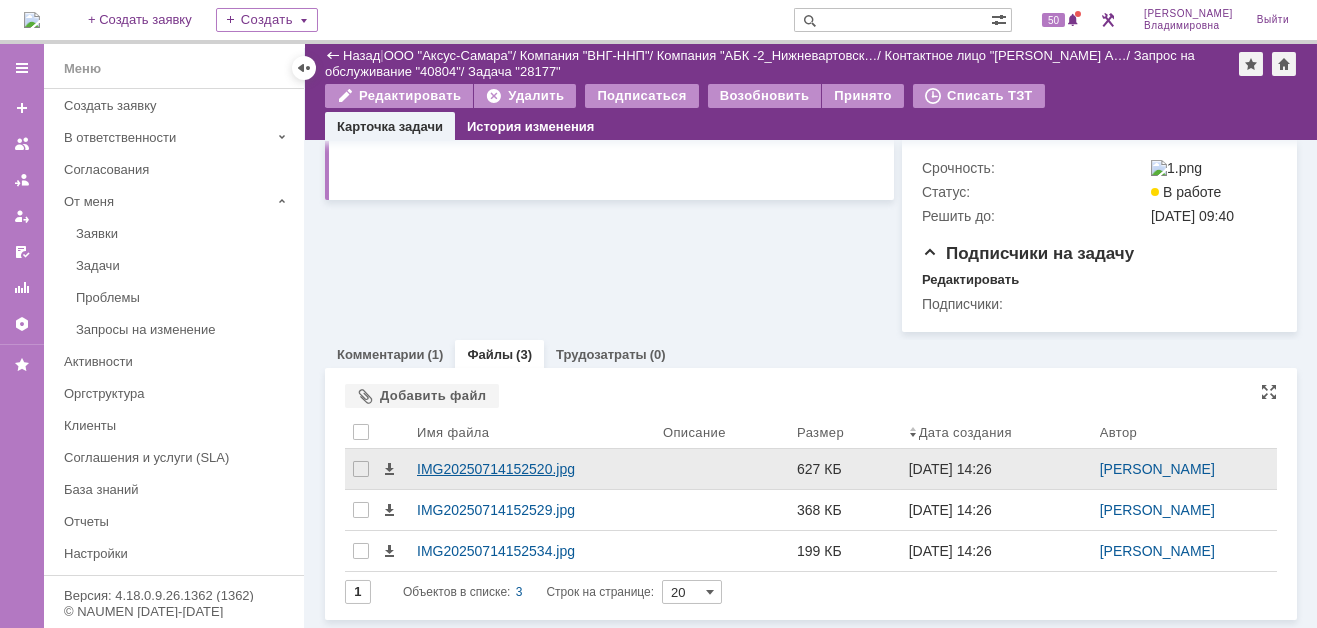 click on "IMG20250714152520.jpg" at bounding box center (532, 469) 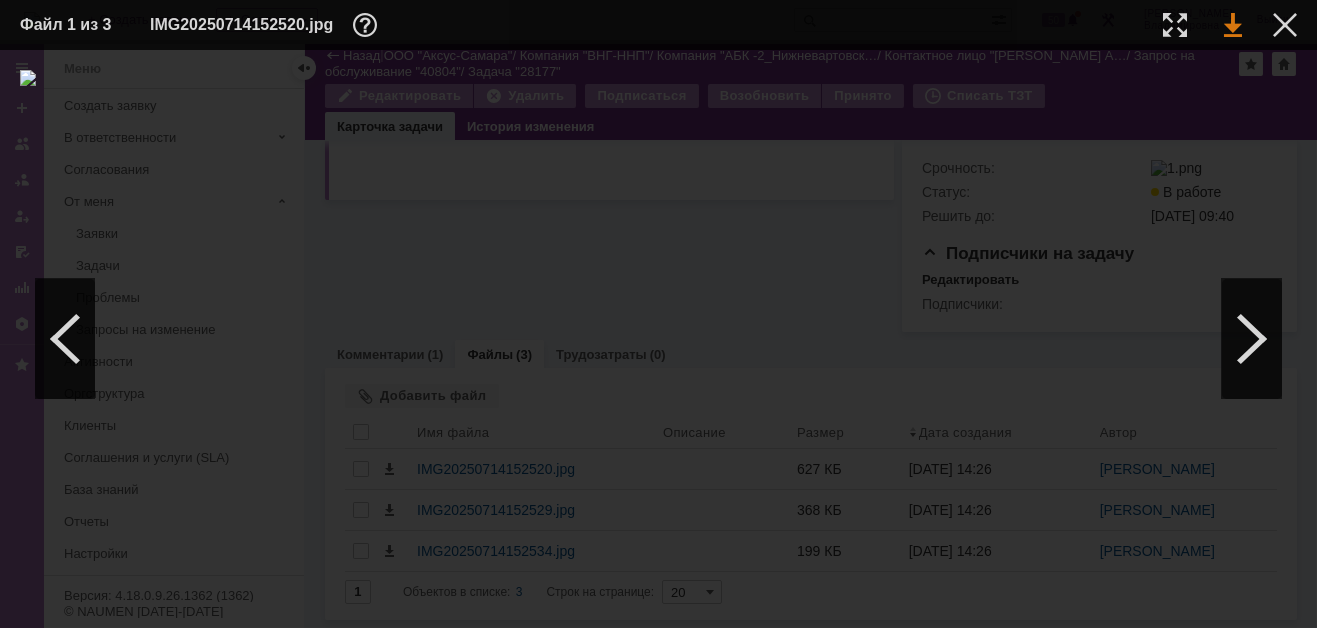 click at bounding box center [1233, 25] 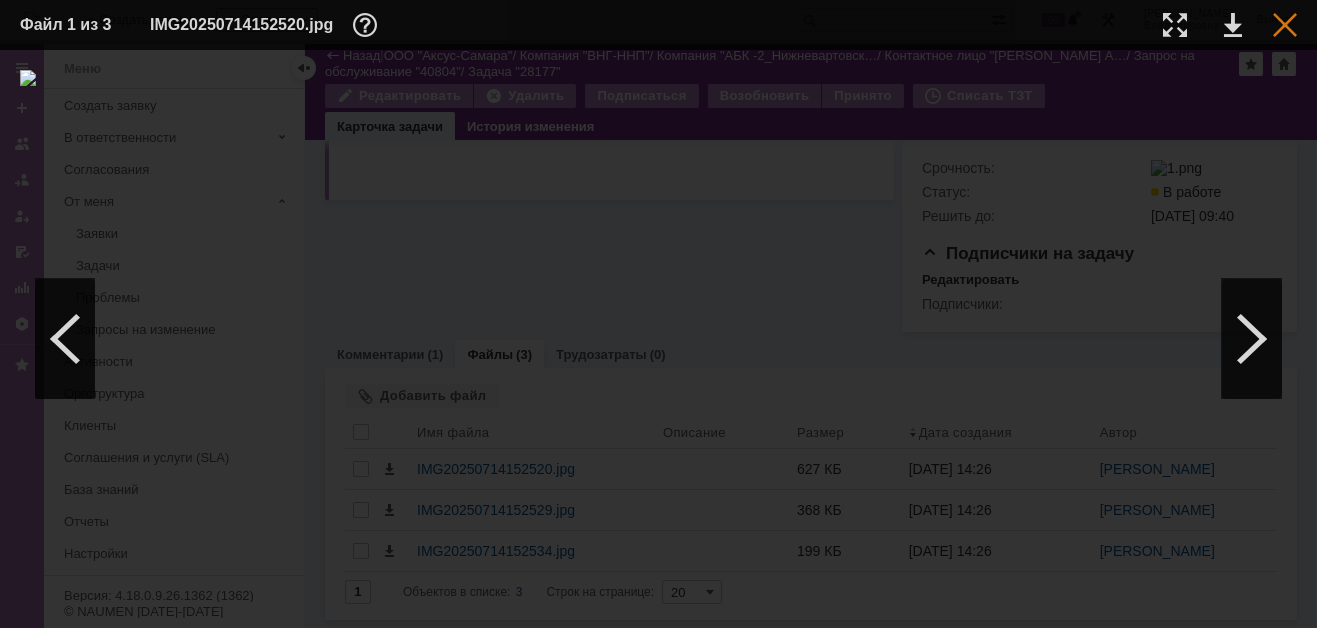 click at bounding box center [1285, 25] 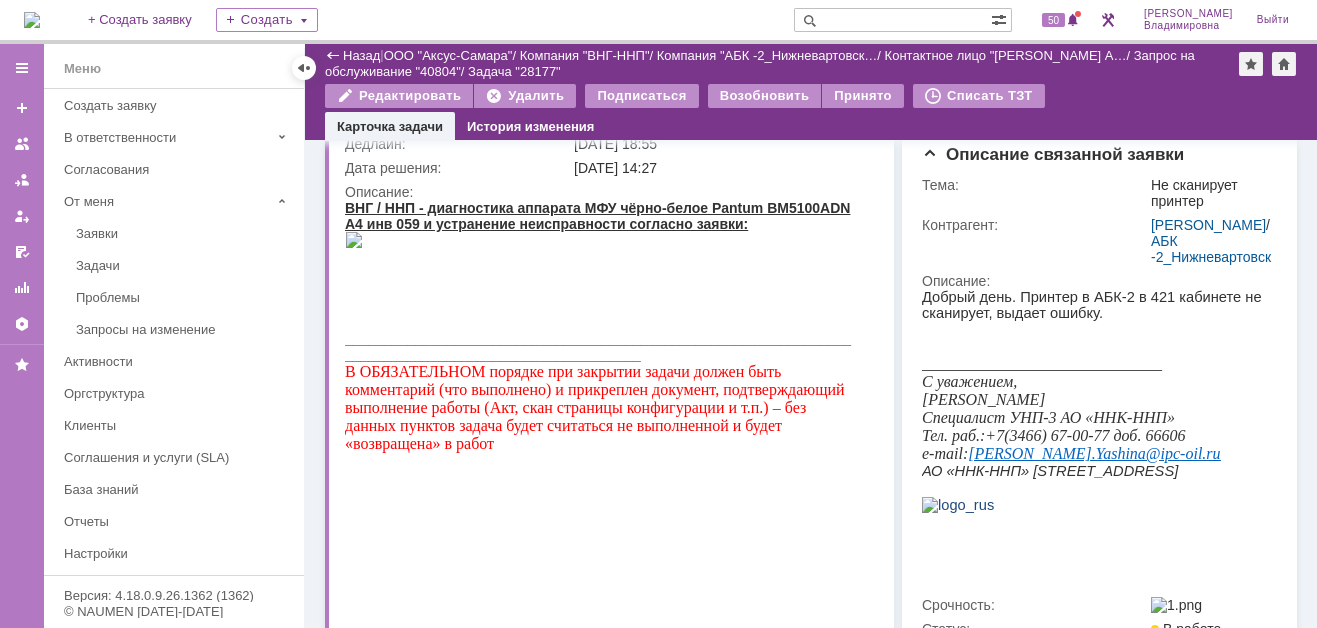 scroll, scrollTop: 0, scrollLeft: 0, axis: both 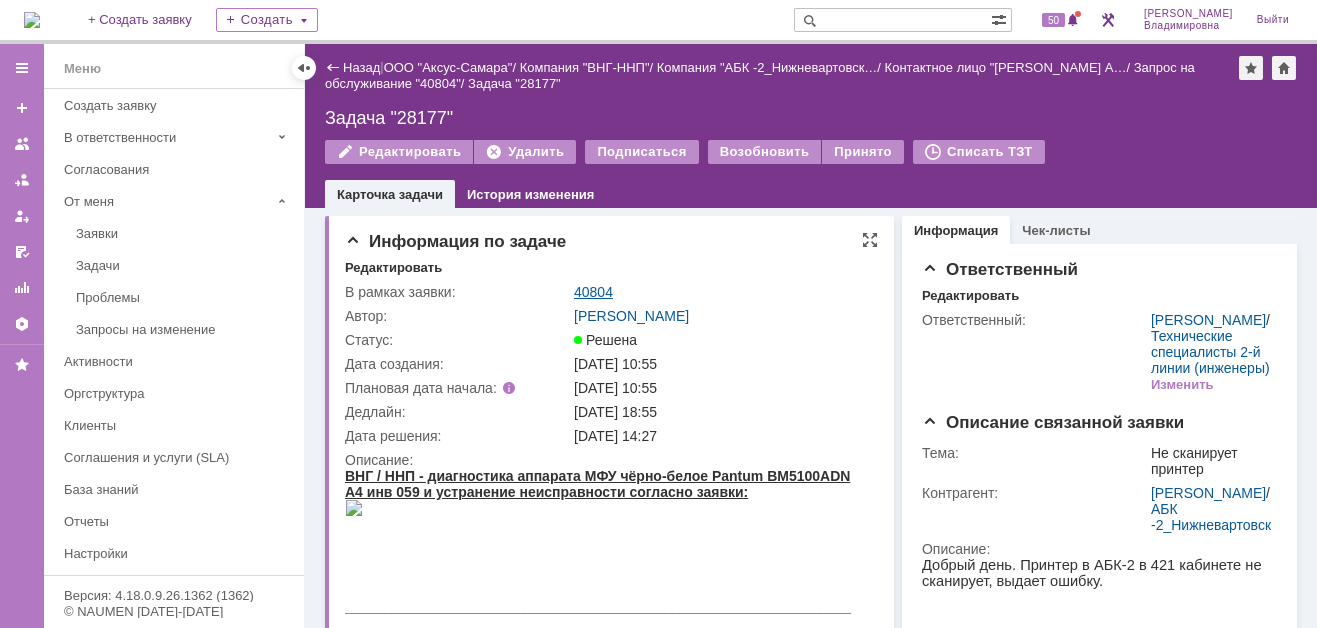 click on "40804" at bounding box center [593, 292] 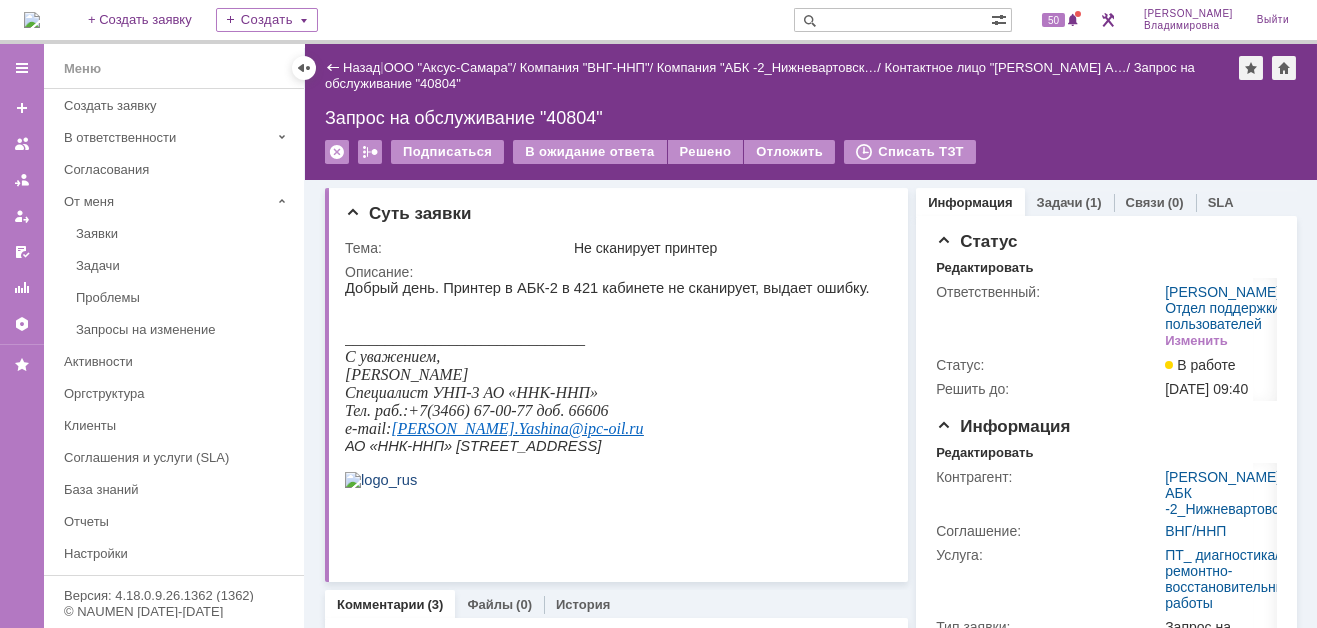 scroll, scrollTop: 0, scrollLeft: 0, axis: both 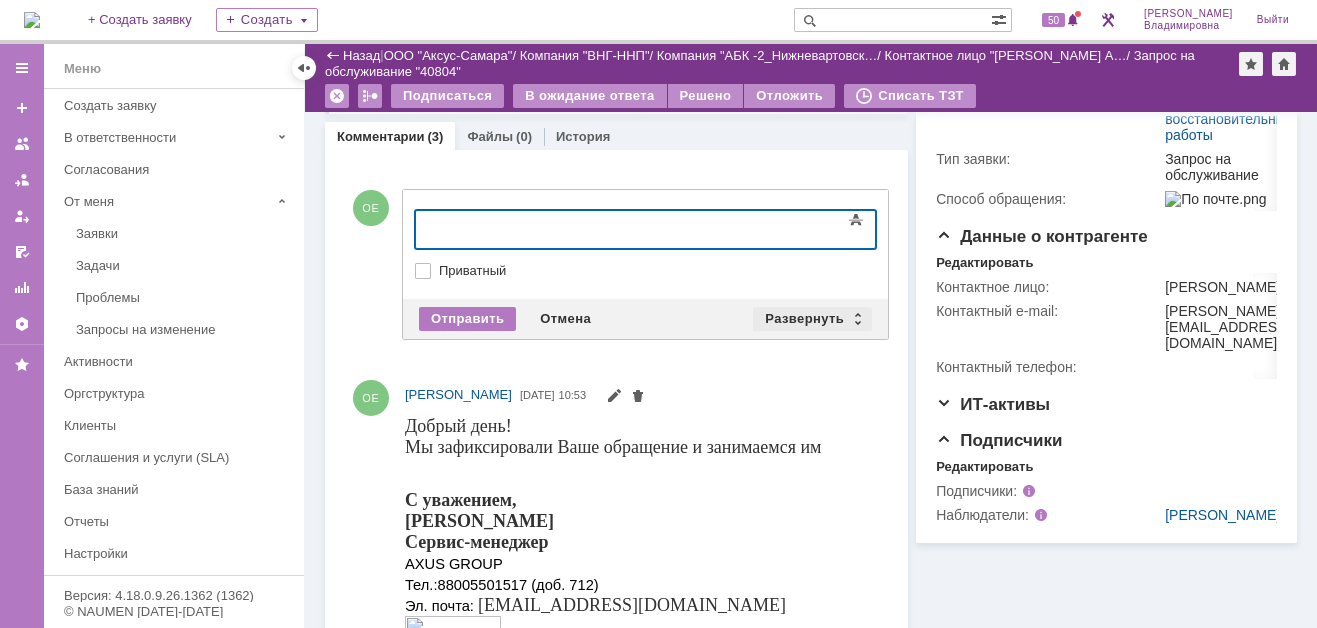 click on "Развернуть" at bounding box center (812, 319) 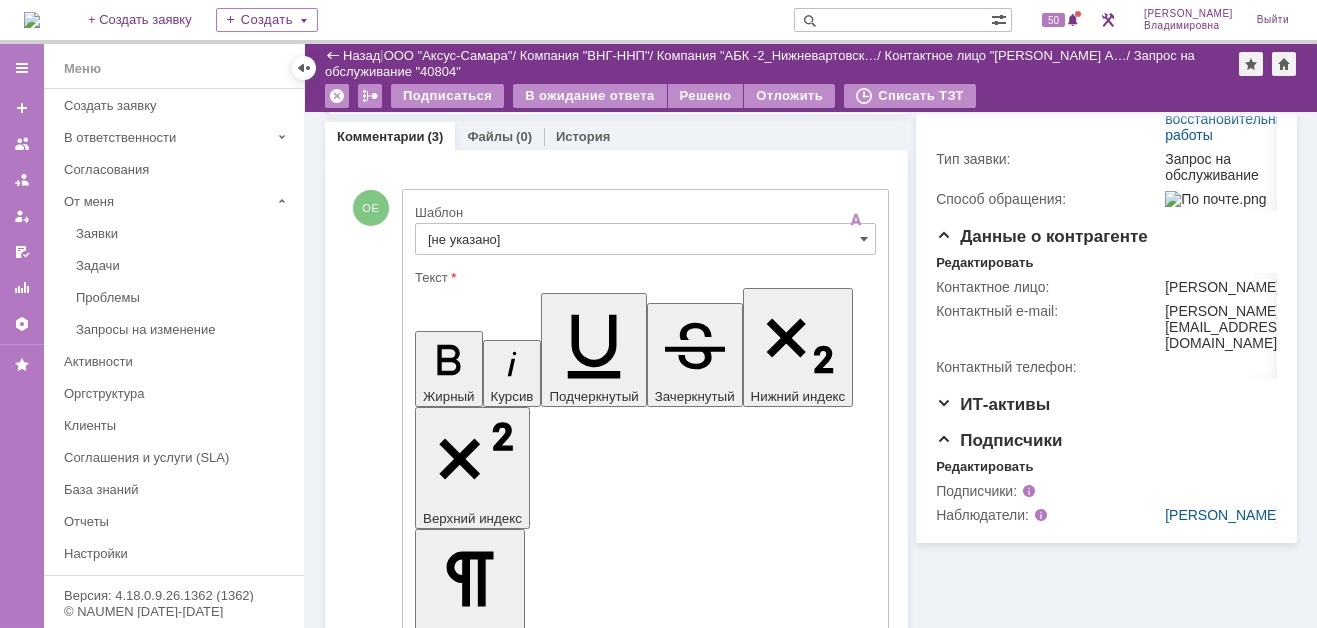 scroll, scrollTop: 0, scrollLeft: 0, axis: both 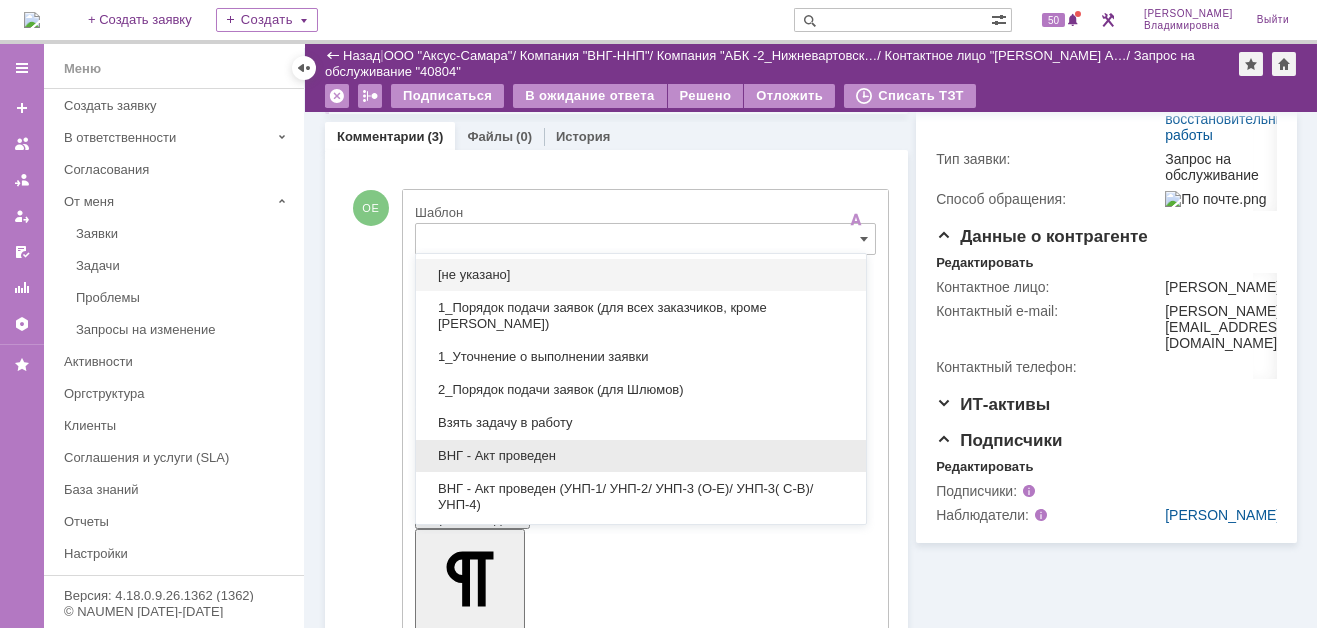 click on "ВНГ - Акт проведен" at bounding box center [641, 456] 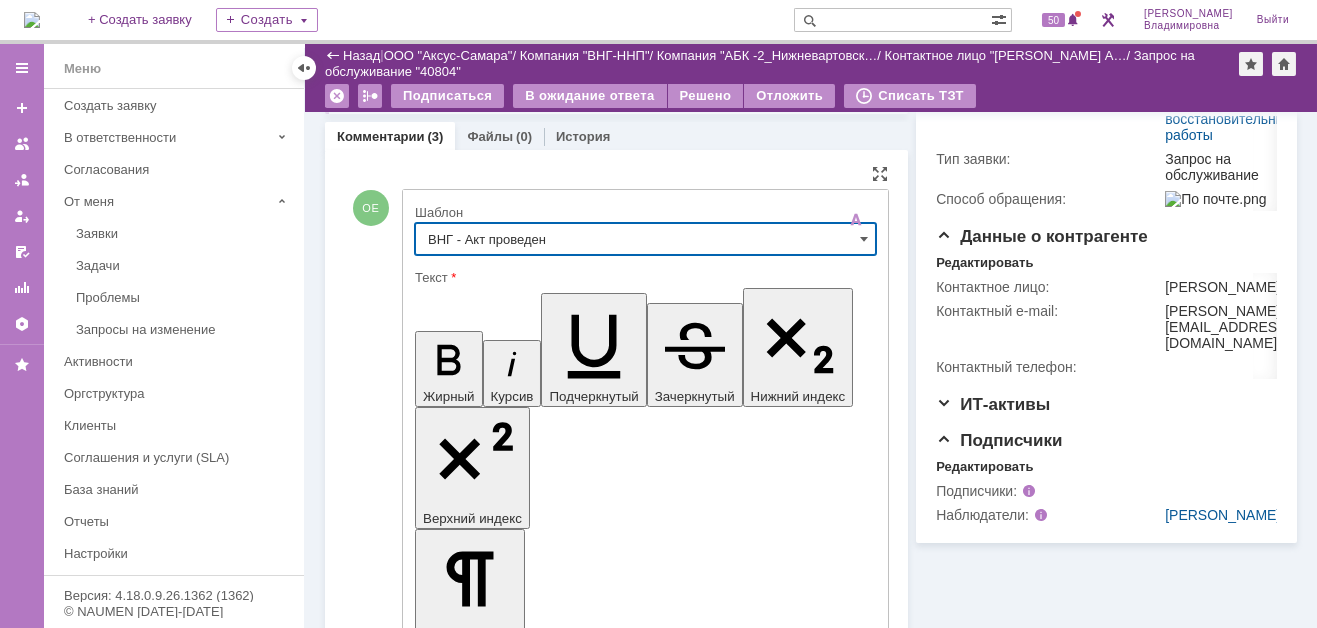 type on "ВНГ - Акт проведен" 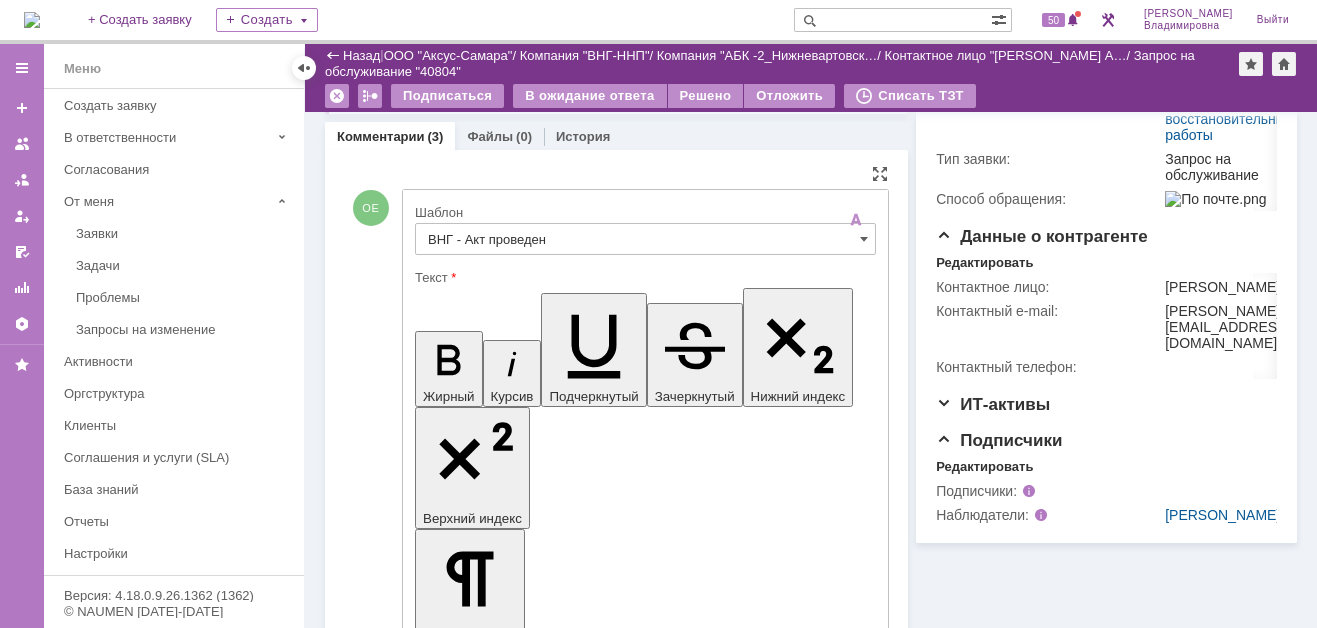drag, startPoint x: 662, startPoint y: 4406, endPoint x: 688, endPoint y: 4444, distance: 46.043457 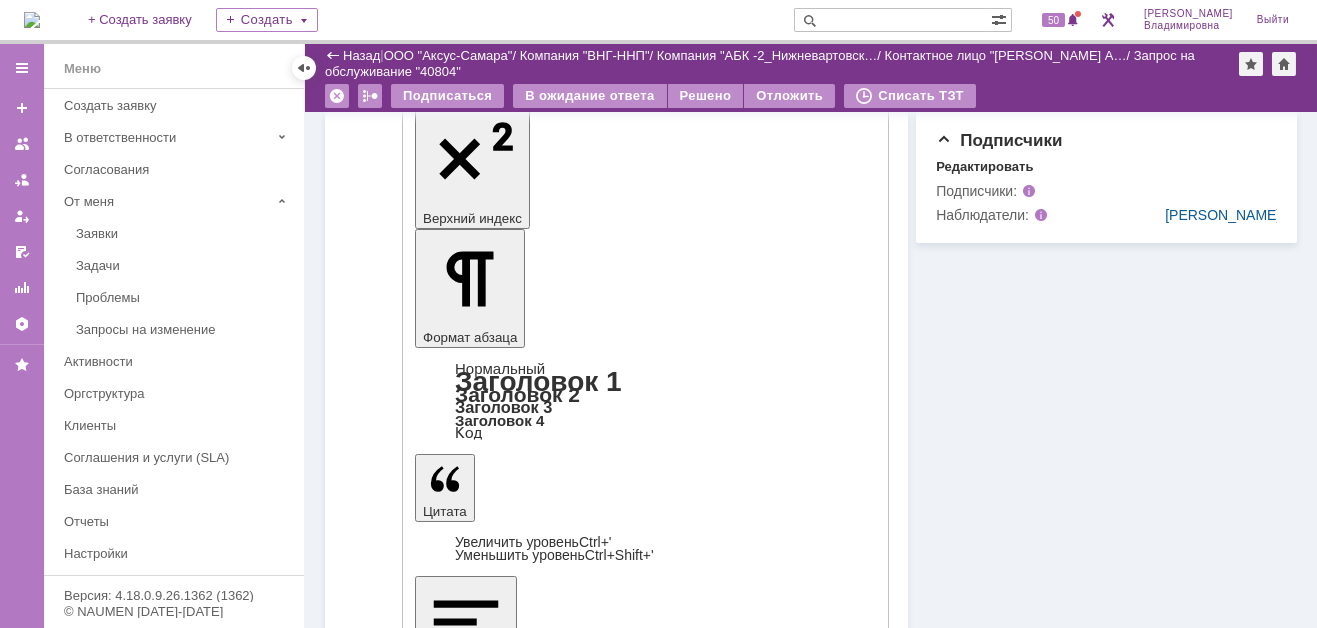 click on "Отправить" at bounding box center [467, 4504] 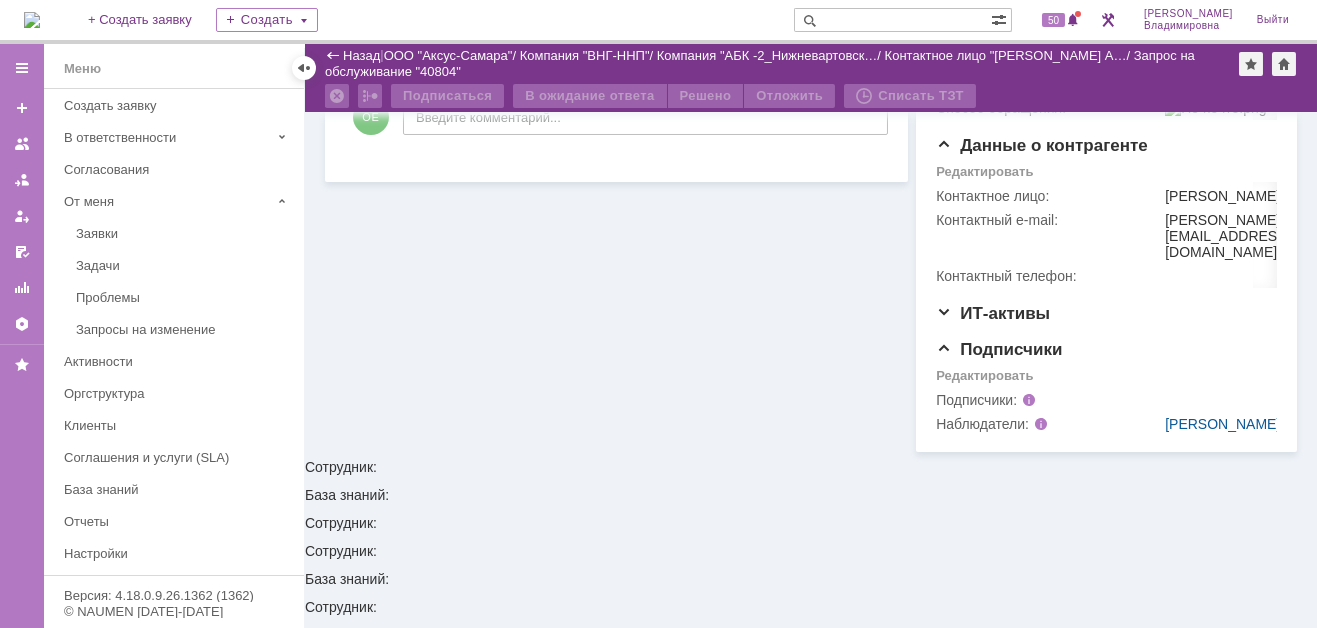 scroll, scrollTop: 415, scrollLeft: 0, axis: vertical 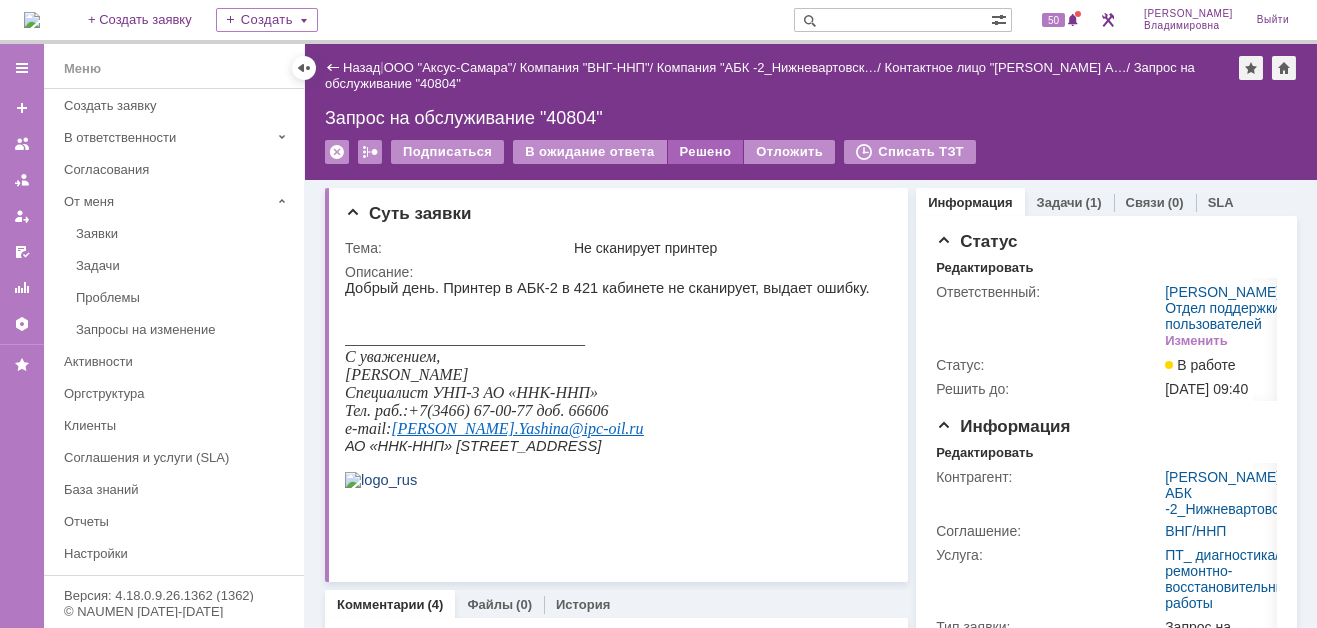 click on "Решено" at bounding box center (706, 152) 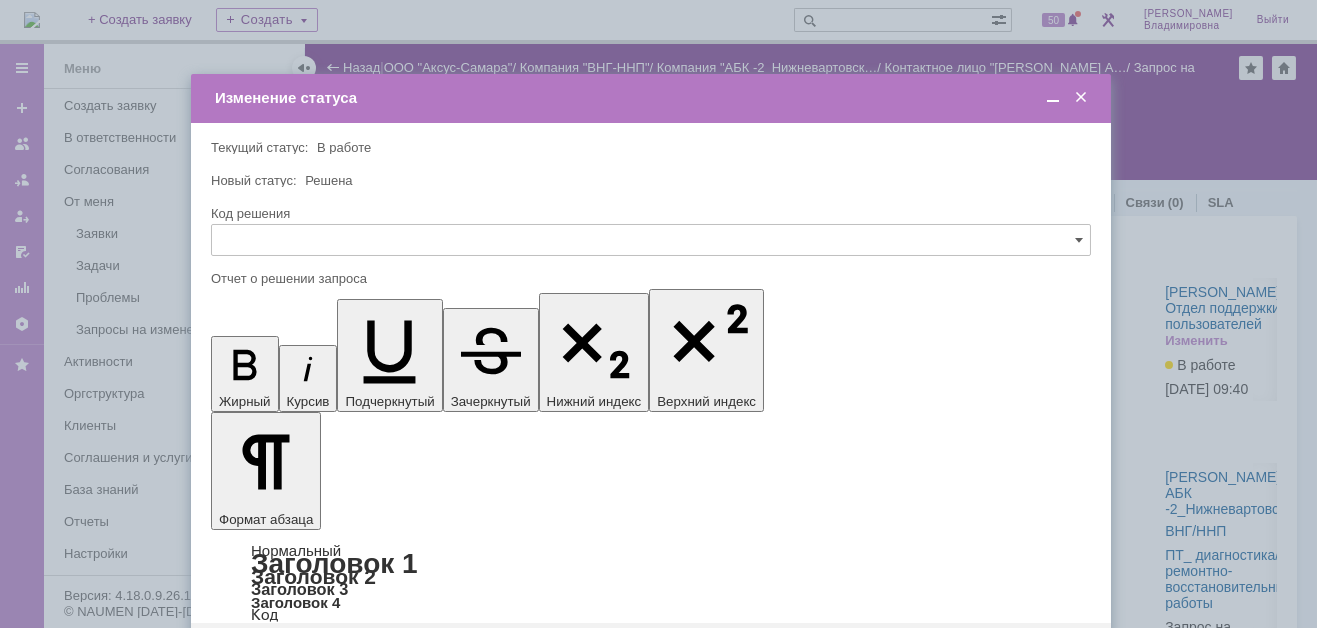 scroll, scrollTop: 0, scrollLeft: 0, axis: both 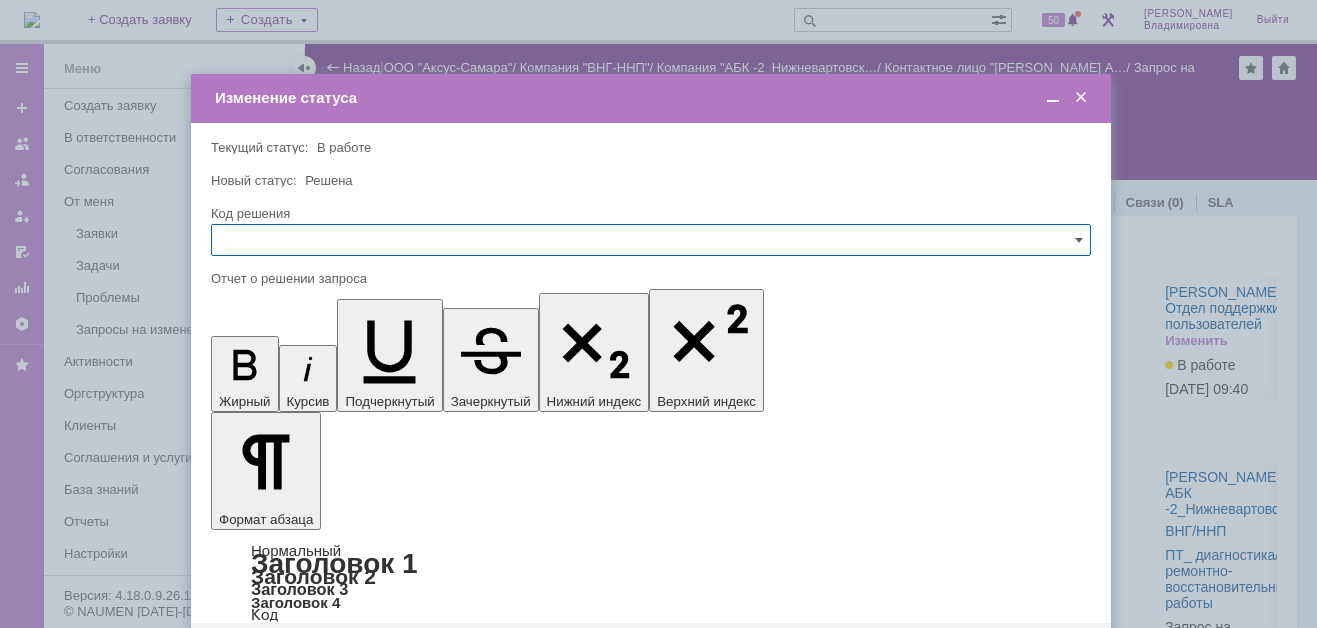 click on "Сохранить" at bounding box center (271, 655) 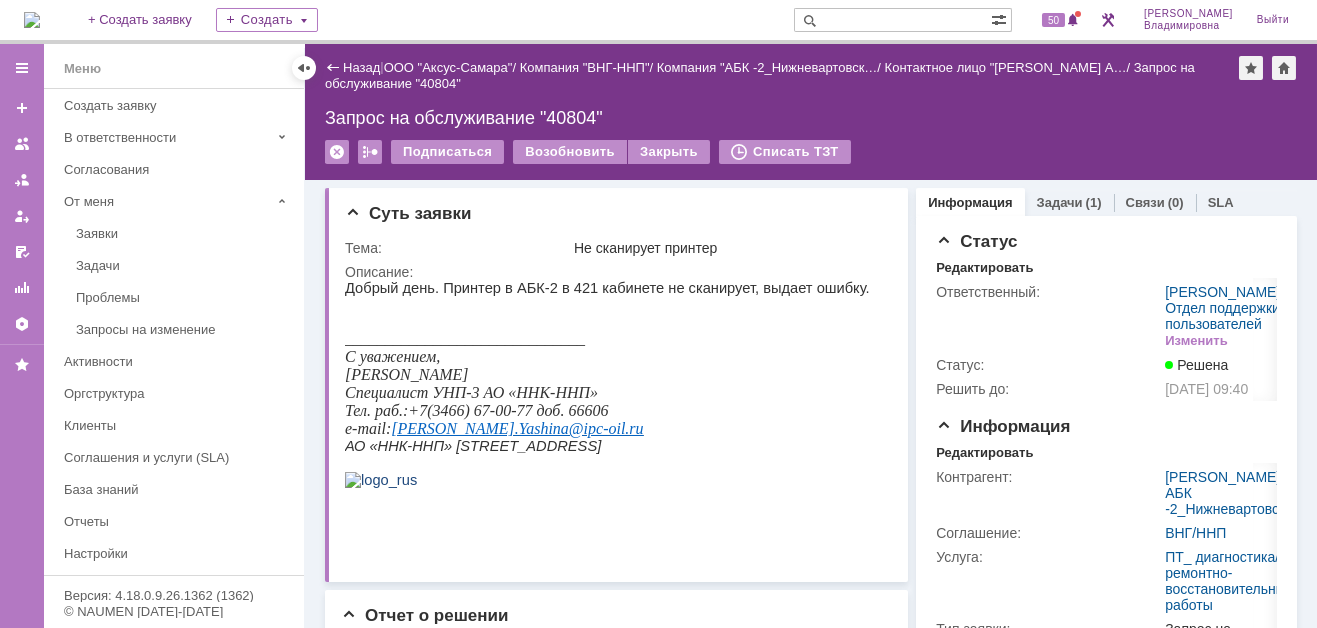 scroll, scrollTop: 0, scrollLeft: 0, axis: both 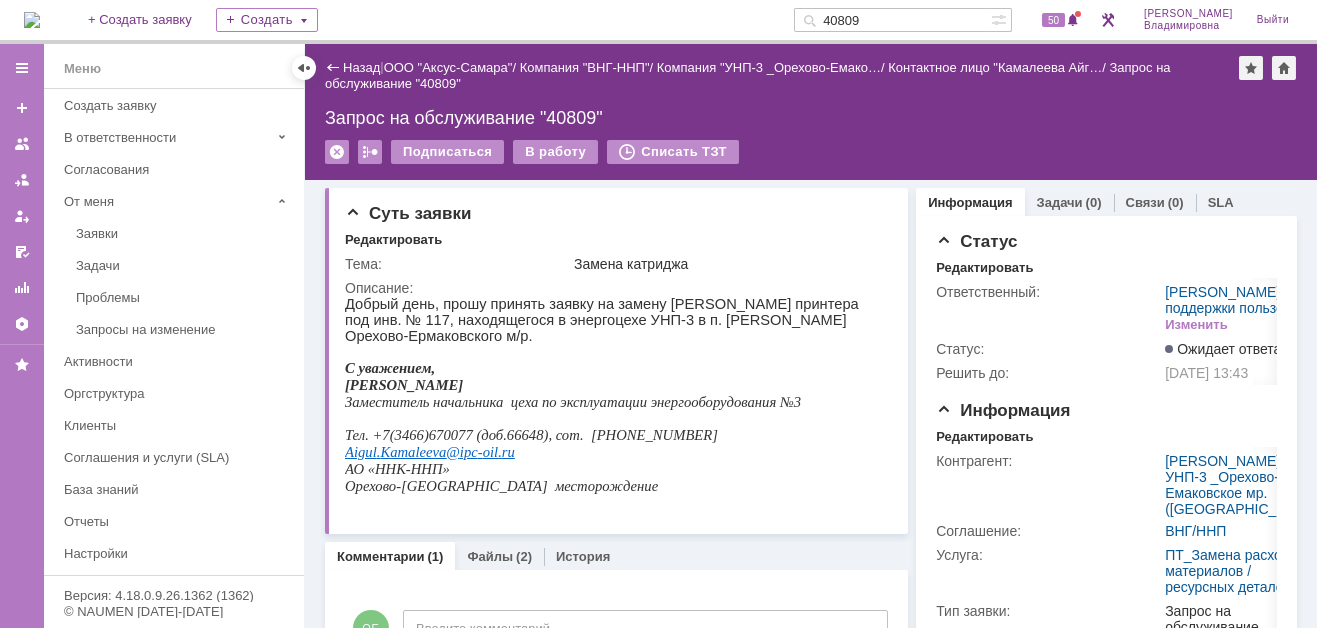 drag, startPoint x: 902, startPoint y: 19, endPoint x: 830, endPoint y: 17, distance: 72.02777 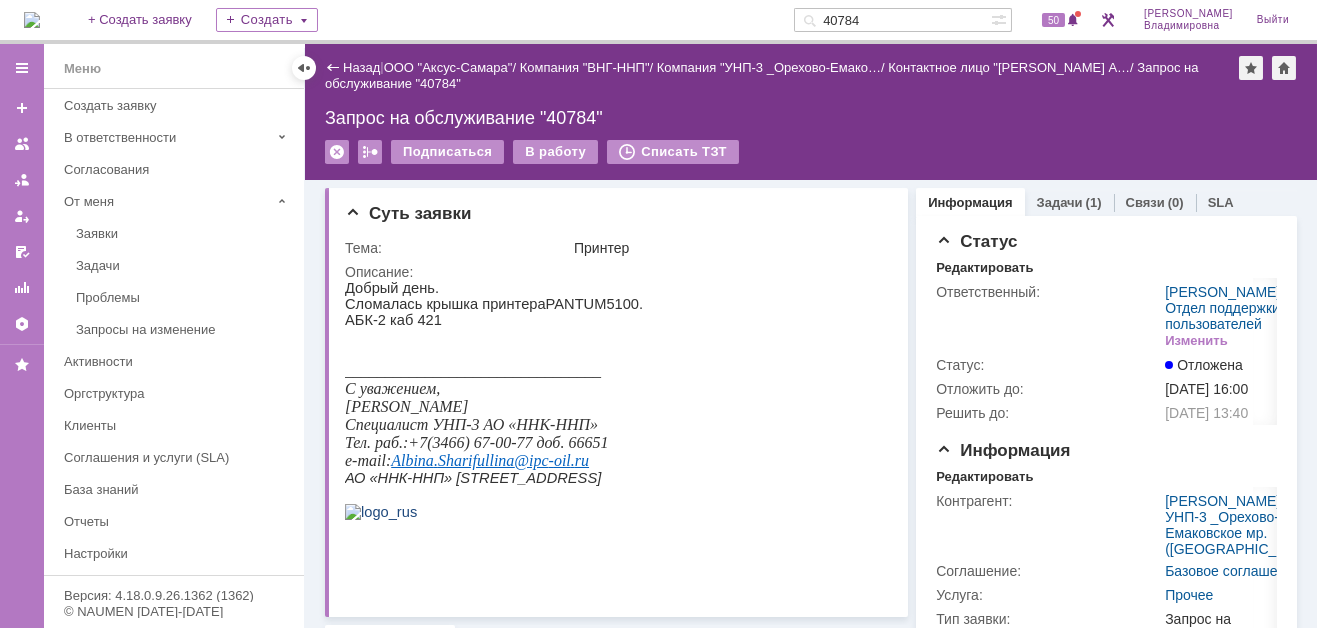scroll, scrollTop: 0, scrollLeft: 0, axis: both 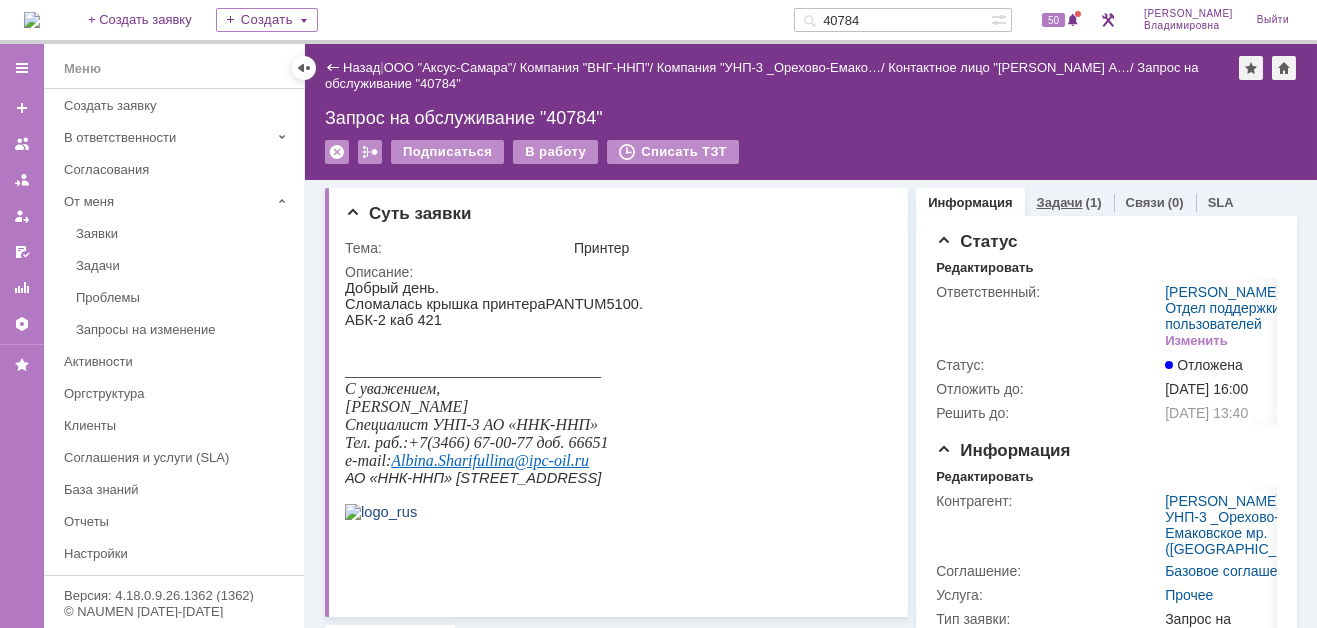 click on "Задачи" at bounding box center (1060, 202) 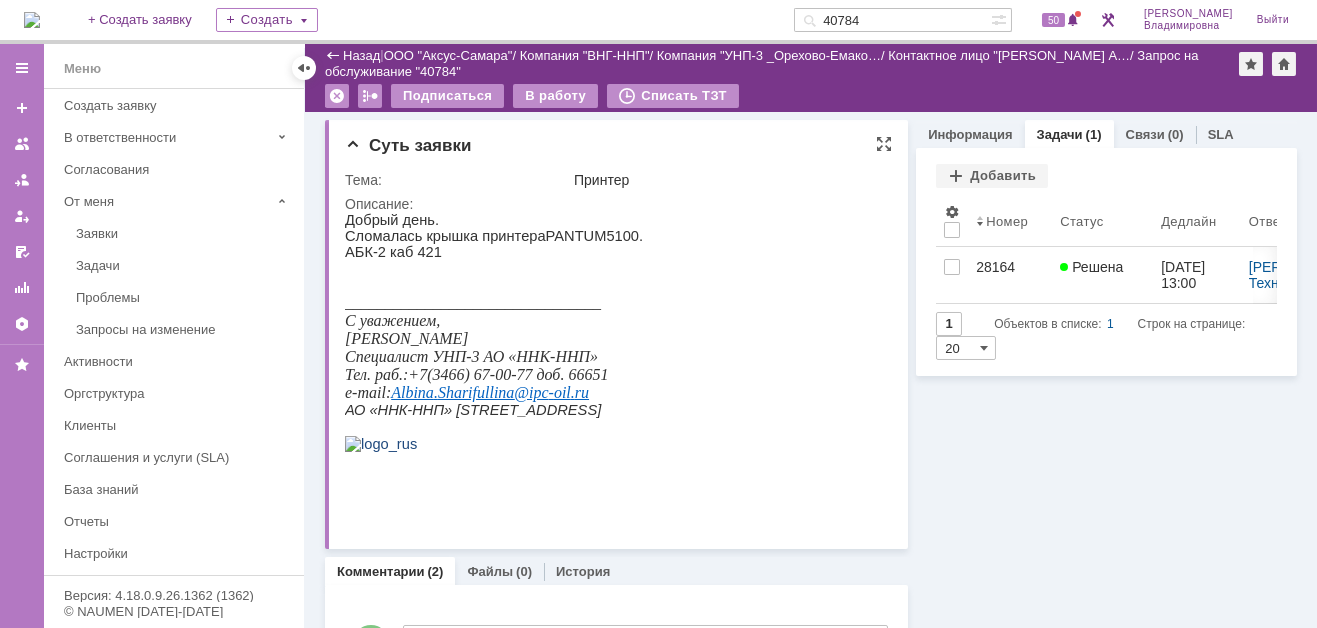 scroll, scrollTop: 0, scrollLeft: 0, axis: both 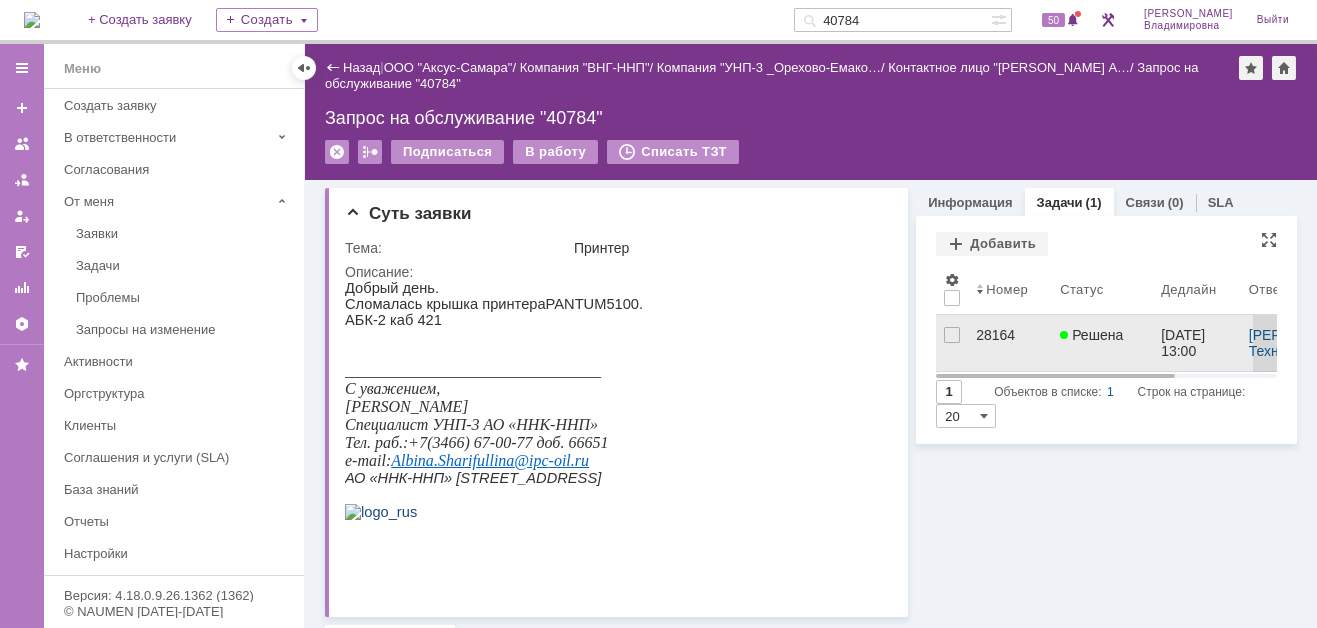click on "28164" at bounding box center (1010, 335) 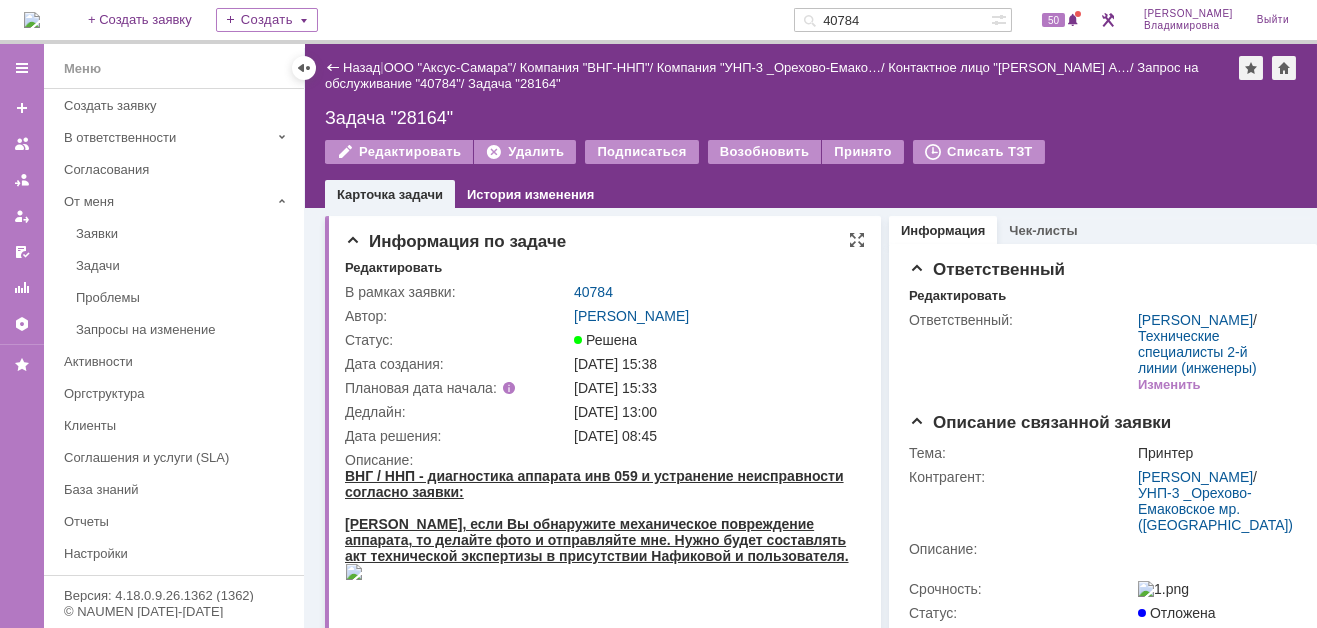 scroll, scrollTop: 0, scrollLeft: 0, axis: both 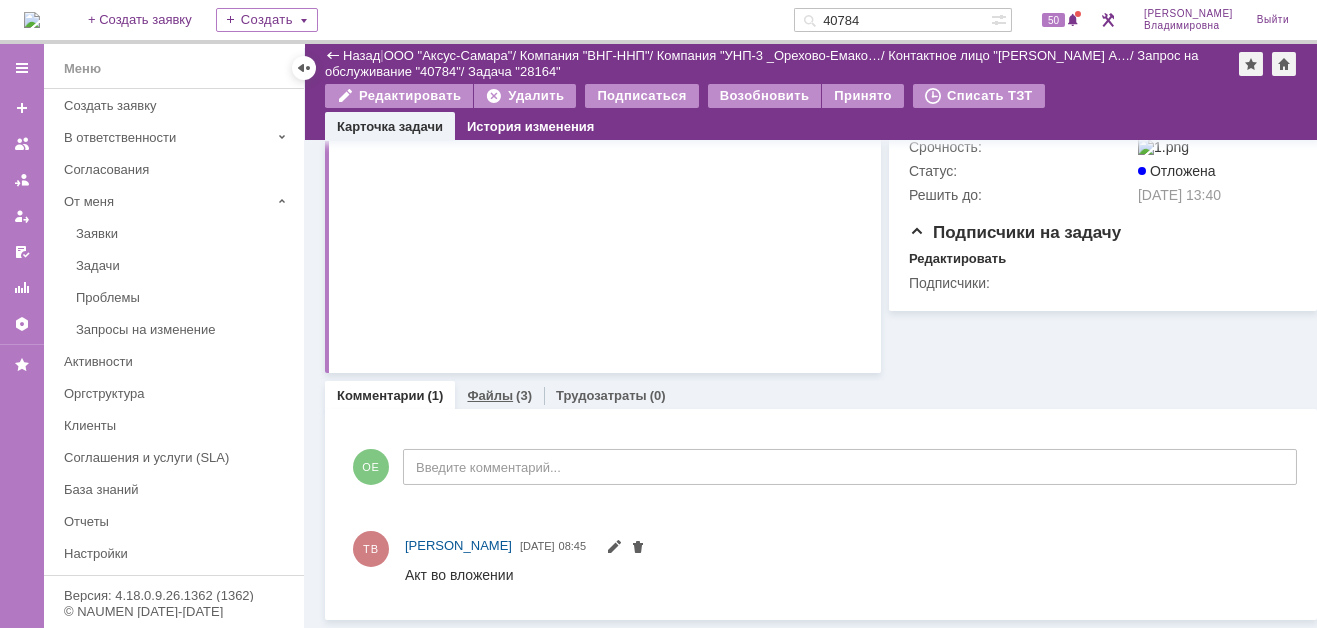 click on "Файлы" at bounding box center (490, 395) 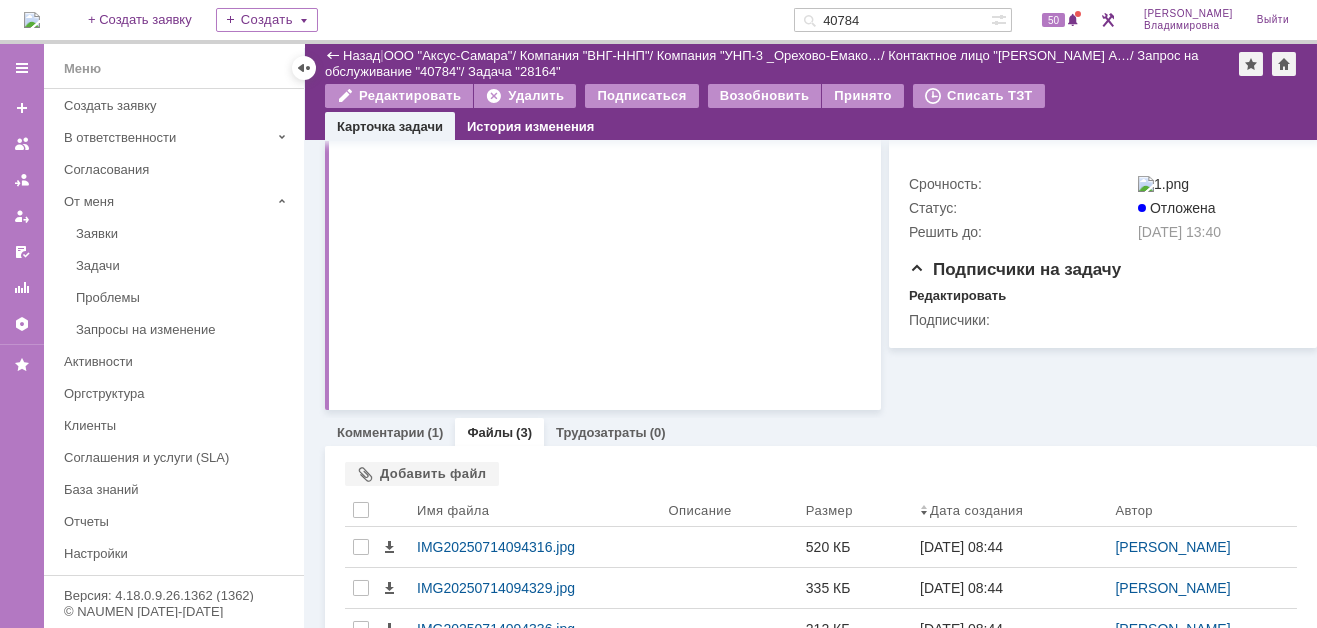 scroll, scrollTop: 698, scrollLeft: 0, axis: vertical 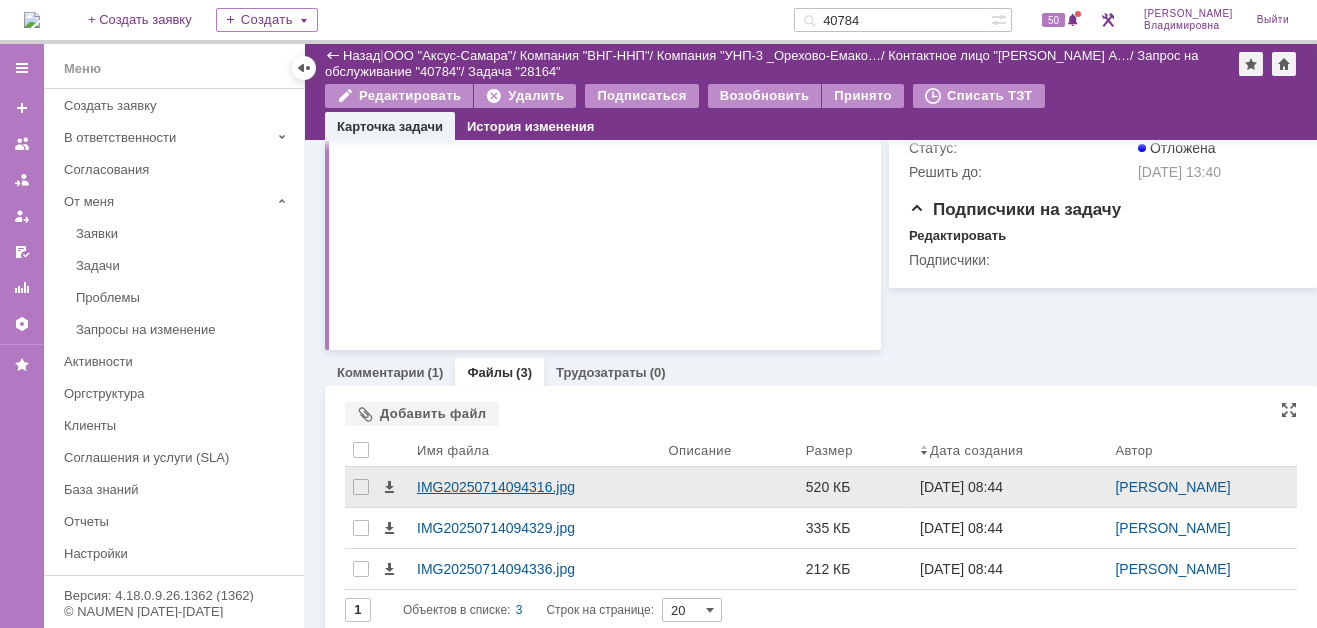 click on "IMG20250714094316.jpg" at bounding box center (535, 487) 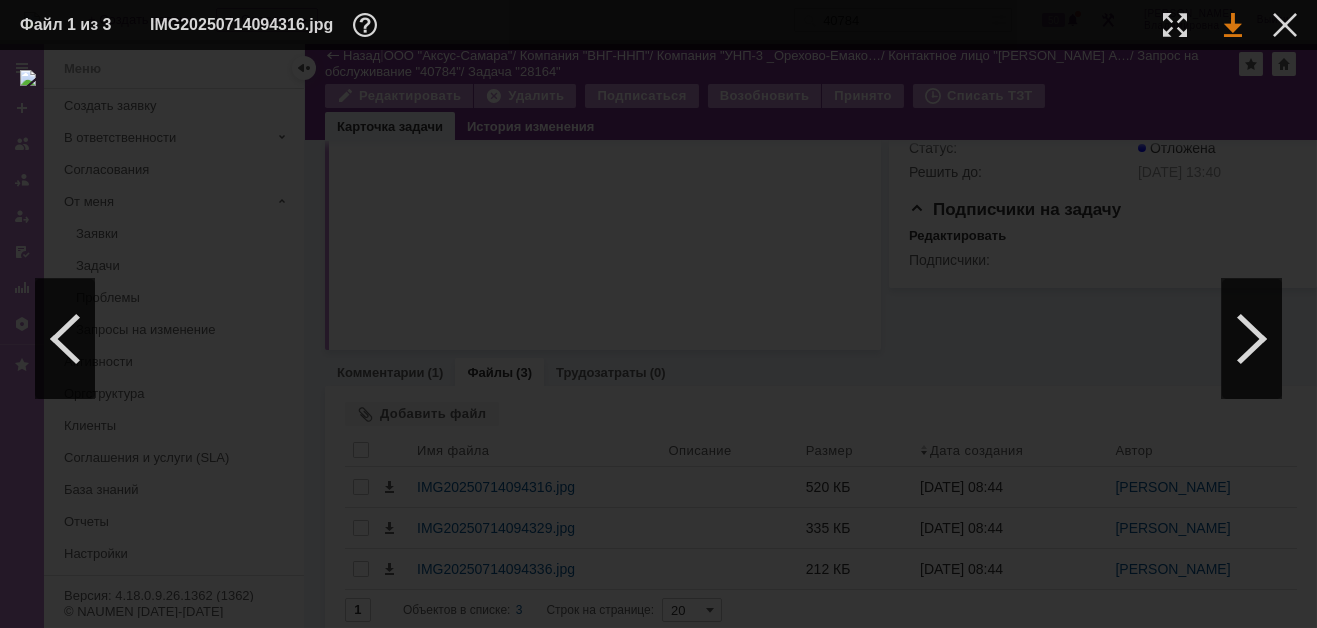 click at bounding box center (1233, 25) 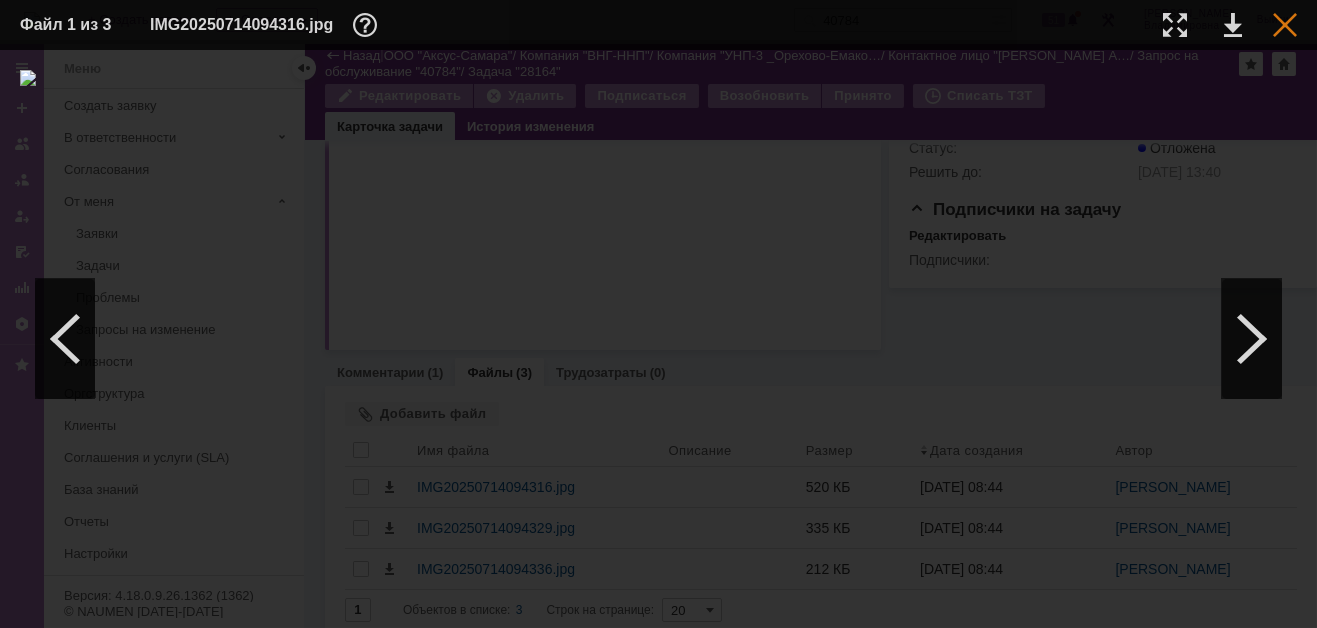 click at bounding box center [1285, 25] 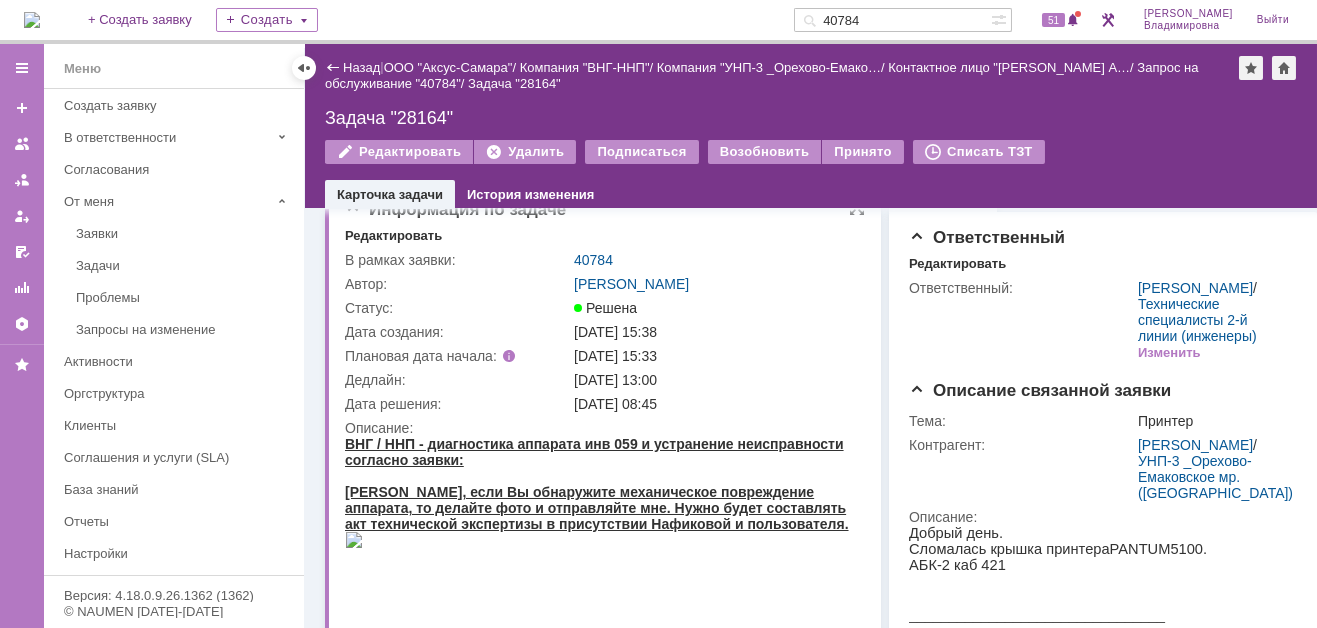 scroll, scrollTop: 0, scrollLeft: 0, axis: both 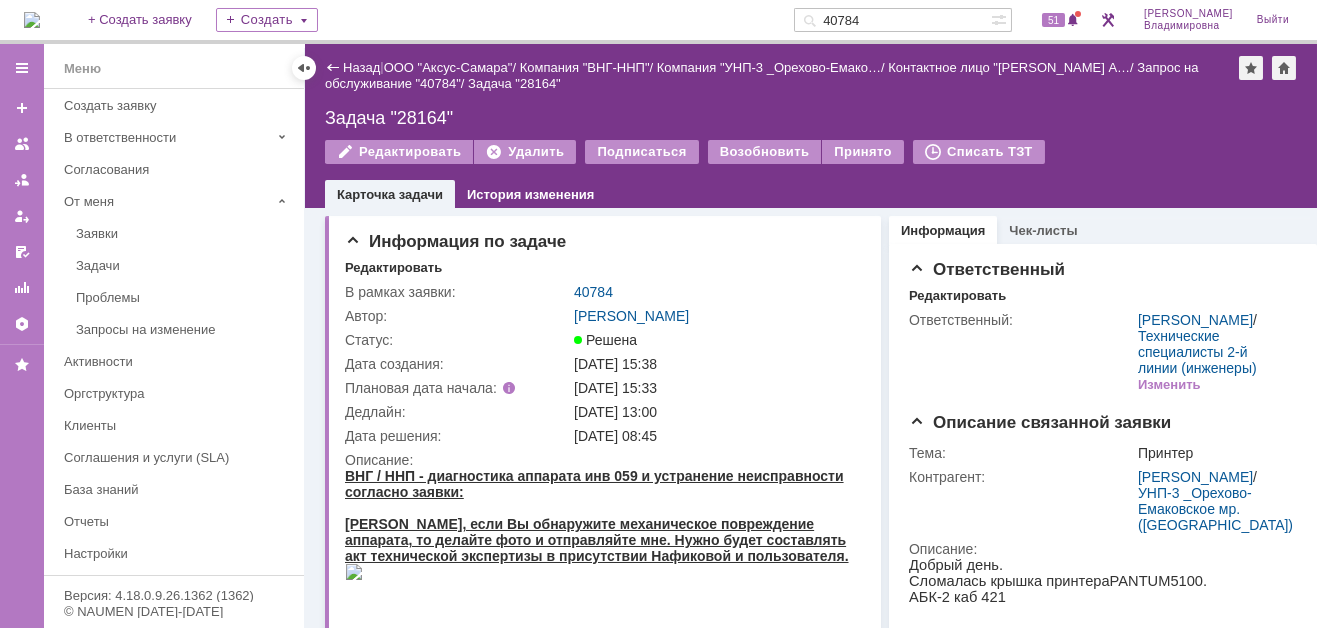 drag, startPoint x: 897, startPoint y: 22, endPoint x: 823, endPoint y: 21, distance: 74.00676 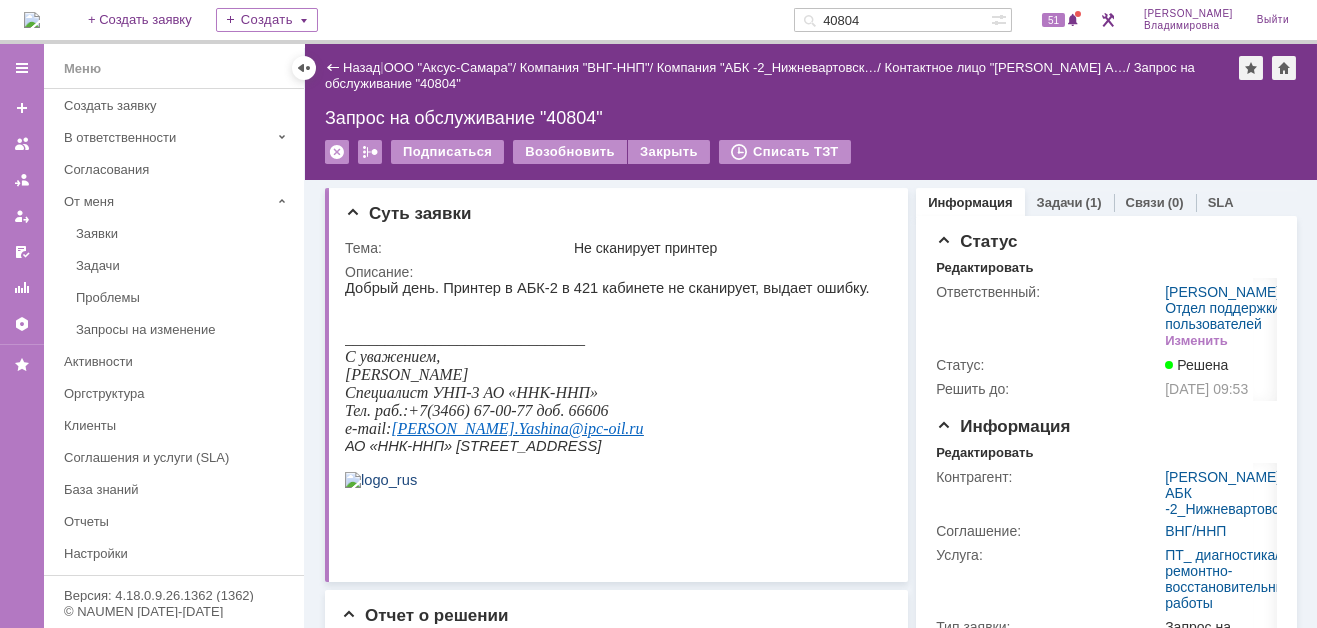 scroll, scrollTop: 0, scrollLeft: 0, axis: both 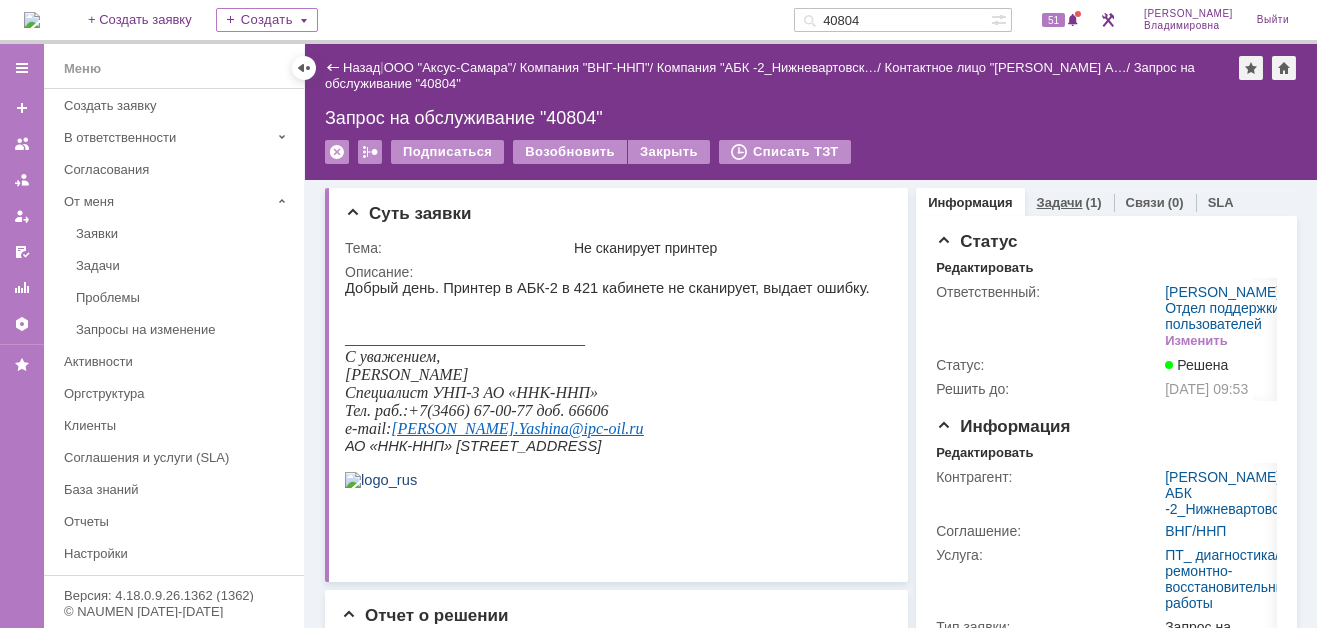 click on "Задачи" at bounding box center (1060, 202) 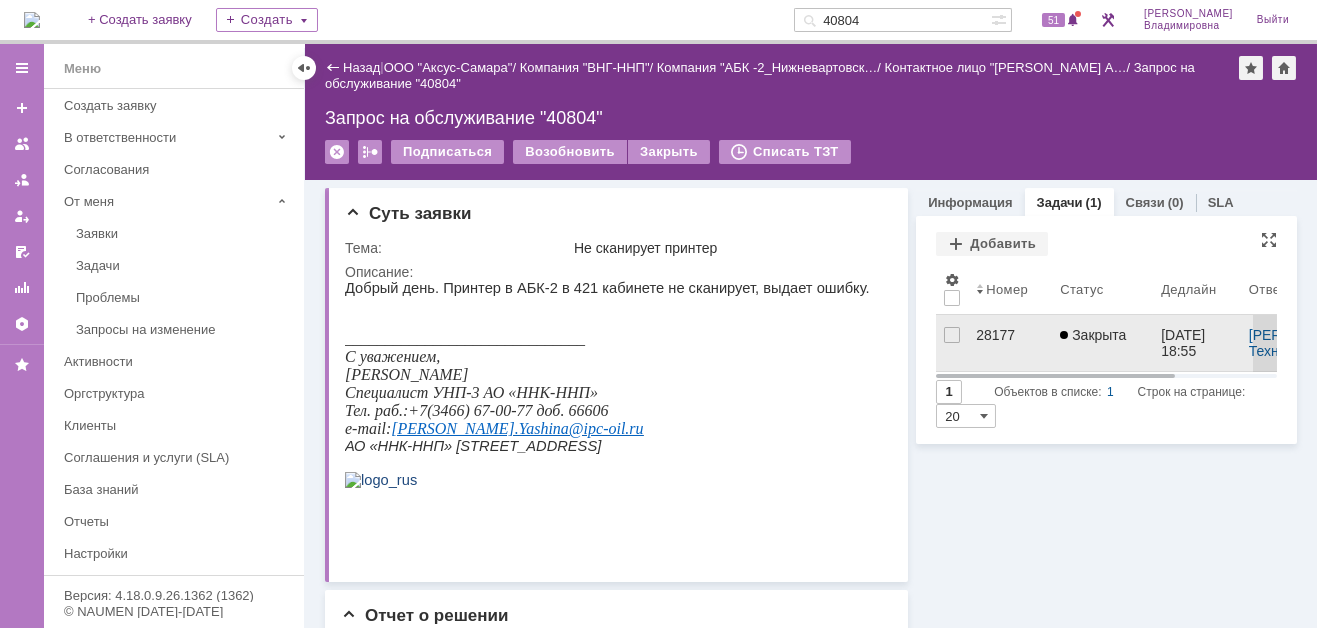 click on "28177" at bounding box center (1010, 335) 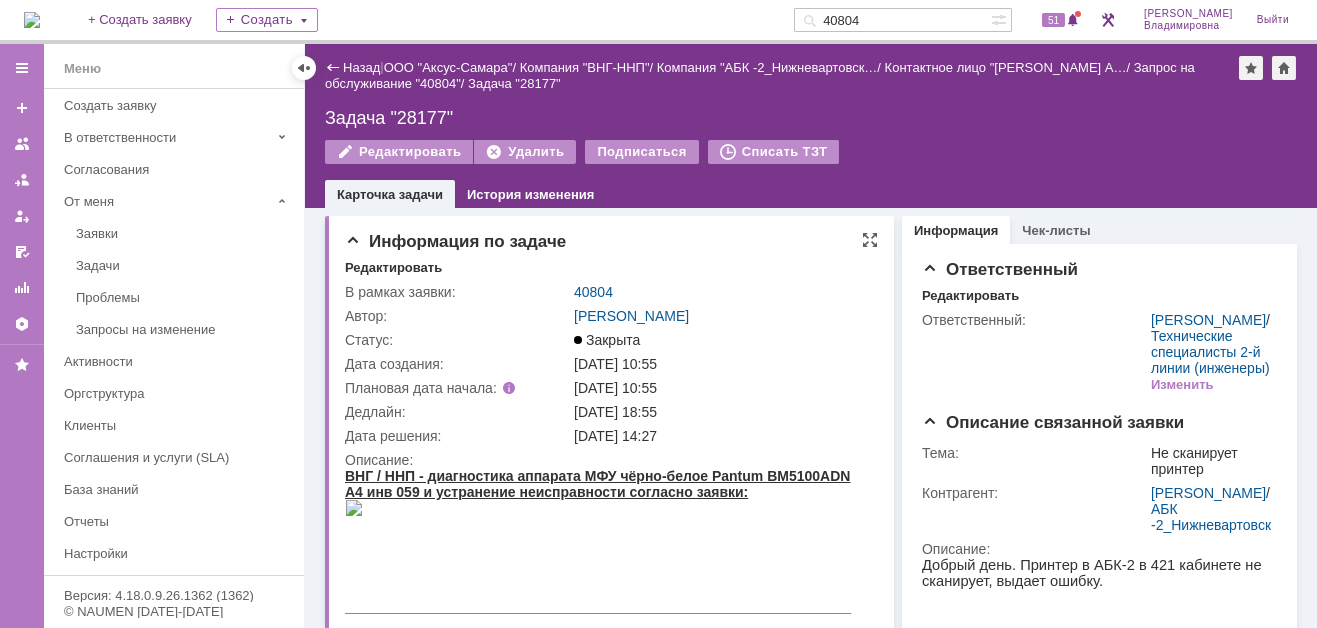 scroll, scrollTop: 0, scrollLeft: 0, axis: both 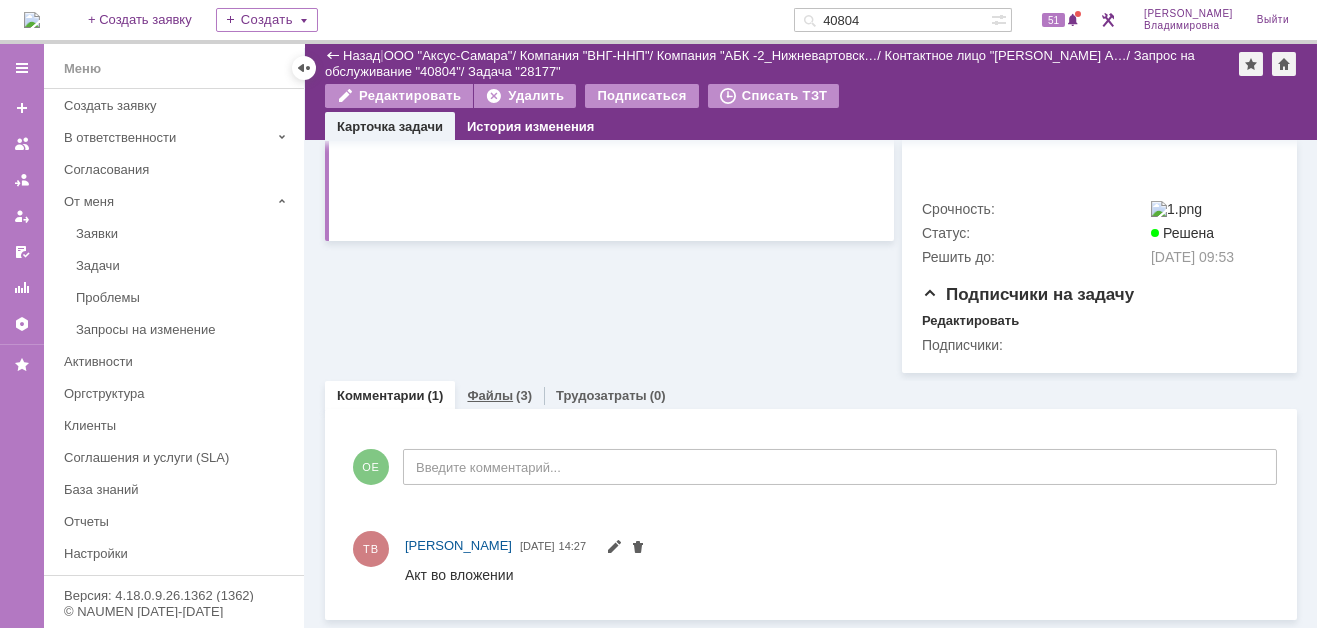 click on "Файлы" at bounding box center (490, 395) 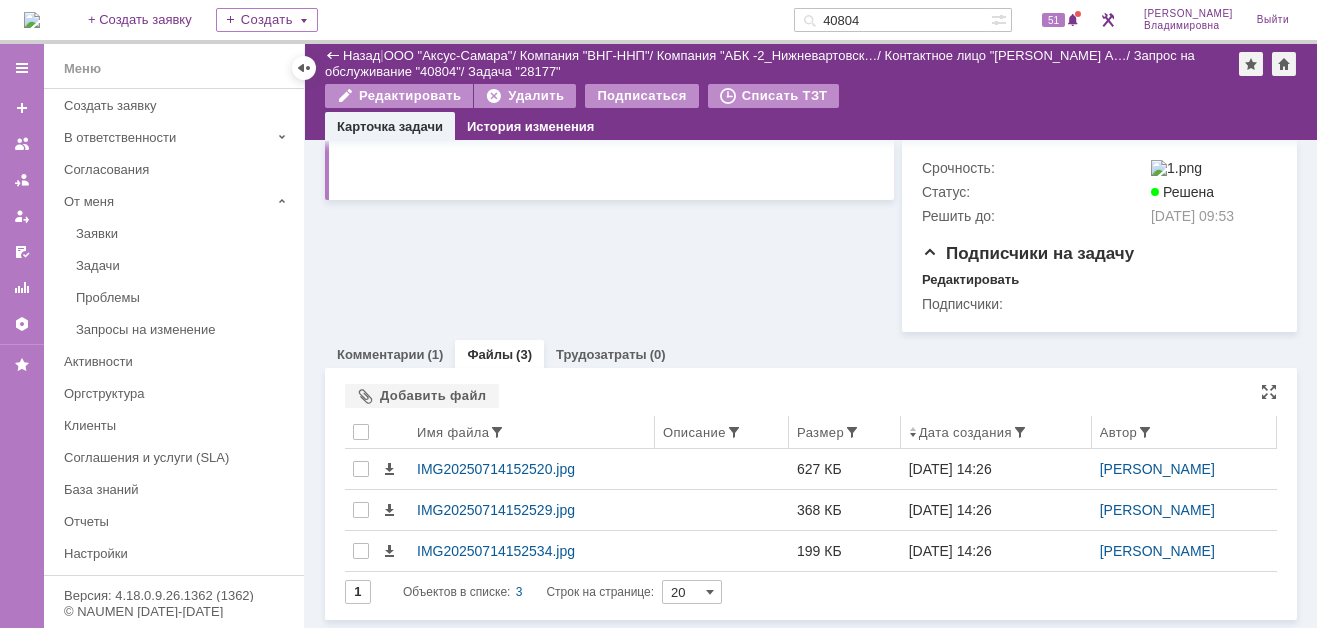 scroll, scrollTop: 705, scrollLeft: 0, axis: vertical 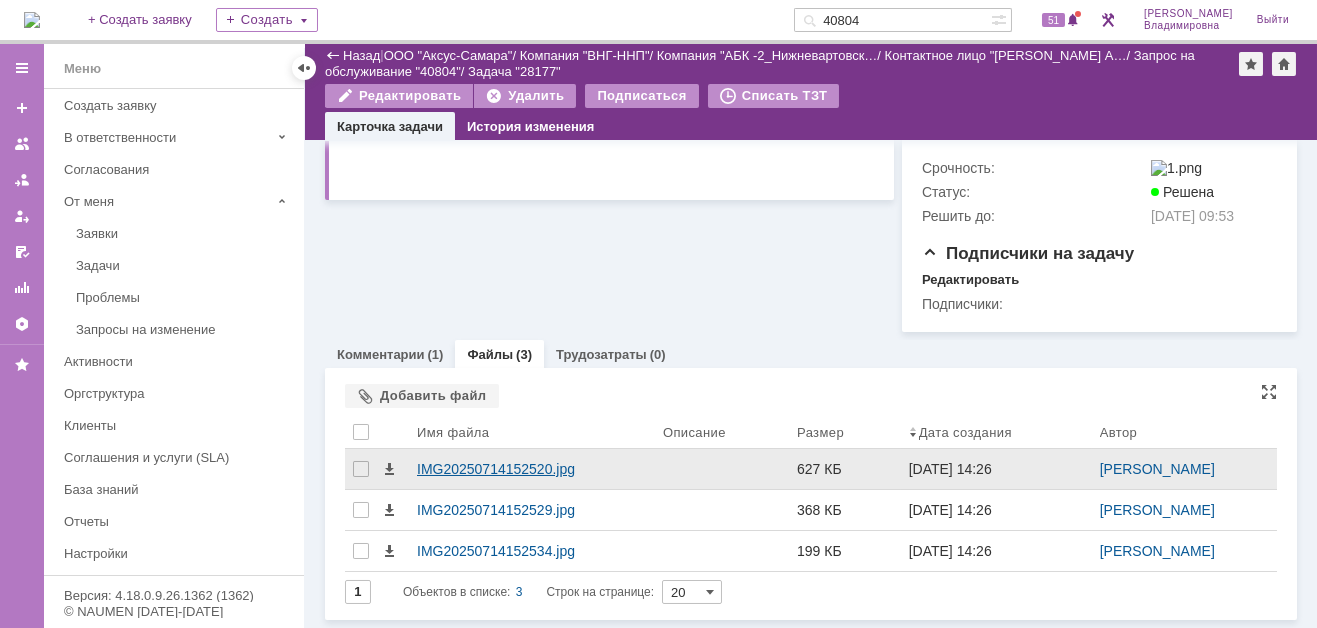 click on "IMG20250714152520.jpg" at bounding box center [532, 469] 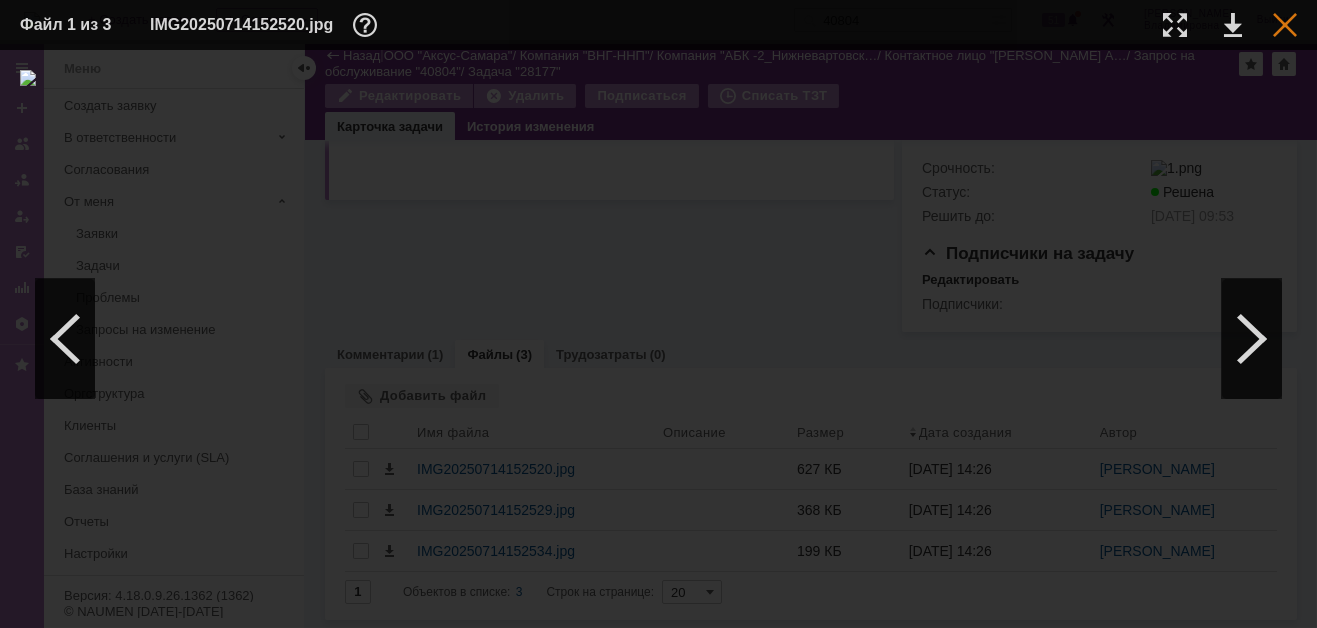click at bounding box center [1285, 25] 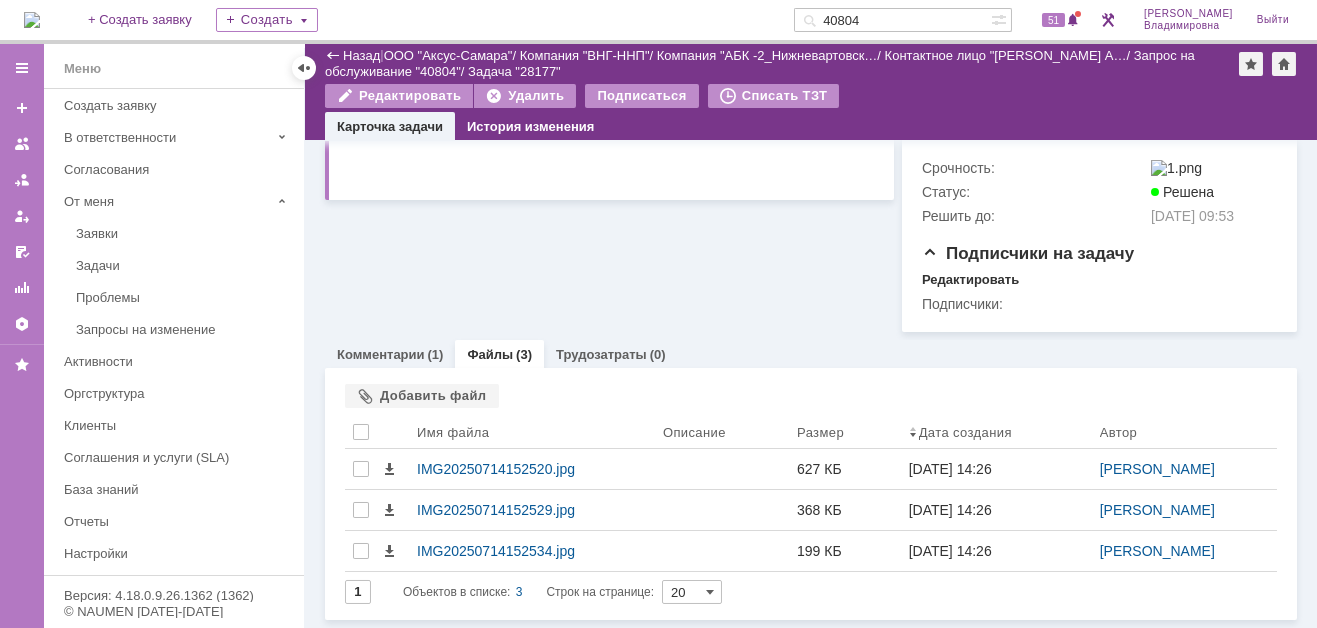 scroll, scrollTop: 305, scrollLeft: 0, axis: vertical 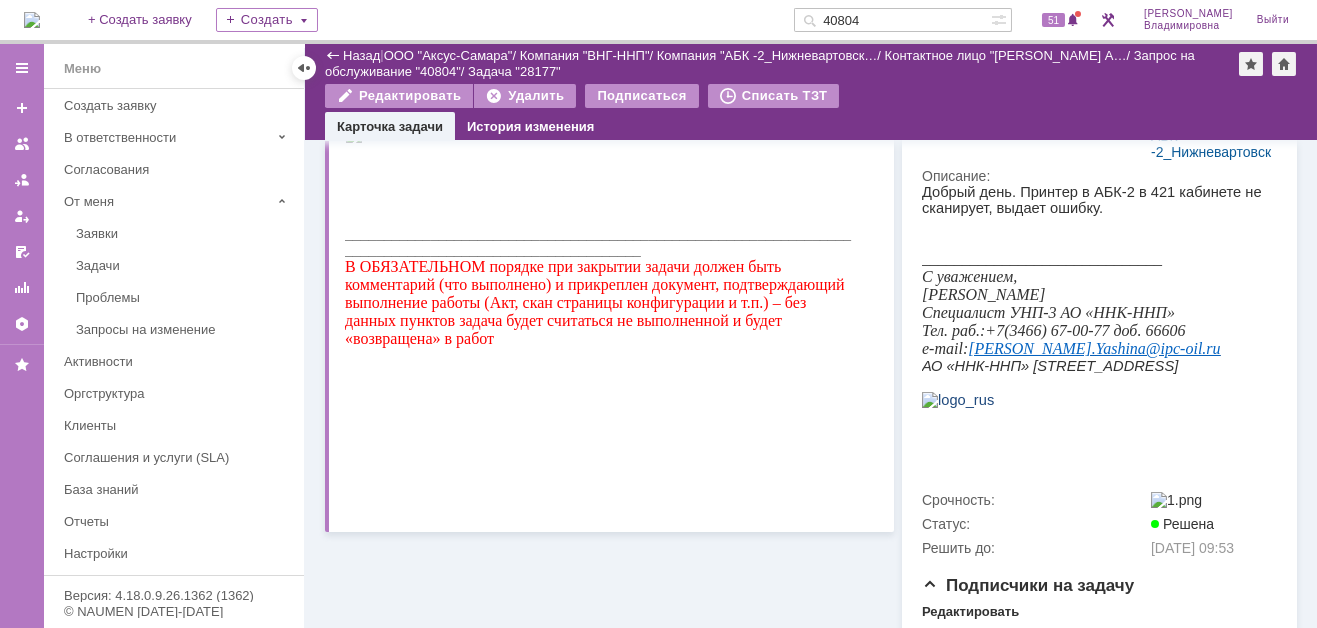 drag, startPoint x: 899, startPoint y: 18, endPoint x: 827, endPoint y: 17, distance: 72.00694 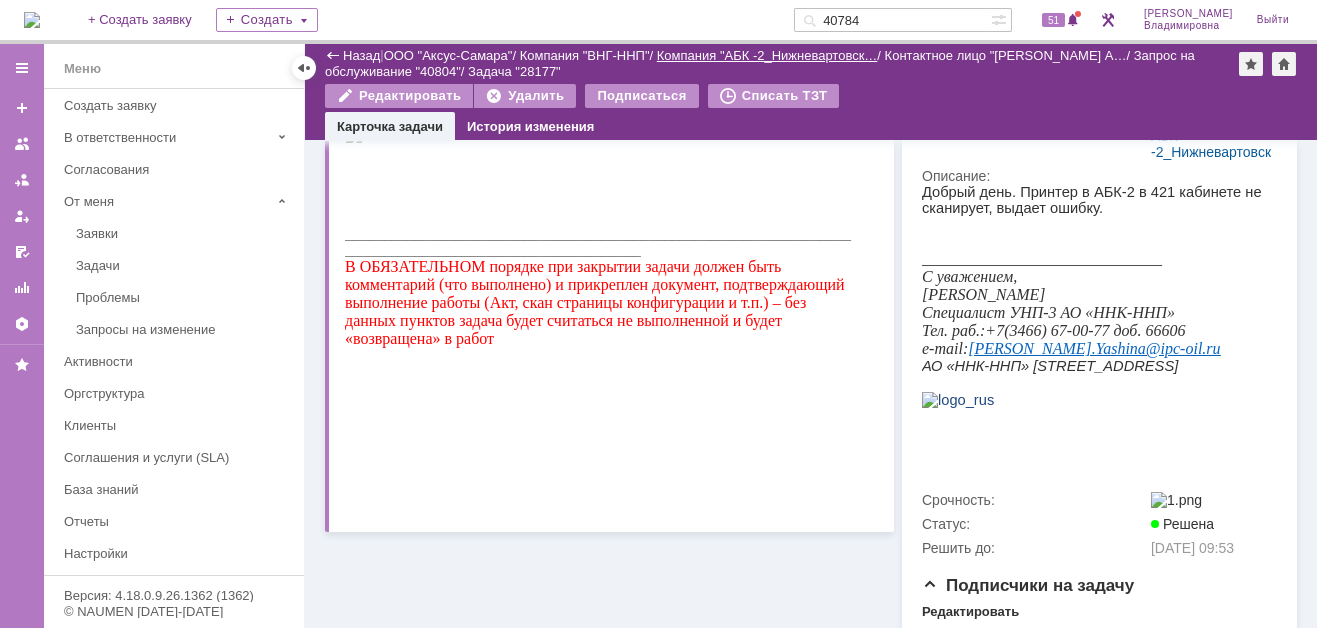 type on "40784" 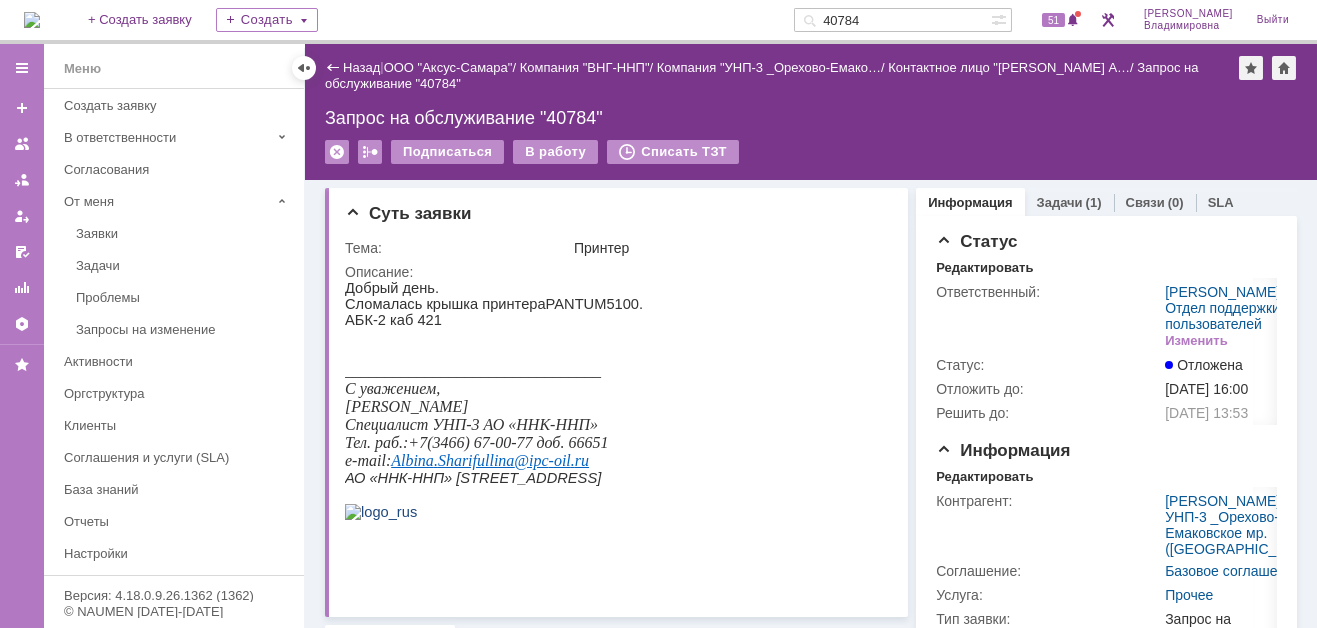 scroll, scrollTop: 0, scrollLeft: 0, axis: both 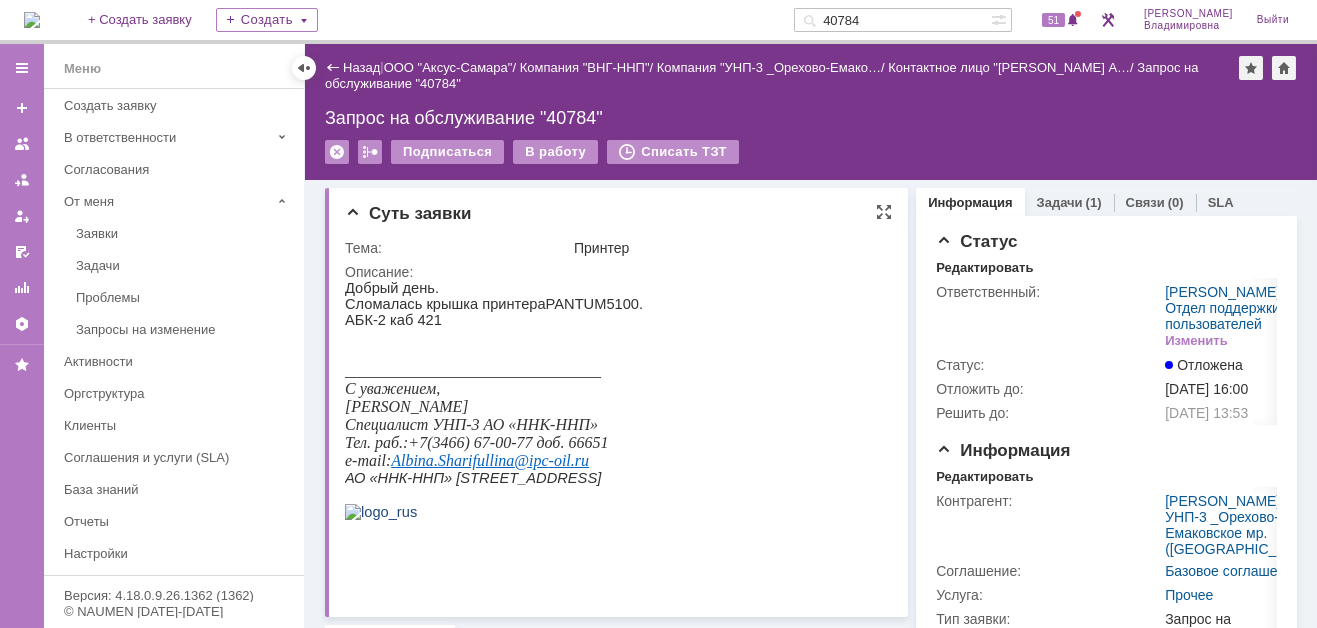 click on "Добрый день.
Сломалась крышка принтера  PANTUM 5100.
АБК-2 каб 421
________________________________
С уважением,
Шарифуллина Альбина Шявкятовна
Специалист УНП-3 АО «ННК-ННП»
Тел. раб.:+7(3466) 67-00-77 доб. 66651
e - mail :
Albina . Sharifullina @ ipc - oil . ru
АО «ННК-ННП» ул. Ленина 17П" at bounding box center [611, 416] 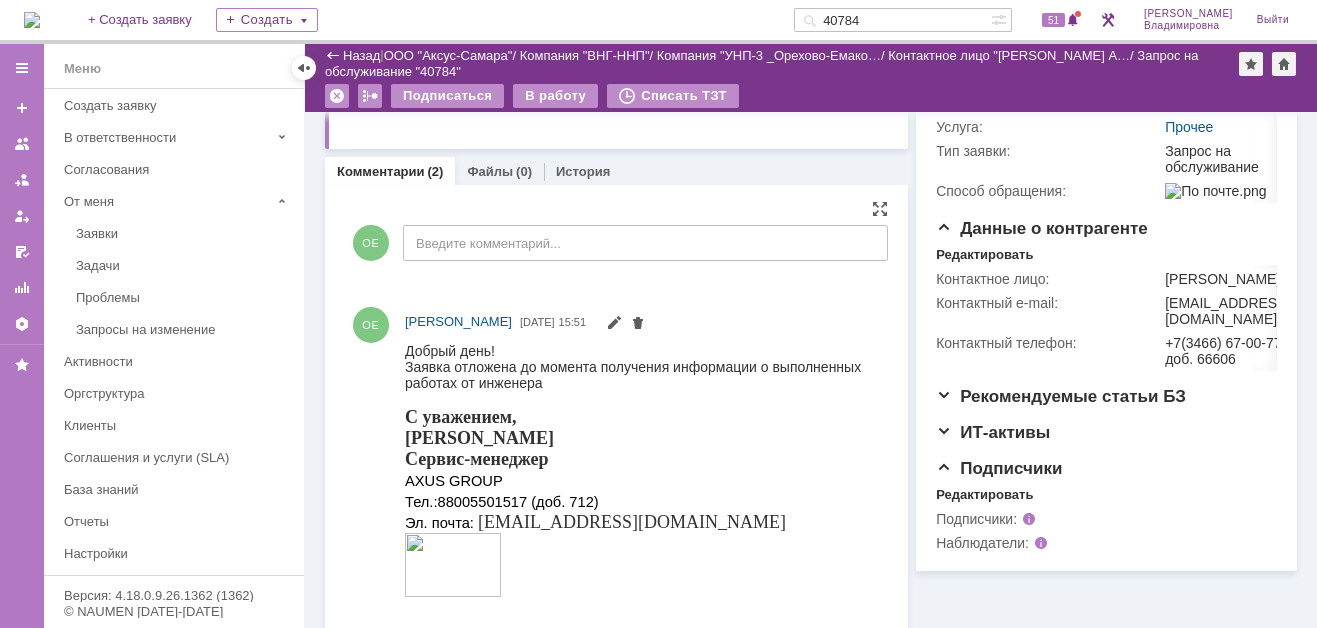 scroll, scrollTop: 200, scrollLeft: 0, axis: vertical 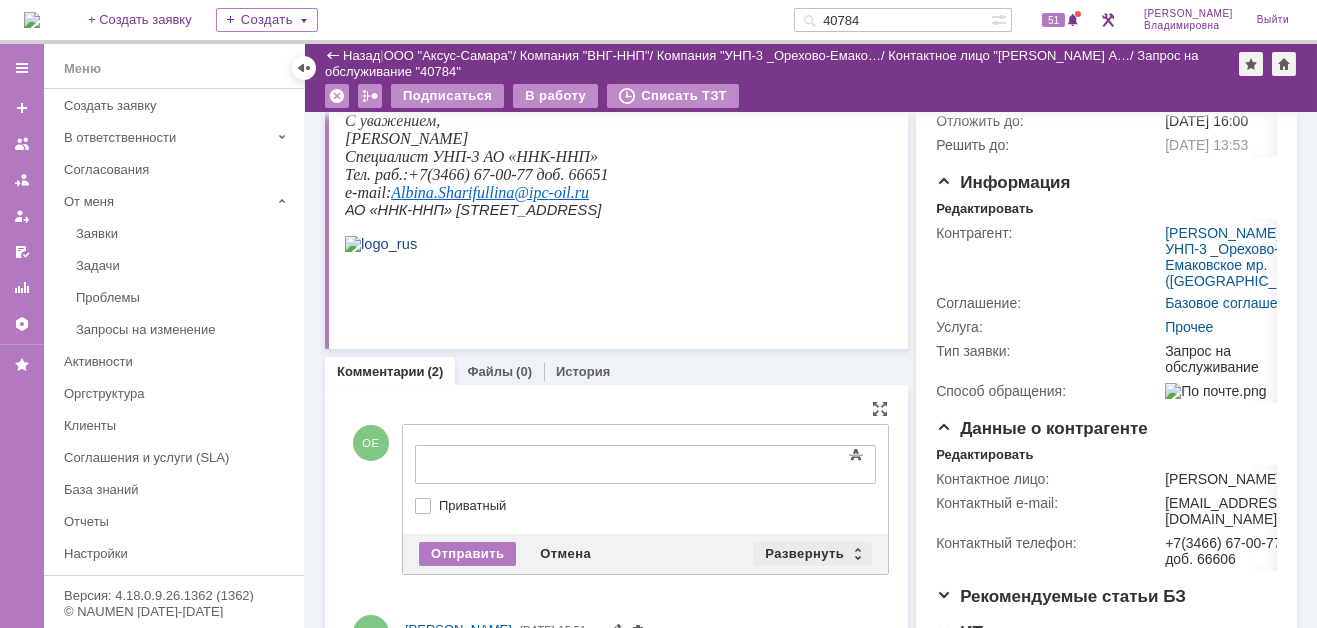 click on "Развернуть" at bounding box center [812, 554] 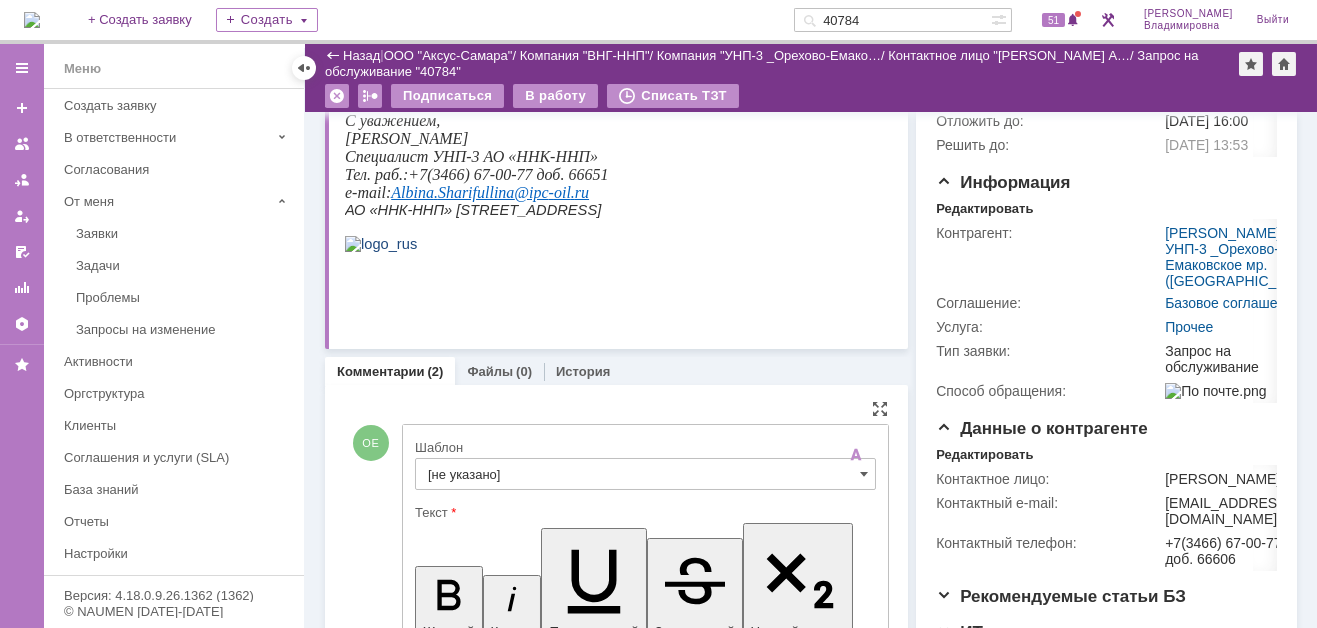 scroll, scrollTop: 0, scrollLeft: 0, axis: both 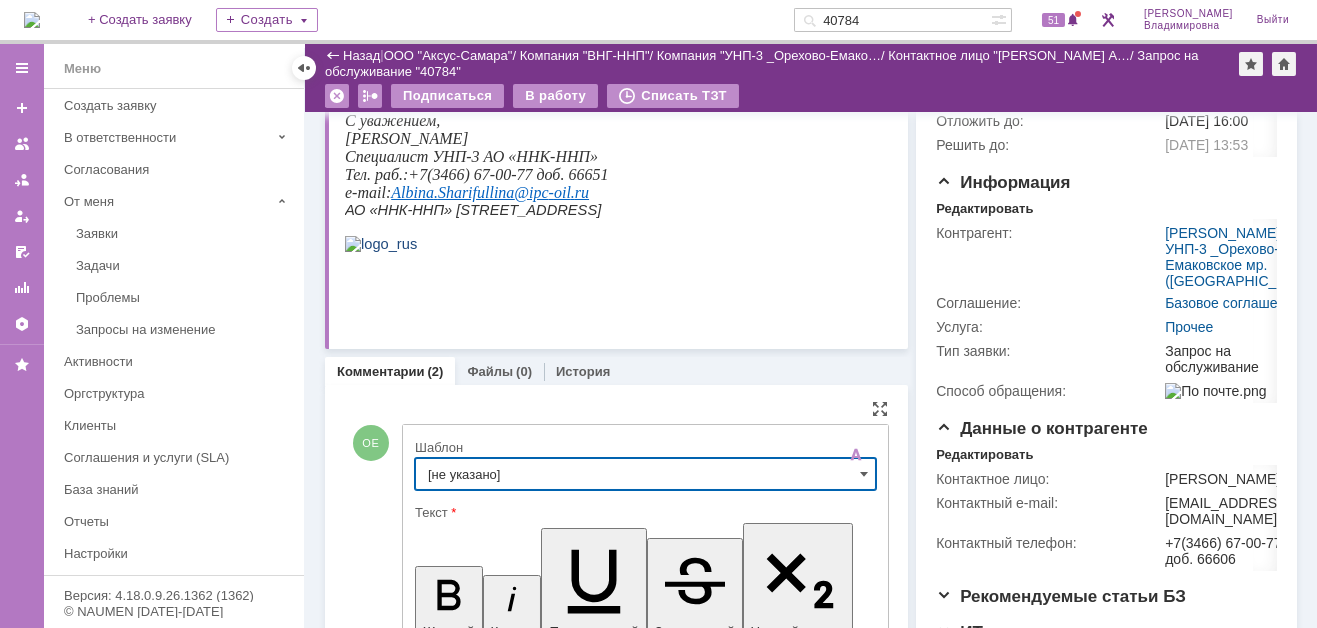 click on "[не указано]" at bounding box center [645, 474] 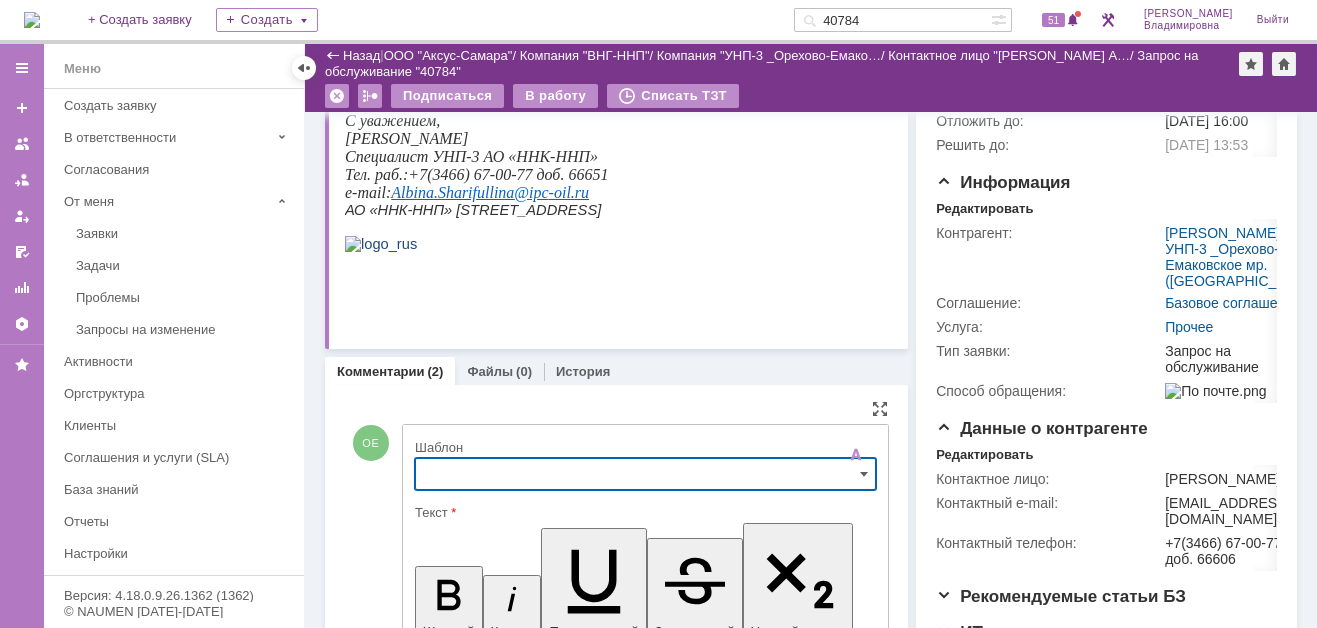 scroll, scrollTop: 349, scrollLeft: 0, axis: vertical 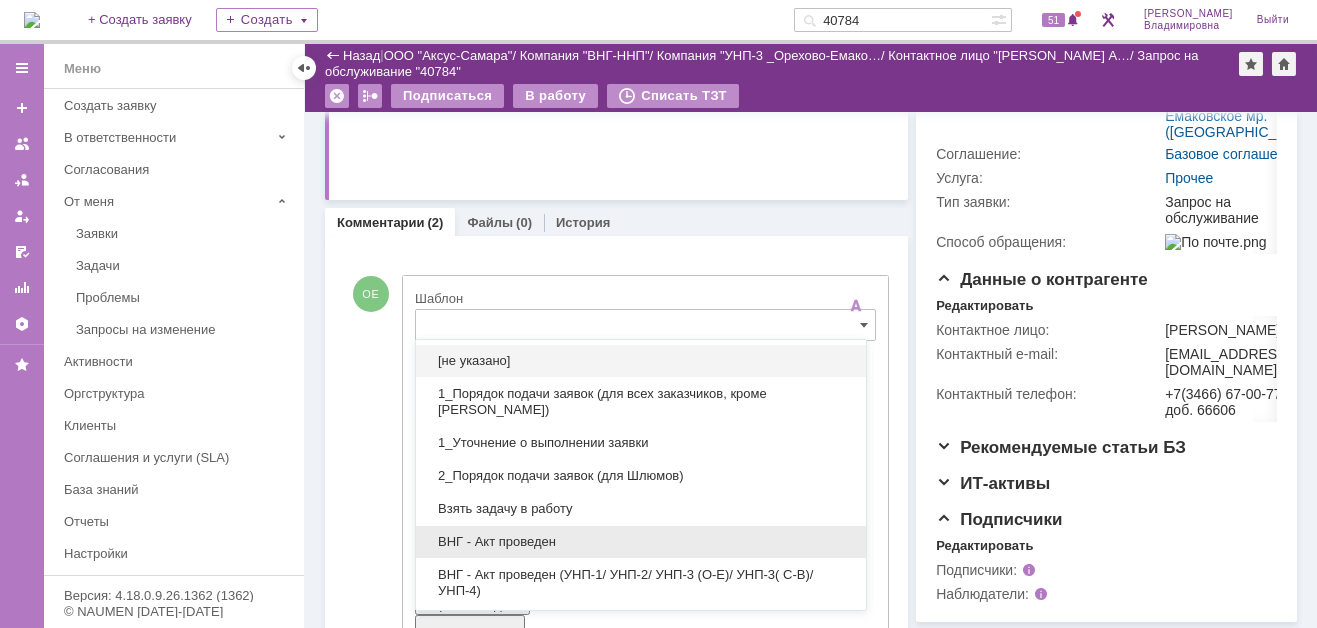 click on "ВНГ - Акт проведен" at bounding box center [641, 542] 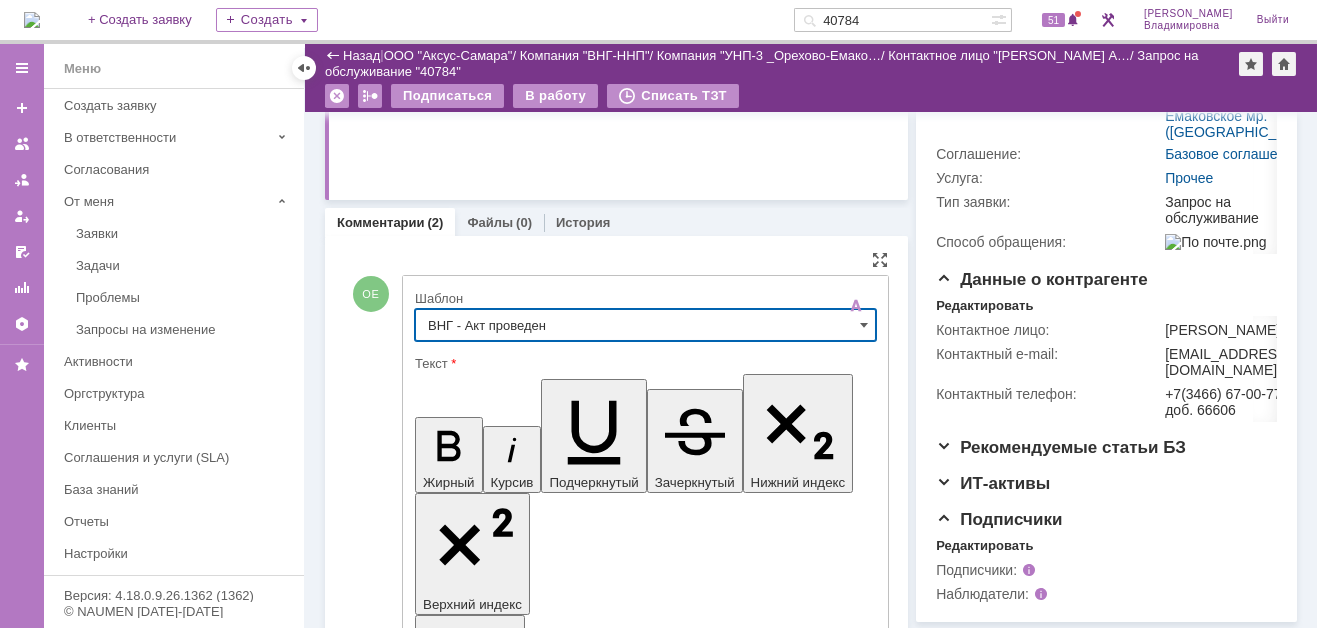 type on "ВНГ - Акт проведен" 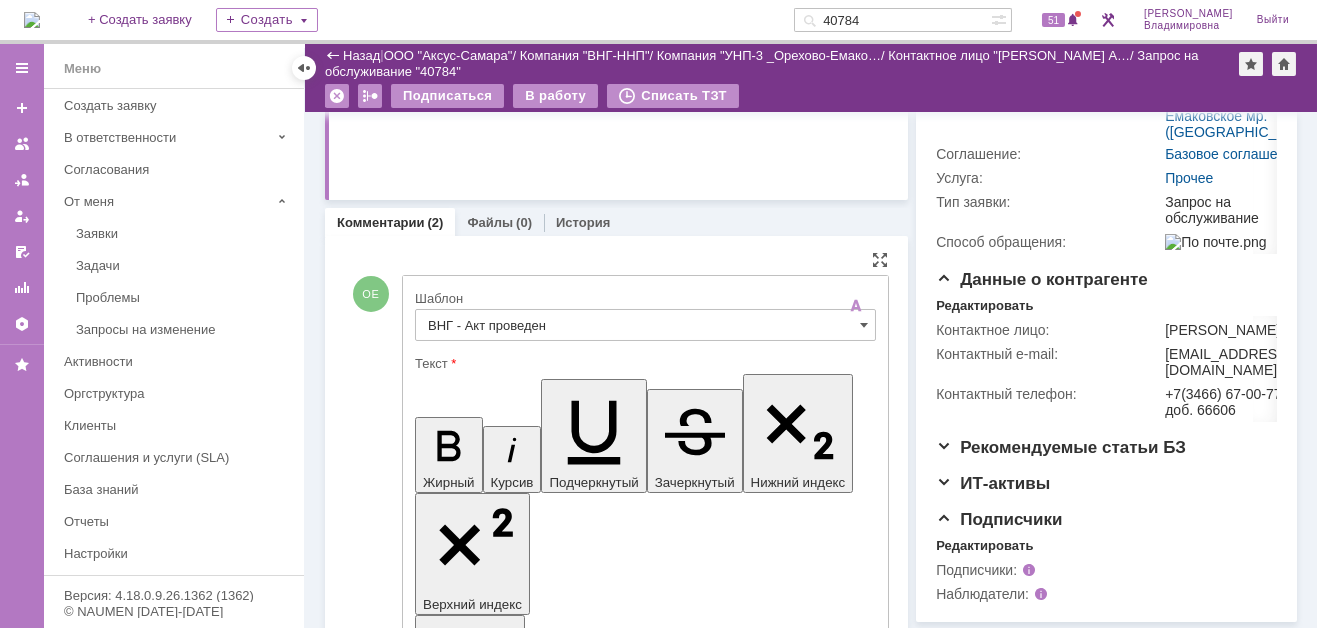 drag, startPoint x: 666, startPoint y: 4498, endPoint x: 689, endPoint y: 4529, distance: 38.600517 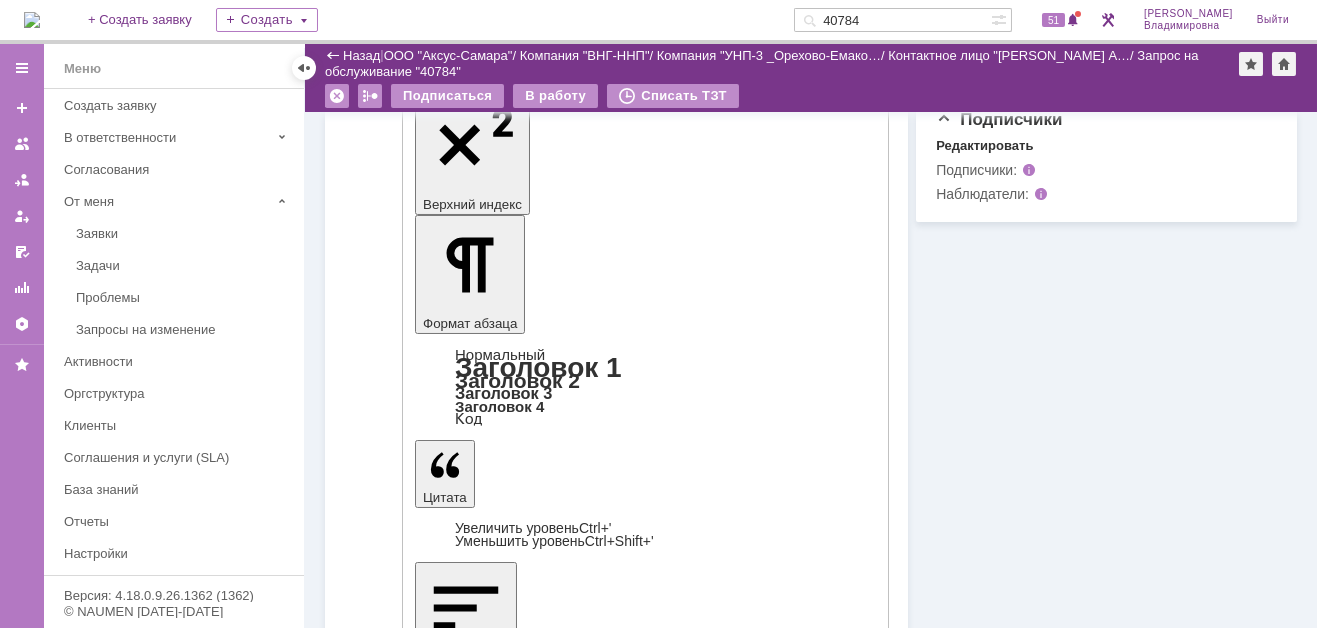 click on "Отправить" at bounding box center [467, 4490] 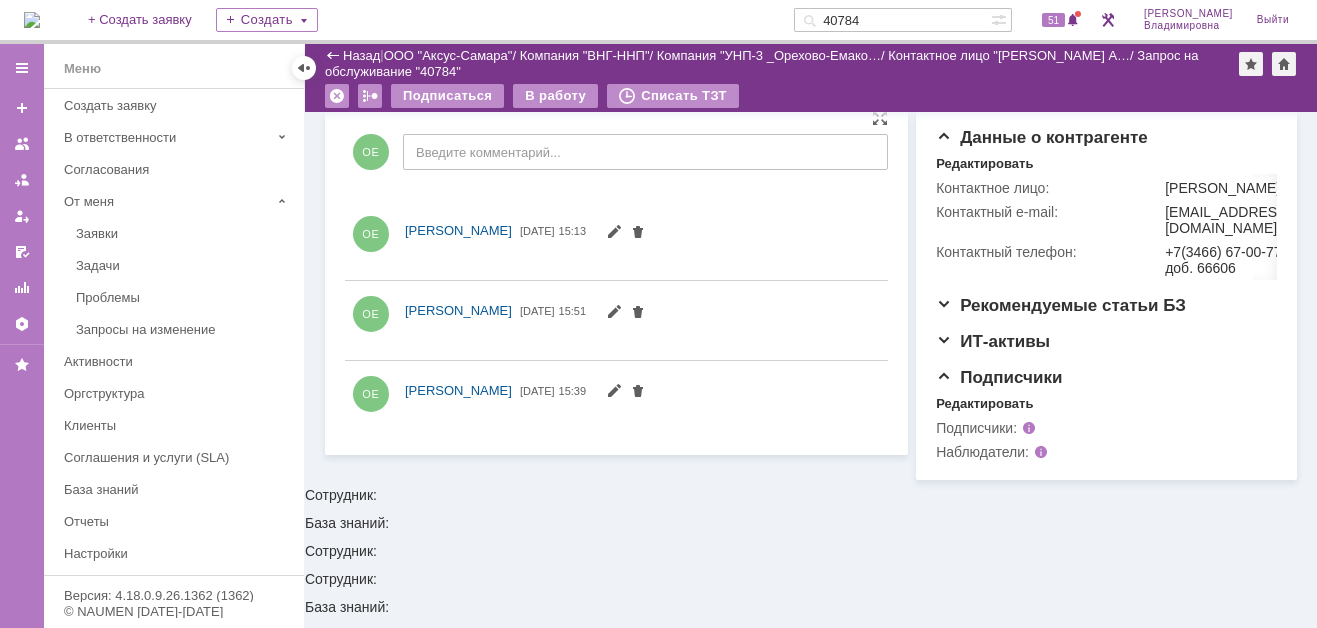 scroll, scrollTop: 0, scrollLeft: 0, axis: both 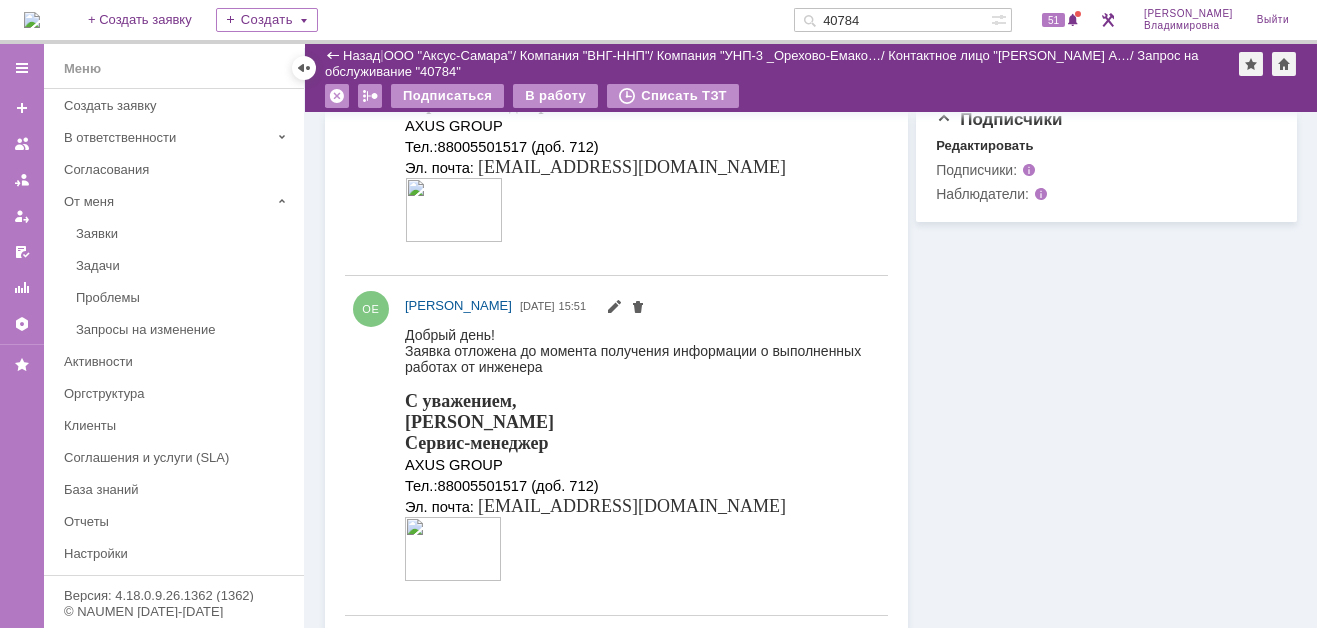 drag, startPoint x: 893, startPoint y: 19, endPoint x: 827, endPoint y: 18, distance: 66.007576 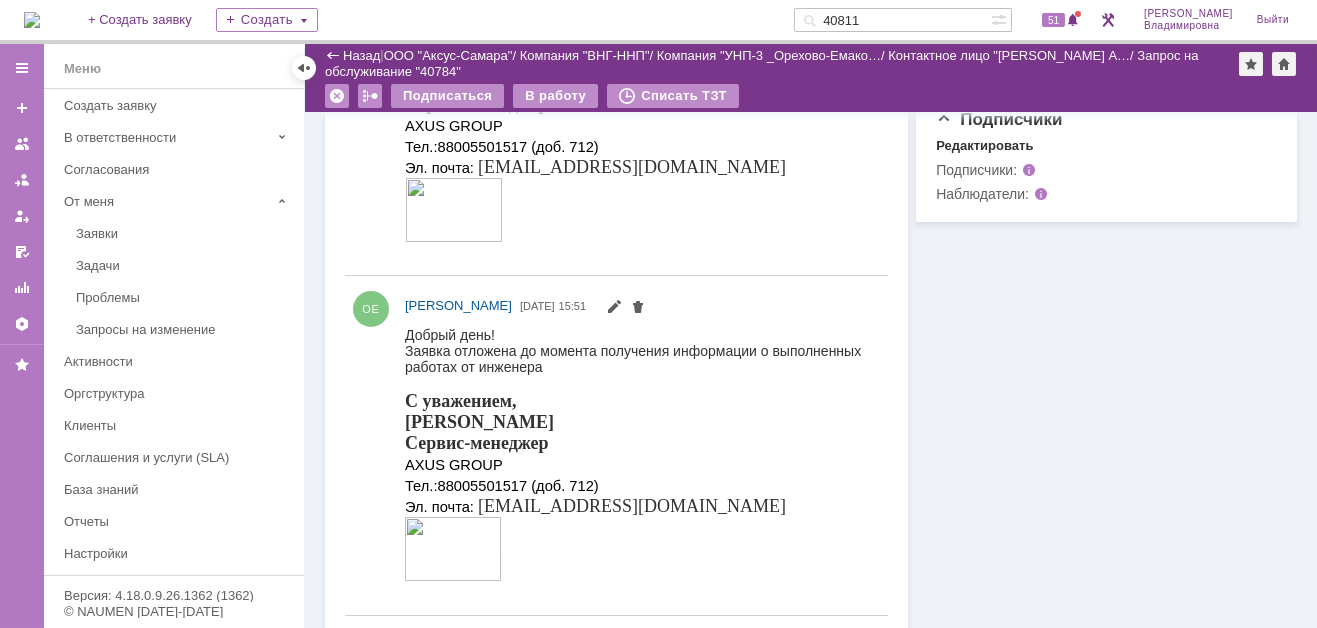 type on "40811" 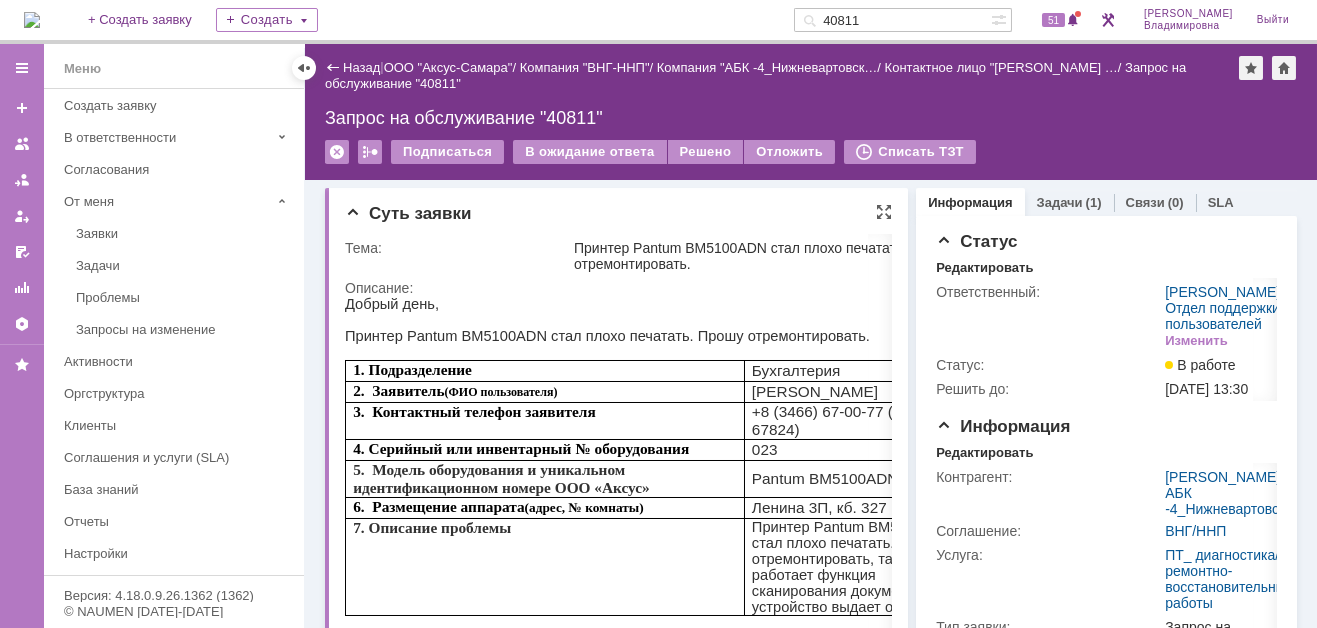 scroll, scrollTop: 0, scrollLeft: 0, axis: both 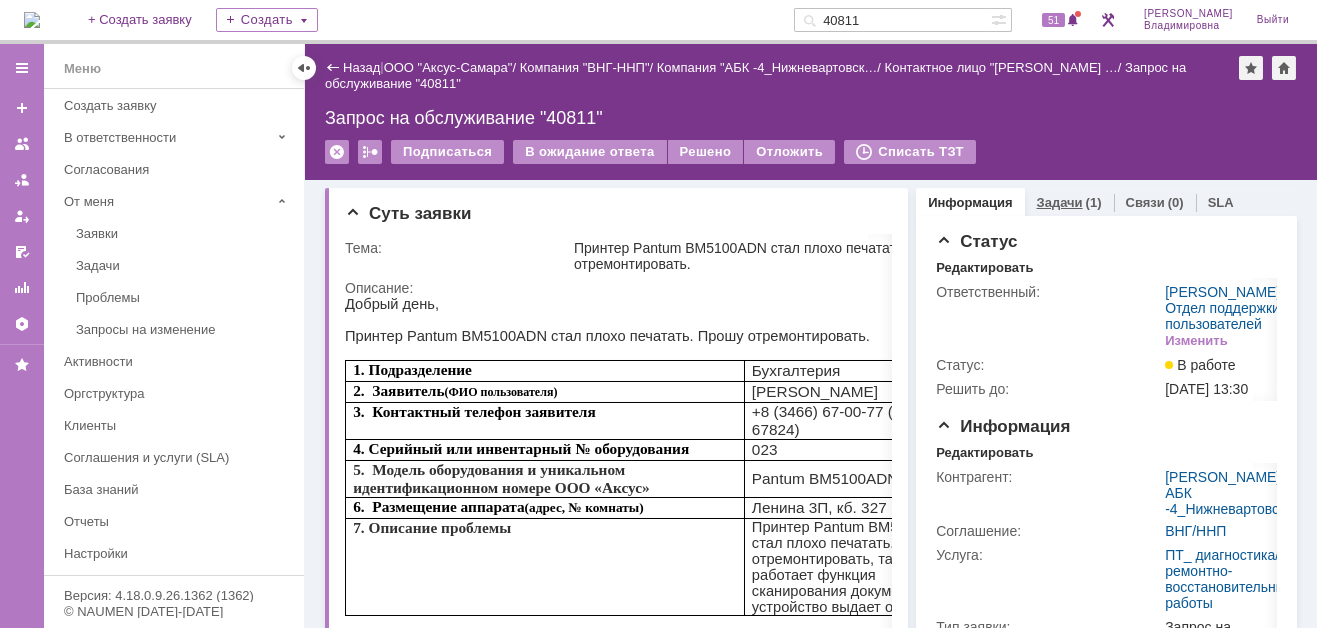 click on "Задачи" at bounding box center [1060, 202] 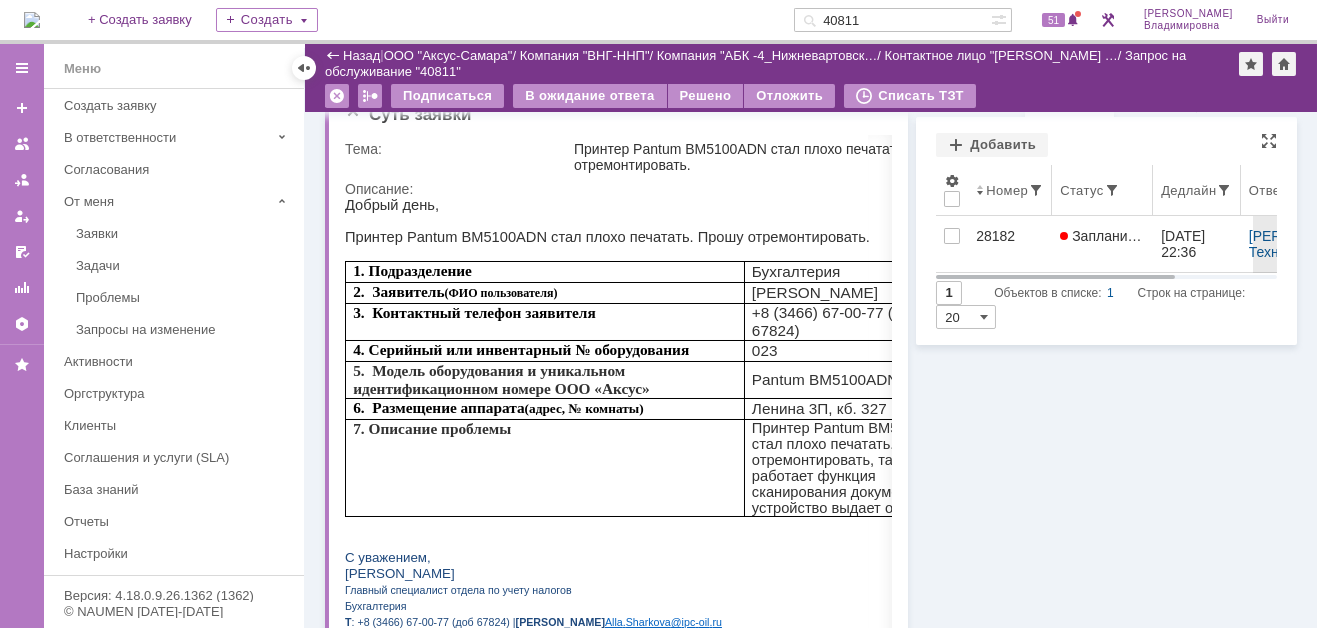 scroll, scrollTop: 0, scrollLeft: 0, axis: both 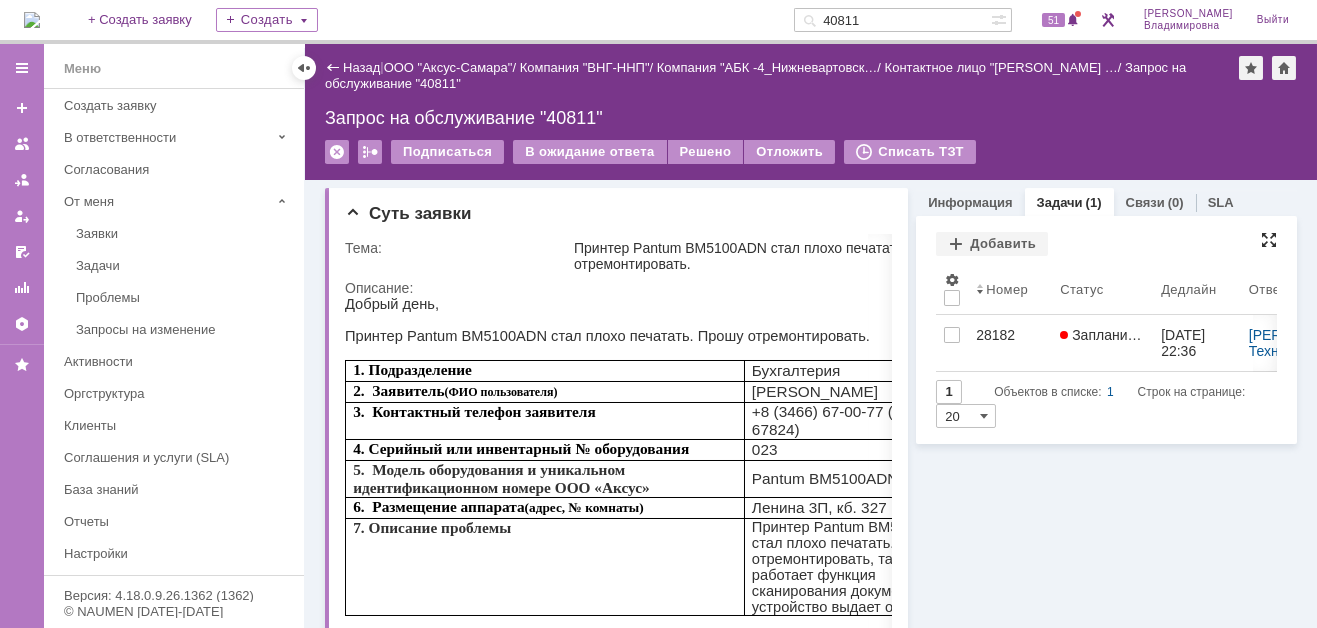 click at bounding box center [1269, 240] 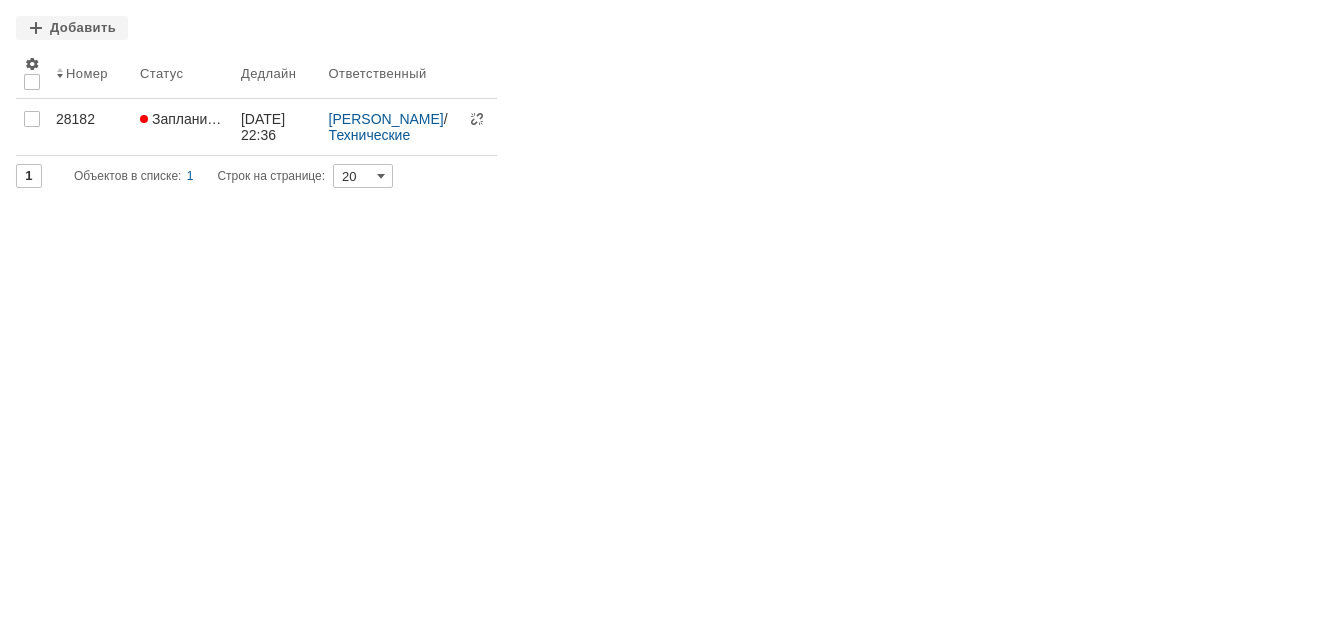 click at bounding box center [1285, 24] 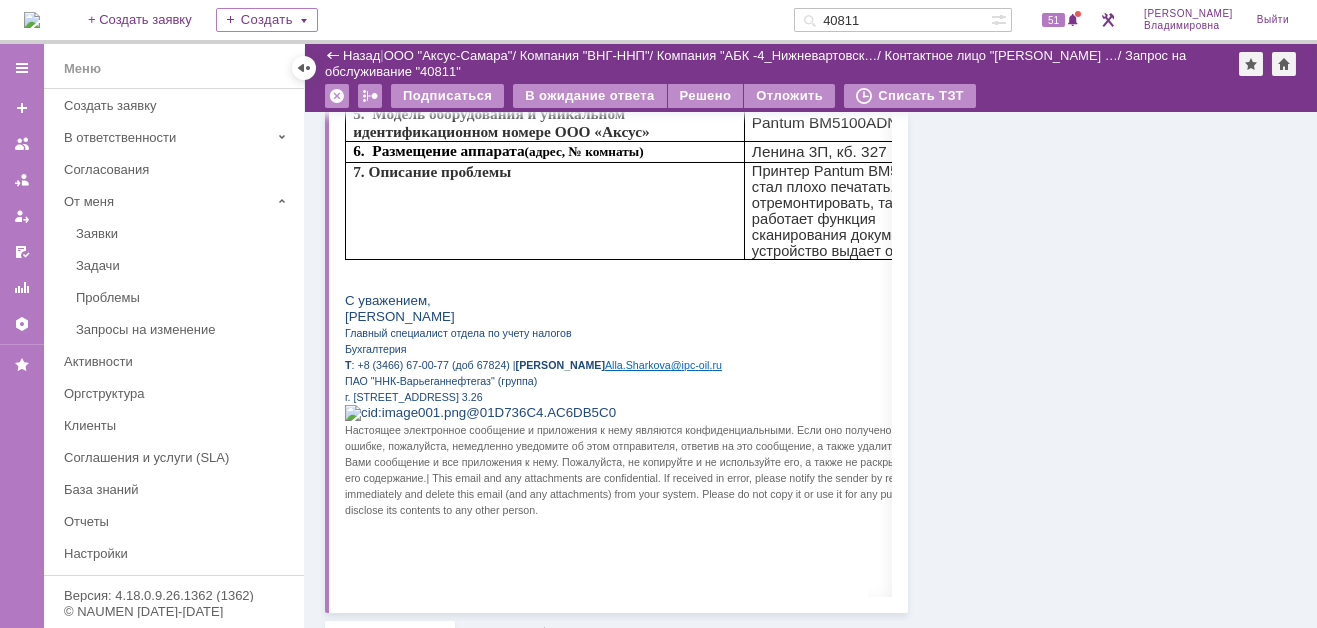 scroll, scrollTop: 0, scrollLeft: 0, axis: both 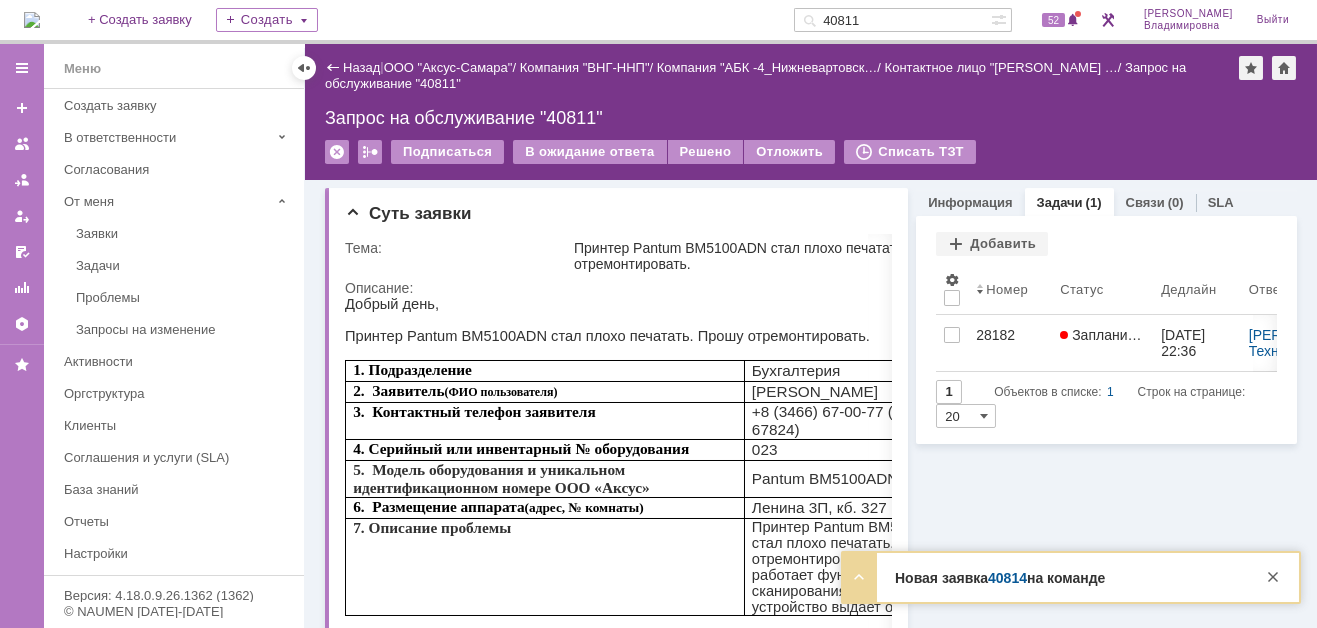 click on "40814" at bounding box center [1007, 578] 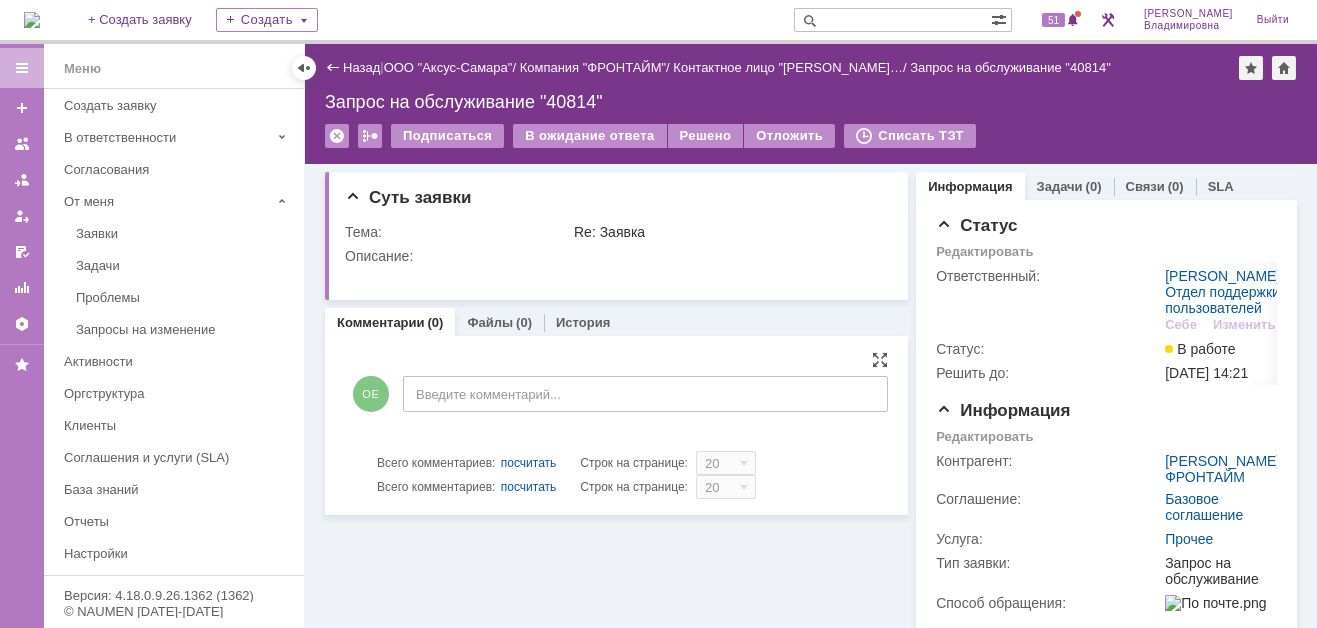 scroll, scrollTop: 0, scrollLeft: 0, axis: both 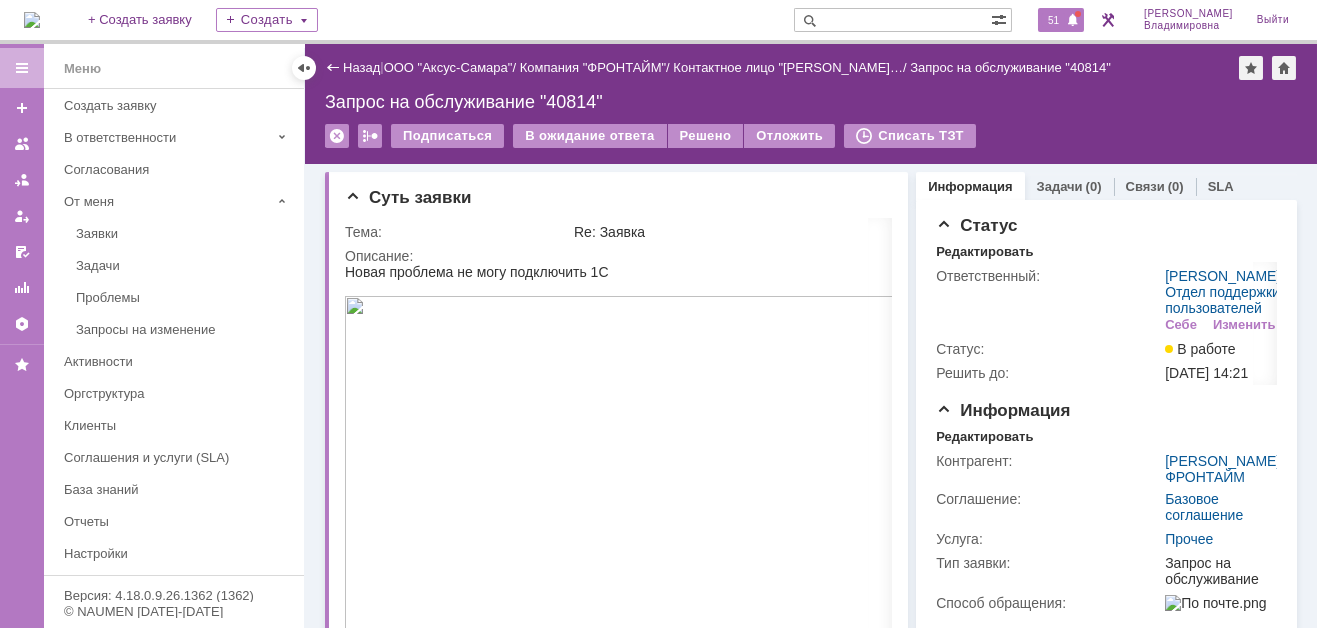 click on "51" at bounding box center [1053, 20] 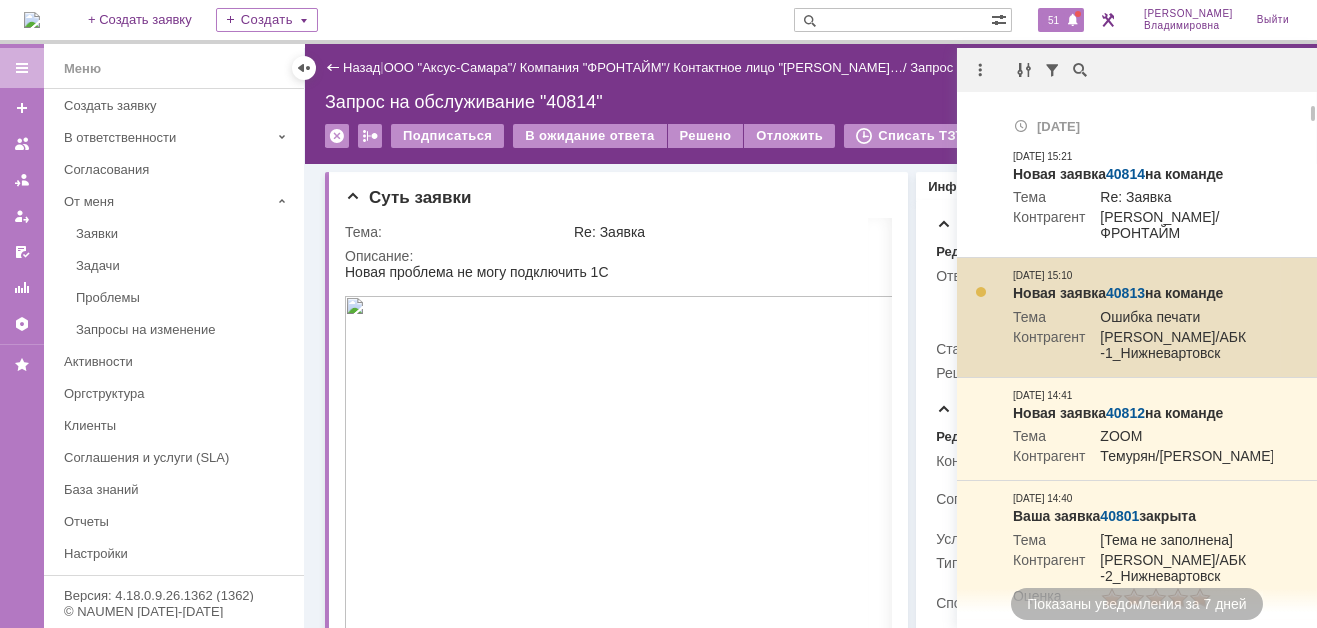 click on "40813" at bounding box center (1125, 293) 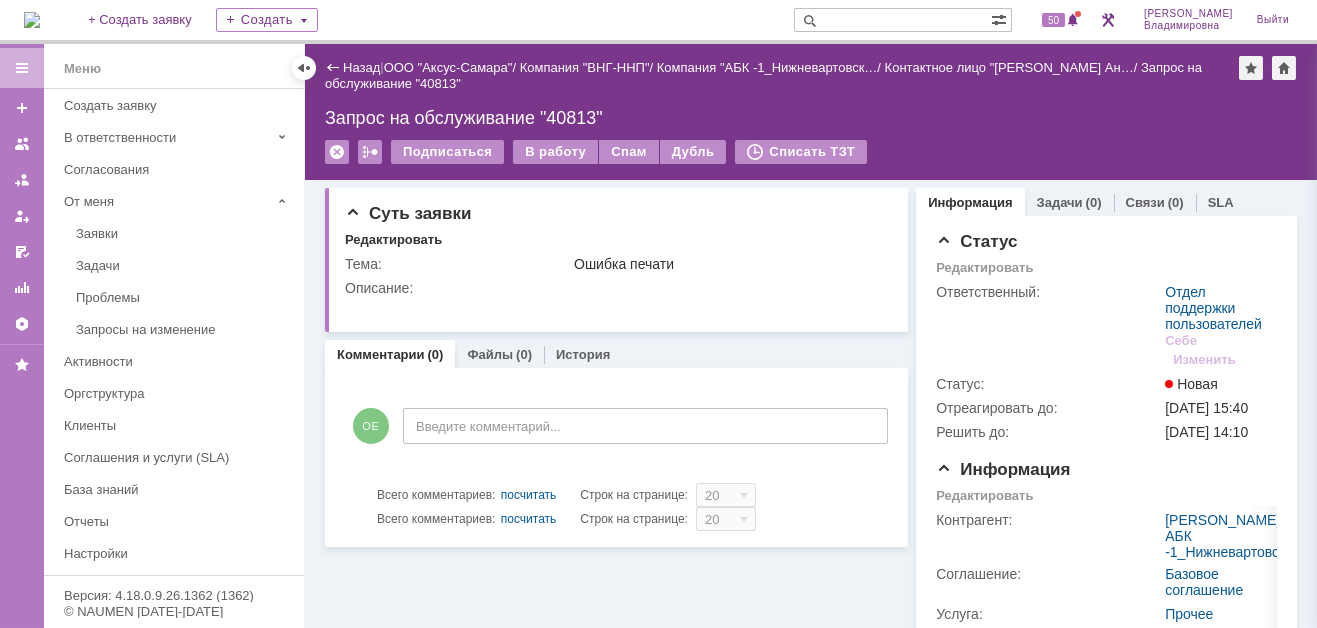 scroll, scrollTop: 0, scrollLeft: 0, axis: both 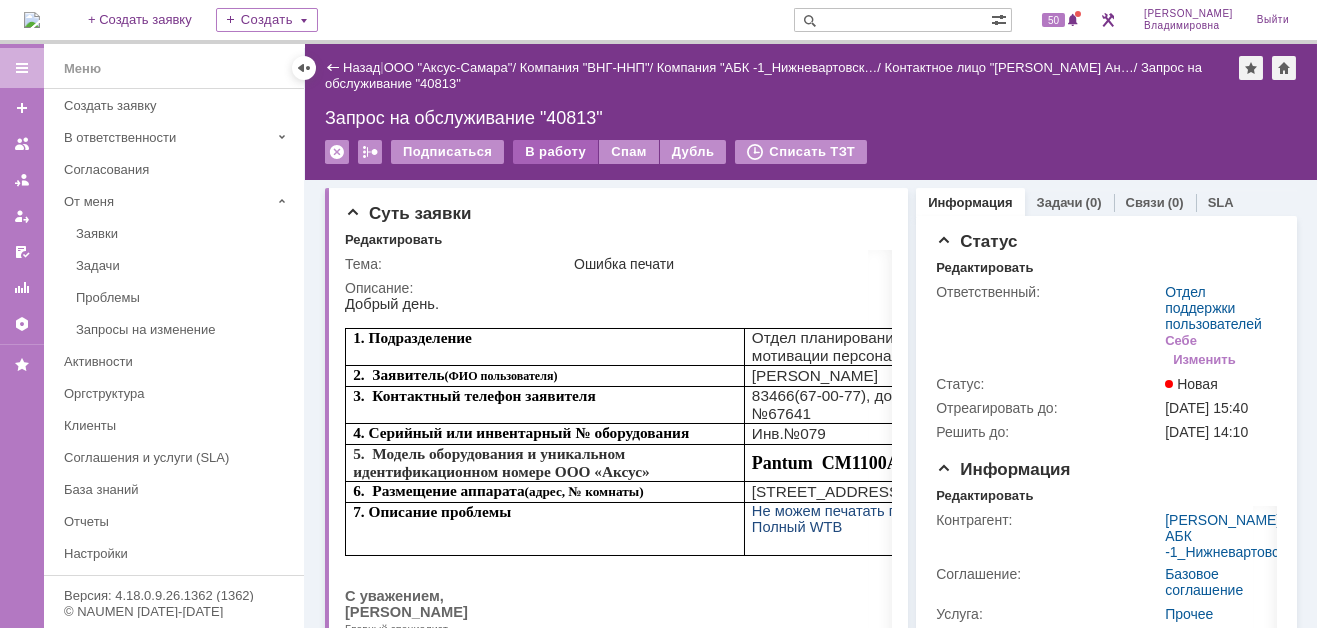 click on "В работу" at bounding box center [555, 152] 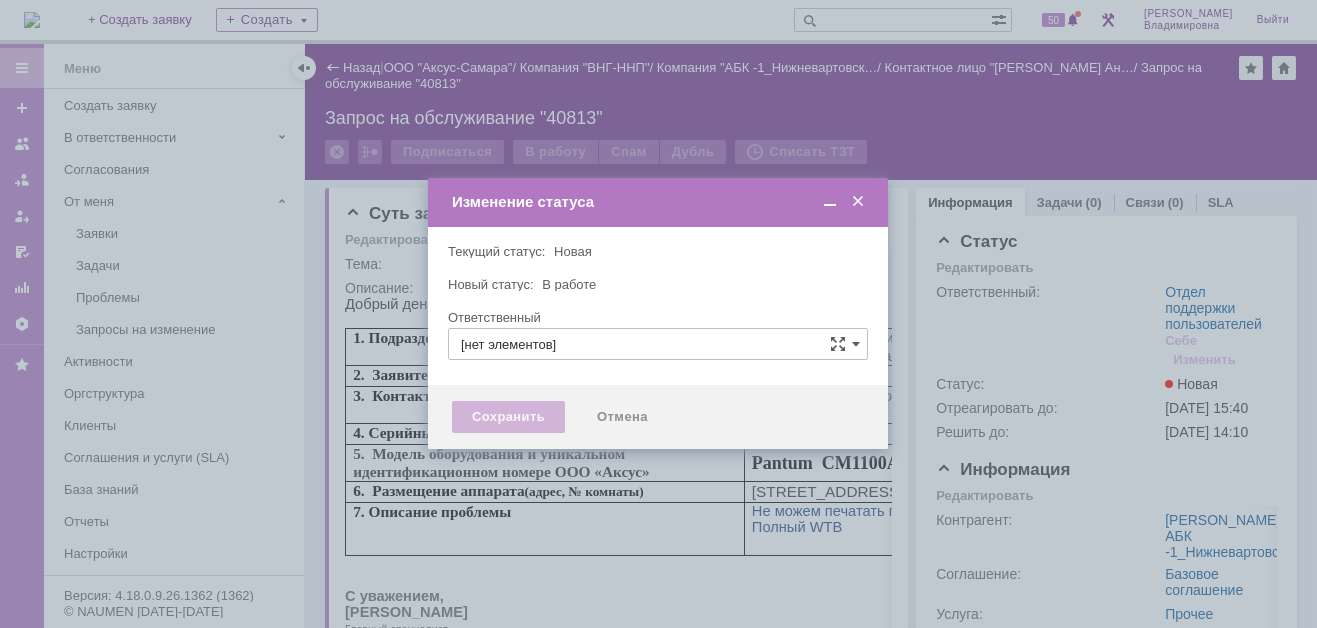 type on "Отдел поддержки пользователей" 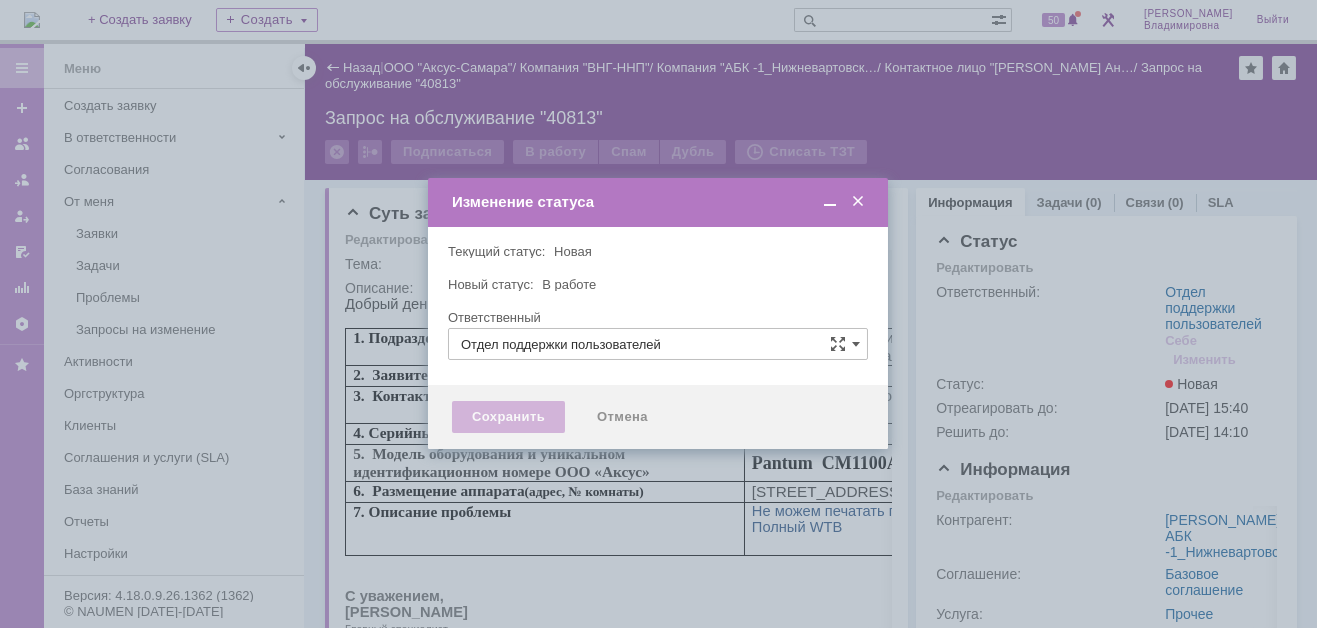type 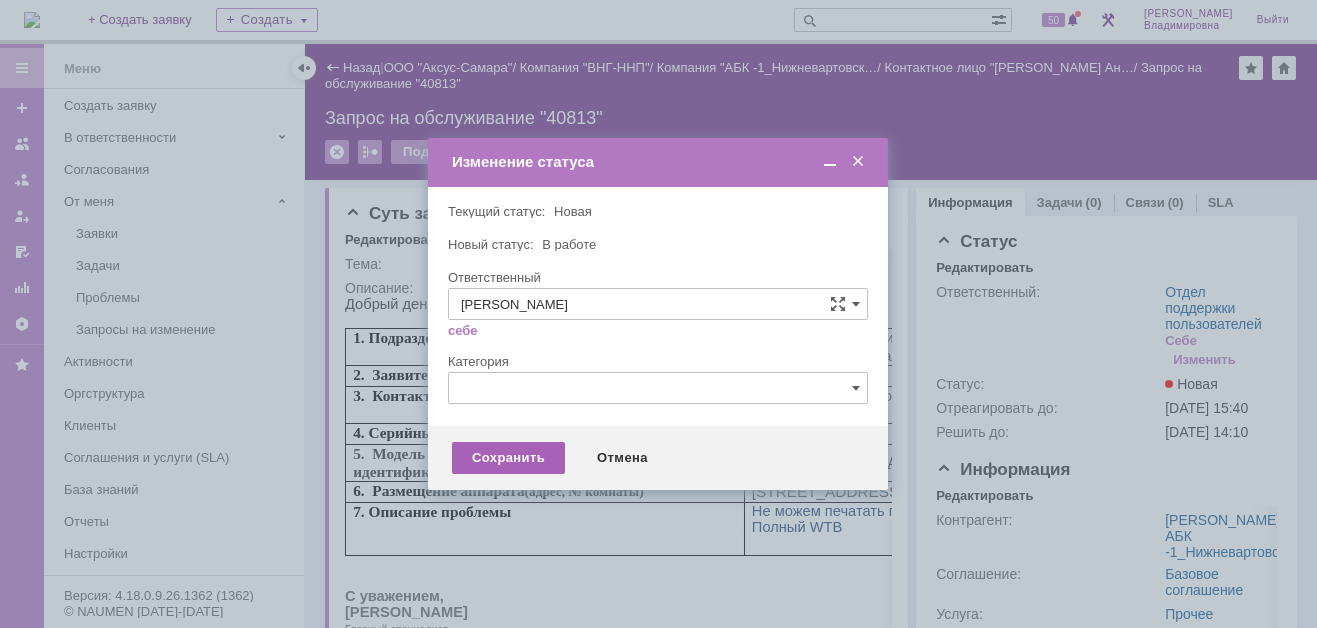 click on "Сохранить" at bounding box center [508, 458] 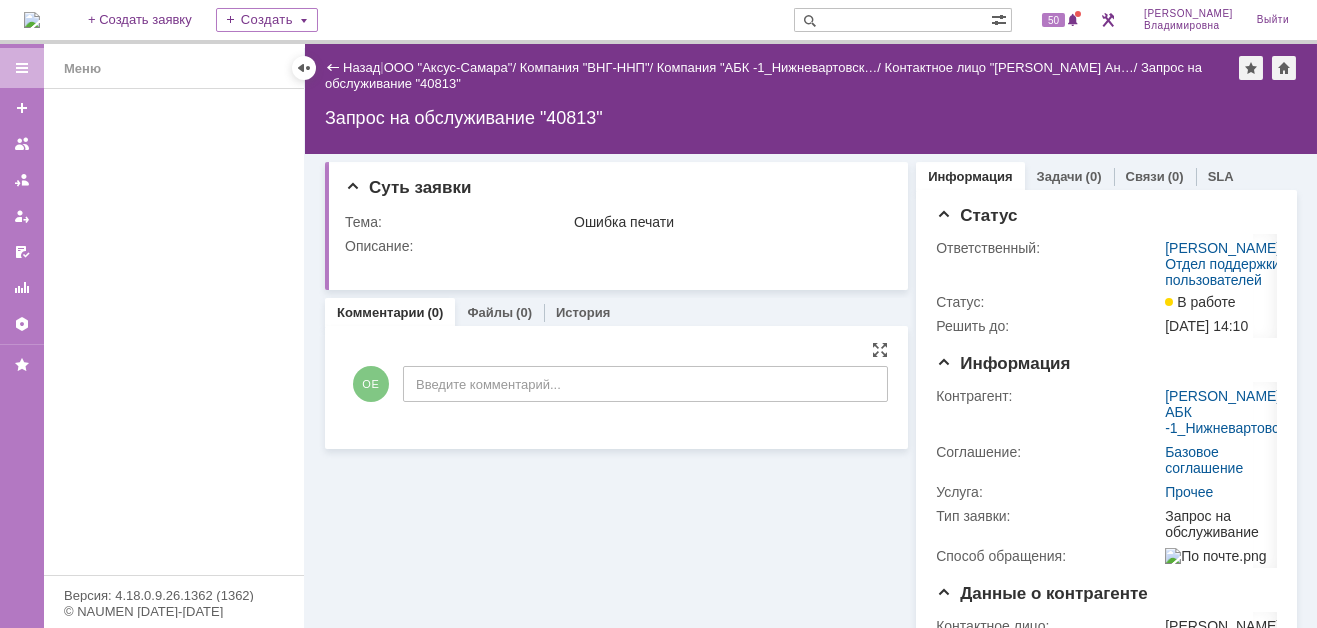scroll, scrollTop: 0, scrollLeft: 0, axis: both 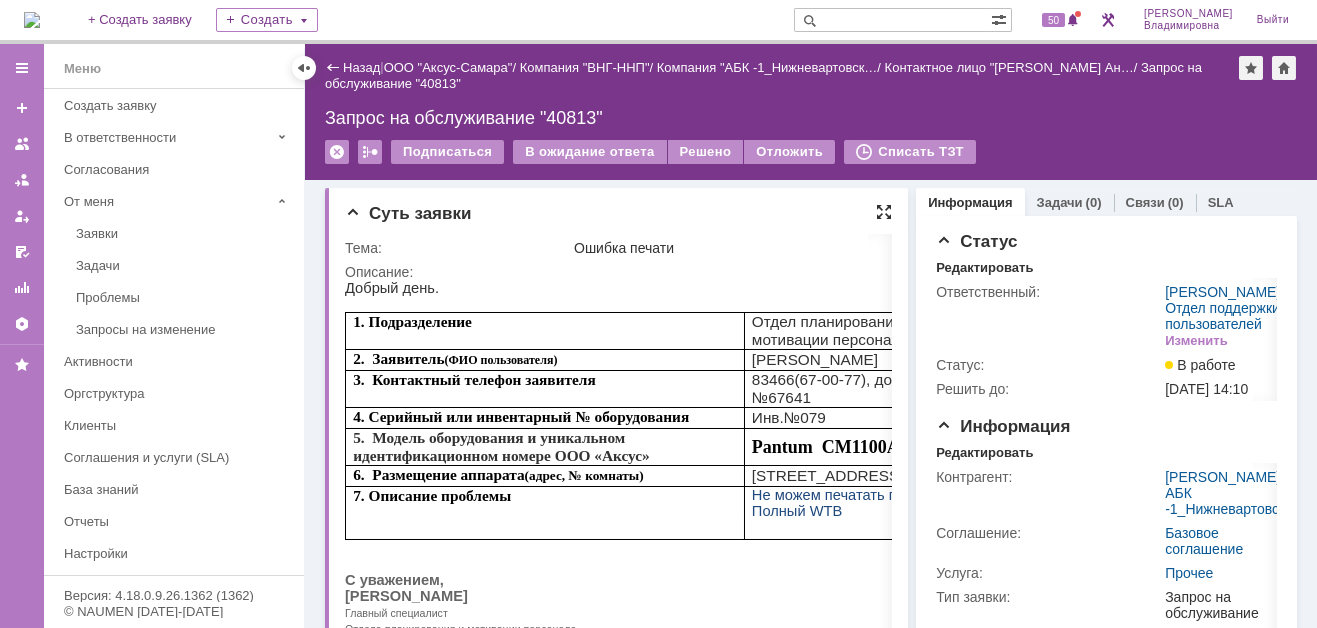 click at bounding box center (884, 212) 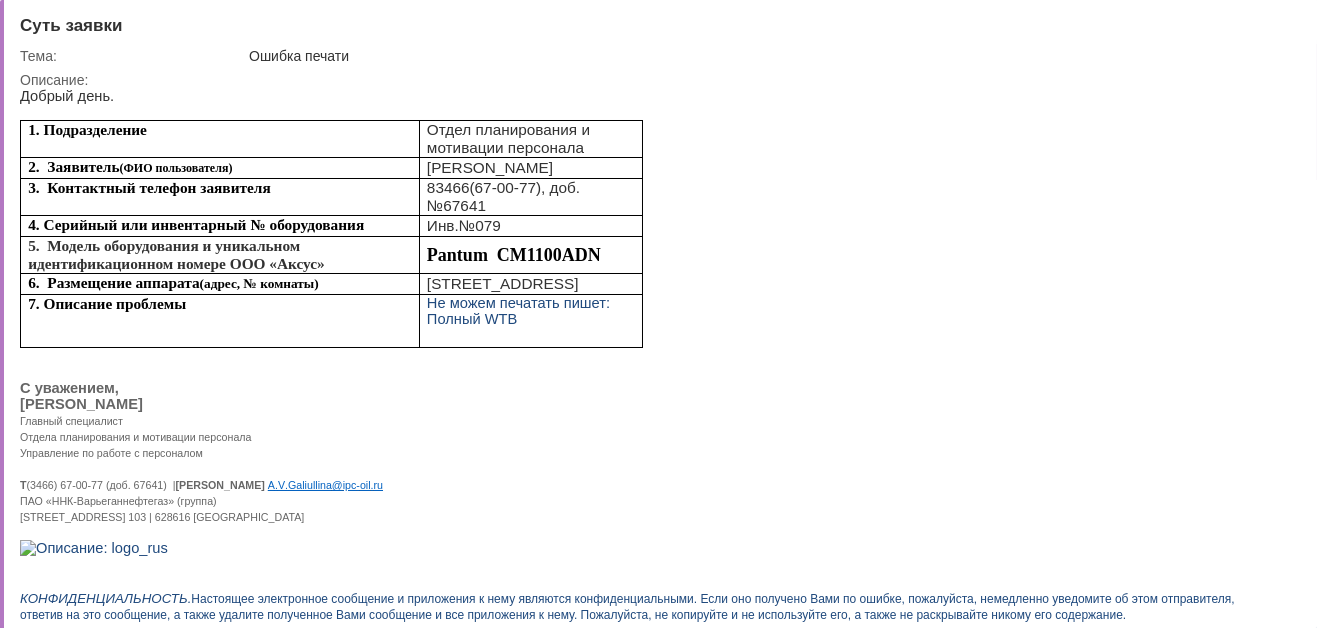 click at bounding box center (1285, 24) 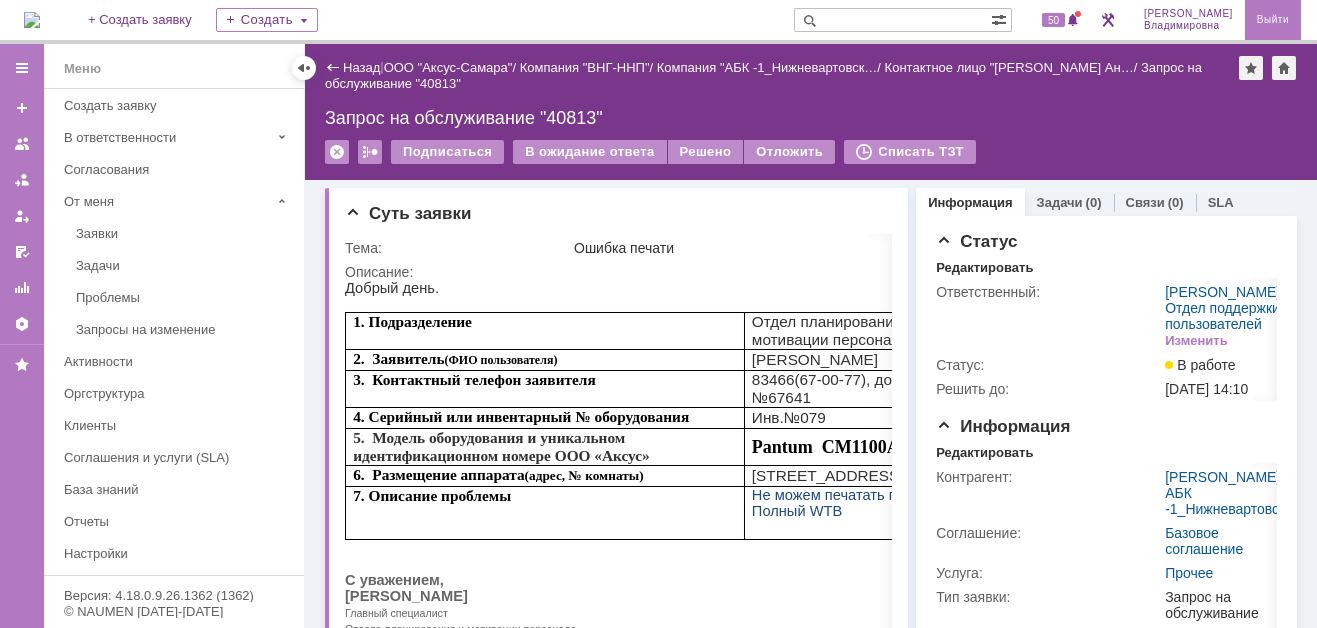 scroll, scrollTop: 8, scrollLeft: 0, axis: vertical 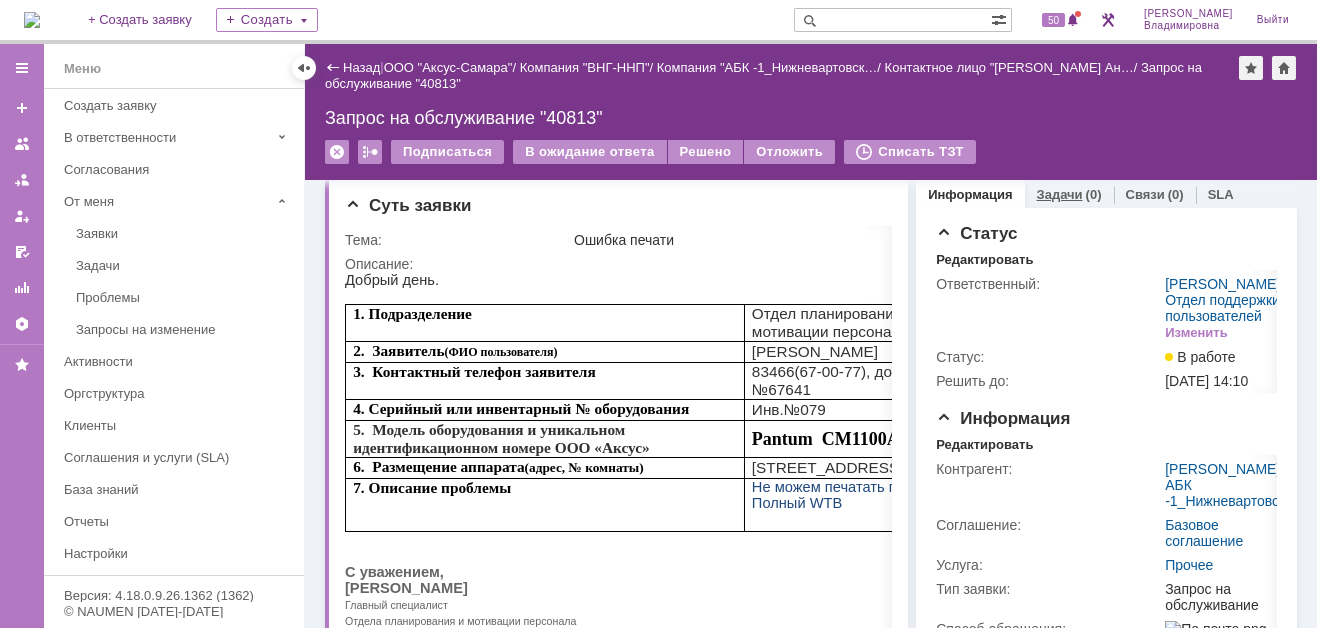click on "Задачи" at bounding box center (1060, 194) 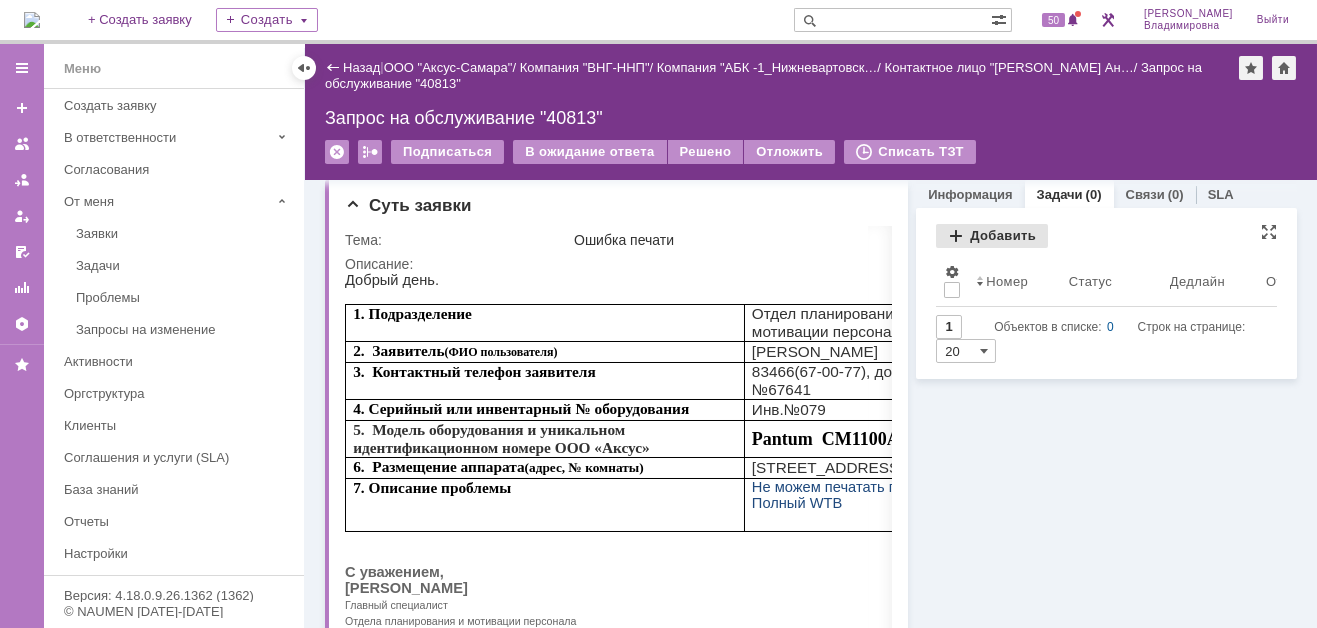 click on "Добавить" at bounding box center (992, 236) 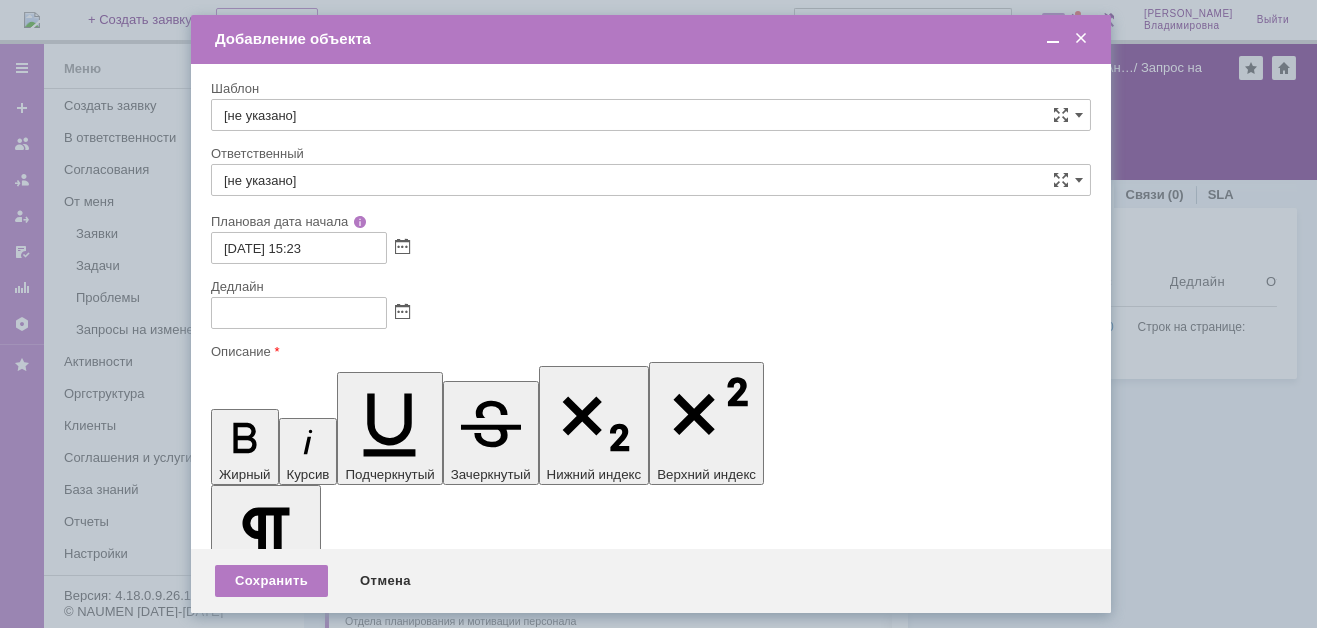 scroll, scrollTop: 0, scrollLeft: 0, axis: both 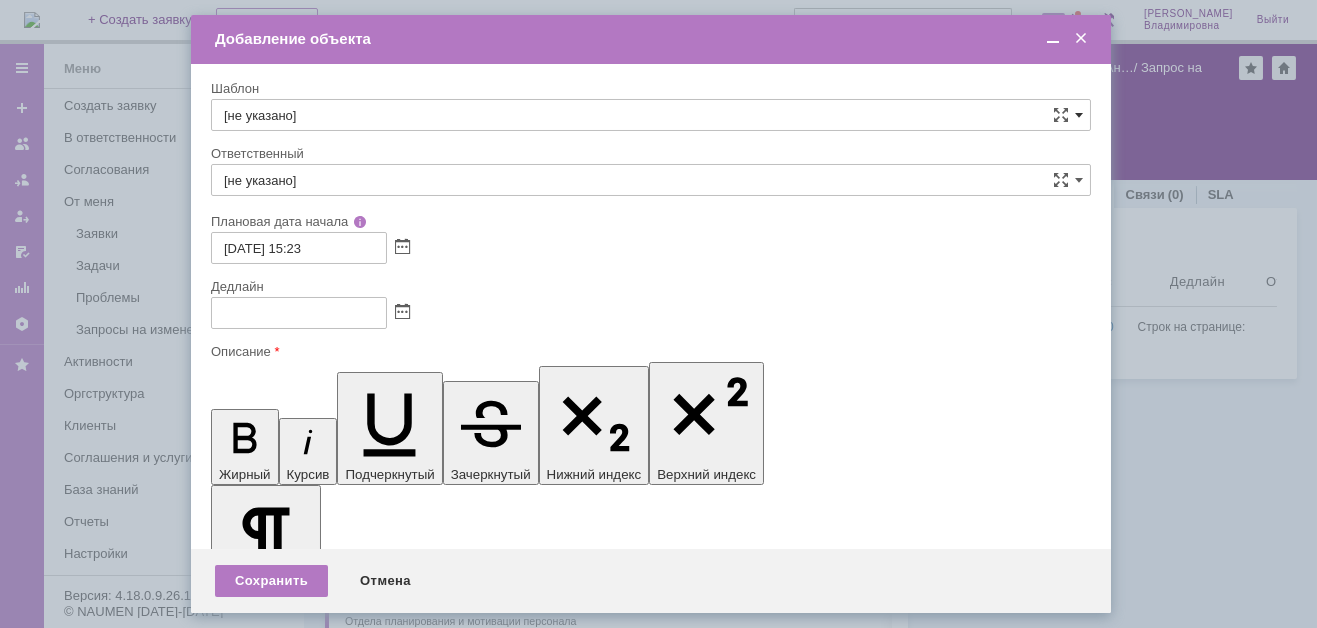 click at bounding box center [1079, 115] 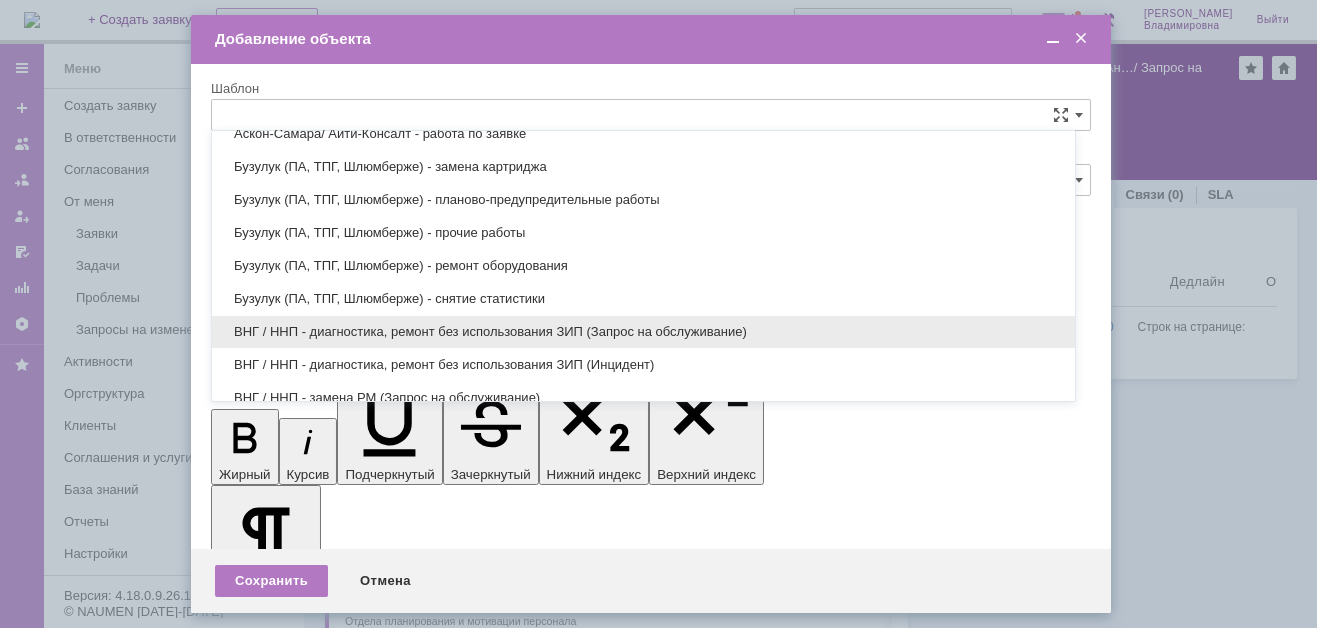 scroll, scrollTop: 679, scrollLeft: 0, axis: vertical 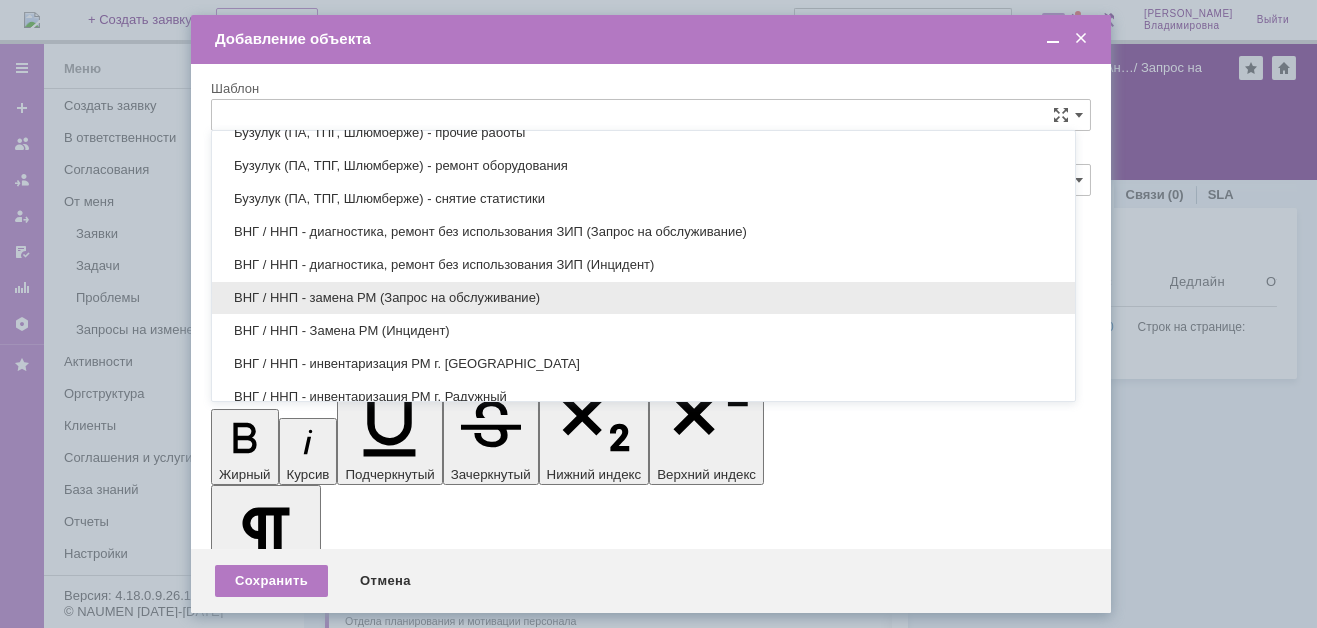 click on "ВНГ / ННП - замена РМ (Запрос на обслуживание)" at bounding box center (643, 298) 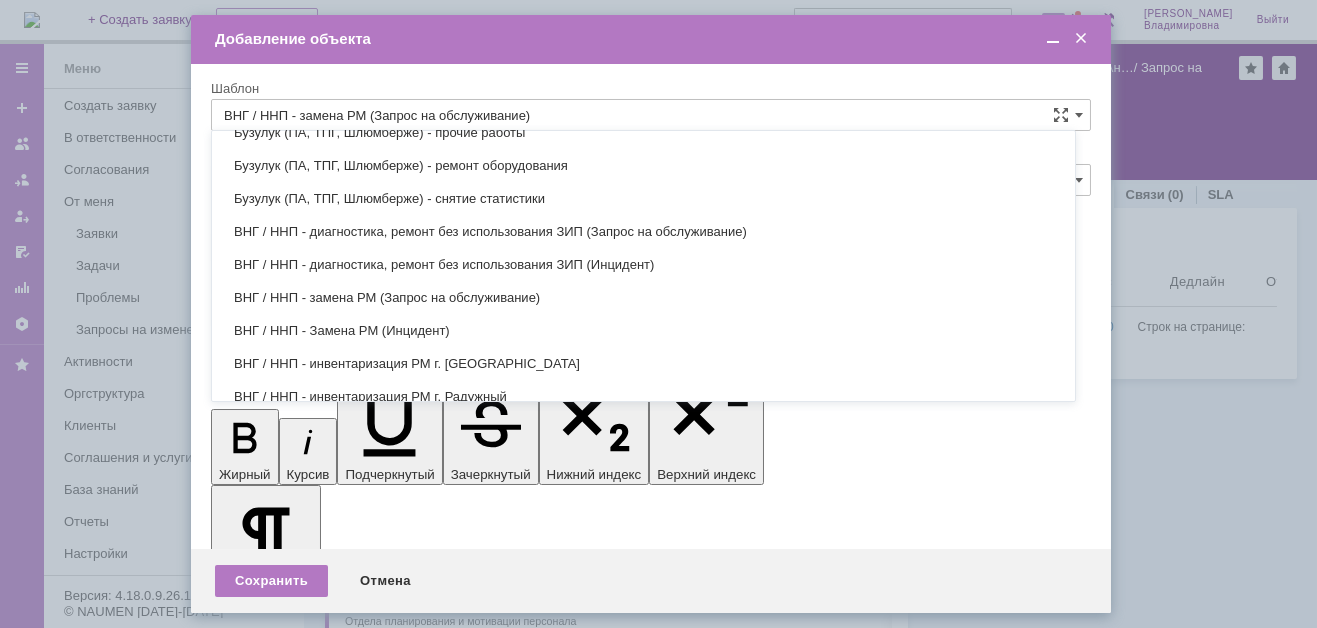 type on "[PERSON_NAME]" 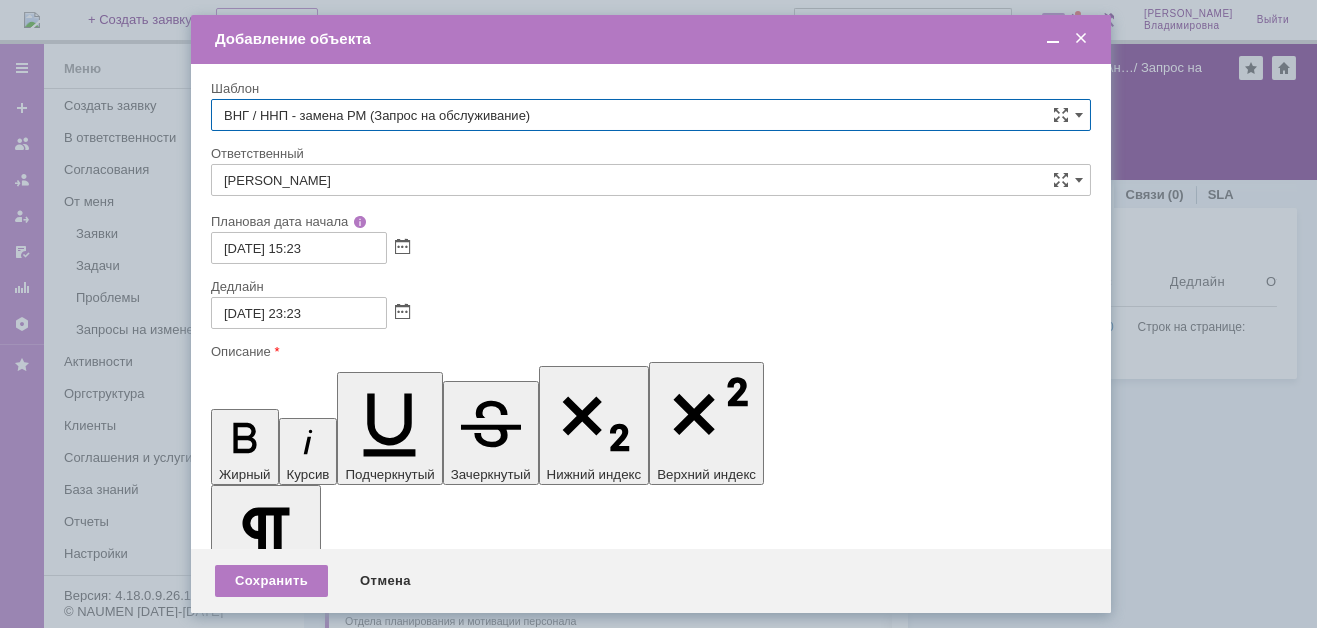 type on "ВНГ / ННП - замена РМ (Запрос на обслуживание)" 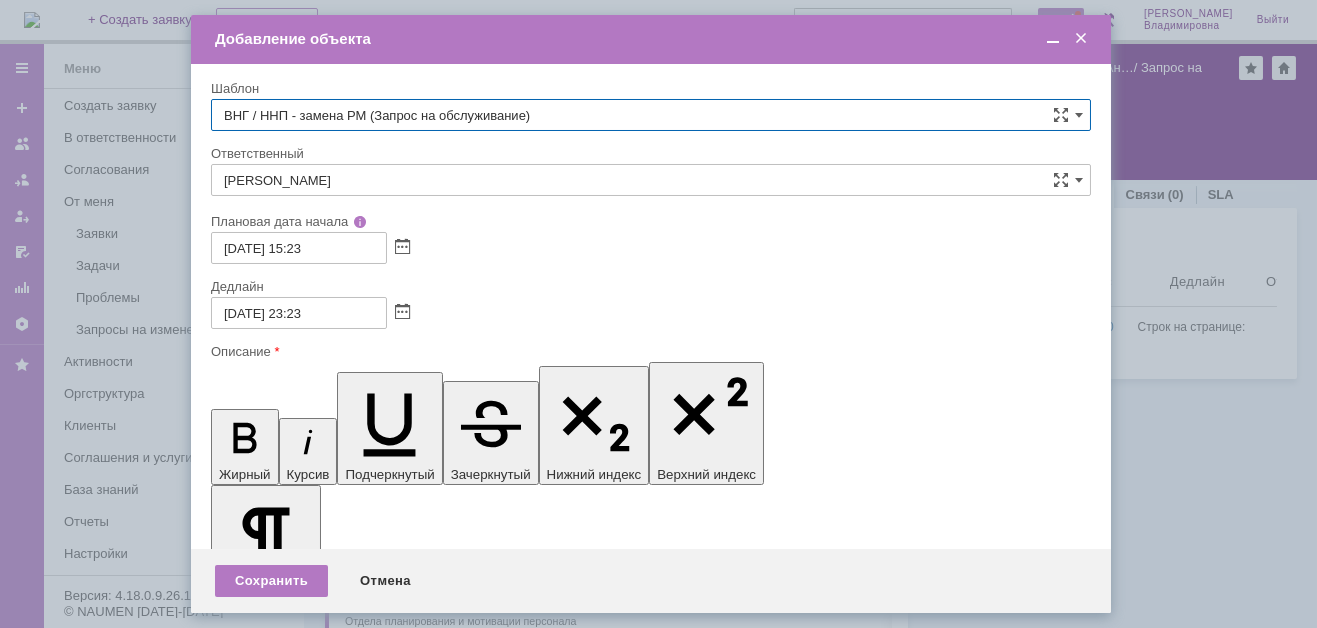 click at bounding box center [1081, 39] 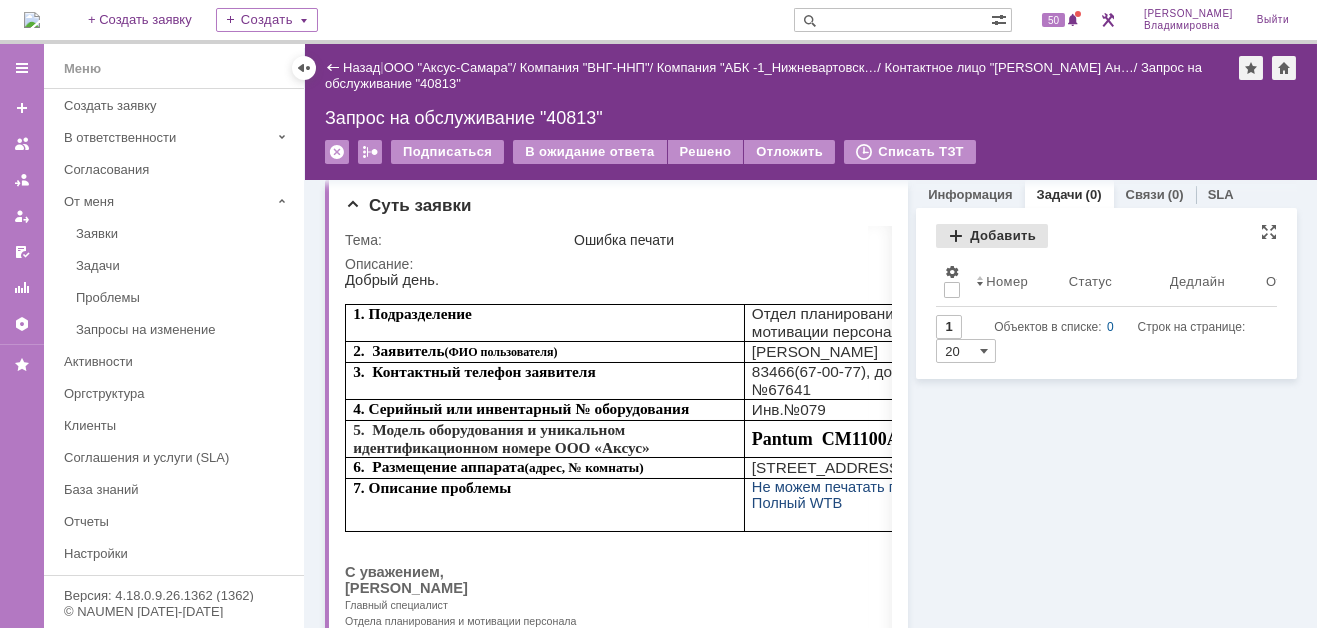 click on "Добавить" at bounding box center (992, 236) 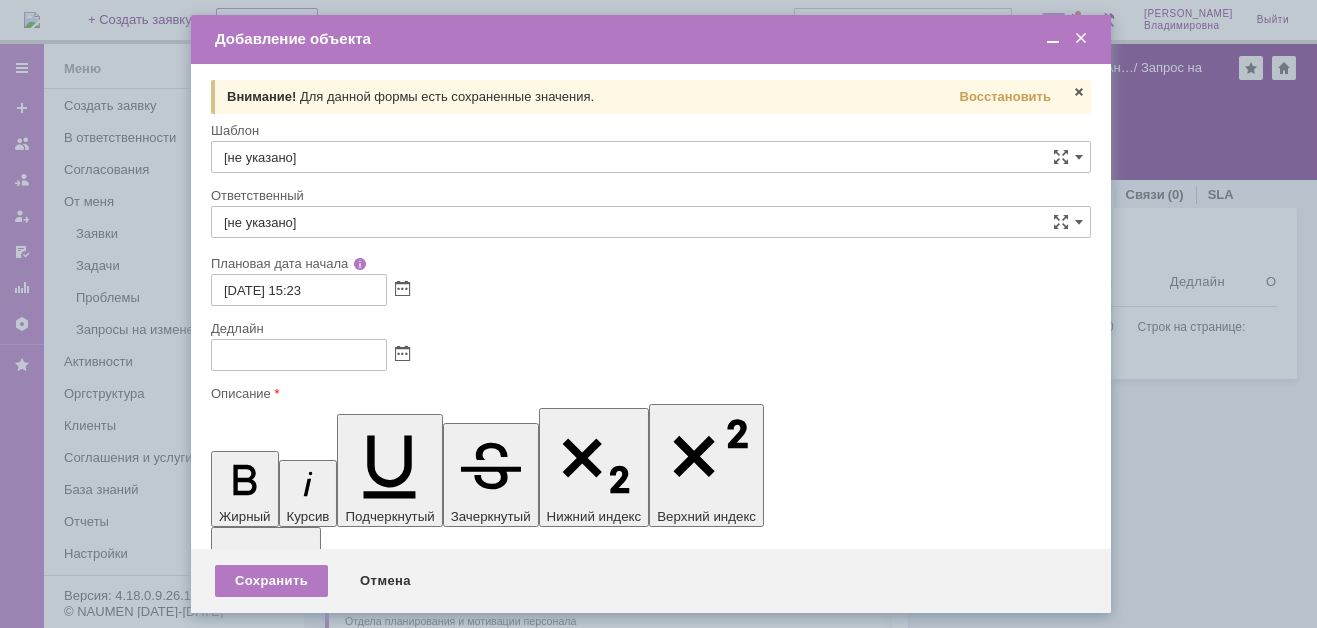 scroll, scrollTop: 0, scrollLeft: 0, axis: both 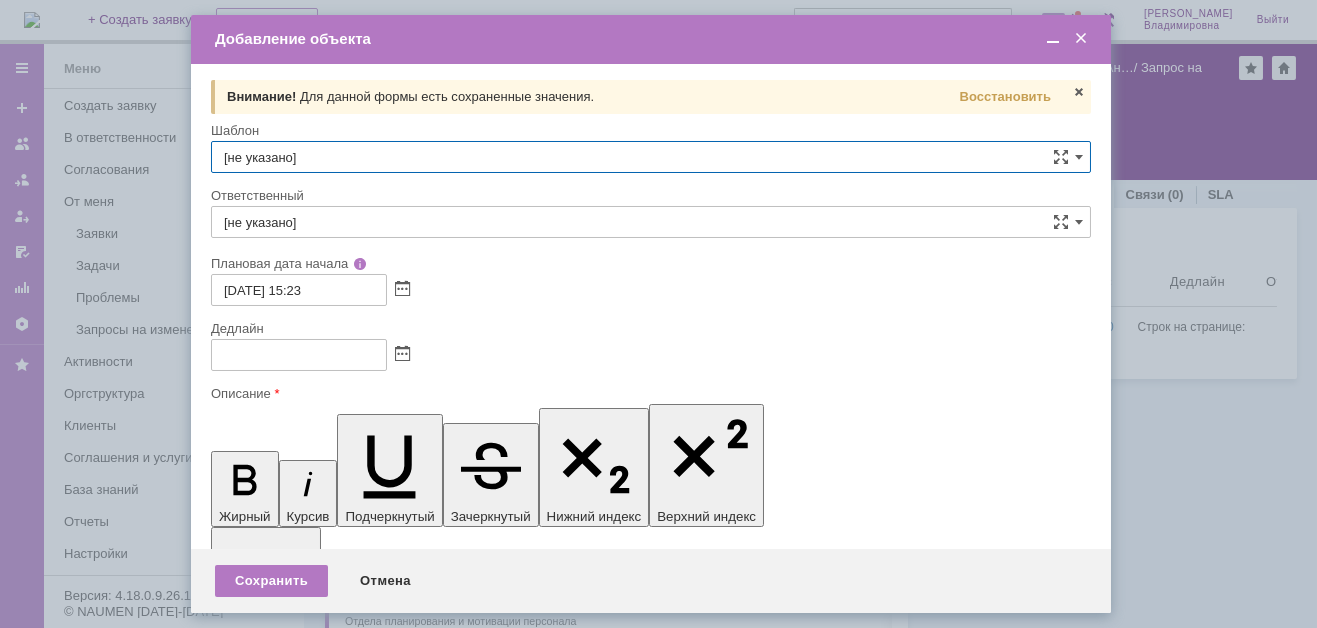 click on "[не указано]" at bounding box center [651, 157] 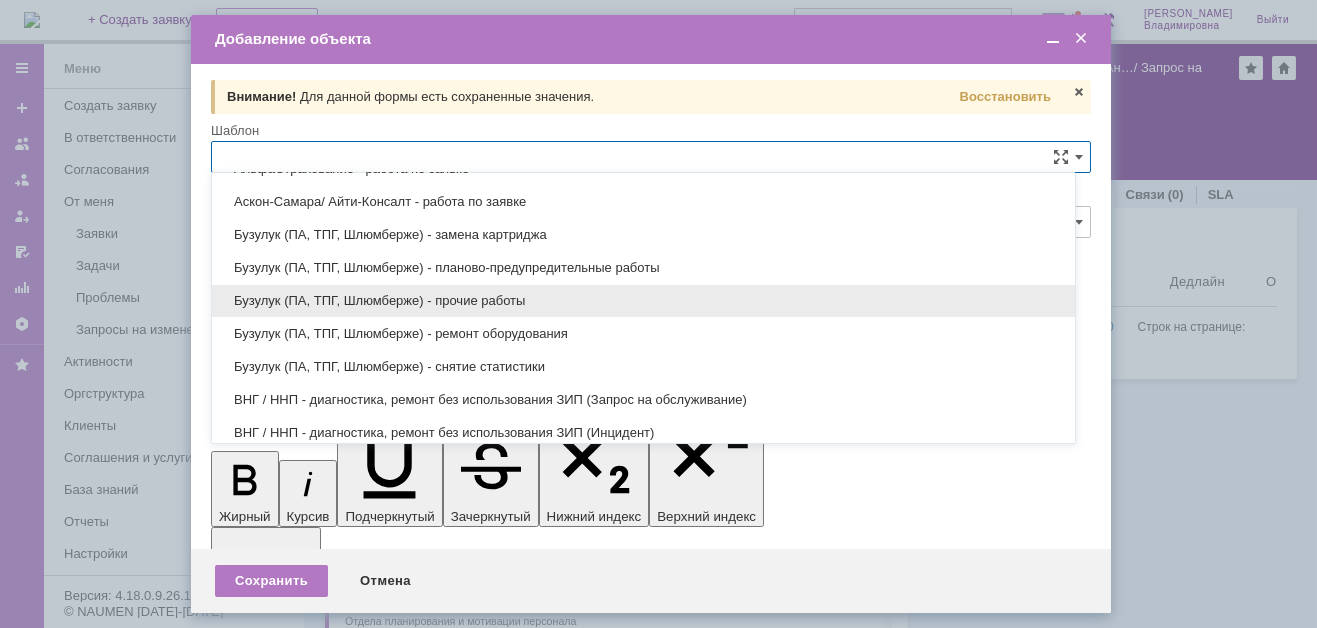 scroll, scrollTop: 579, scrollLeft: 0, axis: vertical 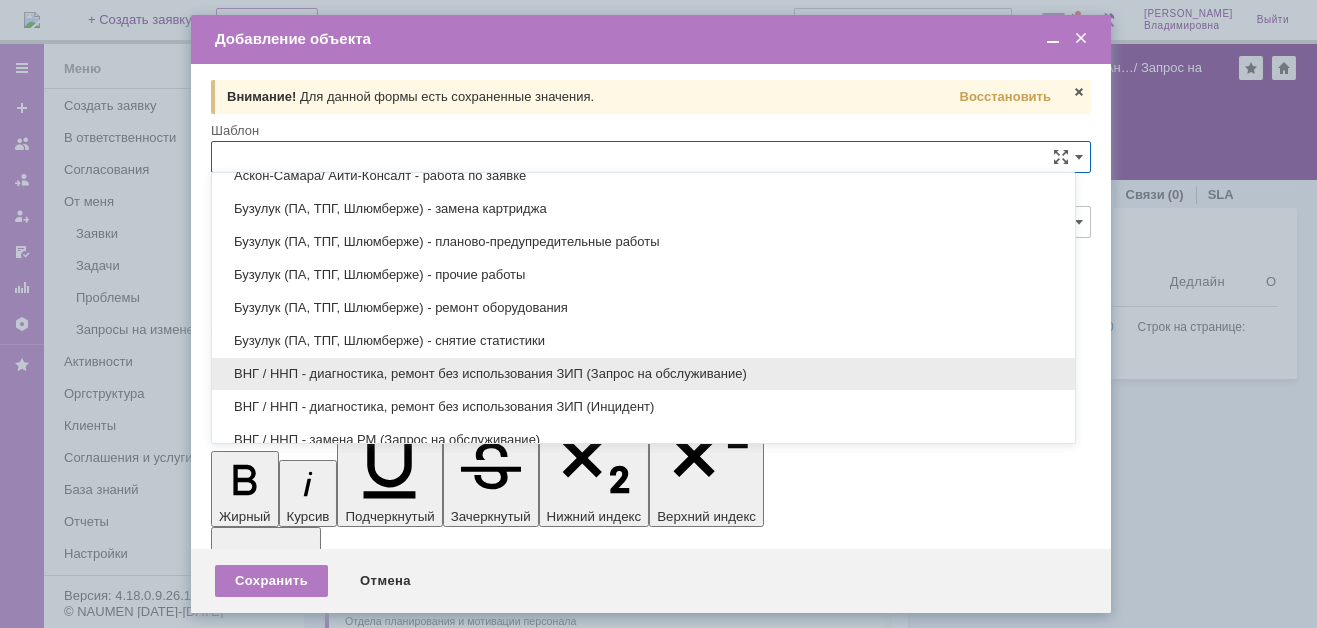 click on "ВНГ / ННП - диагностика, ремонт без использования ЗИП (Запрос на обслуживание)" at bounding box center (643, 374) 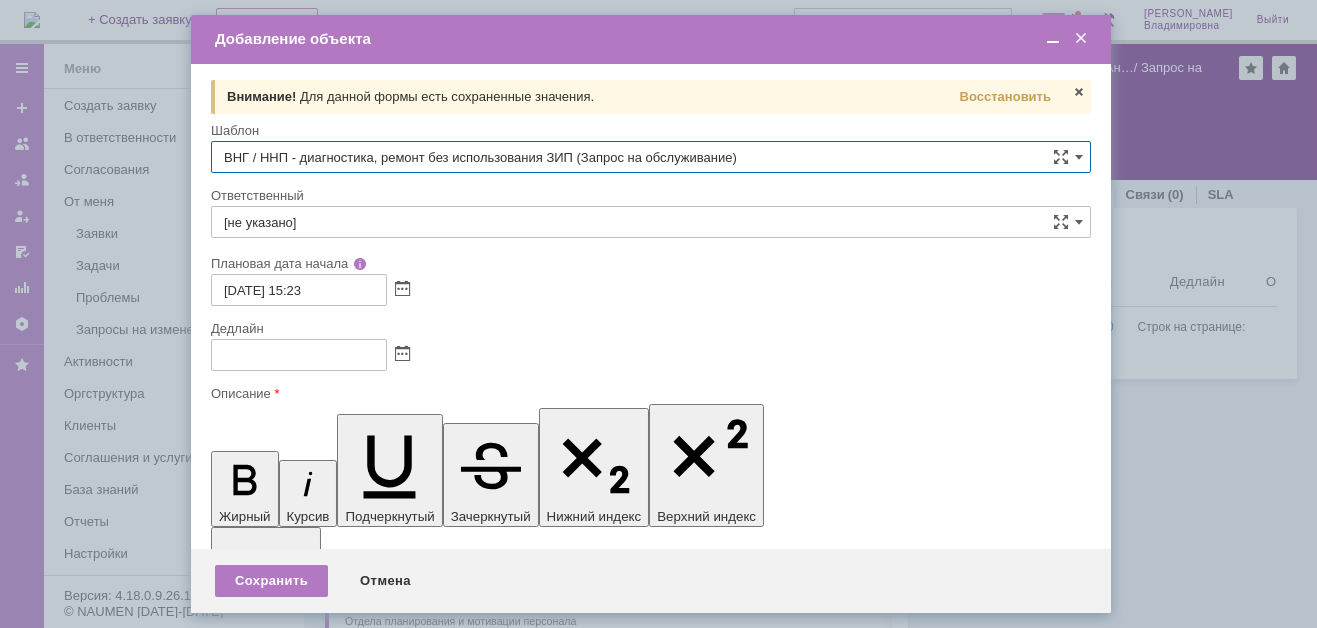 type on "[PERSON_NAME]" 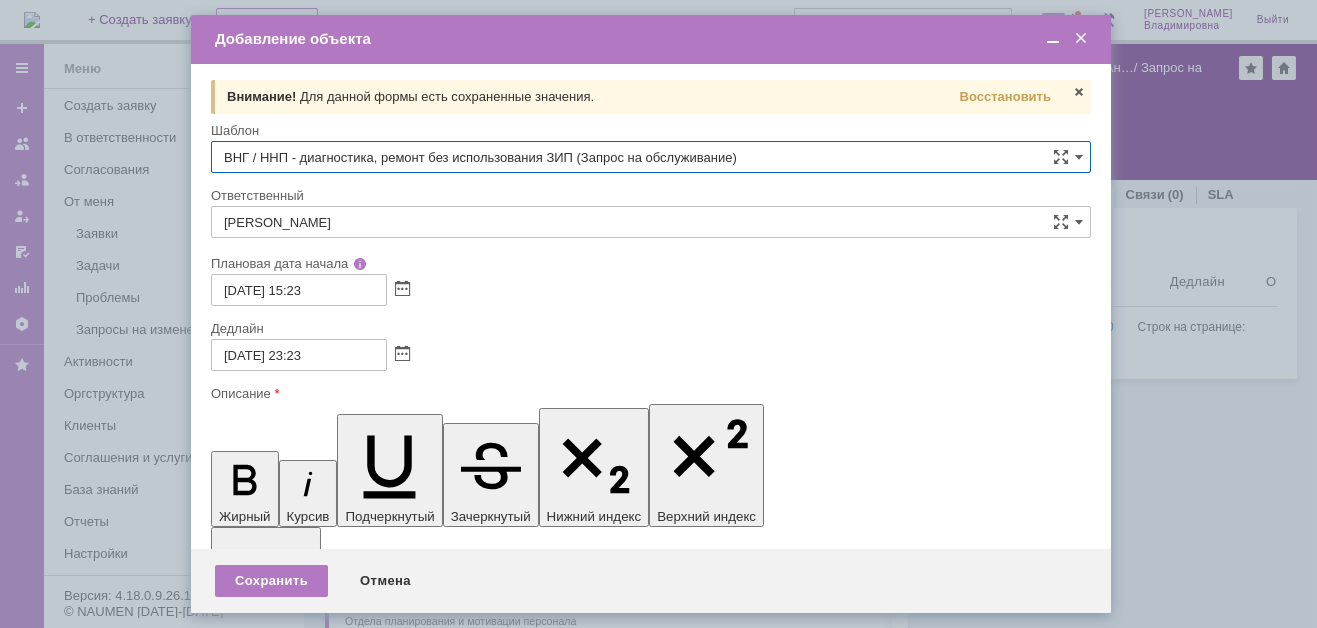 type on "ВНГ / ННП - диагностика, ремонт без использования ЗИП (Запрос на обслуживание)" 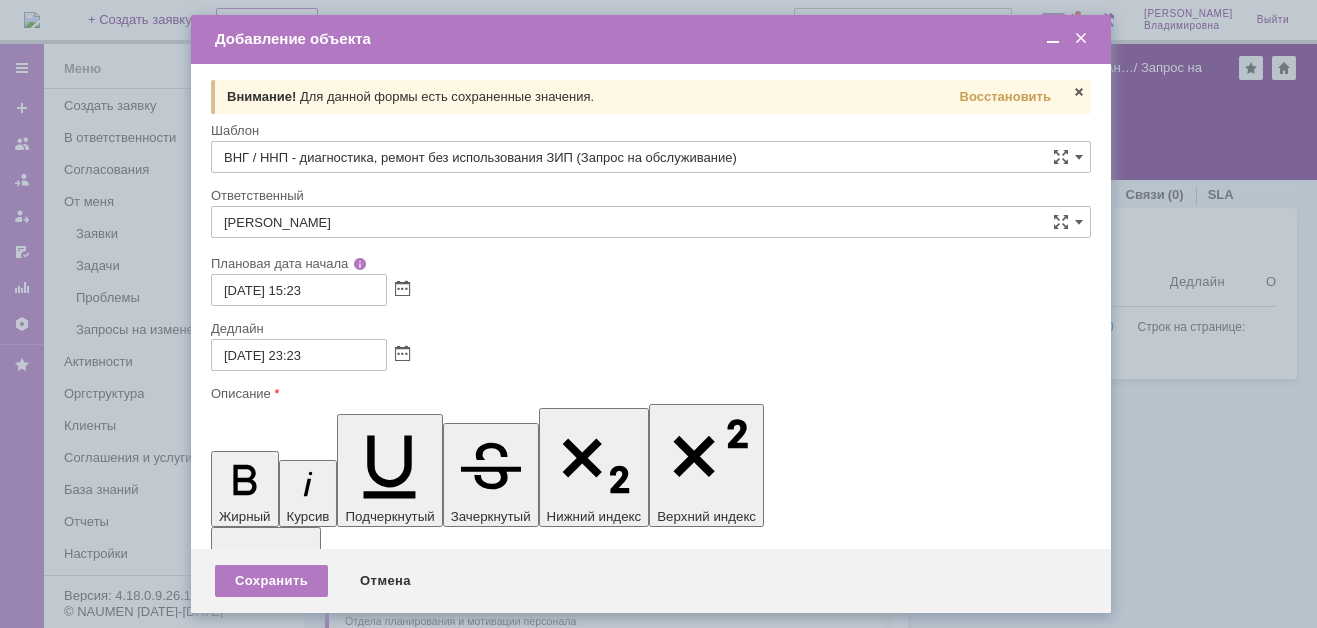 scroll, scrollTop: 66, scrollLeft: 0, axis: vertical 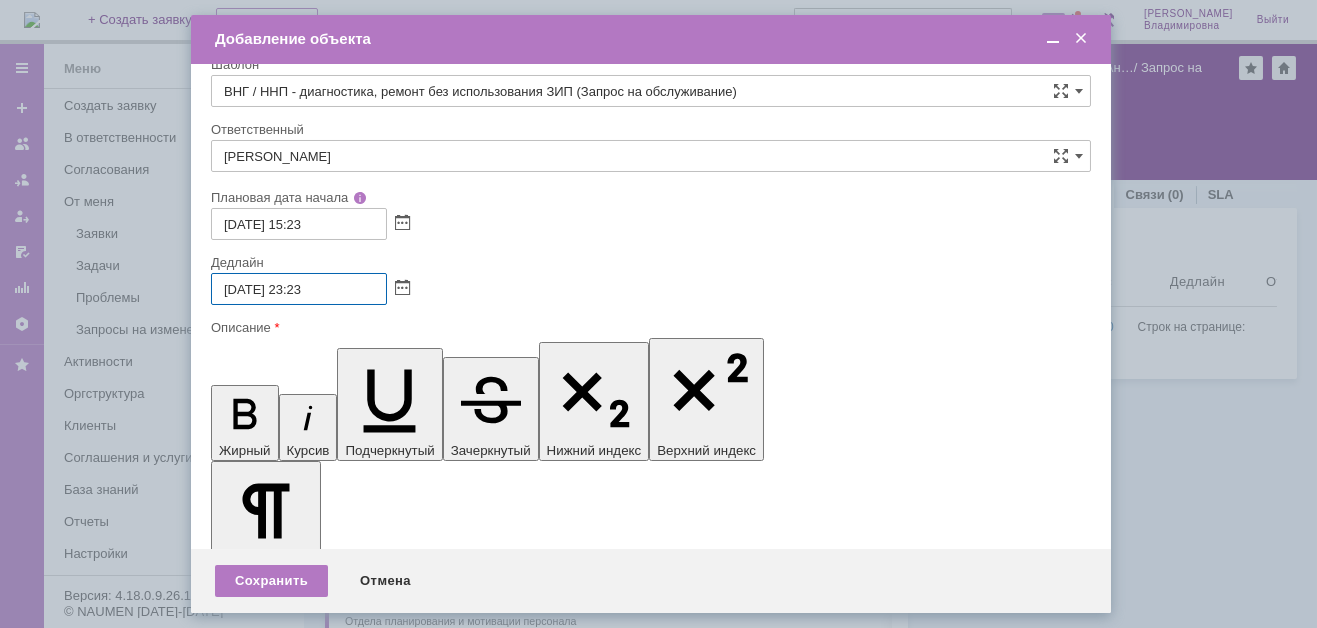 click on "[DATE] 23:23" at bounding box center (299, 289) 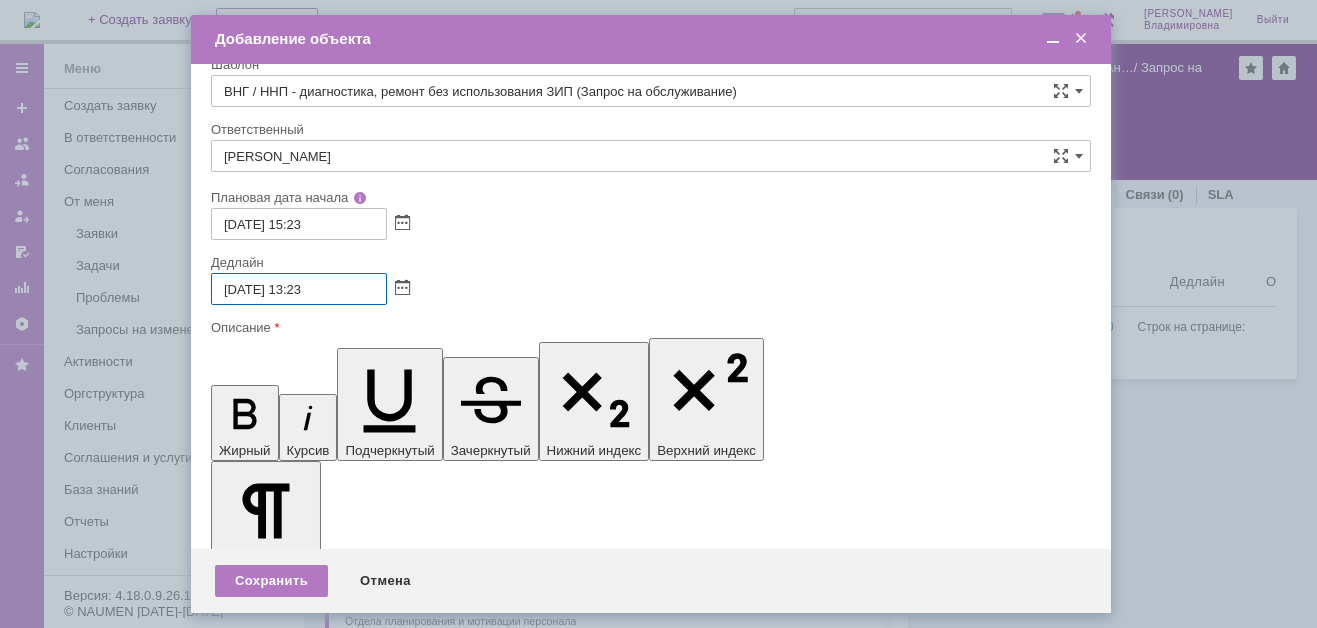 drag, startPoint x: 312, startPoint y: 283, endPoint x: 327, endPoint y: 285, distance: 15.132746 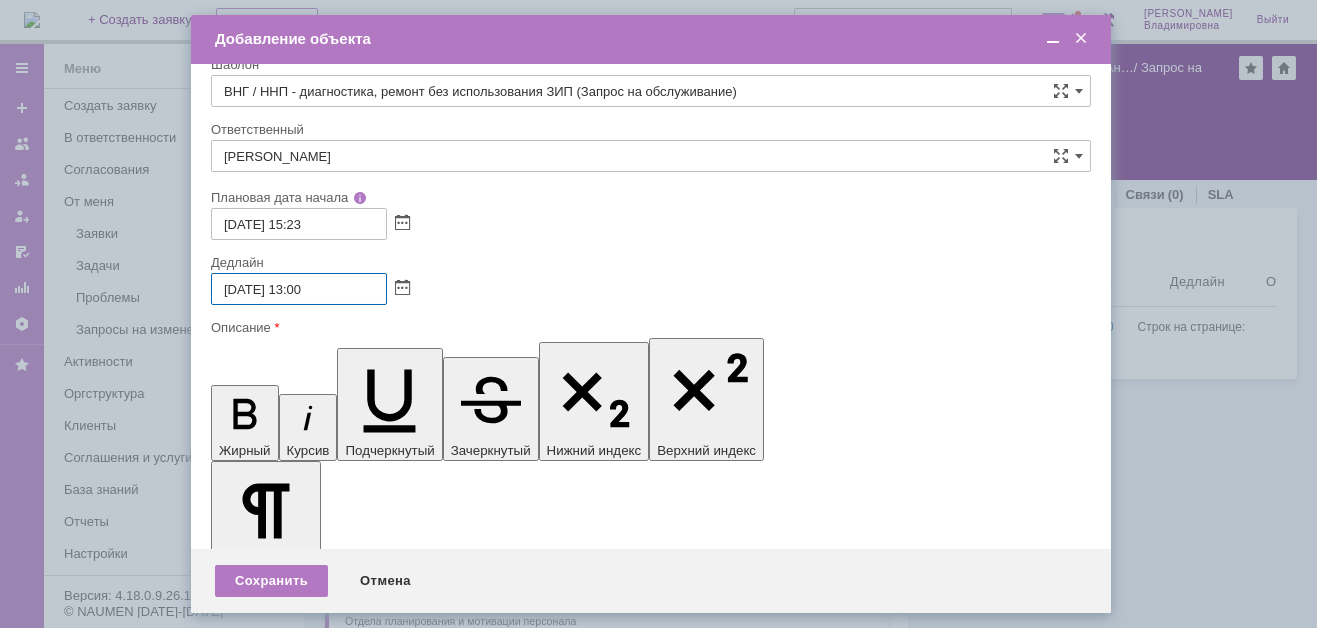 click on "[DATE] 13:00" at bounding box center (299, 289) 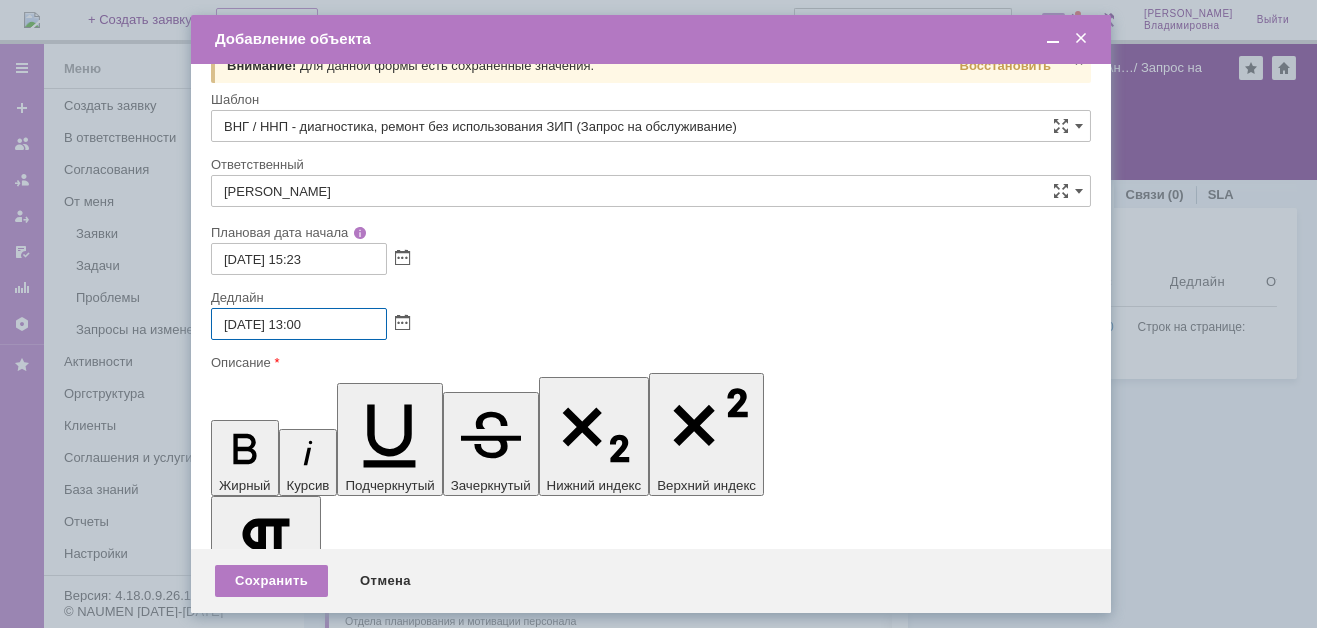 scroll, scrollTop: 0, scrollLeft: 0, axis: both 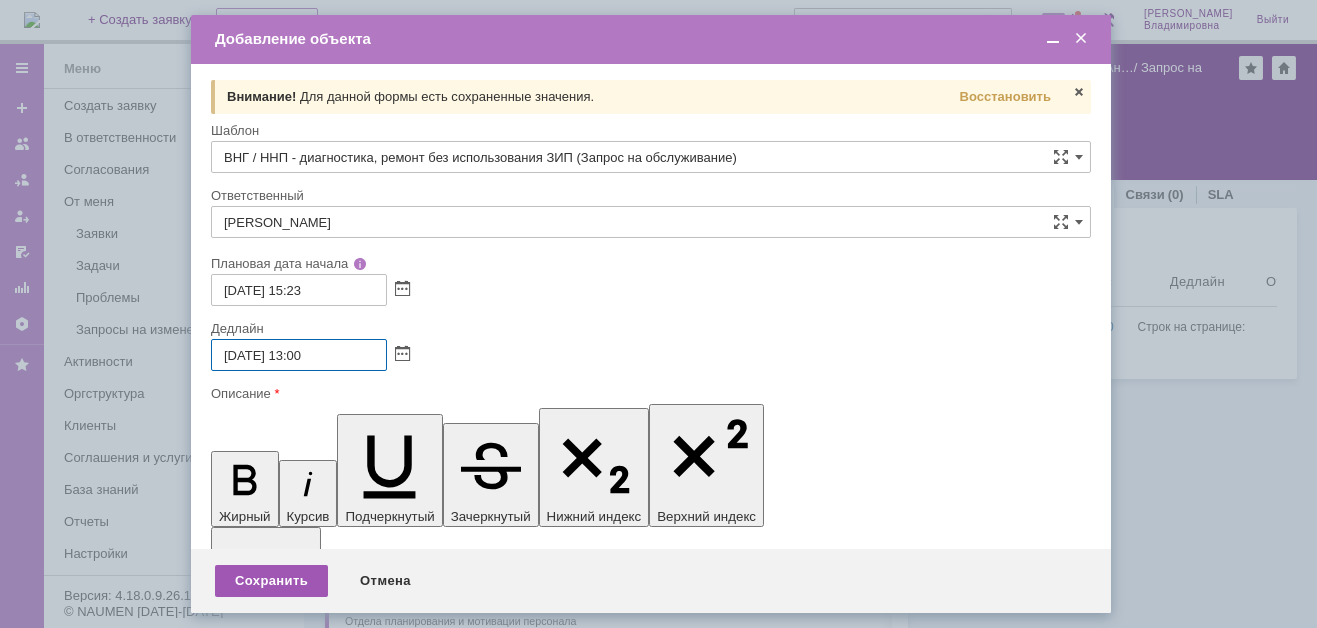 type on "[DATE] 13:00" 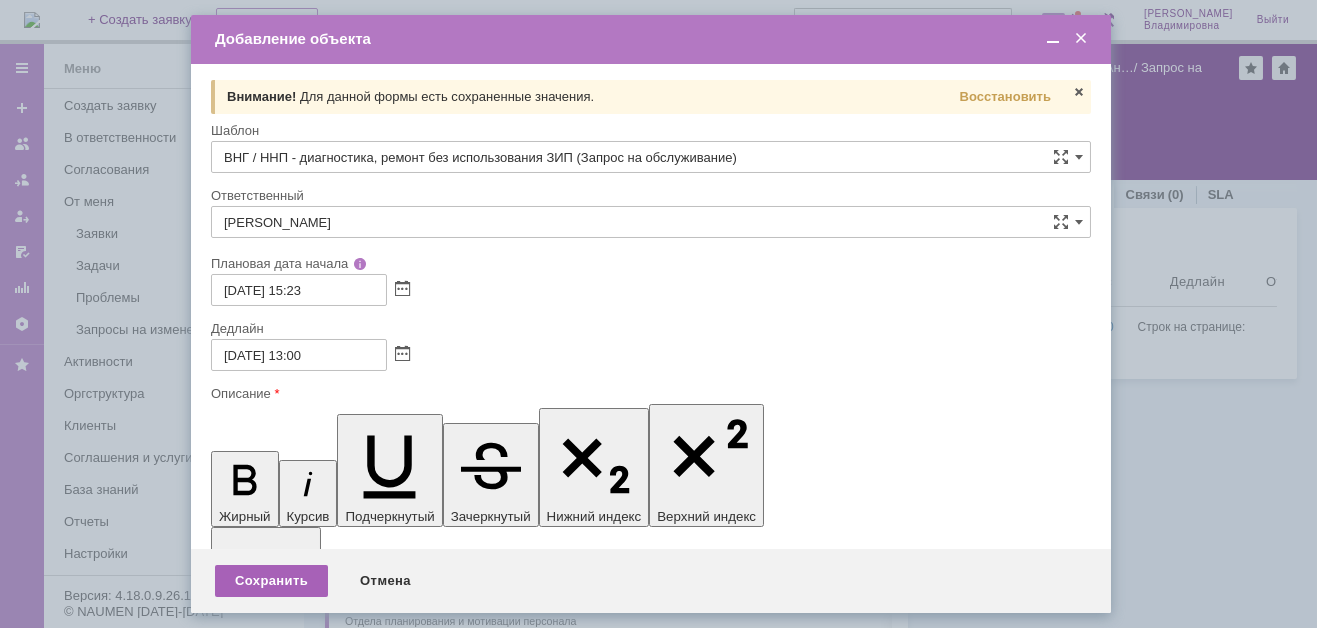 click on "Сохранить" at bounding box center (271, 581) 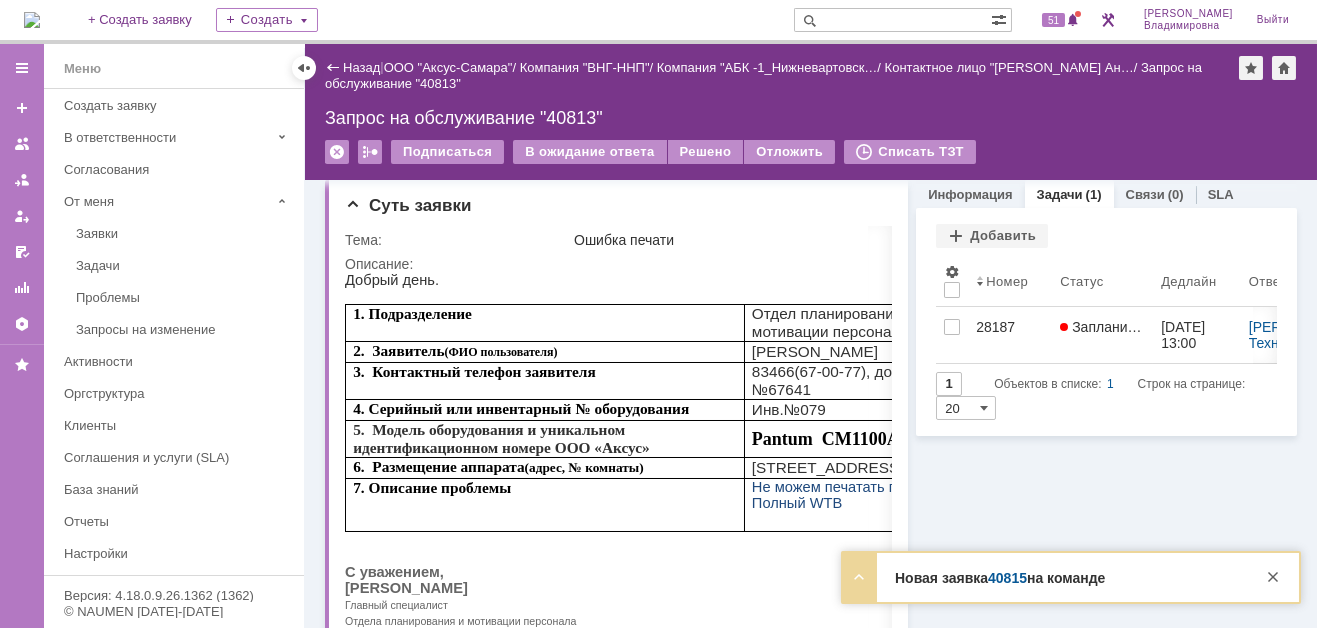 click on "40815" at bounding box center (1007, 578) 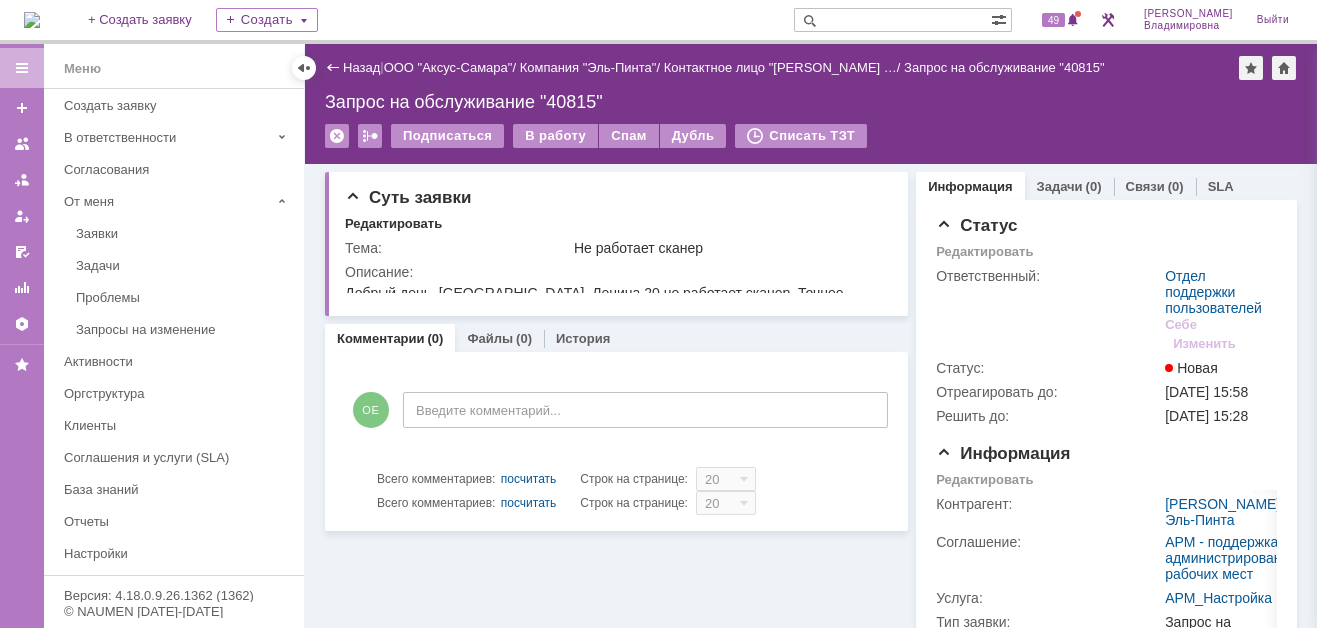 scroll, scrollTop: 0, scrollLeft: 0, axis: both 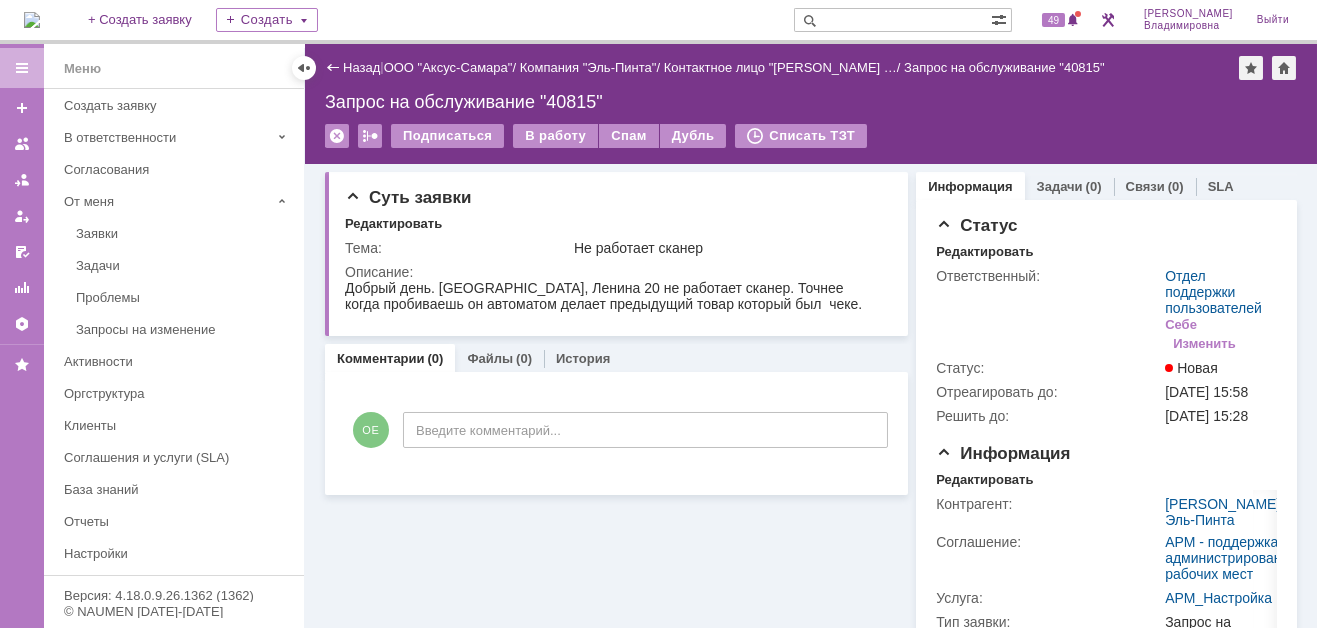 click at bounding box center [892, 20] 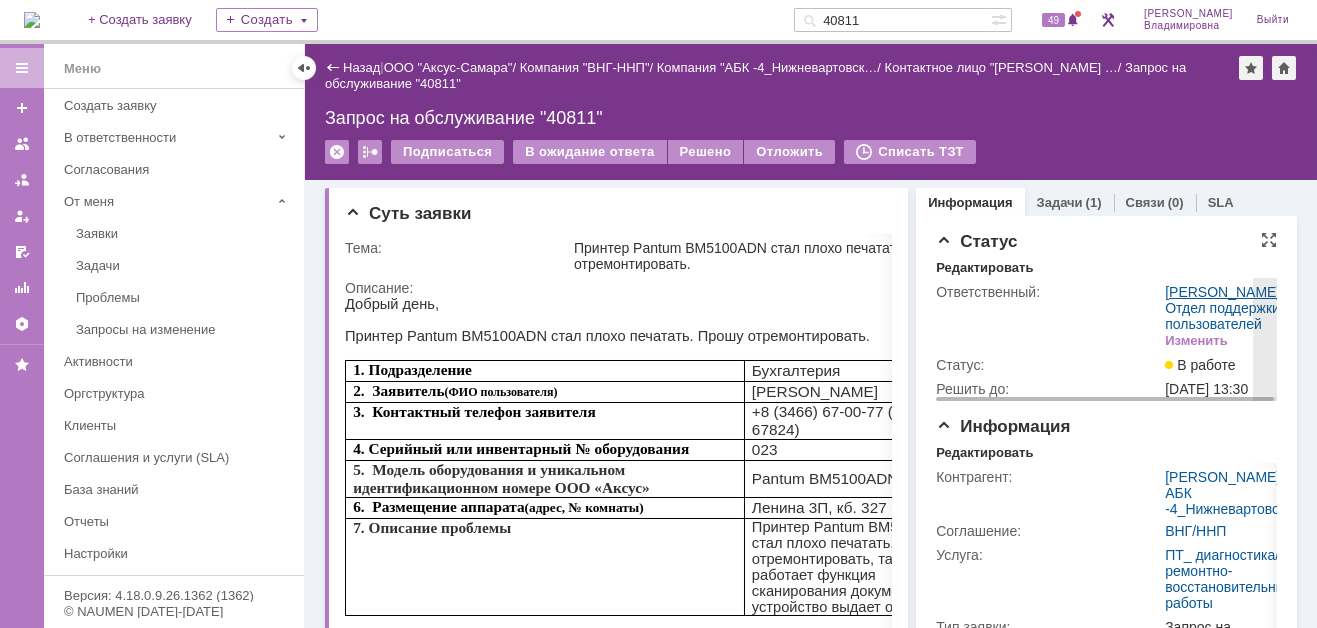 scroll, scrollTop: 0, scrollLeft: 0, axis: both 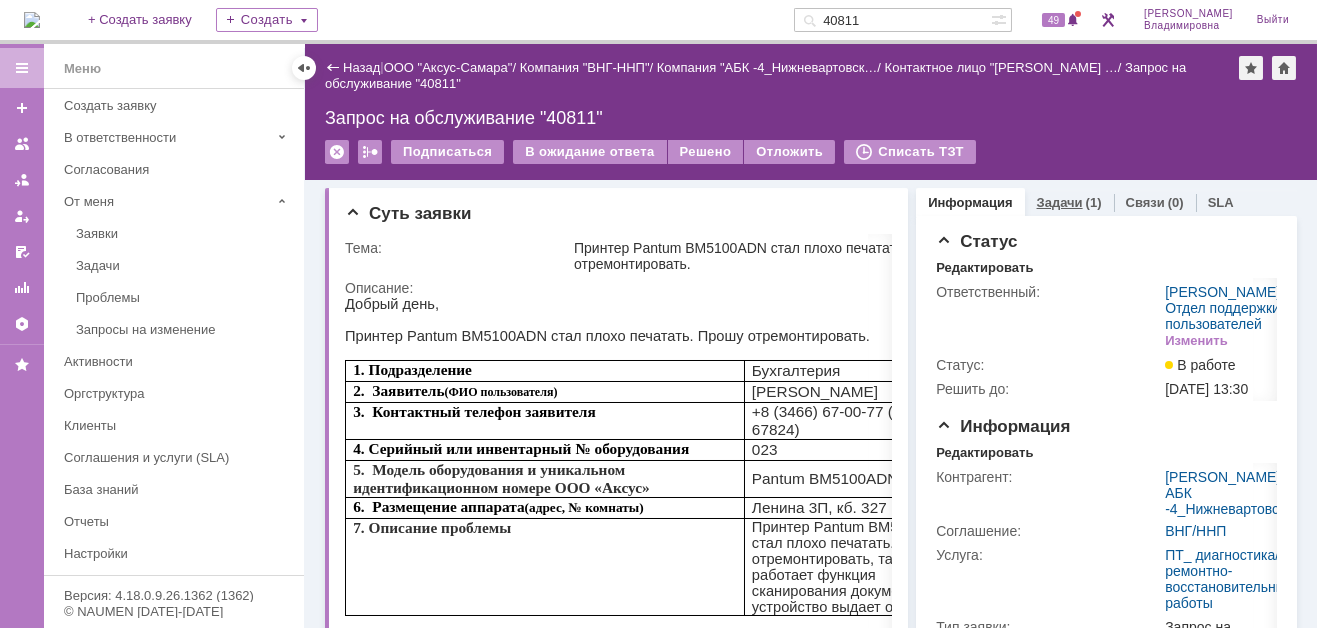 click on "Задачи (1)" at bounding box center (1069, 202) 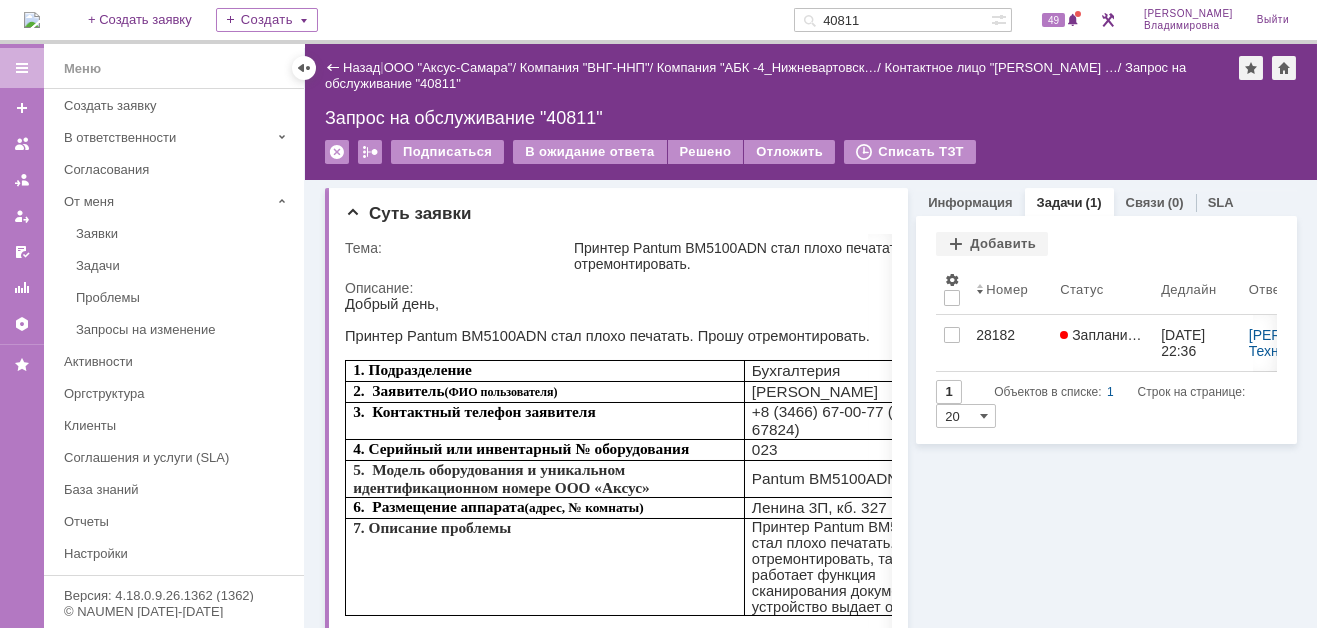 click on "40811" at bounding box center [892, 20] 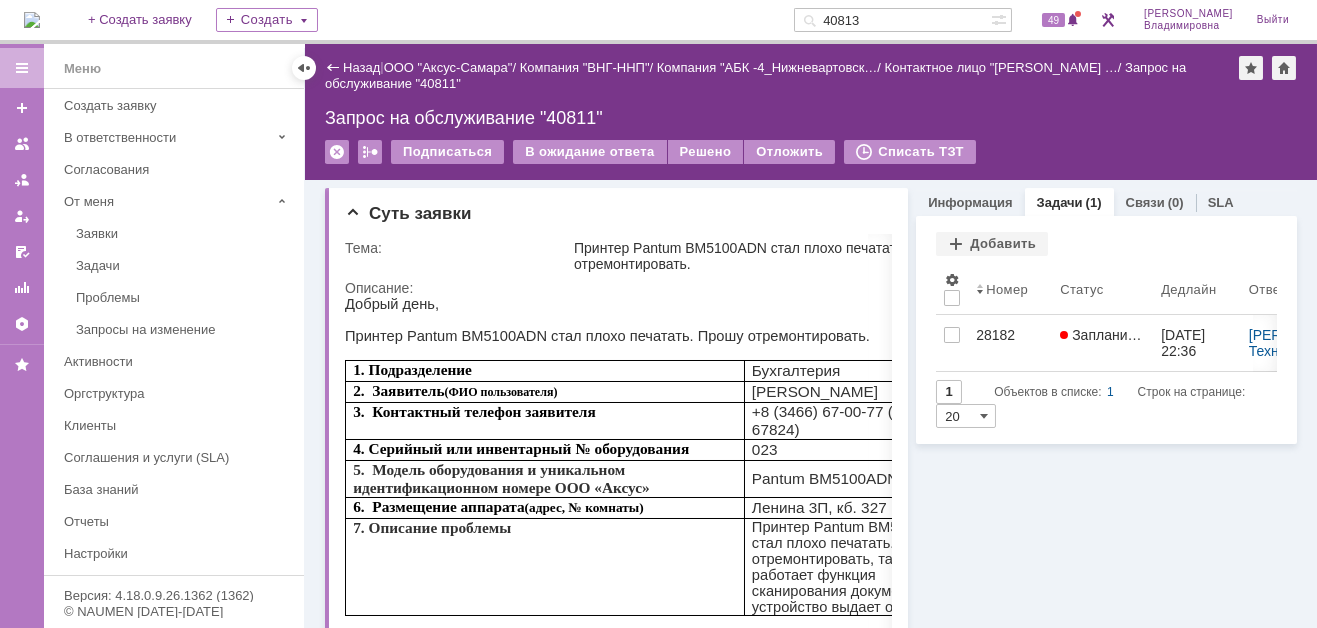 type on "40813" 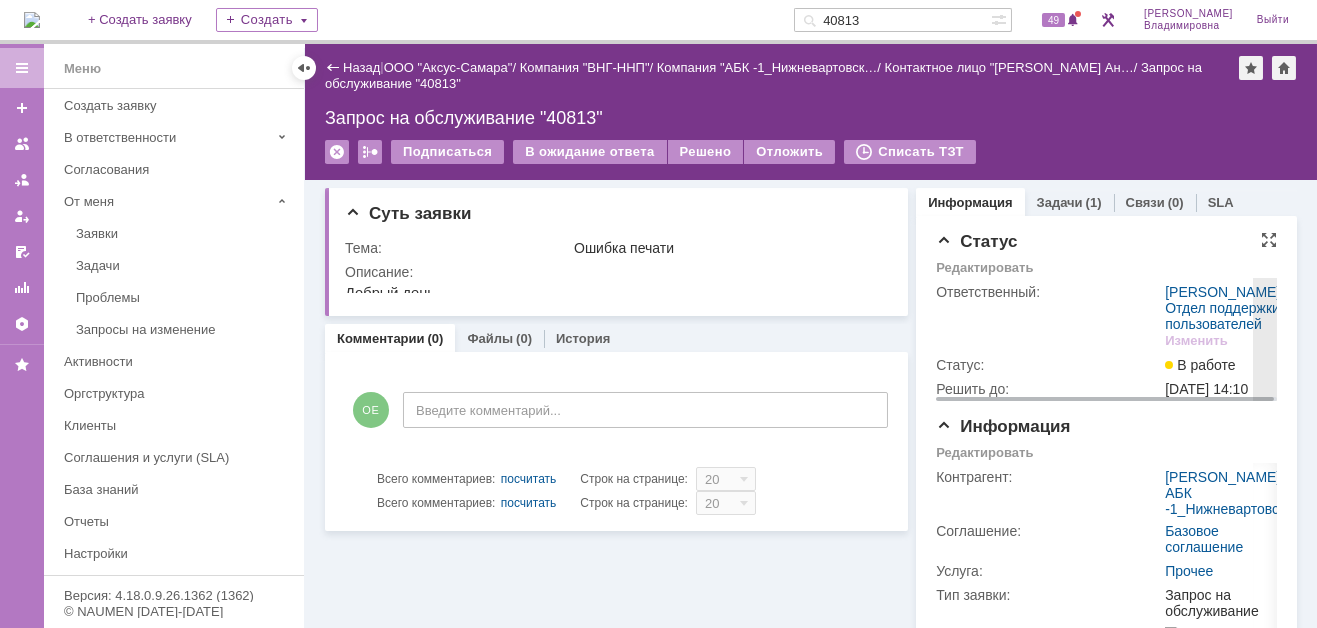 scroll, scrollTop: 0, scrollLeft: 0, axis: both 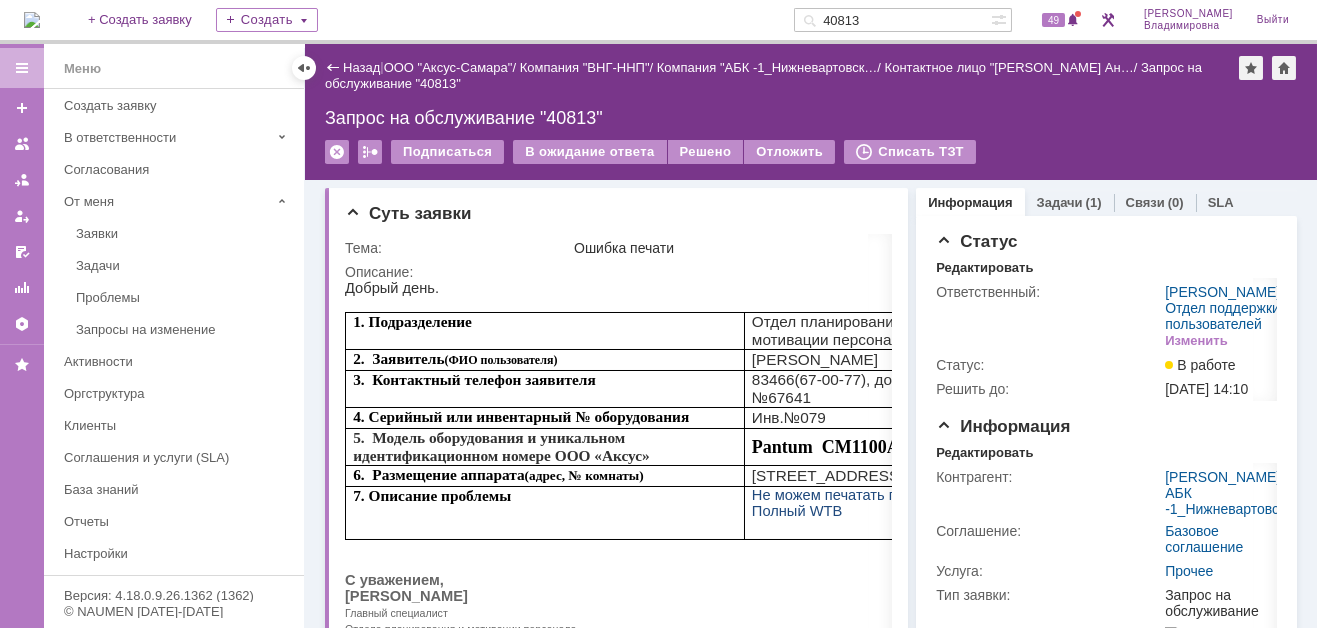 click on "Задачи" at bounding box center (1060, 202) 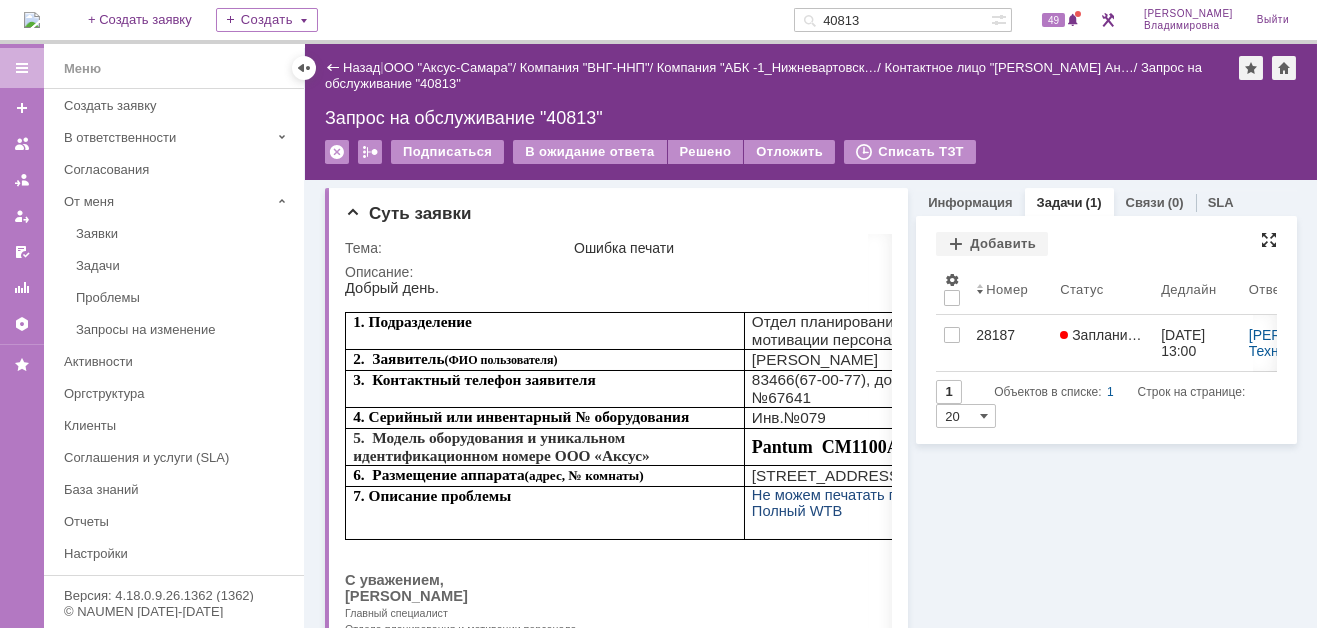 click at bounding box center [1269, 240] 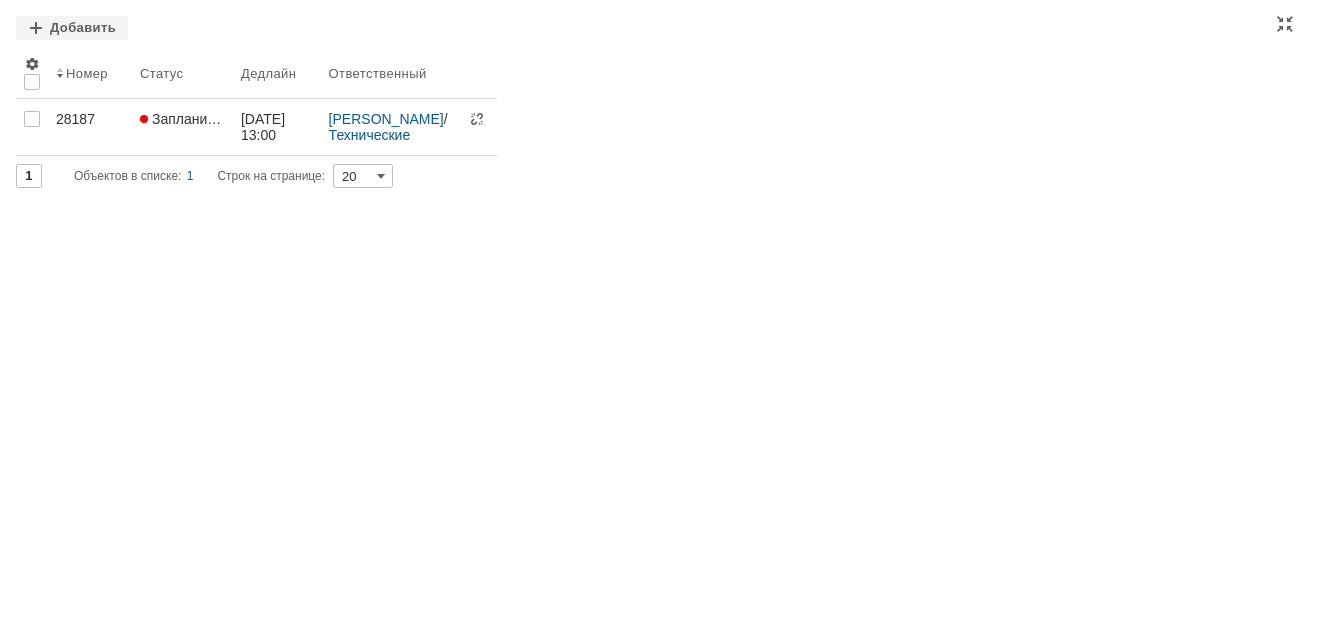 click on "Задачи
Добавить Результаты поиска:             1       Объектов в списке:    1  Строк на странице:        20       Номер Статус Дедлайн Ответственный 28187 Запланирована 15.07.2025 13:00 Татаринов Валерий Анатольевич / Технические специалисты 2-й линии (инженеры) 1       Объектов в списке:    1  Строк на странице:        20" at bounding box center [658, 314] 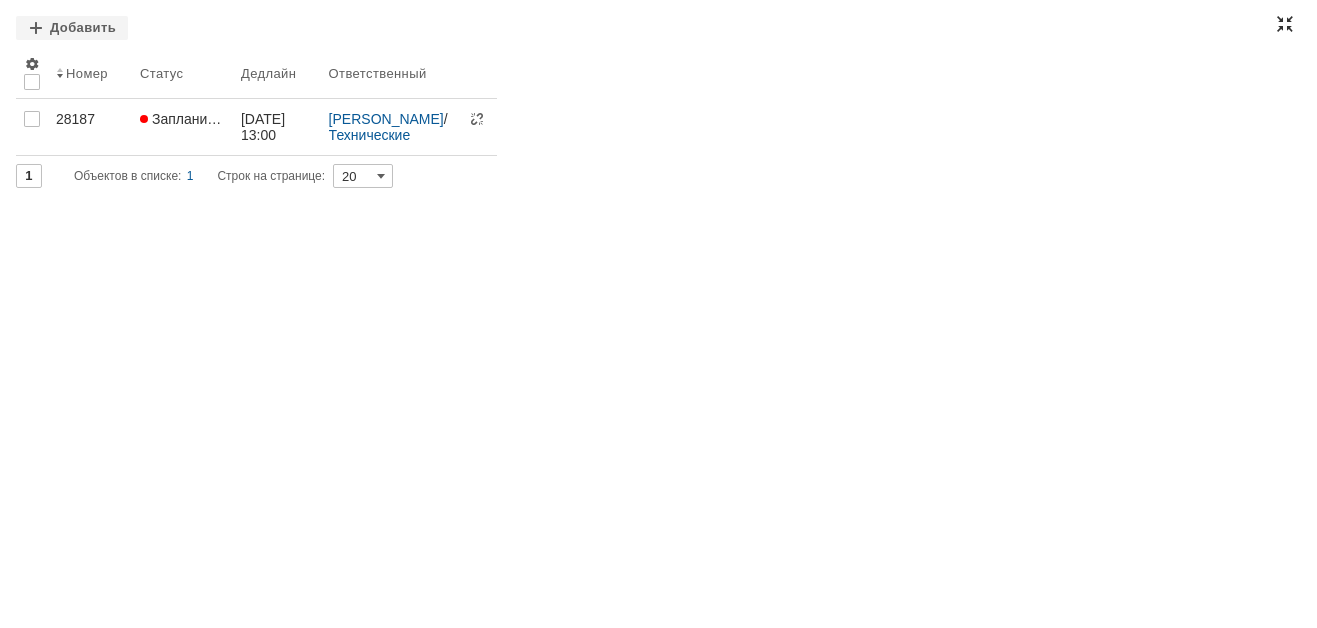click at bounding box center (1285, 24) 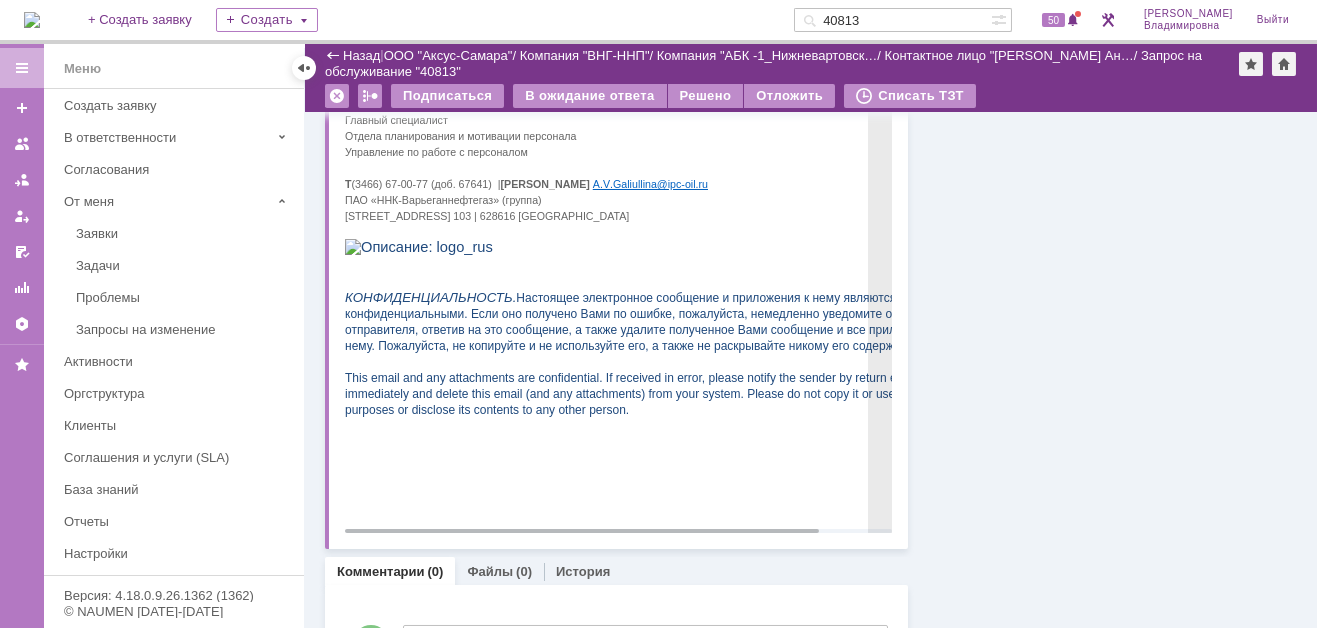 scroll, scrollTop: 512, scrollLeft: 0, axis: vertical 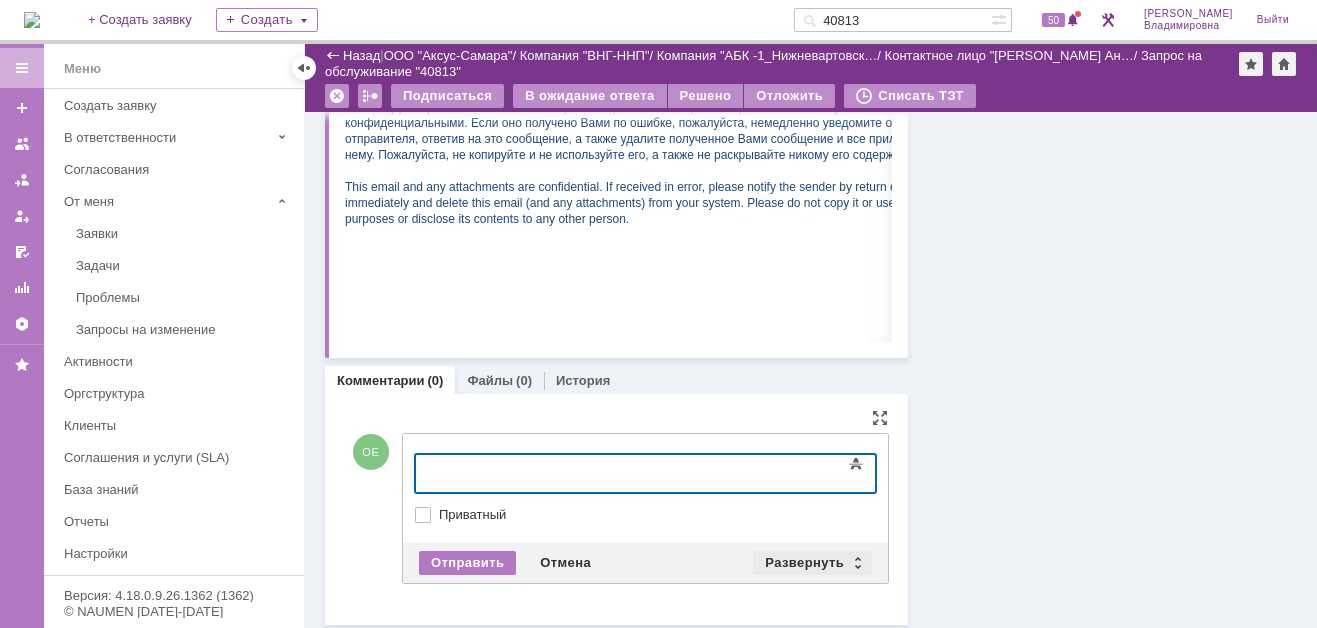 click on "Развернуть" at bounding box center (812, 563) 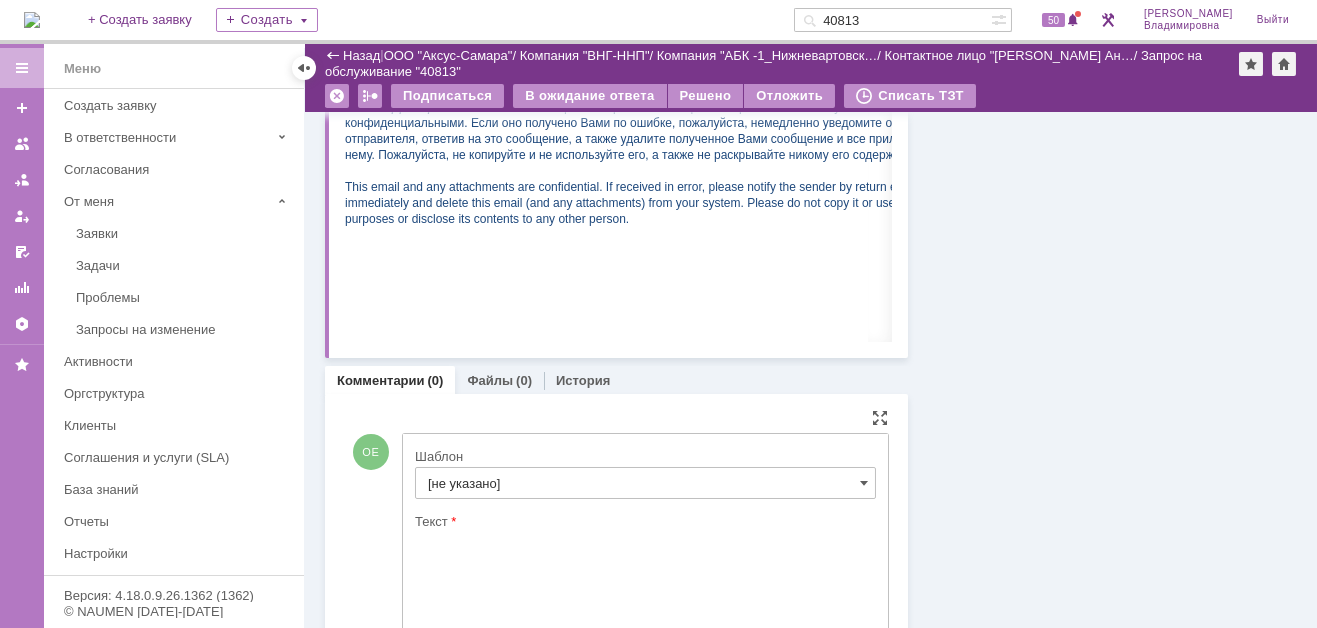 scroll, scrollTop: 0, scrollLeft: 0, axis: both 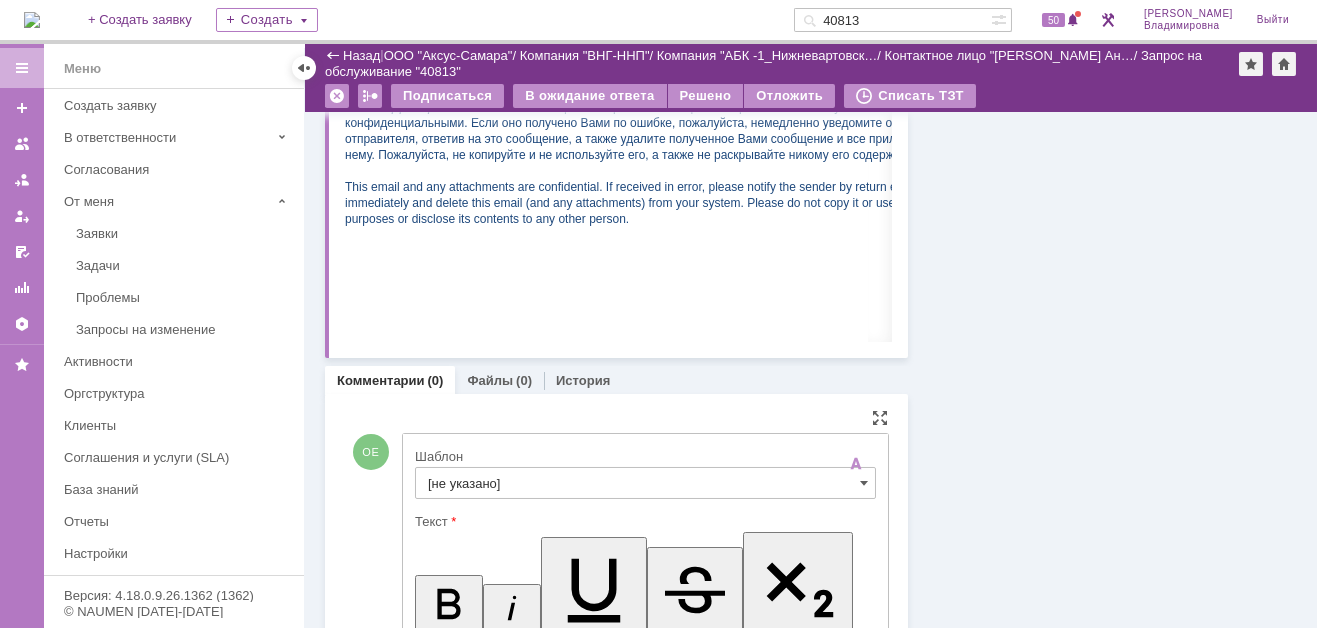 click on "[не указано]" at bounding box center (645, 483) 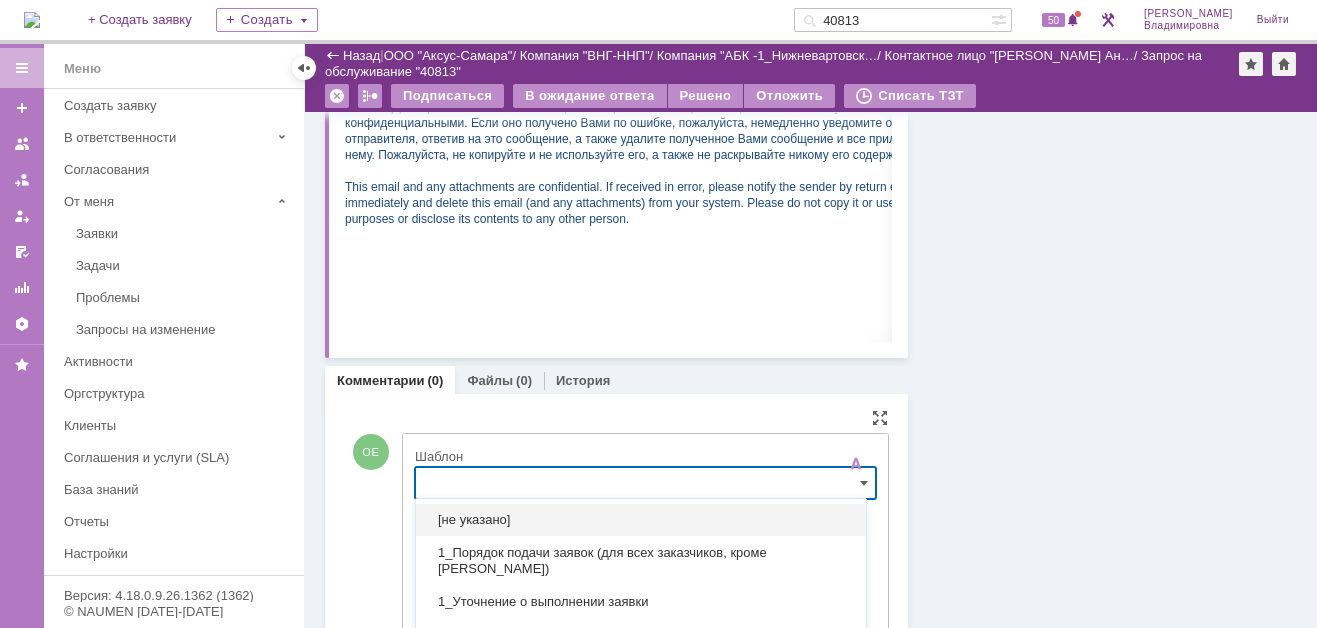 scroll, scrollTop: 774, scrollLeft: 0, axis: vertical 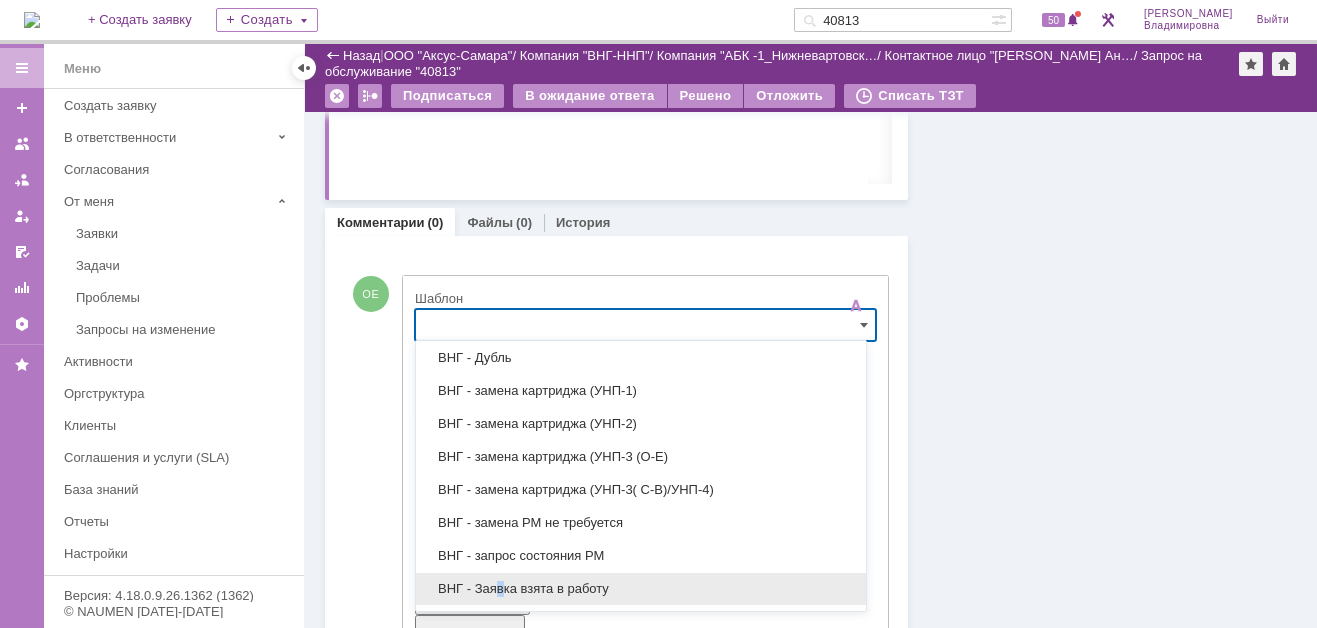 click on "ВНГ - Заявка взята в работу" at bounding box center (641, 589) 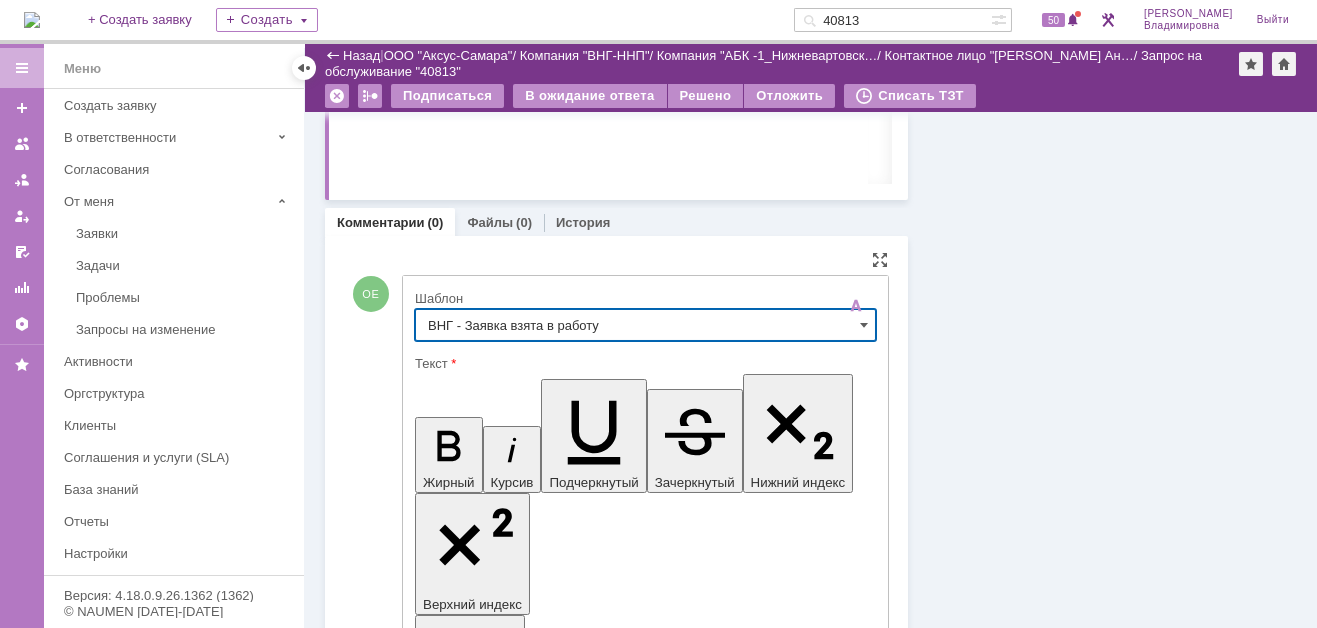 type on "ВНГ - Заявка взята в работу" 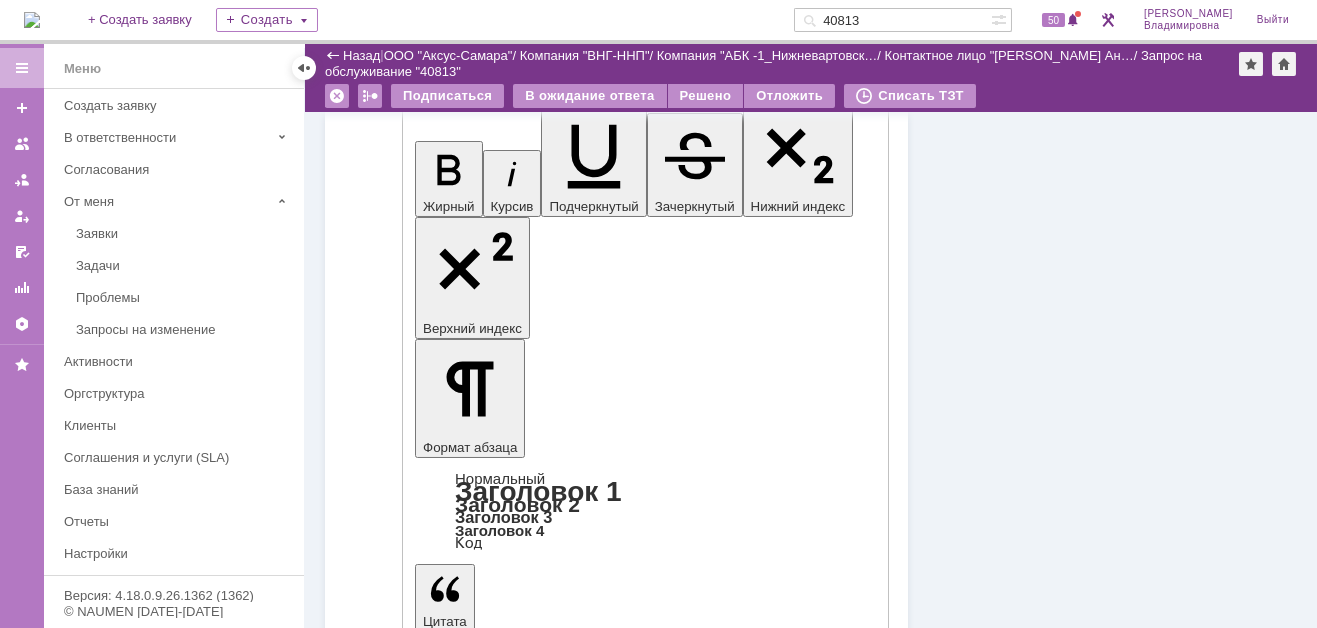 scroll, scrollTop: 1074, scrollLeft: 0, axis: vertical 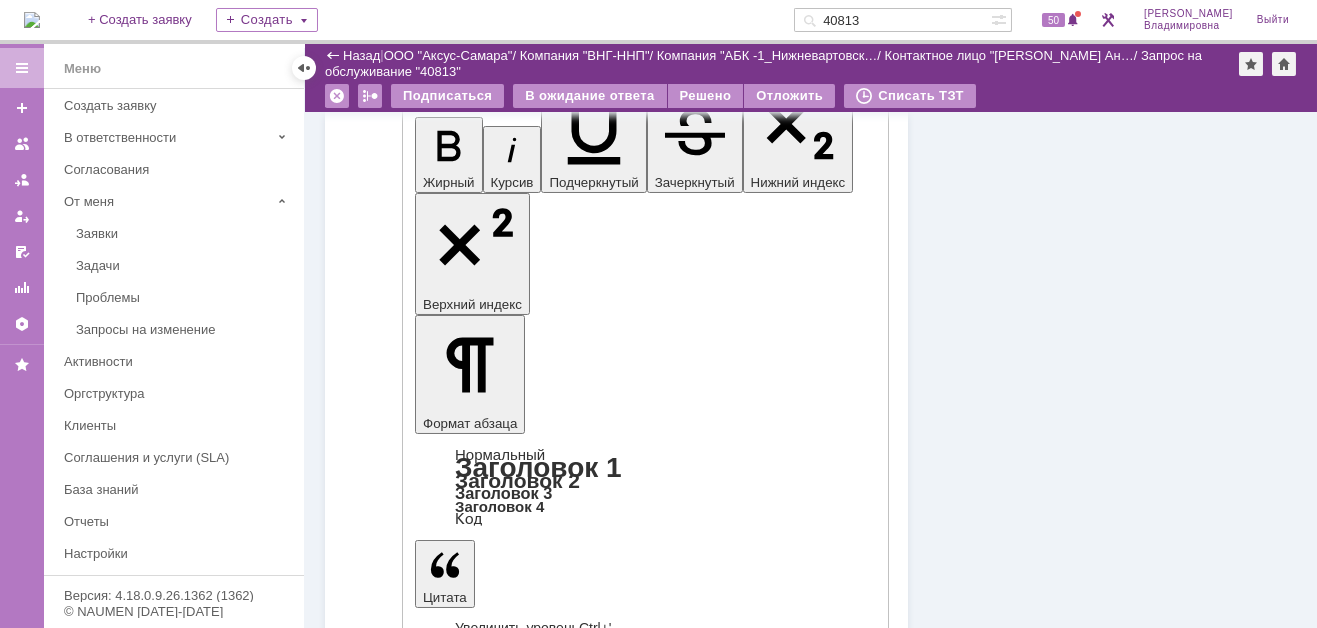 click on "Отправить" at bounding box center (467, 4608) 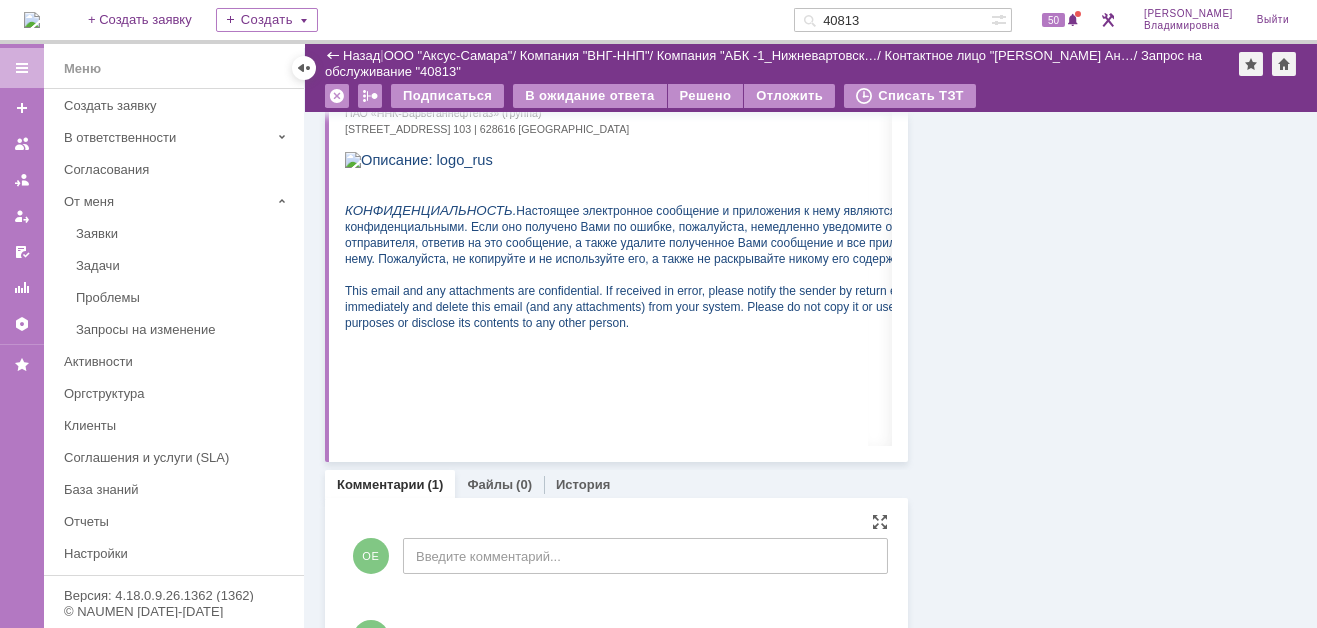 scroll, scrollTop: 591, scrollLeft: 0, axis: vertical 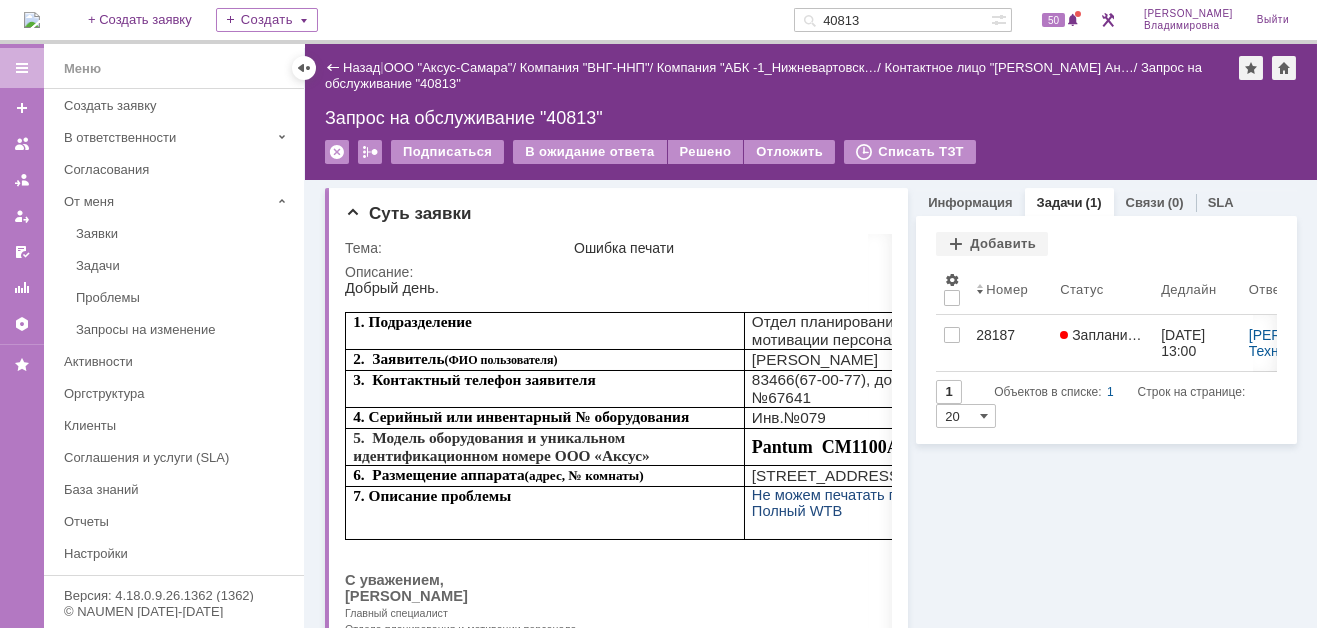 click at bounding box center [32, 20] 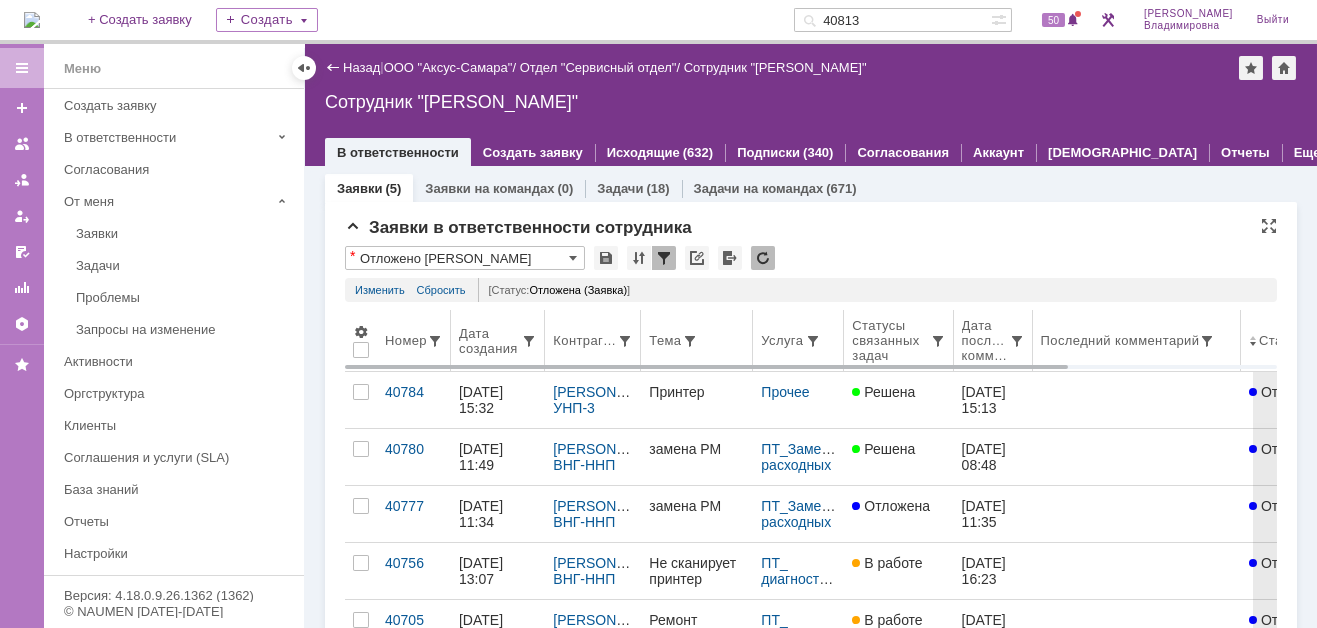 scroll, scrollTop: 0, scrollLeft: 0, axis: both 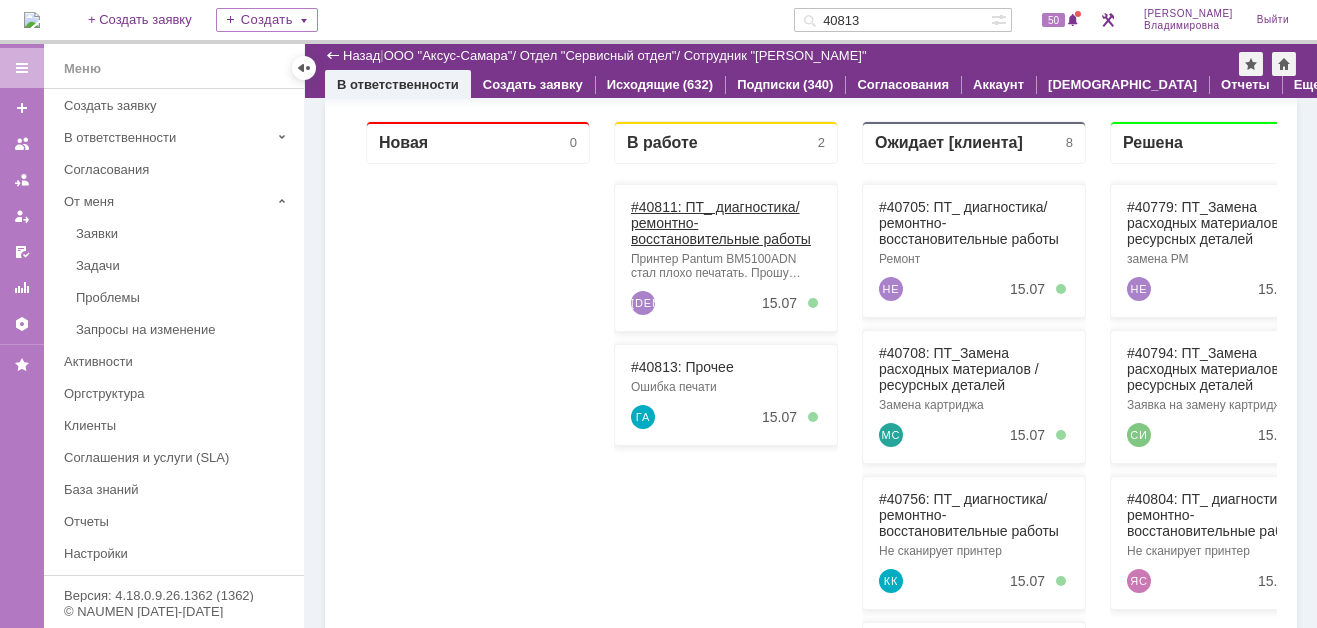 click on "#40811: ПТ_ диагностика/ ремонтно-восстановительные работы" at bounding box center [721, 223] 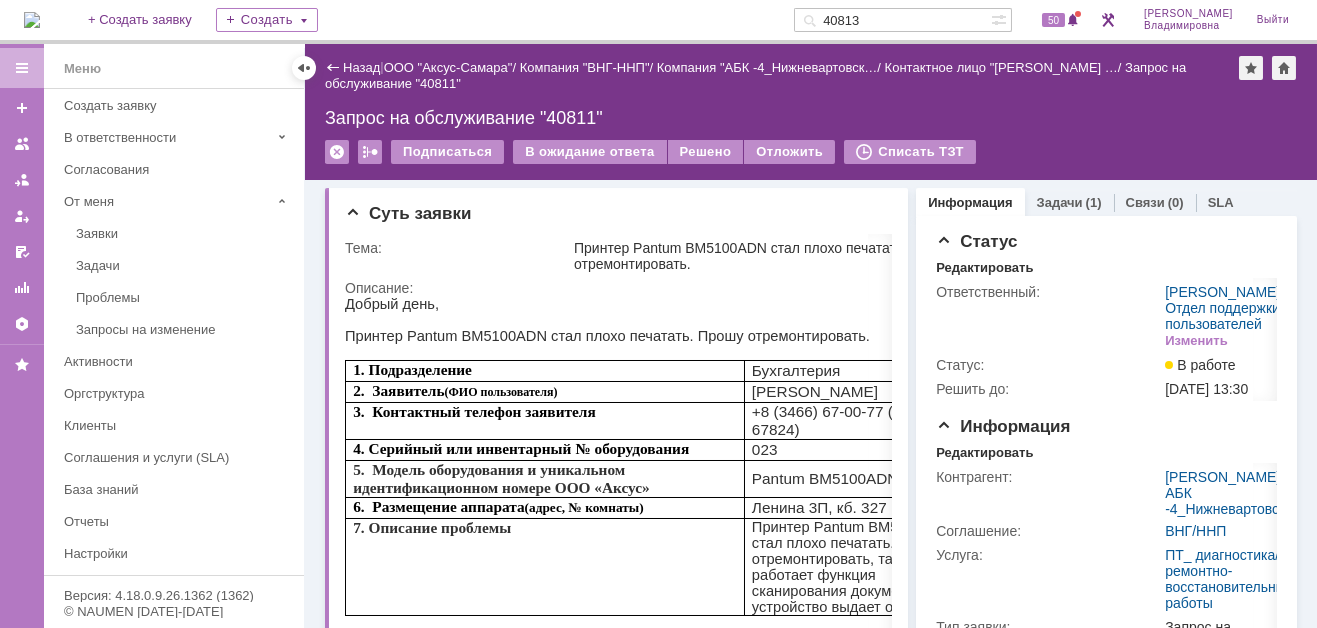 scroll, scrollTop: 0, scrollLeft: 0, axis: both 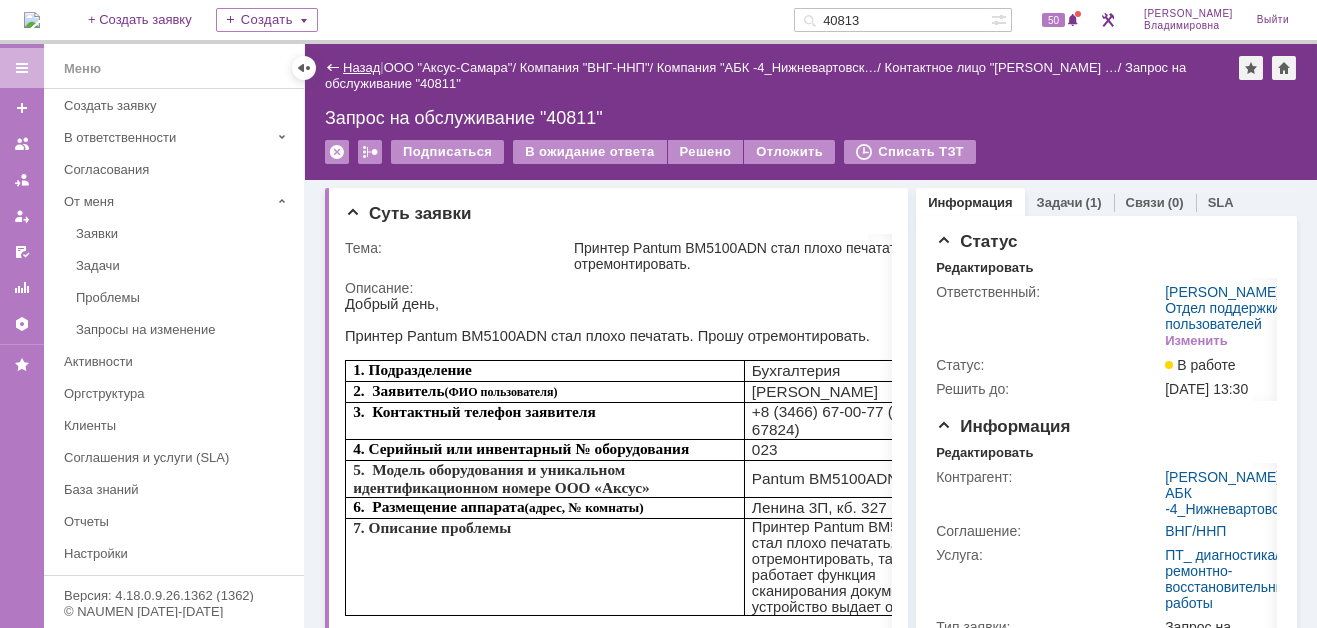 click on "Назад" at bounding box center (361, 67) 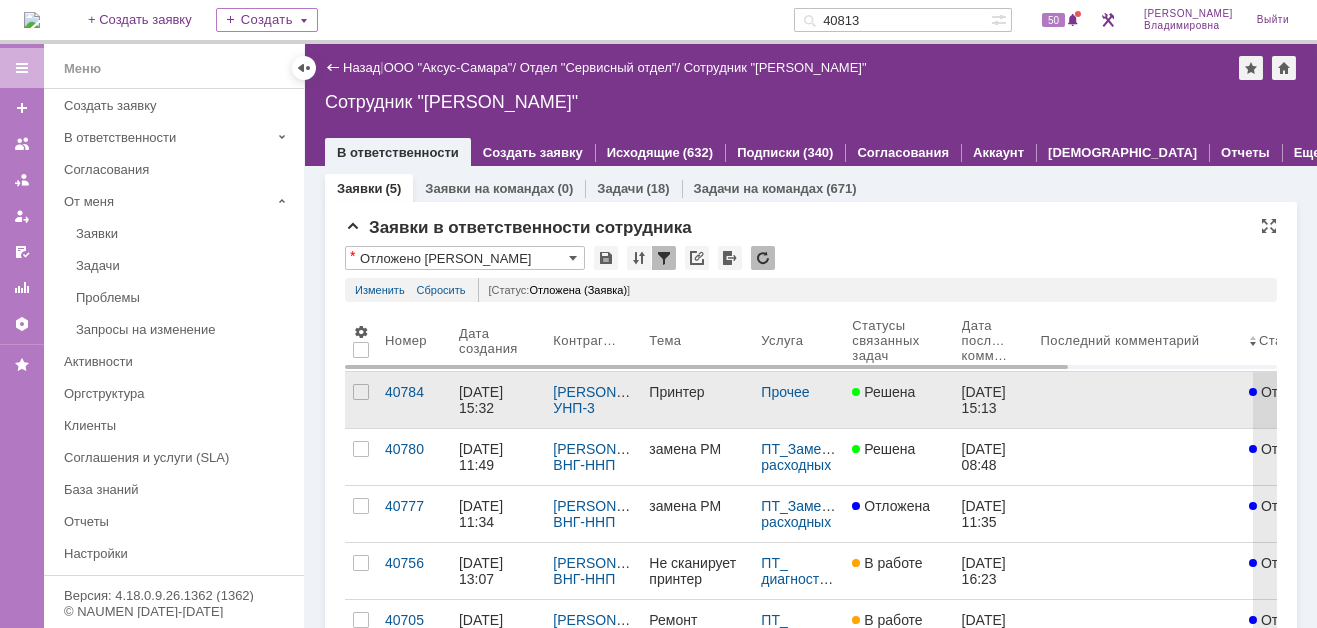 scroll, scrollTop: 0, scrollLeft: 0, axis: both 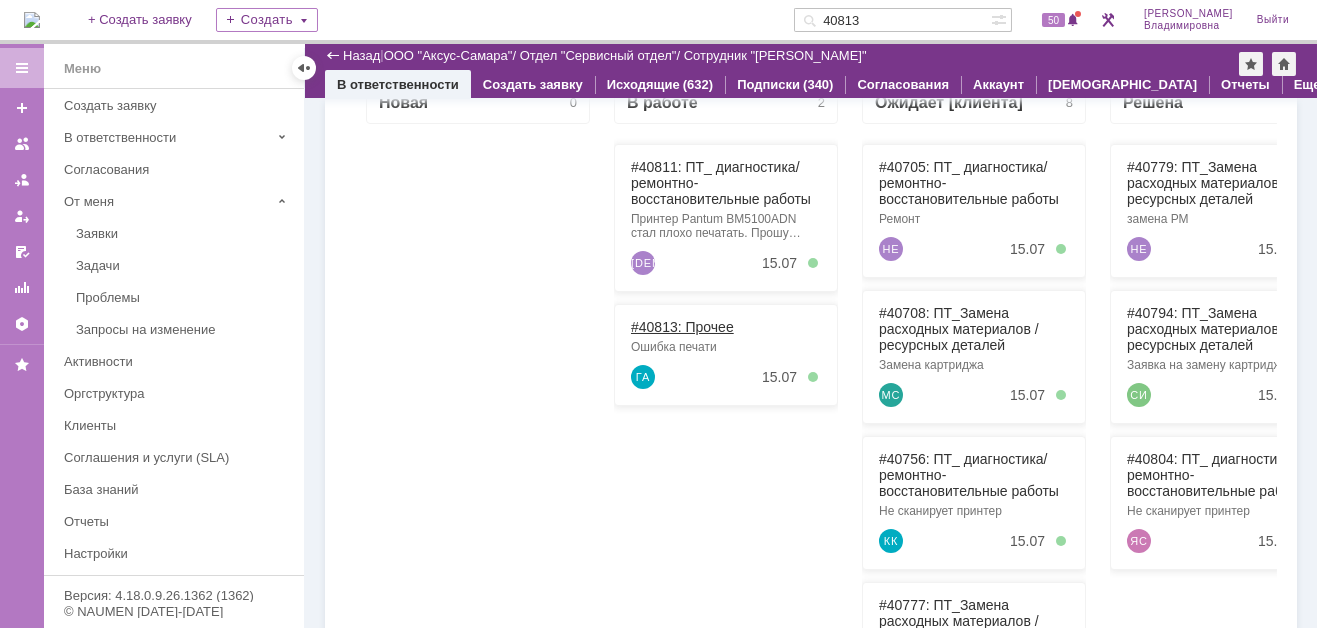 click on "#40813: Прочее" at bounding box center [682, 327] 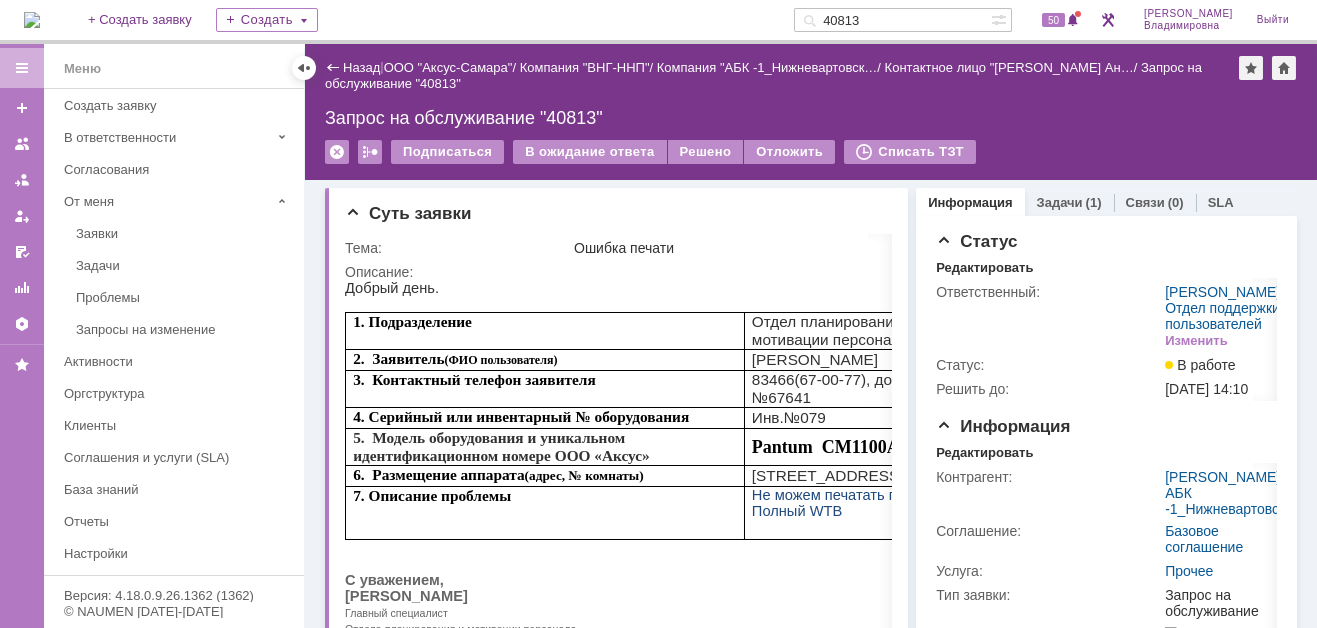 scroll 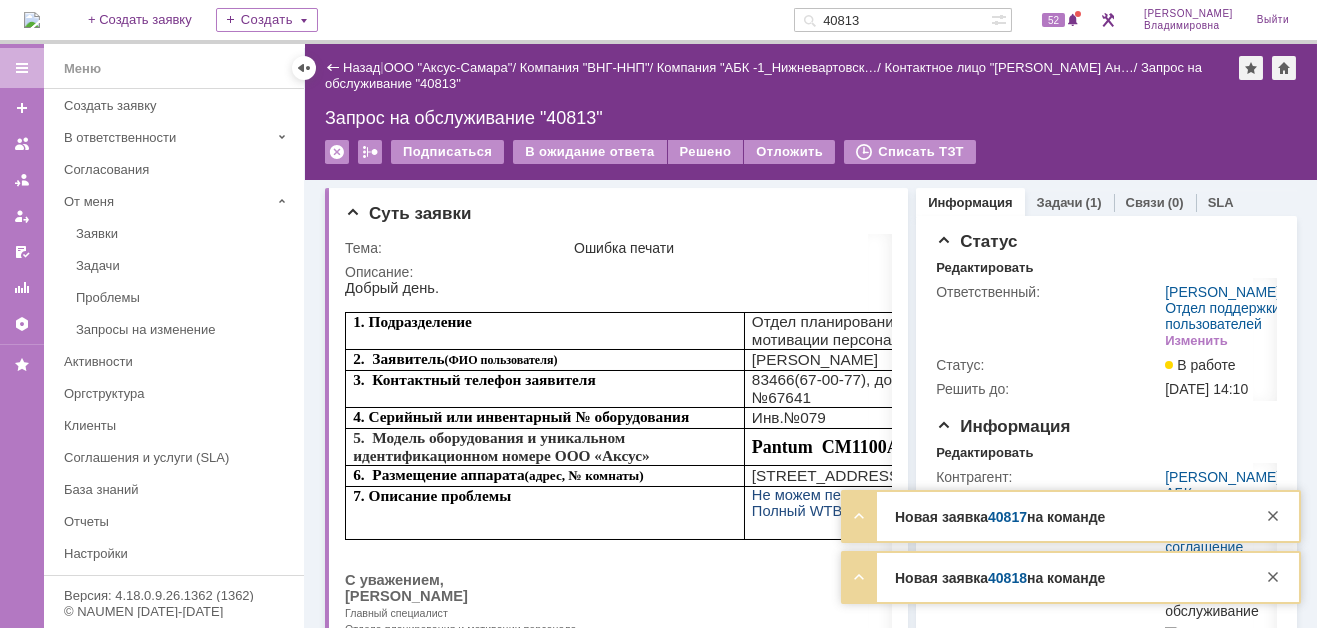 click on "40818" at bounding box center [1007, 578] 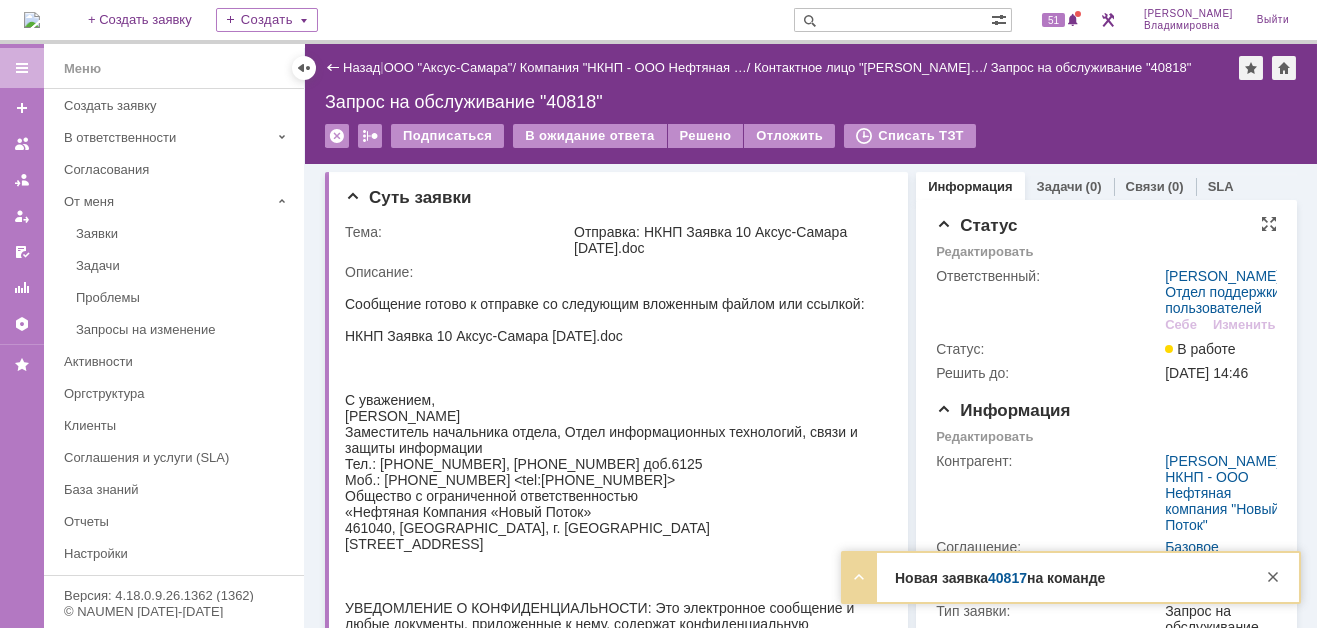 scroll, scrollTop: 0, scrollLeft: 0, axis: both 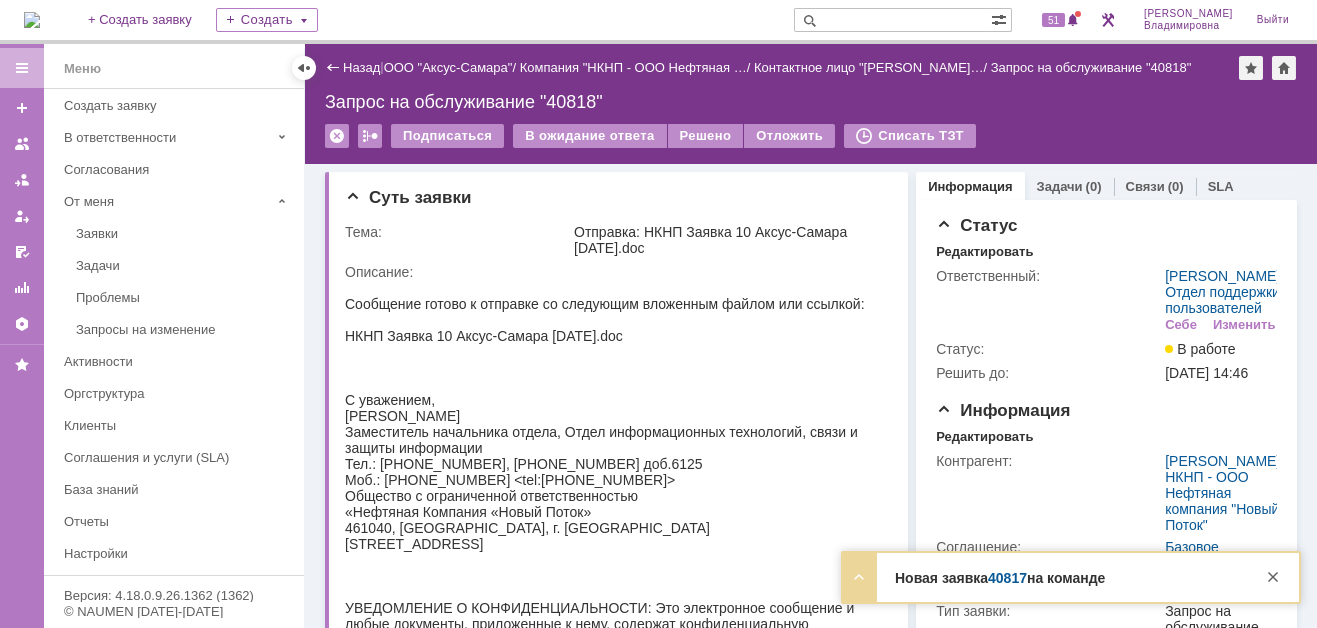 click on "40817" at bounding box center [1007, 578] 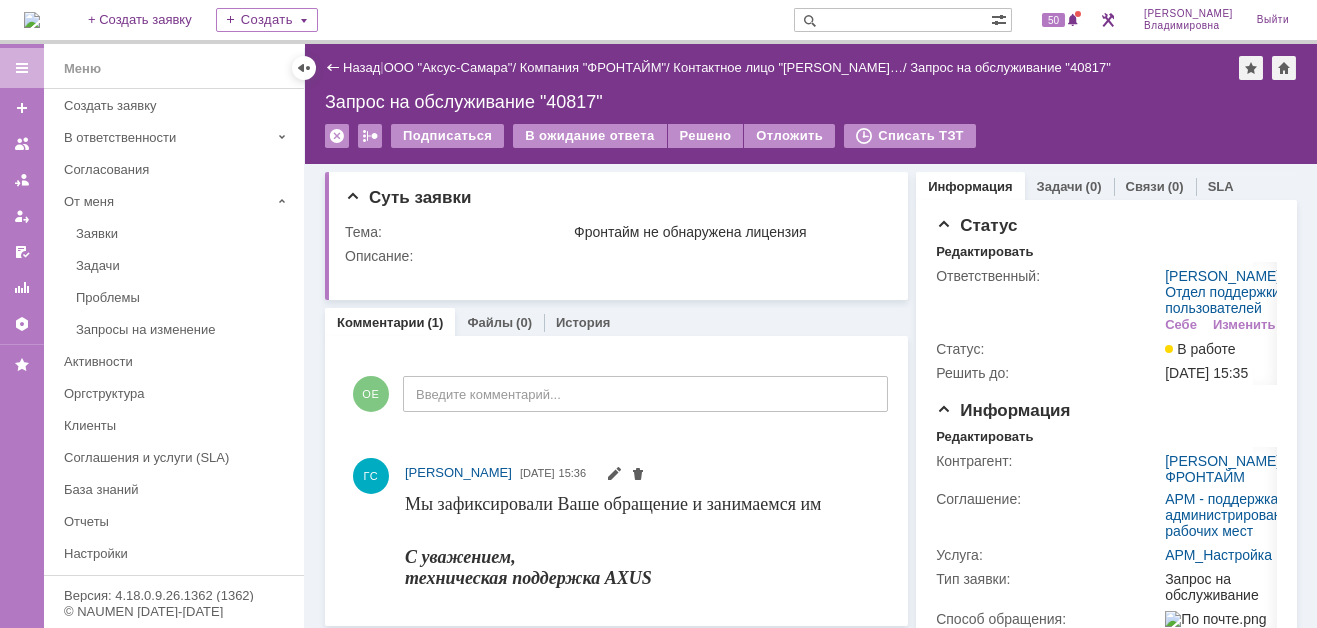 scroll, scrollTop: 0, scrollLeft: 0, axis: both 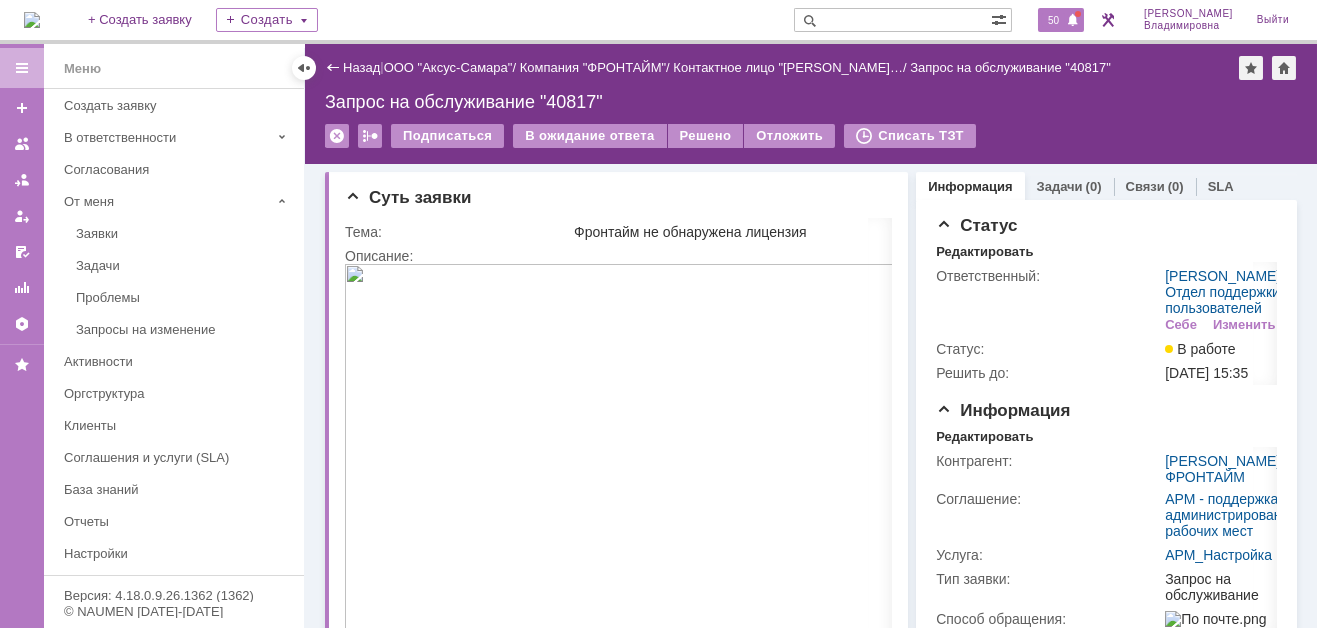 click on "50" at bounding box center (1053, 20) 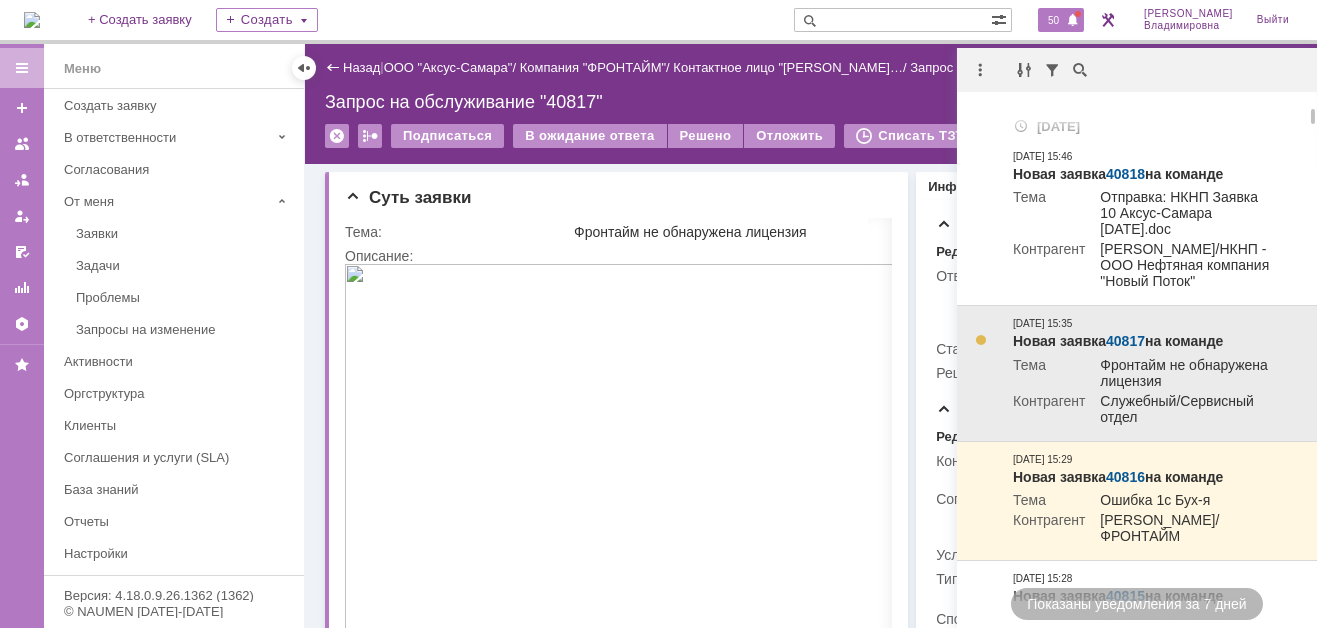 scroll, scrollTop: 100, scrollLeft: 0, axis: vertical 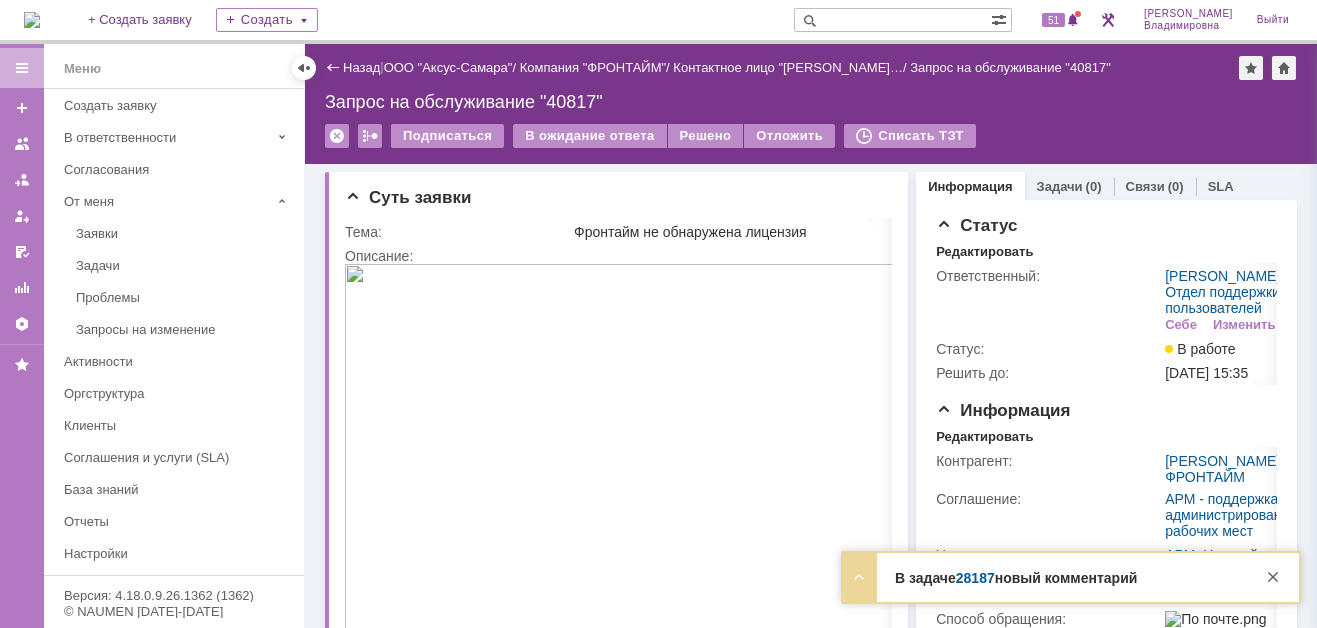 click on "28187" at bounding box center (975, 578) 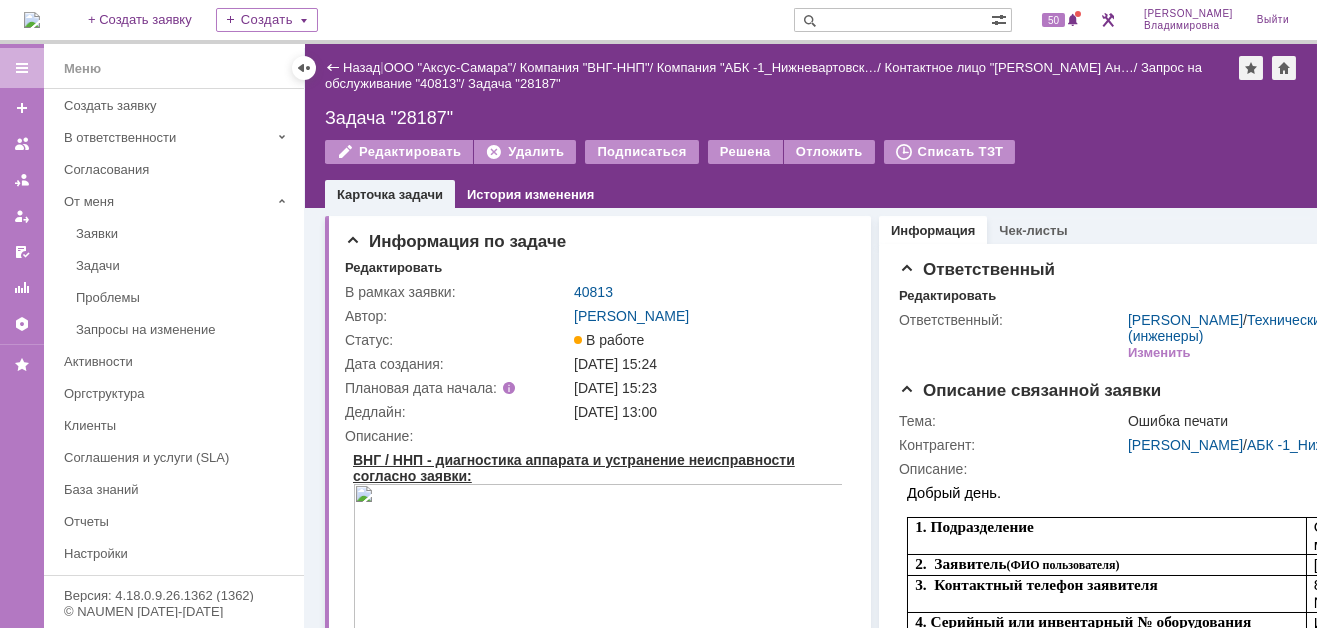 scroll, scrollTop: 0, scrollLeft: 0, axis: both 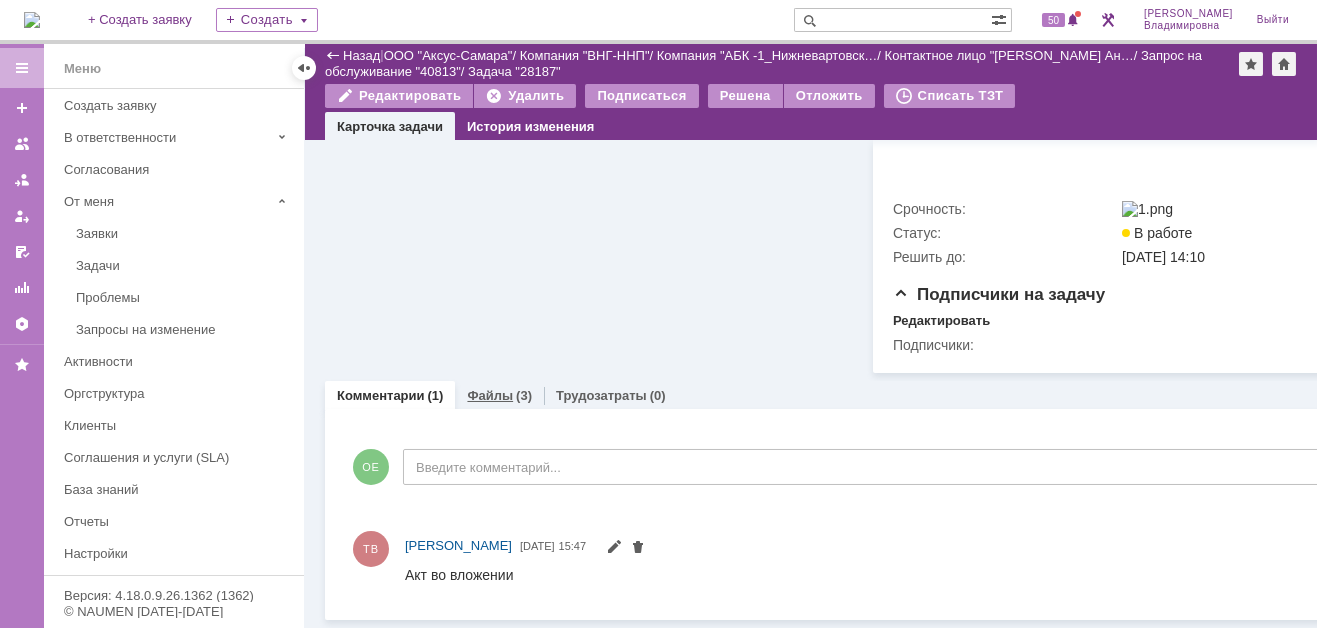 click on "Файлы" at bounding box center [490, 395] 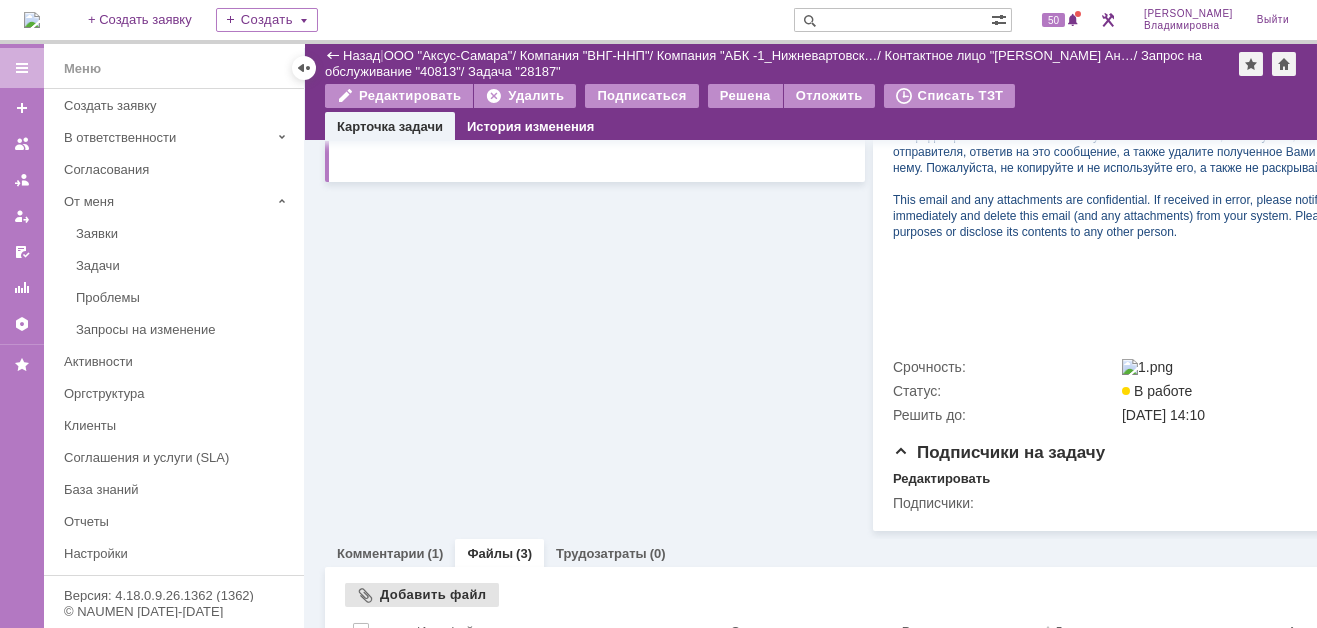 scroll, scrollTop: 994, scrollLeft: 0, axis: vertical 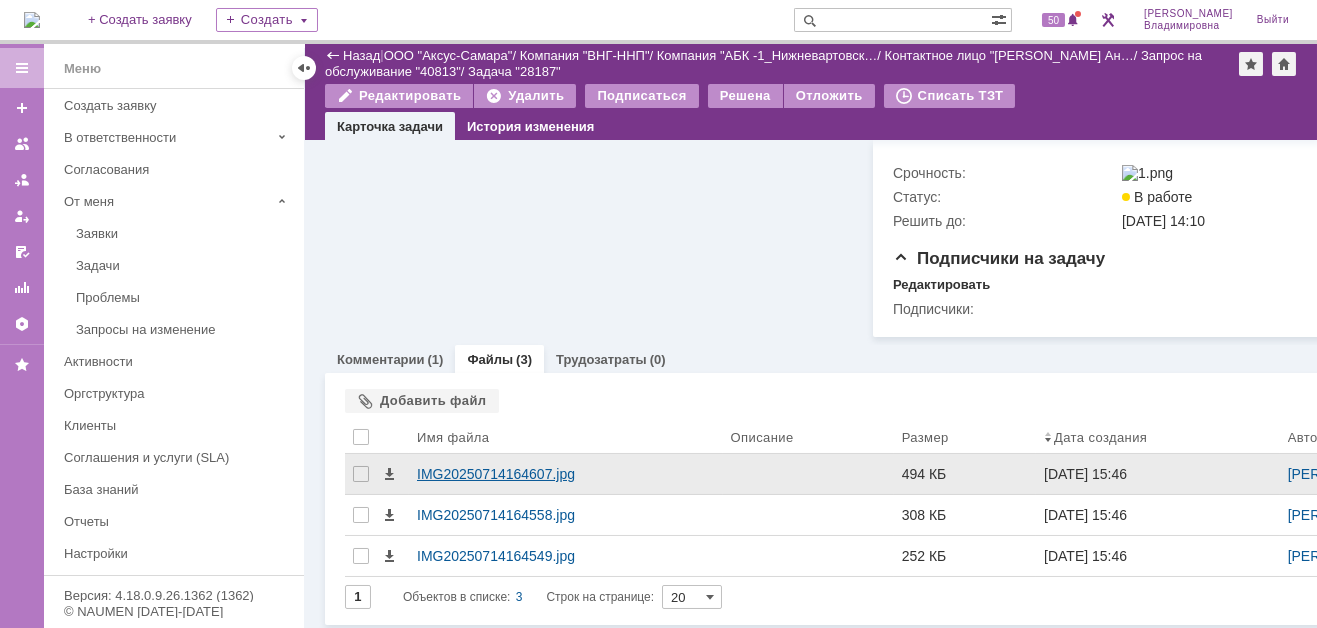 click on "IMG20250714164607.jpg" at bounding box center (566, 474) 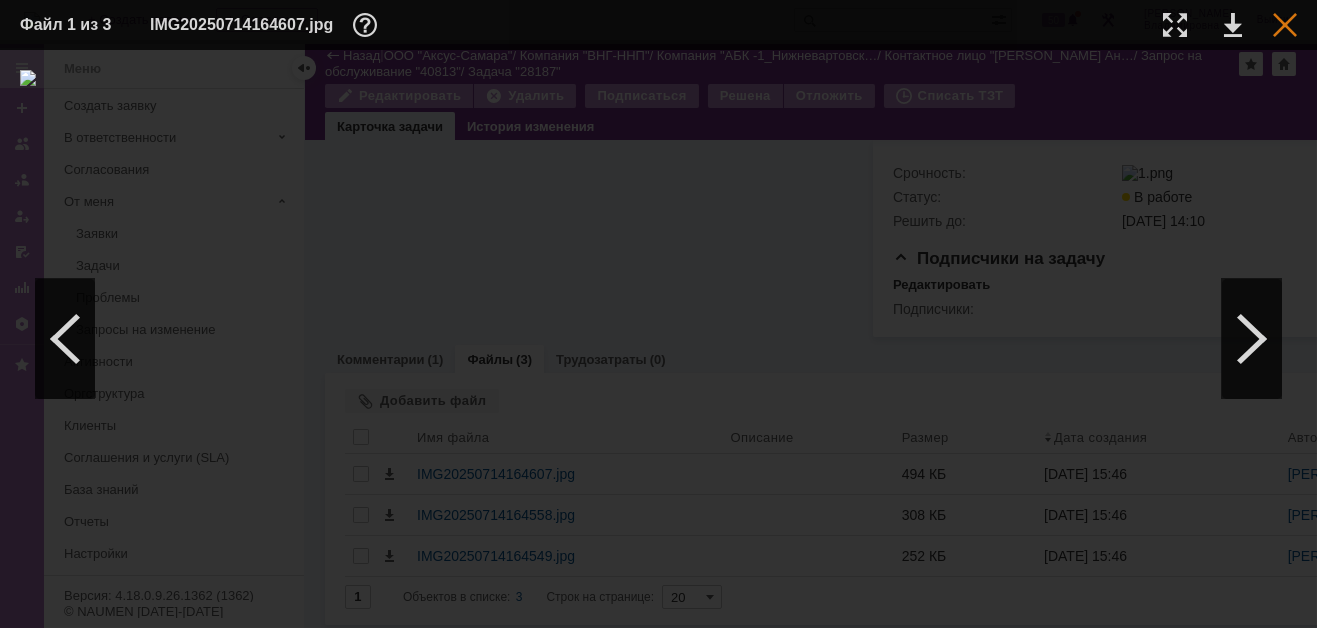 click at bounding box center [1285, 25] 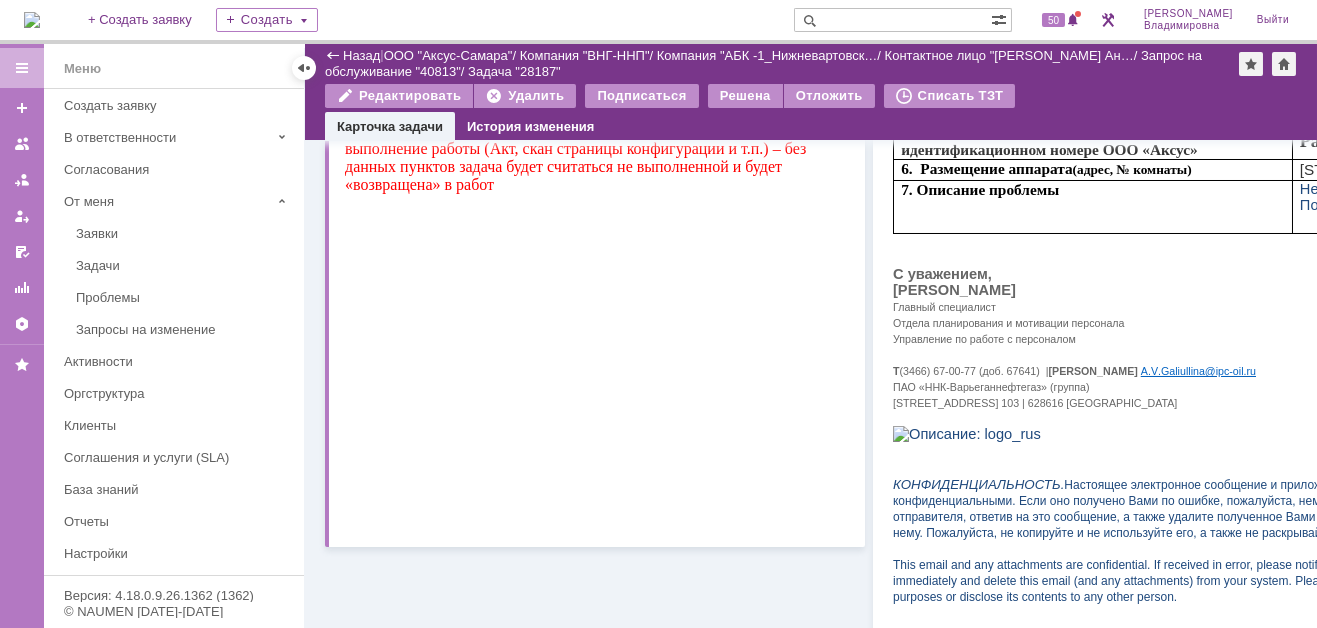 scroll, scrollTop: 0, scrollLeft: 0, axis: both 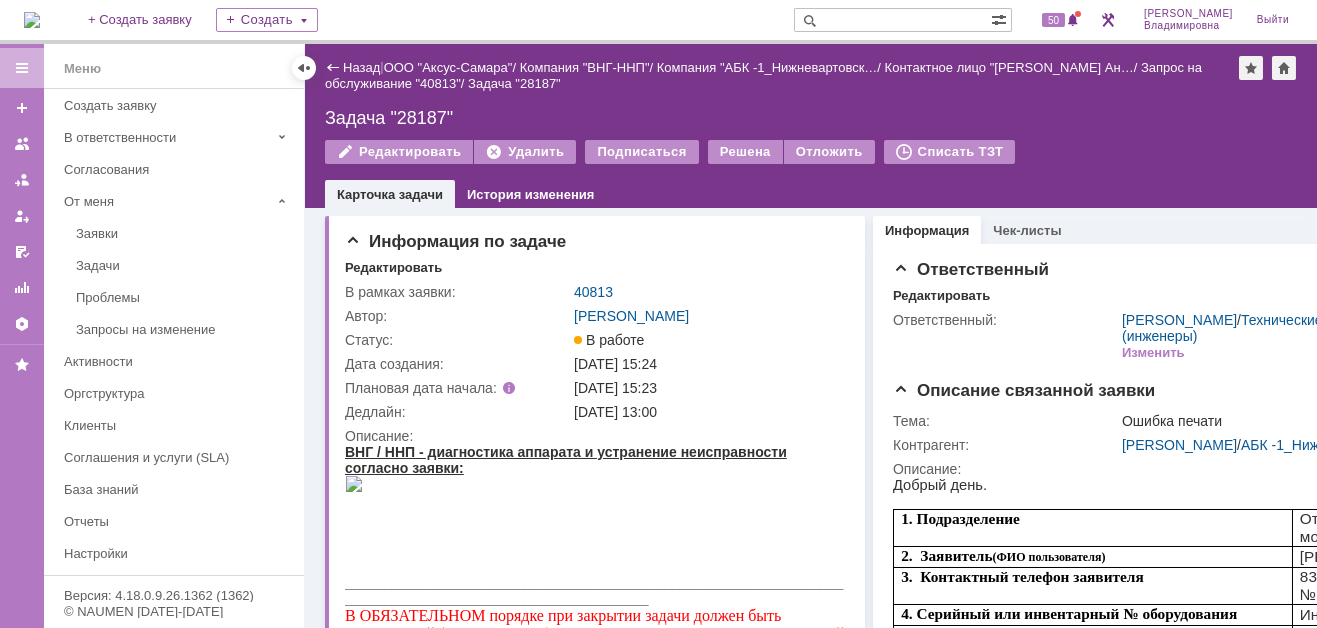 click on "40813" at bounding box center [593, 292] 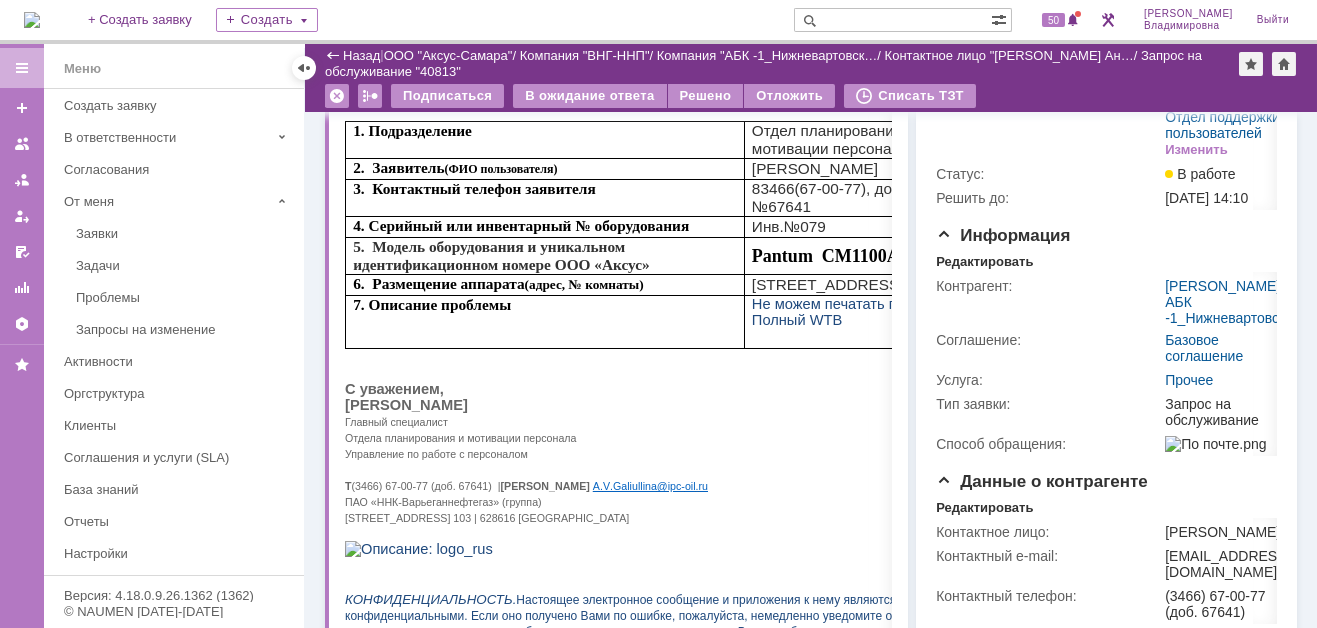 scroll, scrollTop: 0, scrollLeft: 0, axis: both 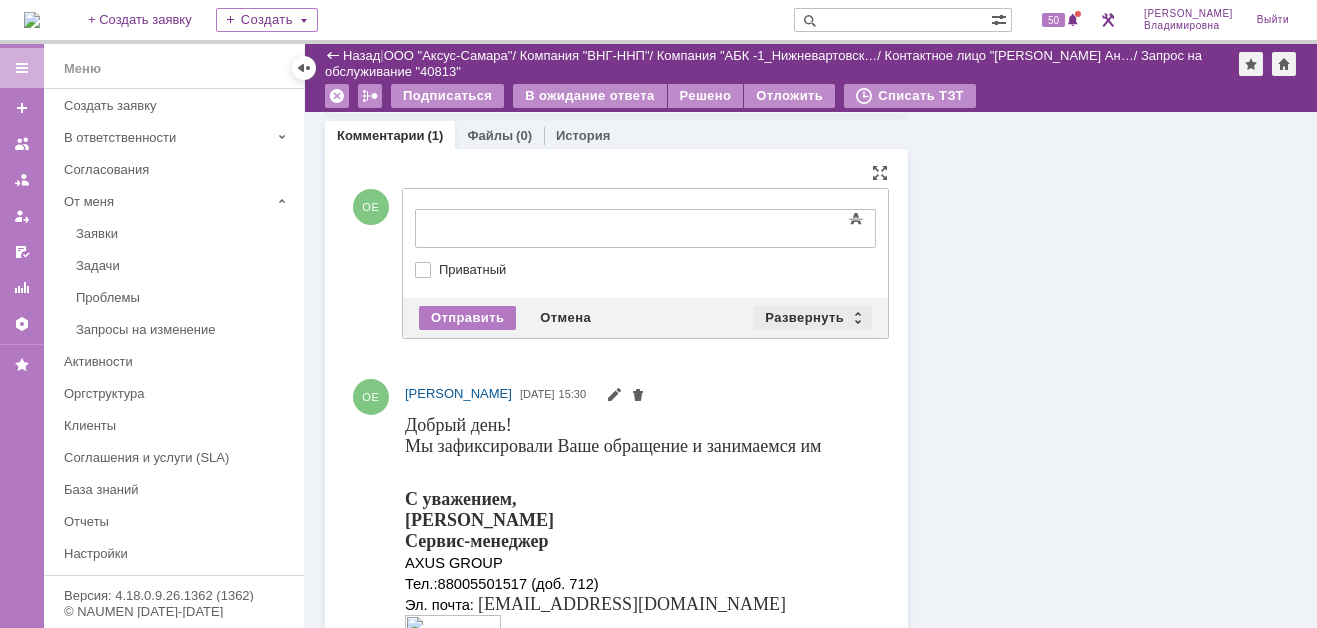 click on "Развернуть" at bounding box center (812, 318) 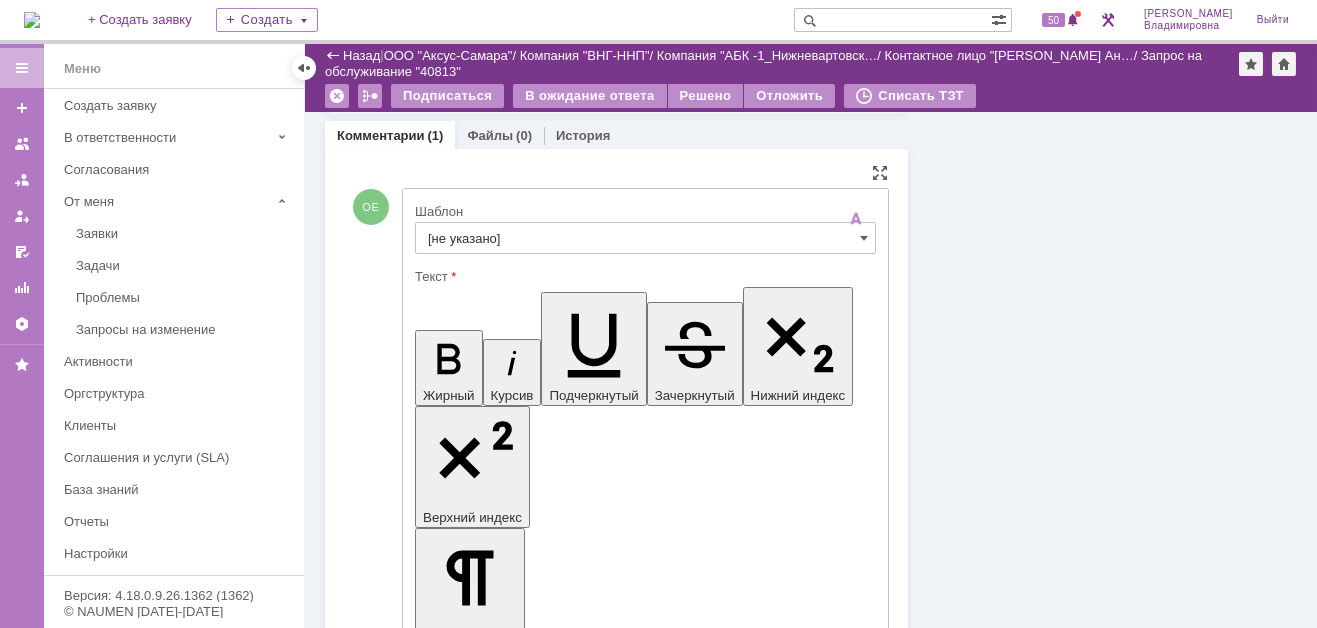 scroll, scrollTop: 0, scrollLeft: 0, axis: both 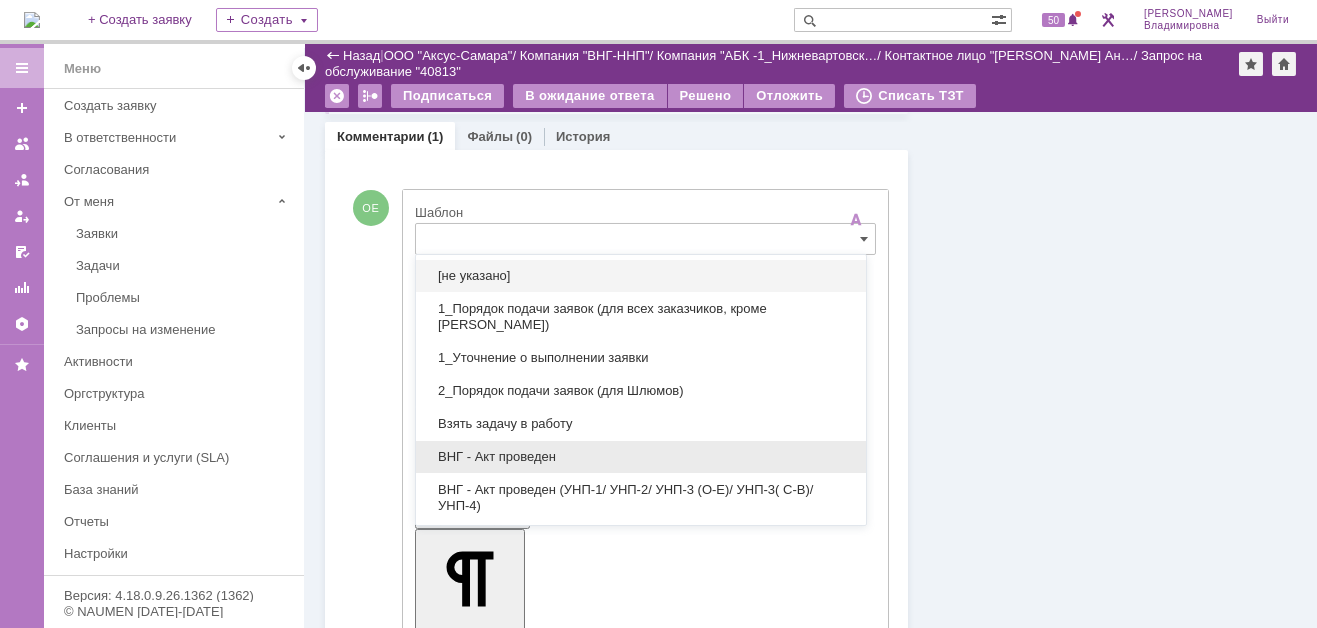 click on "ВНГ - Акт проведен" at bounding box center [641, 457] 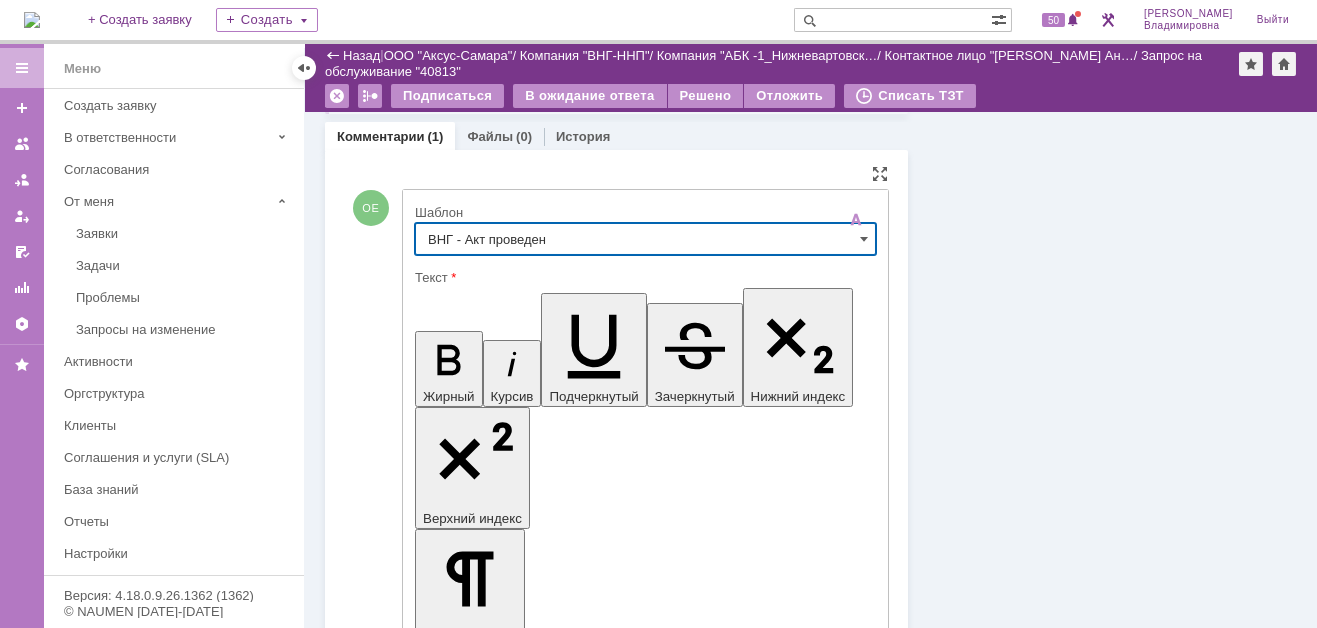 type on "ВНГ - Акт проведен" 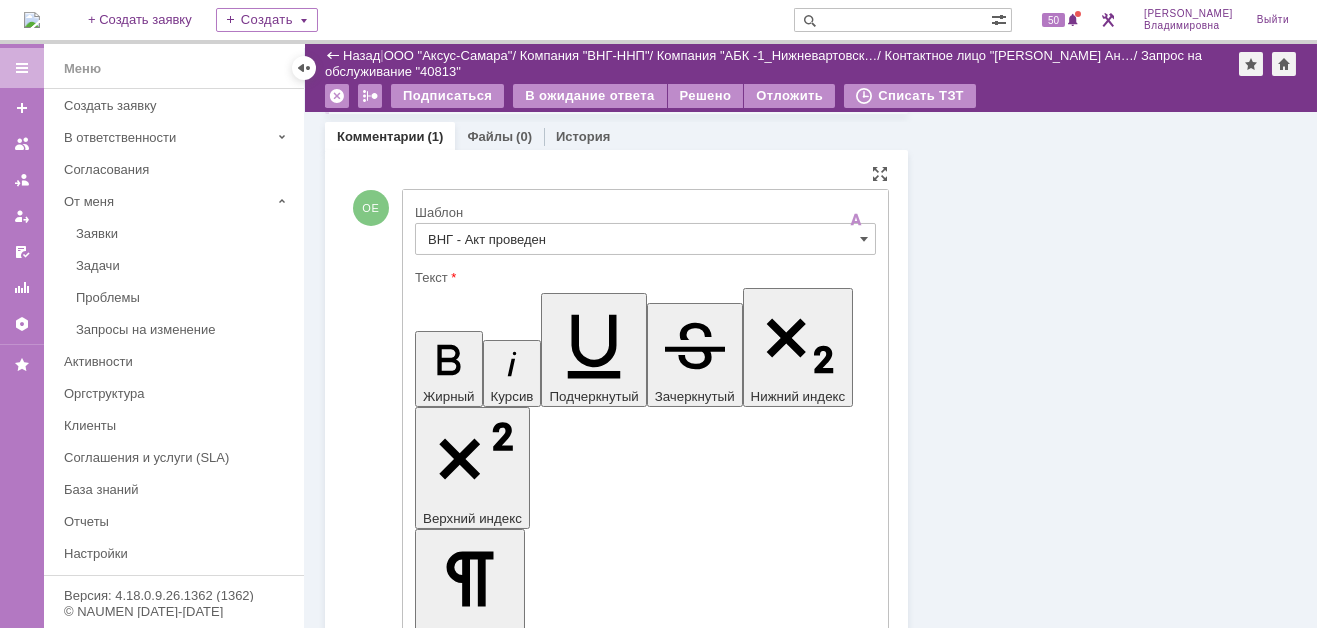 drag, startPoint x: 664, startPoint y: 4406, endPoint x: 677, endPoint y: 4430, distance: 27.294687 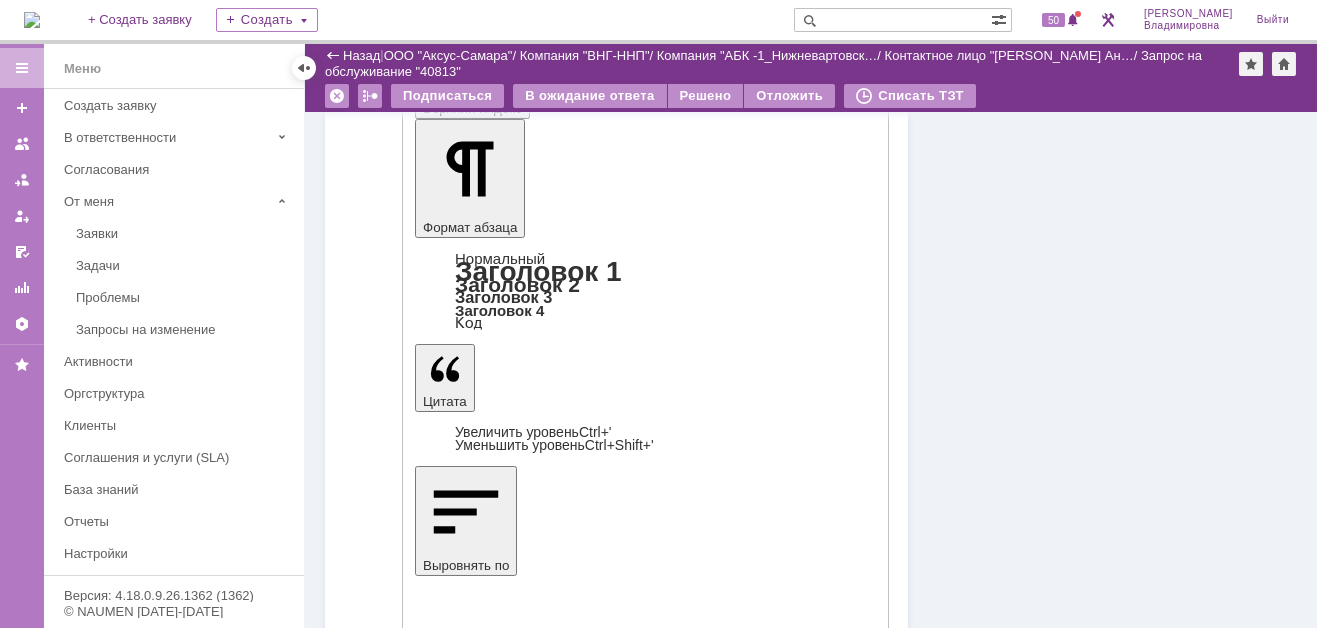 scroll, scrollTop: 1428, scrollLeft: 0, axis: vertical 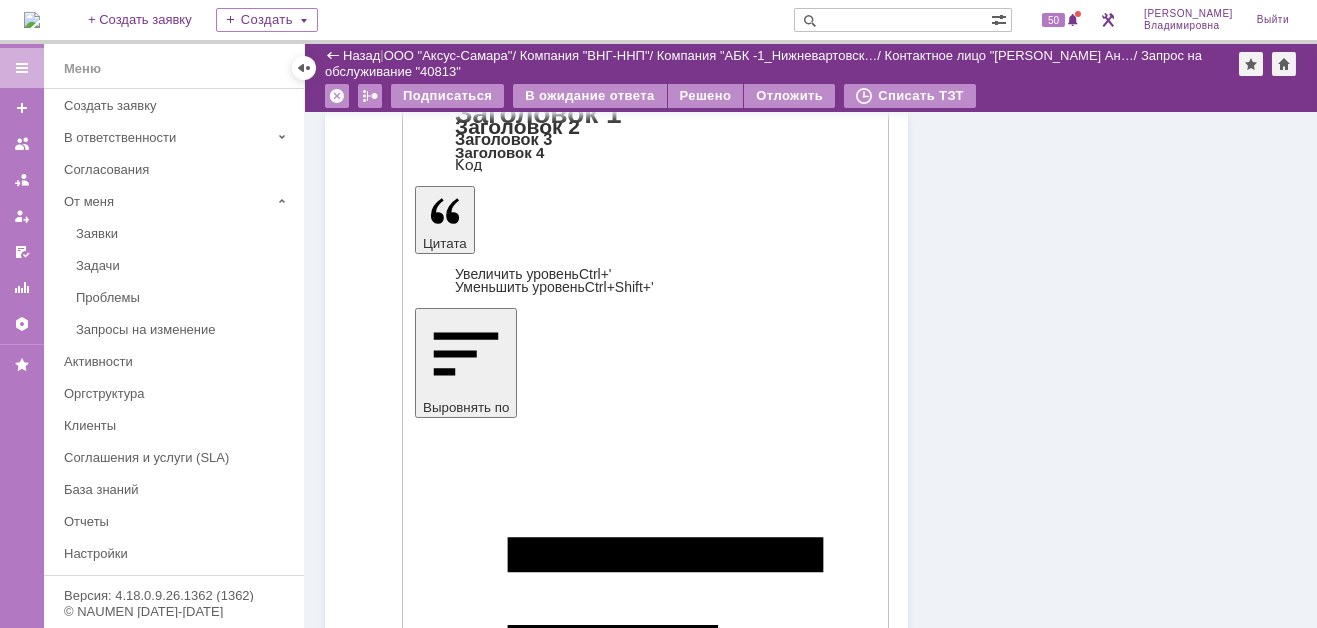click on "Отправить" at bounding box center (467, 4236) 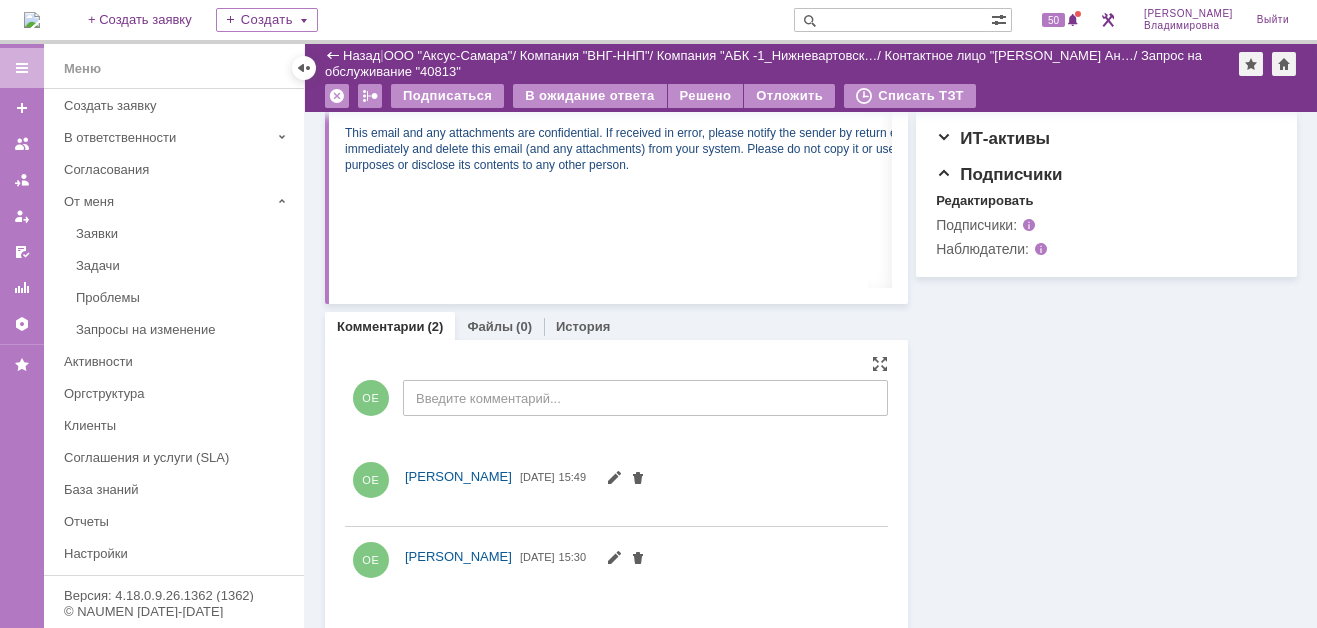 scroll, scrollTop: 0, scrollLeft: 0, axis: both 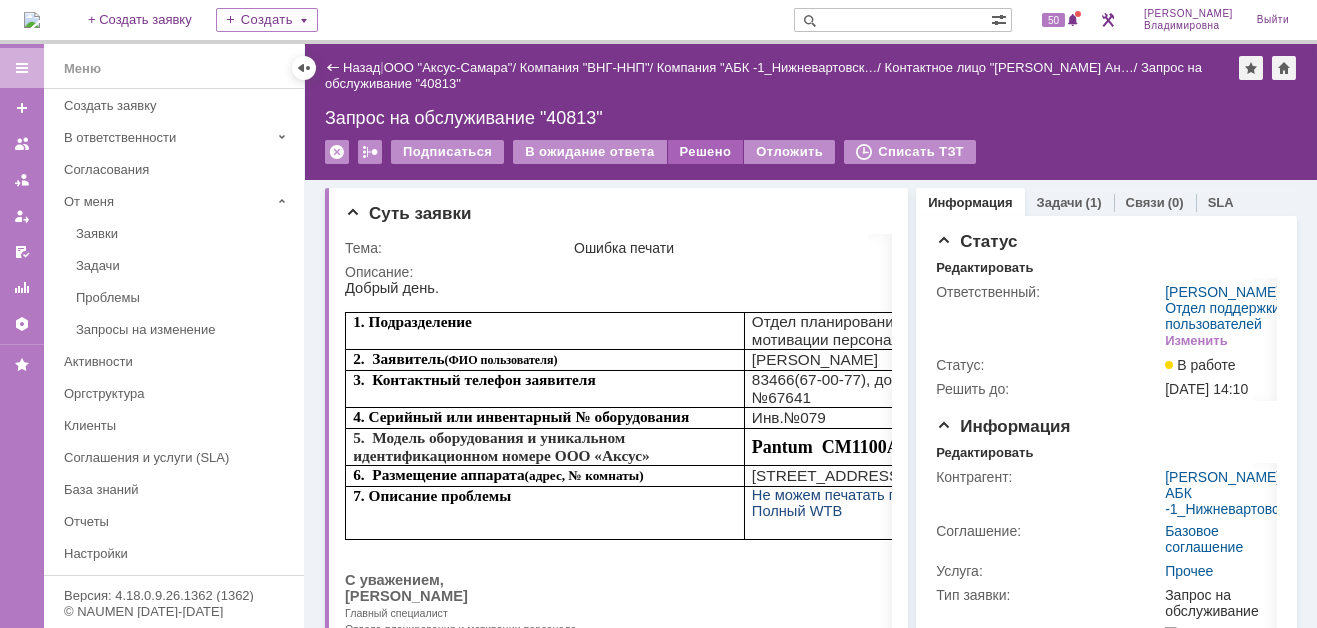 click on "Решено" at bounding box center [706, 152] 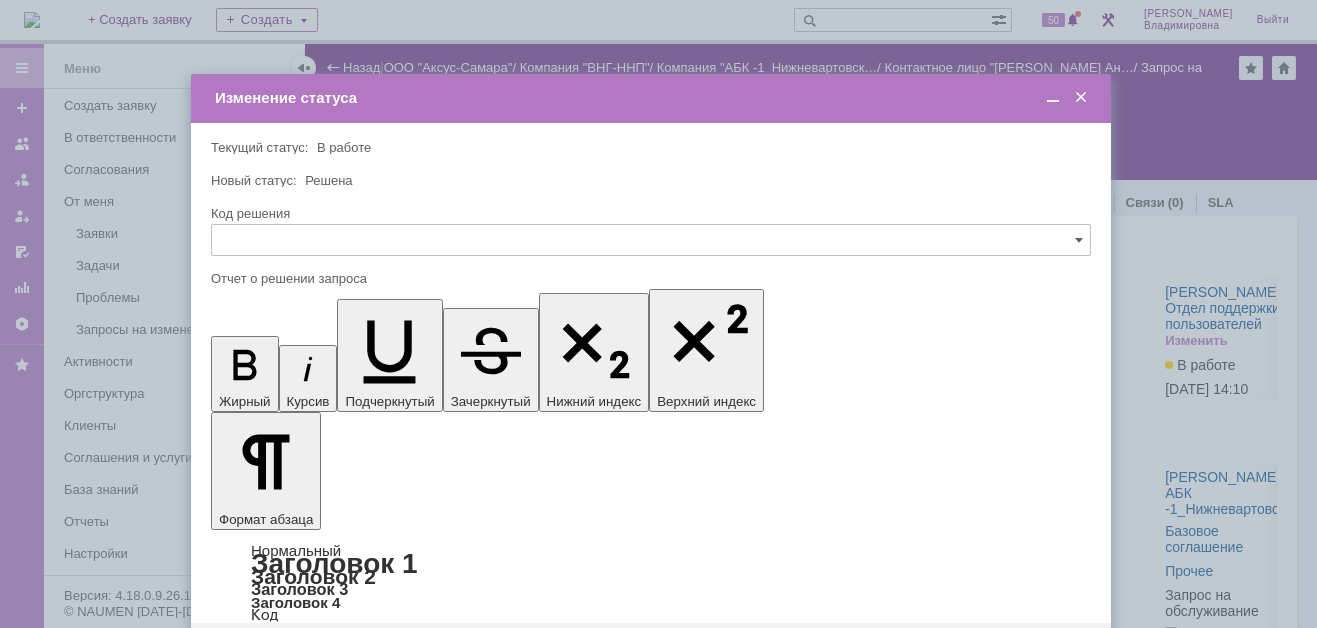 scroll, scrollTop: 0, scrollLeft: 0, axis: both 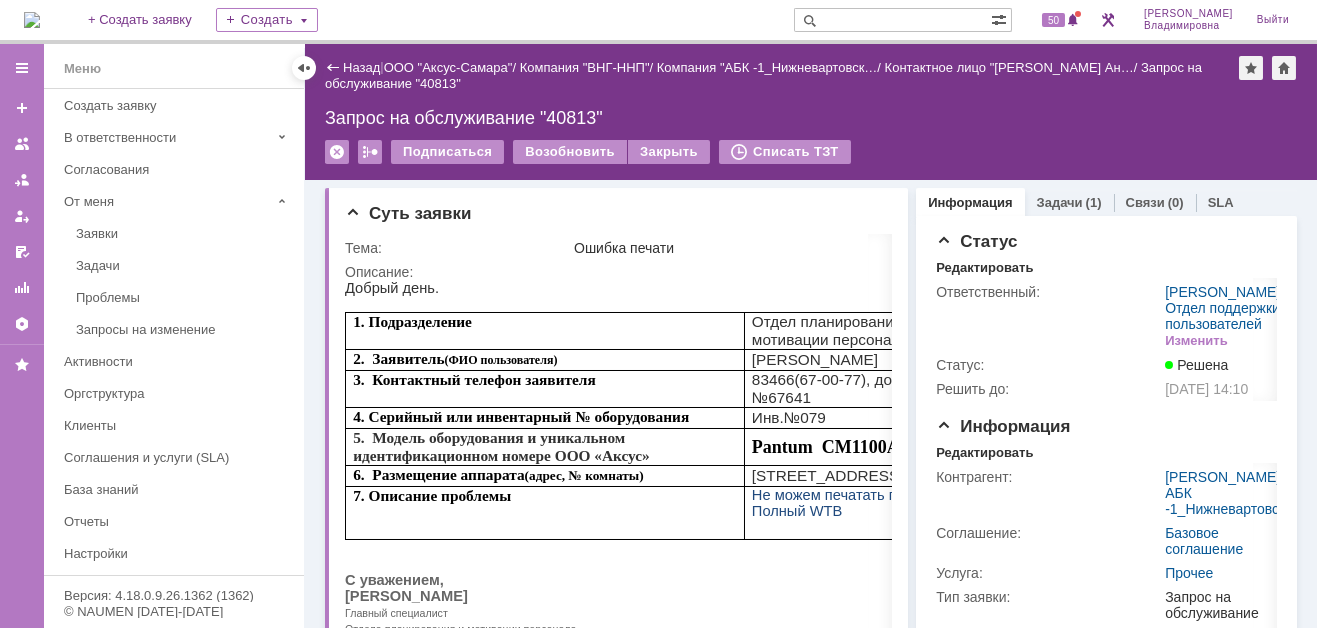 click at bounding box center (892, 20) 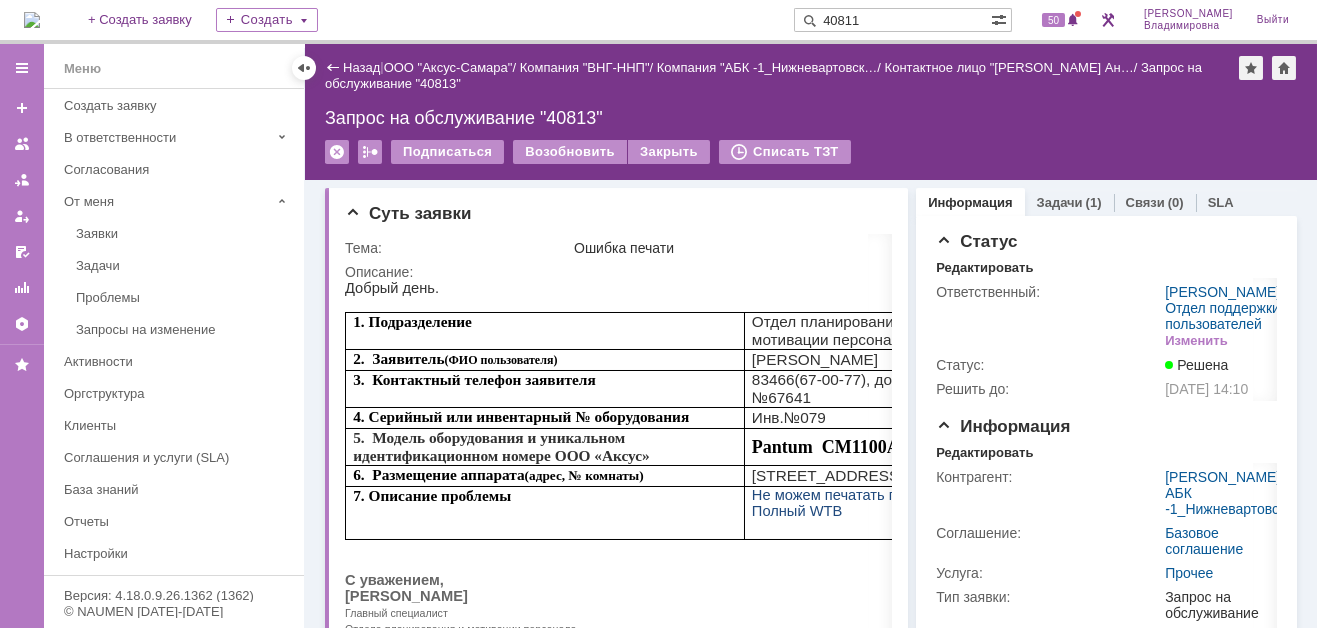 type on "40811" 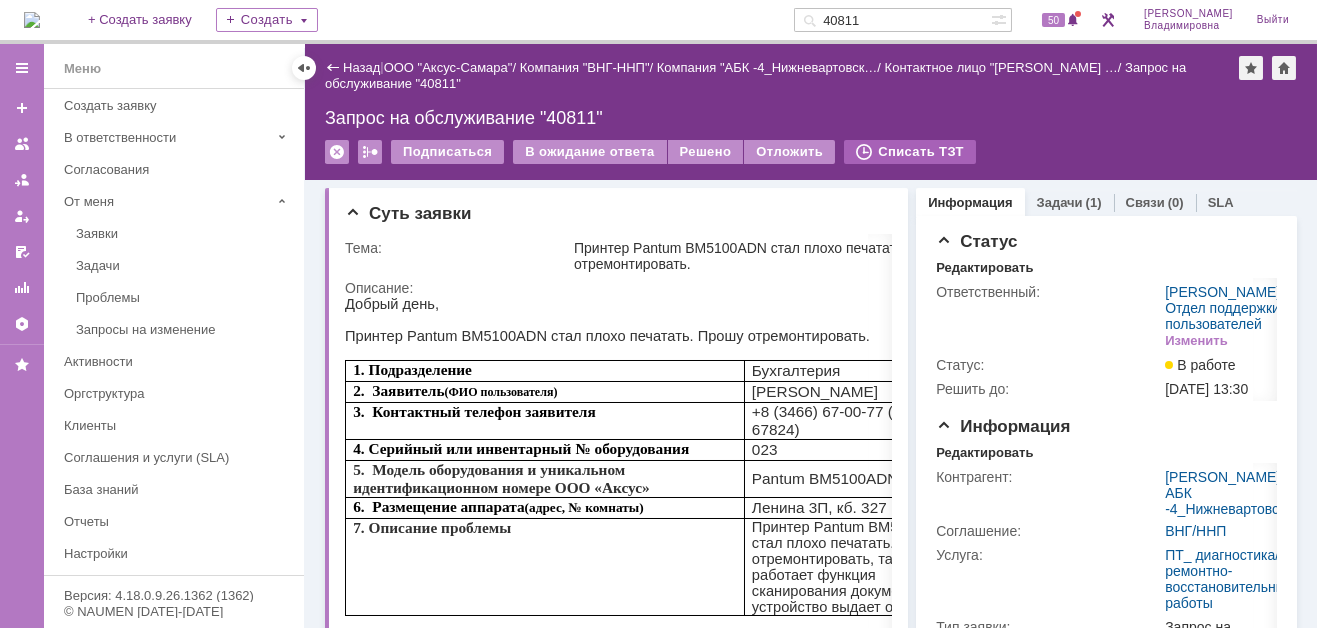 scroll, scrollTop: 0, scrollLeft: 0, axis: both 